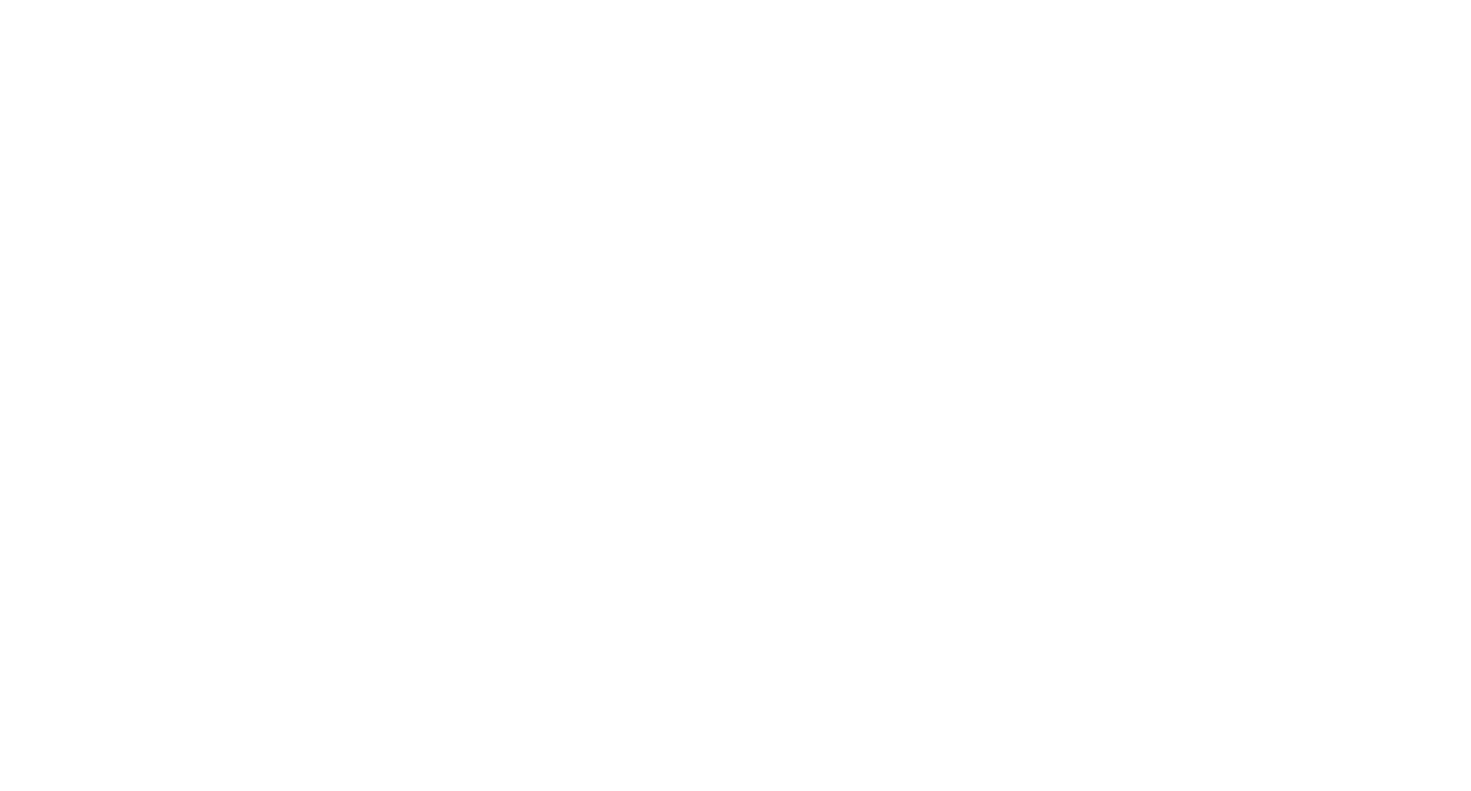scroll, scrollTop: 0, scrollLeft: 0, axis: both 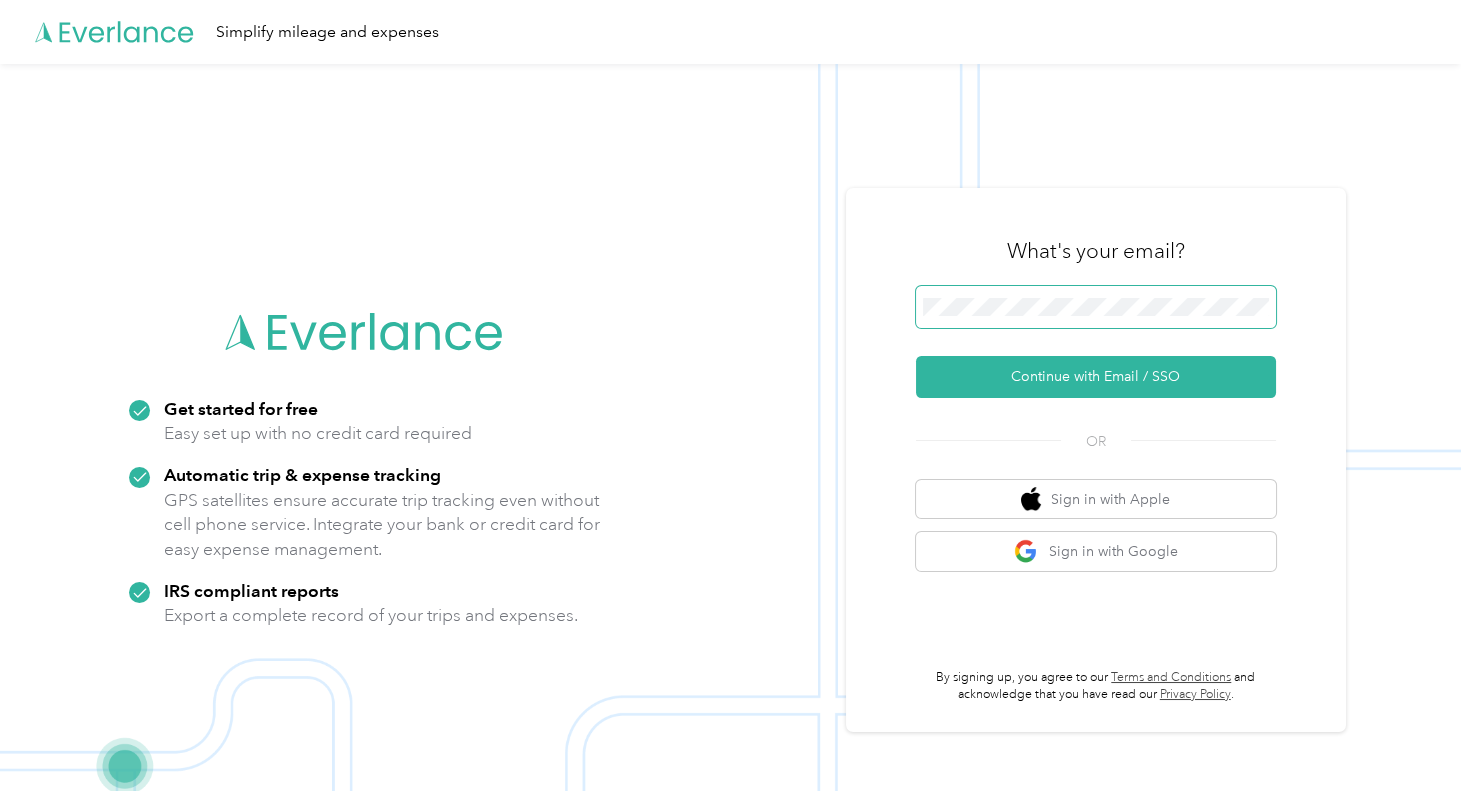 click at bounding box center (1096, 307) 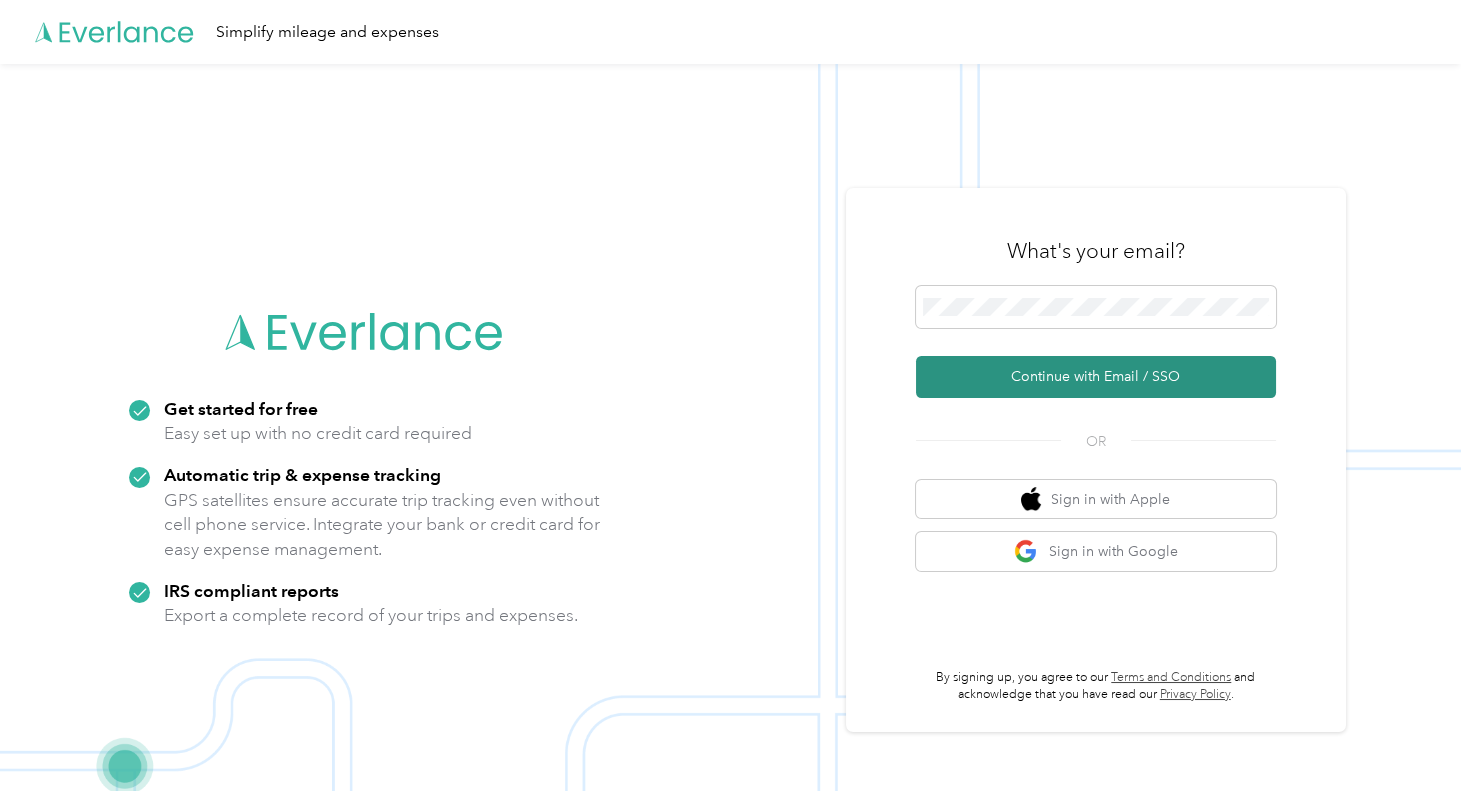 click on "Continue with Email / SSO" at bounding box center [1096, 377] 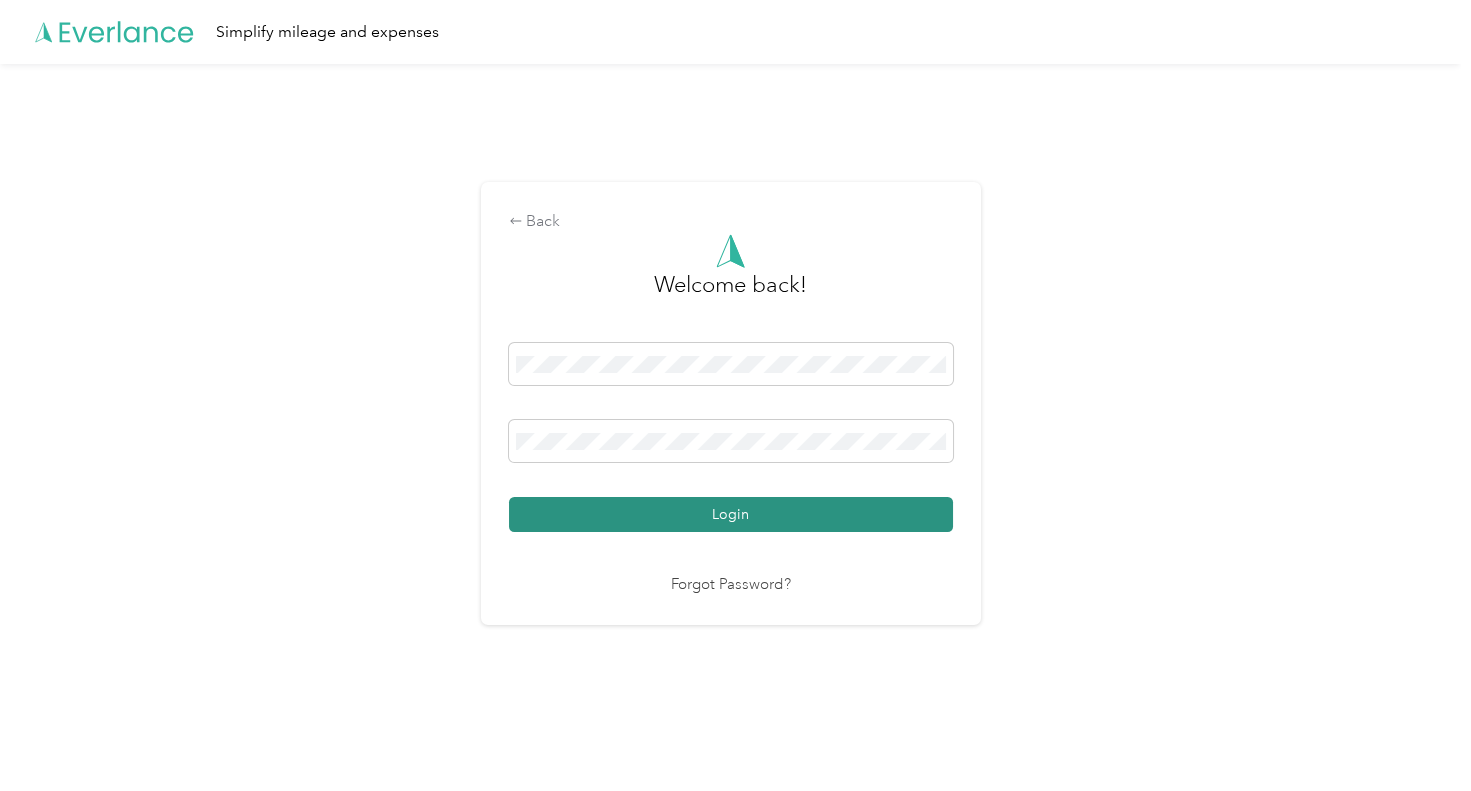 click on "Login" at bounding box center (731, 514) 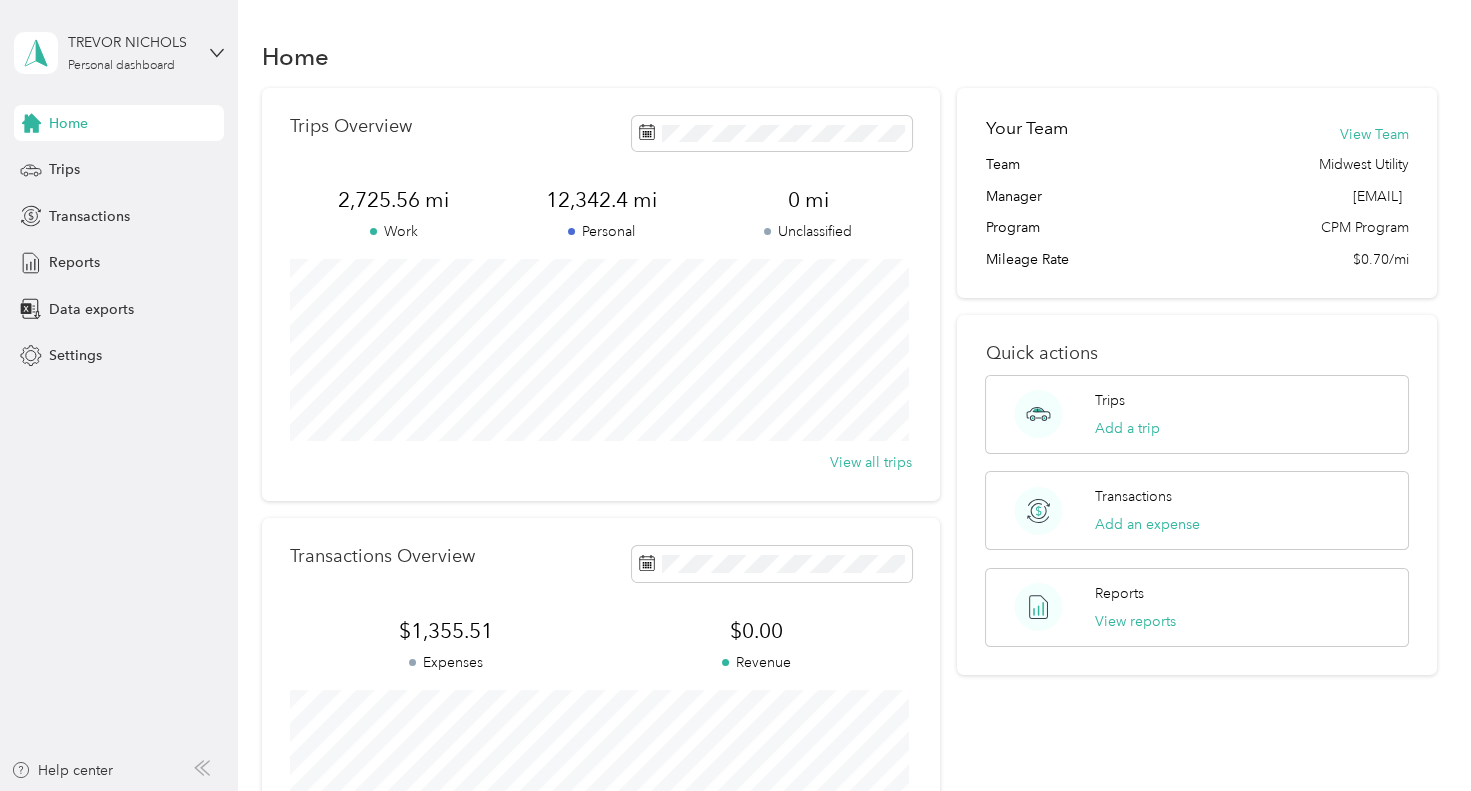 click on "Home Trips Transactions Reports Data exports Settings" at bounding box center [119, 239] 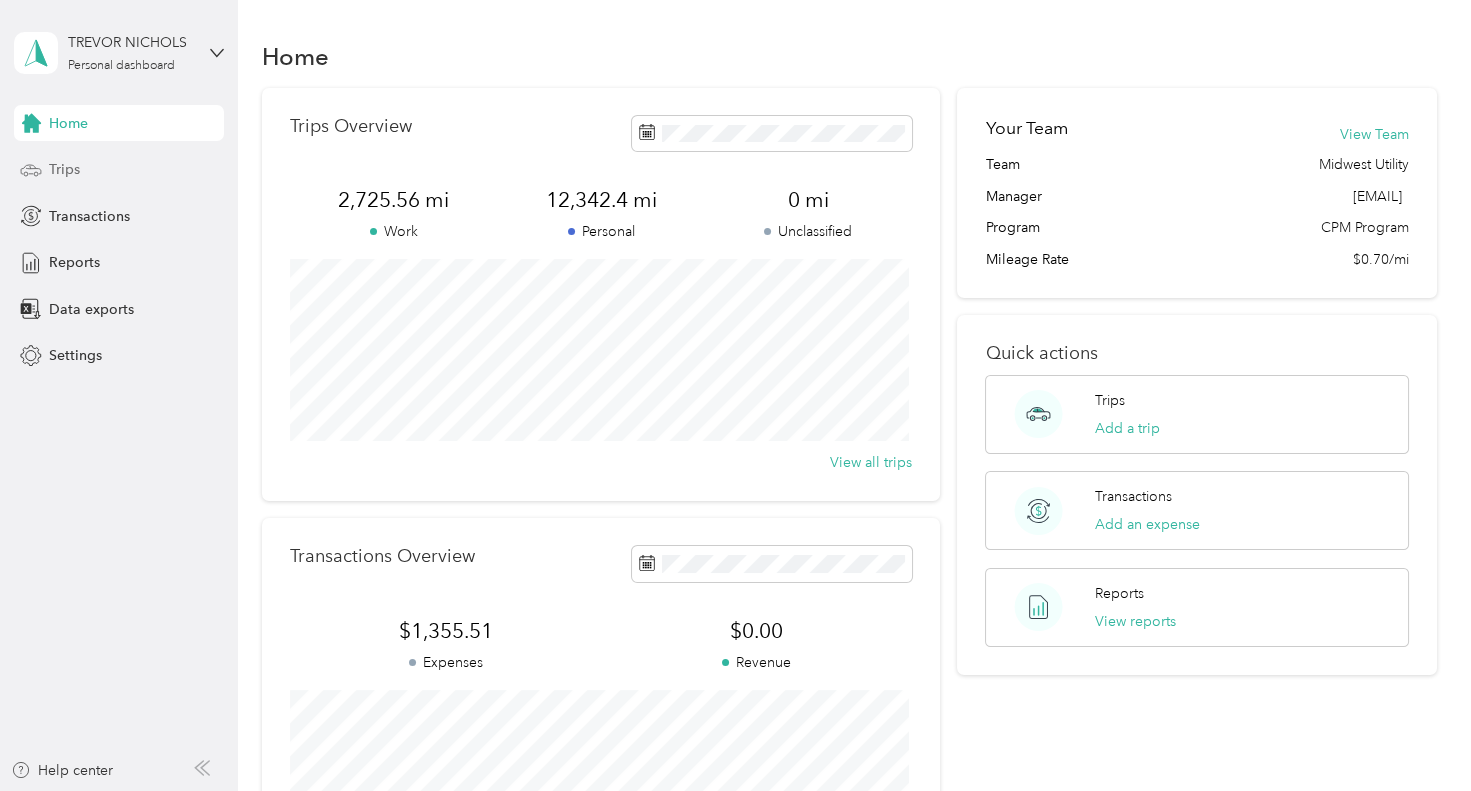 click 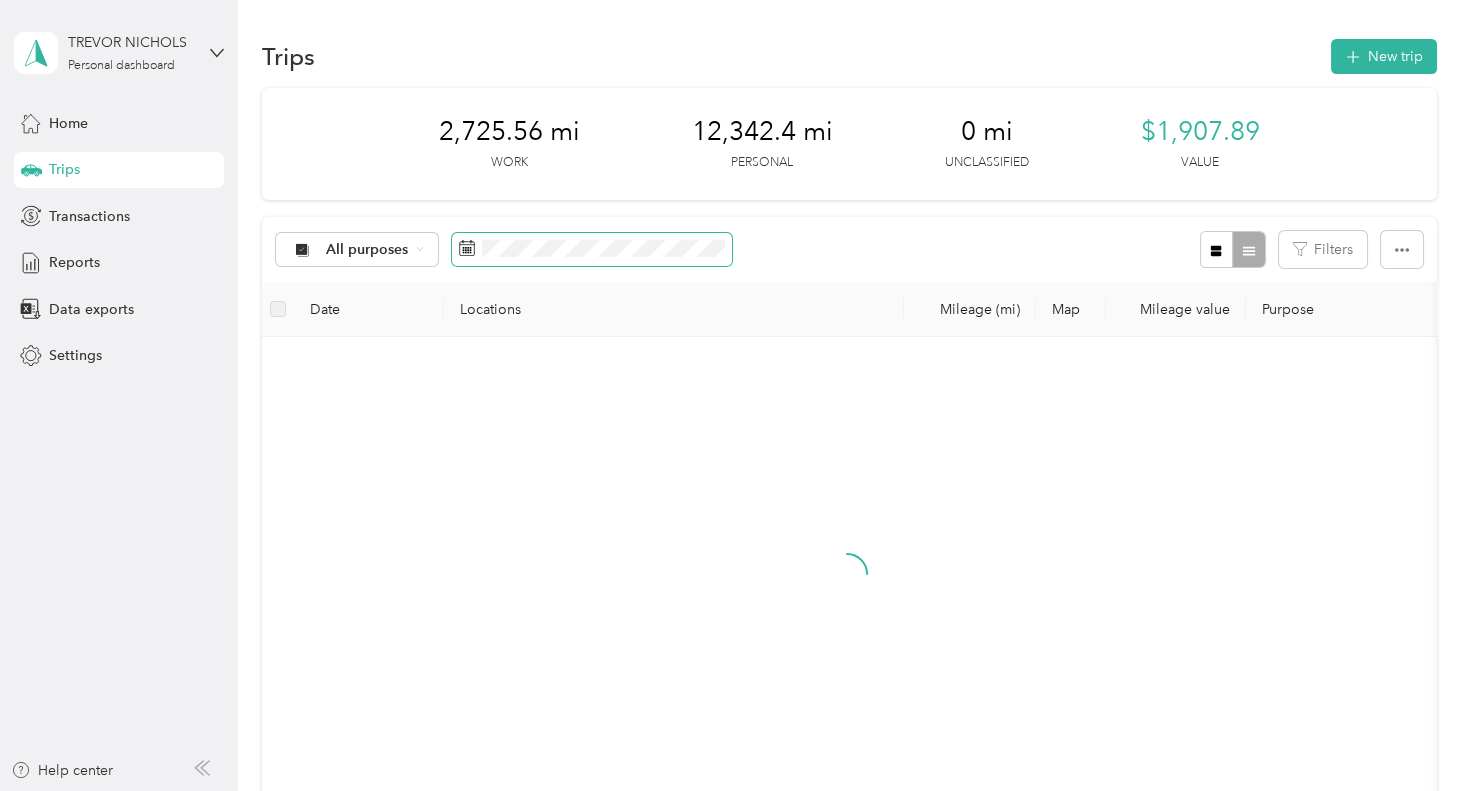 click at bounding box center [592, 250] 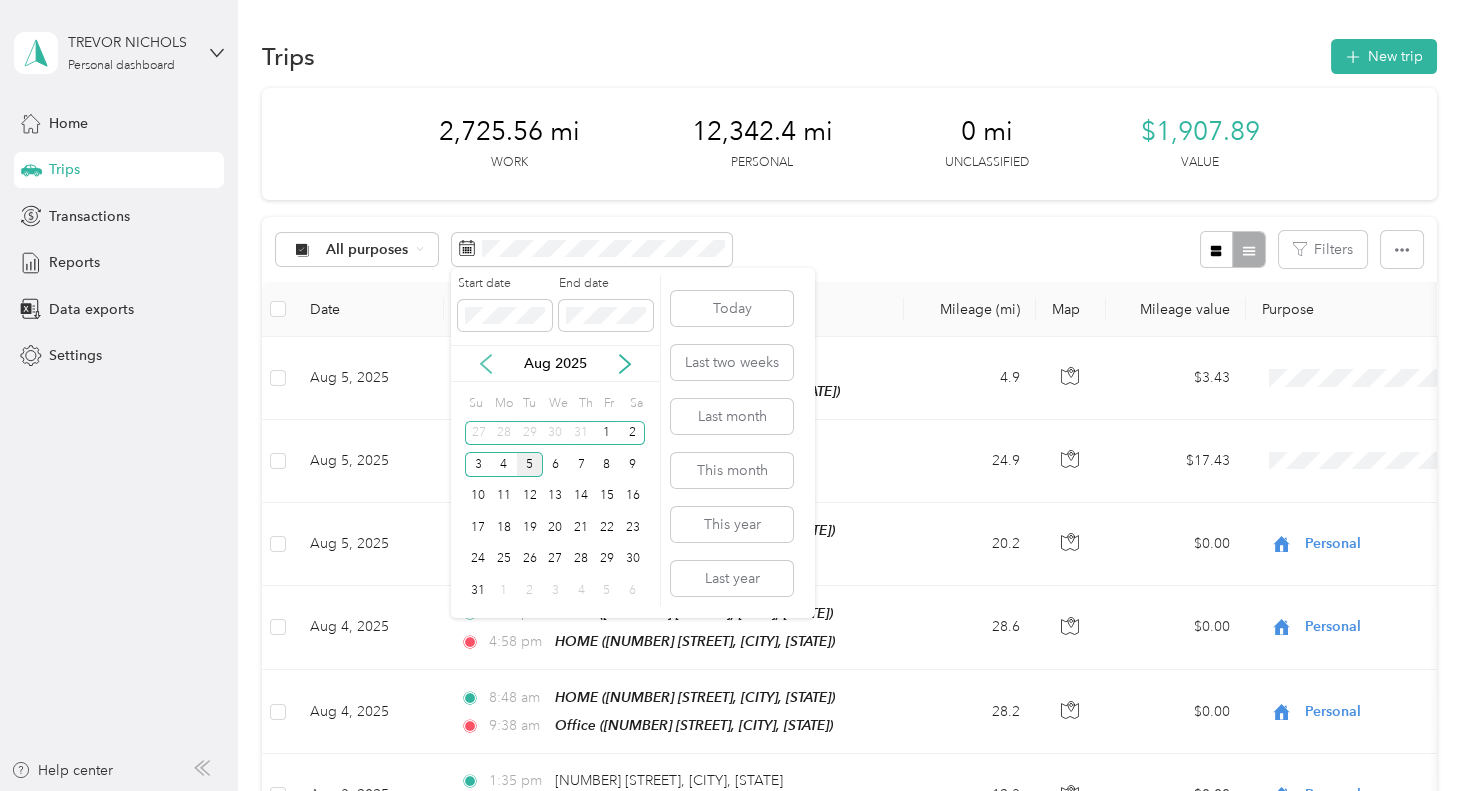 click 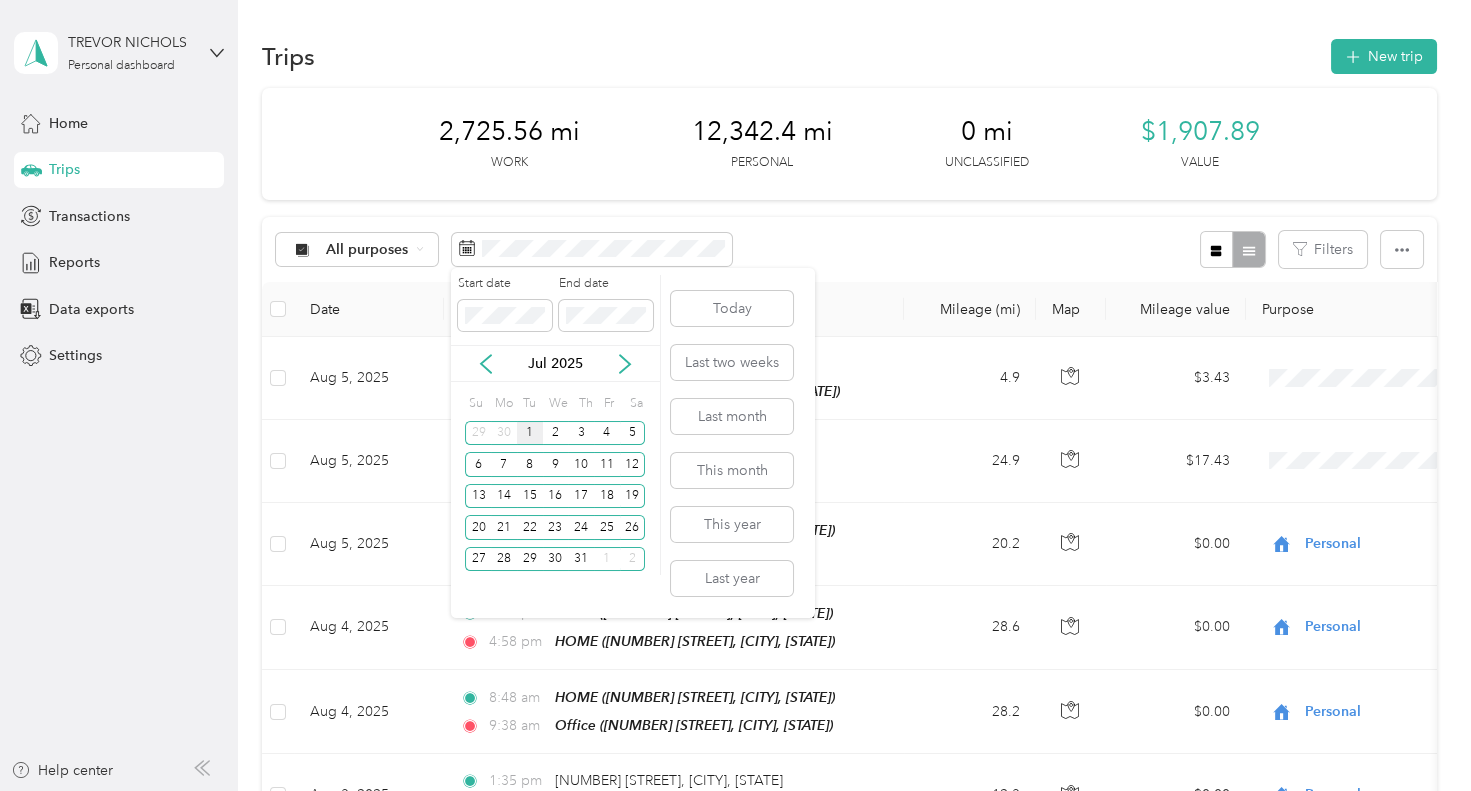 click on "1" at bounding box center (530, 433) 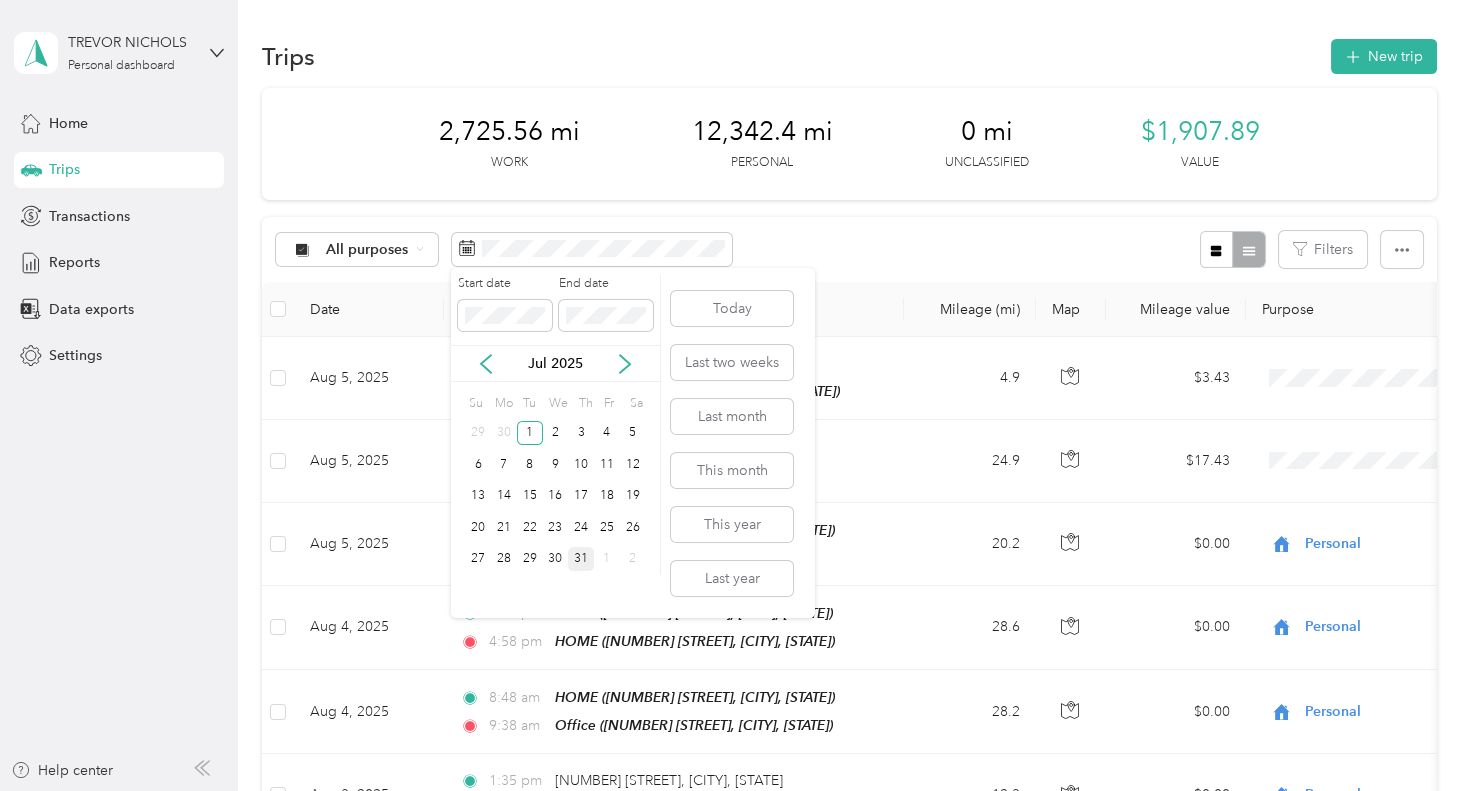 click on "31" at bounding box center [581, 559] 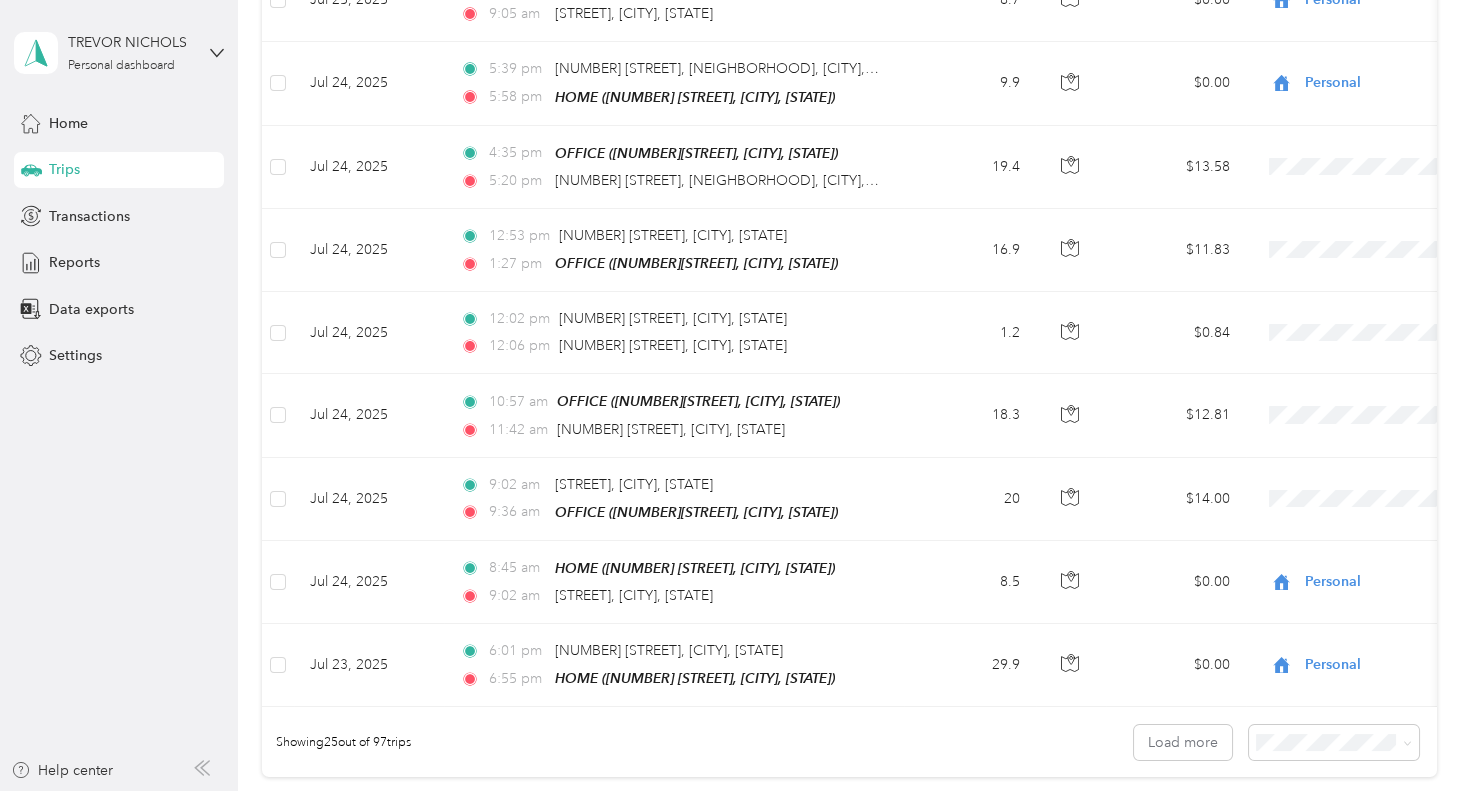 scroll, scrollTop: 1959, scrollLeft: 0, axis: vertical 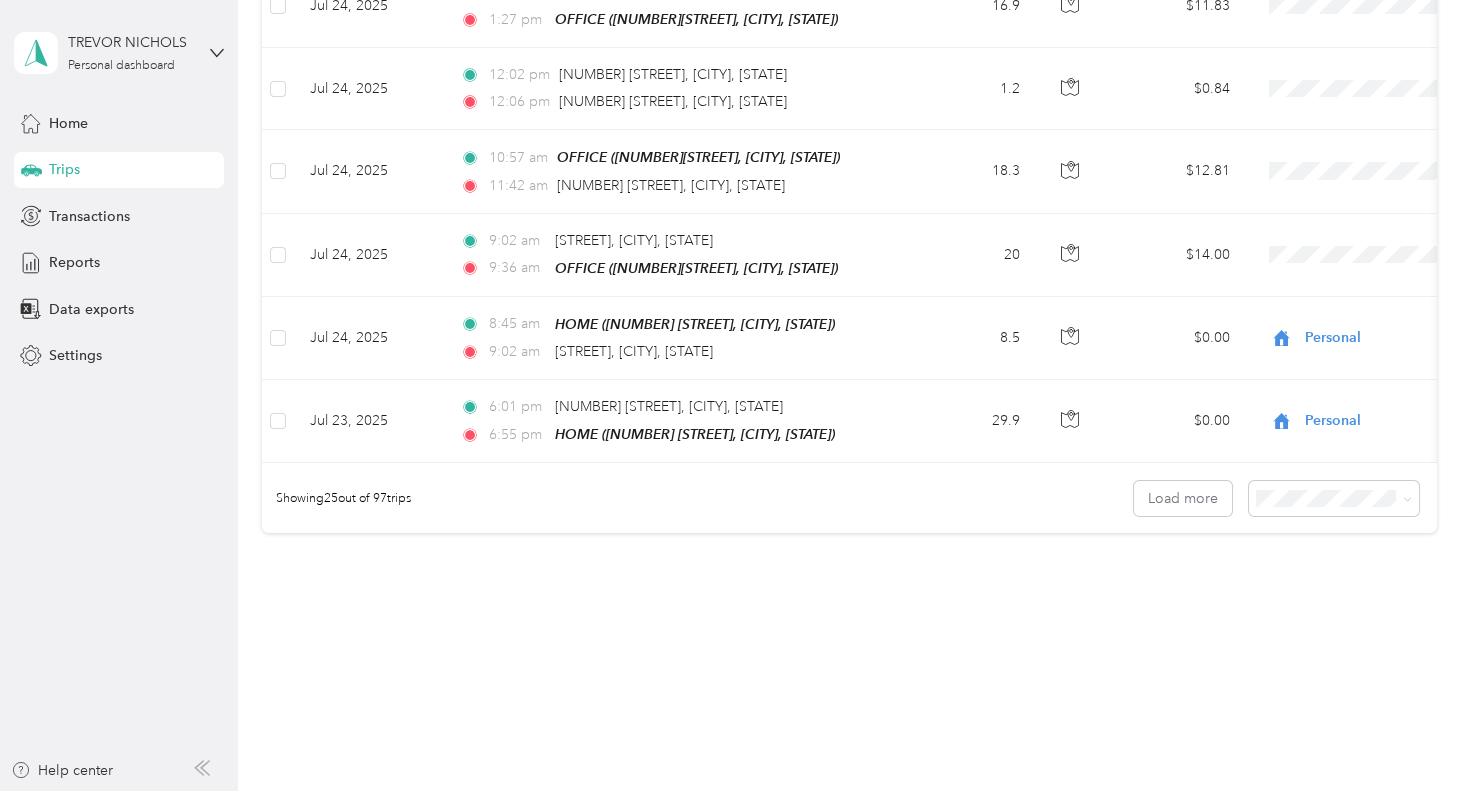 click on "100 per load" at bounding box center [1300, 586] 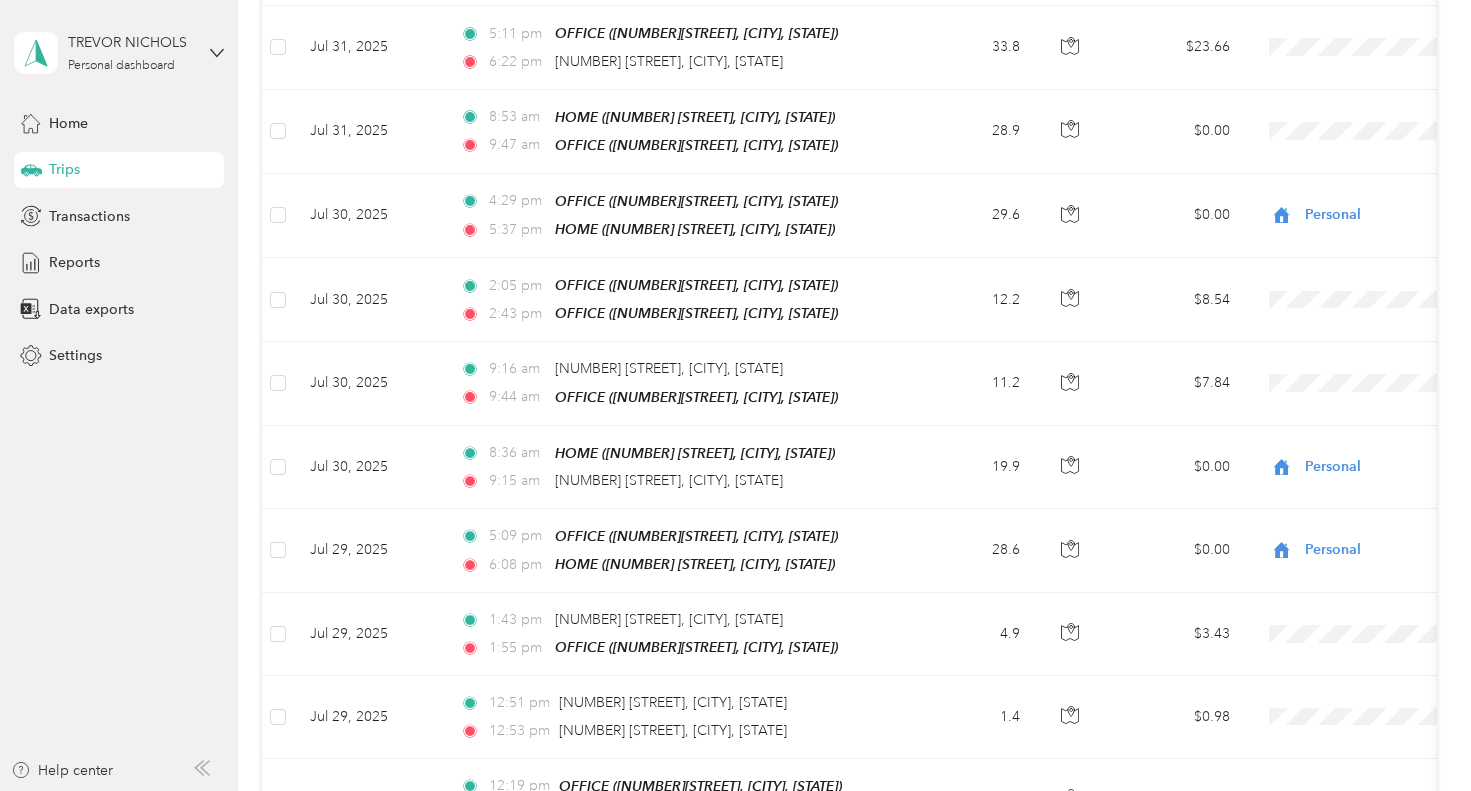 scroll, scrollTop: 1959, scrollLeft: 0, axis: vertical 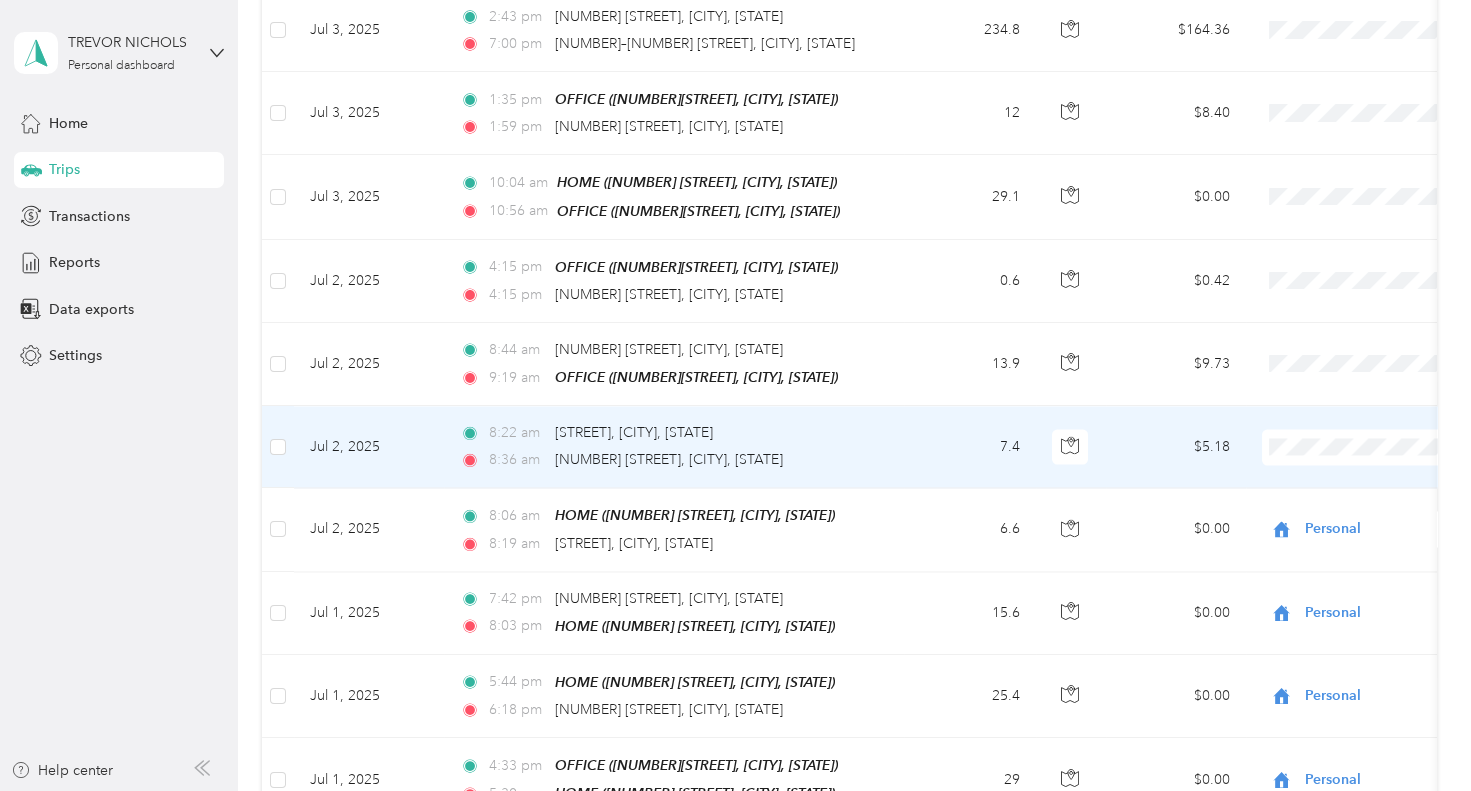 click on "Midwest Utility" at bounding box center (1347, 405) 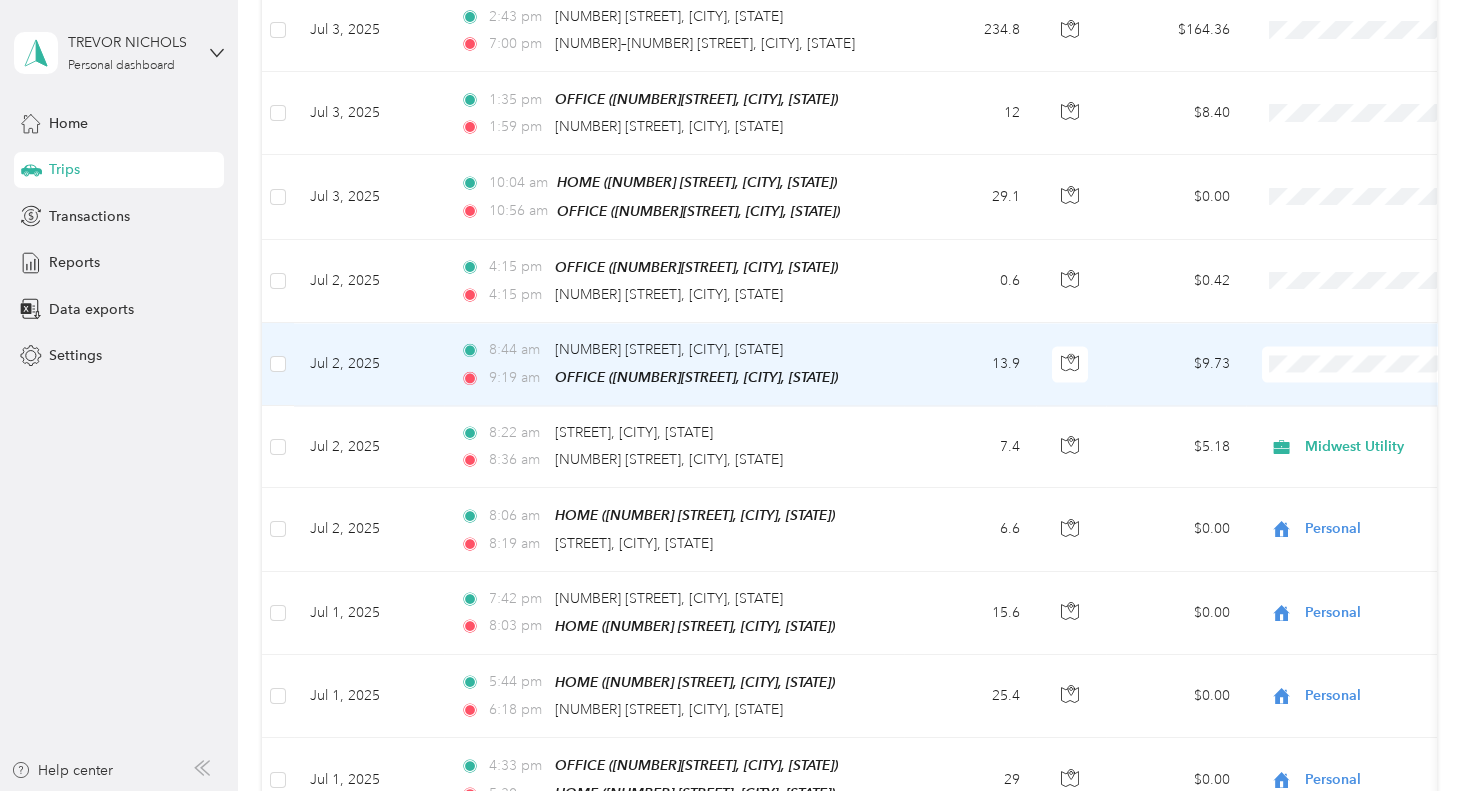 click on "Midwest Utility" at bounding box center [1364, 312] 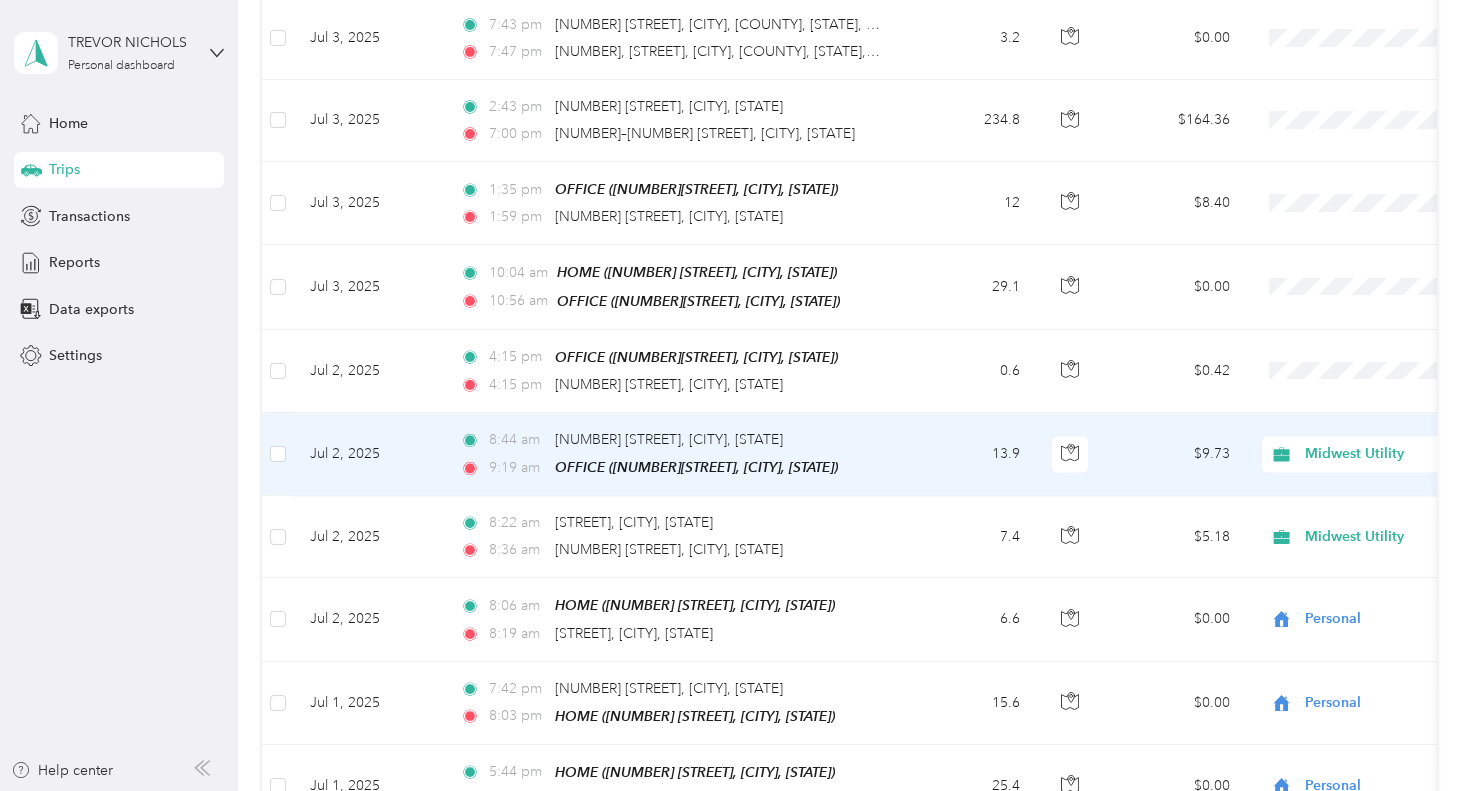 scroll, scrollTop: 7147, scrollLeft: 0, axis: vertical 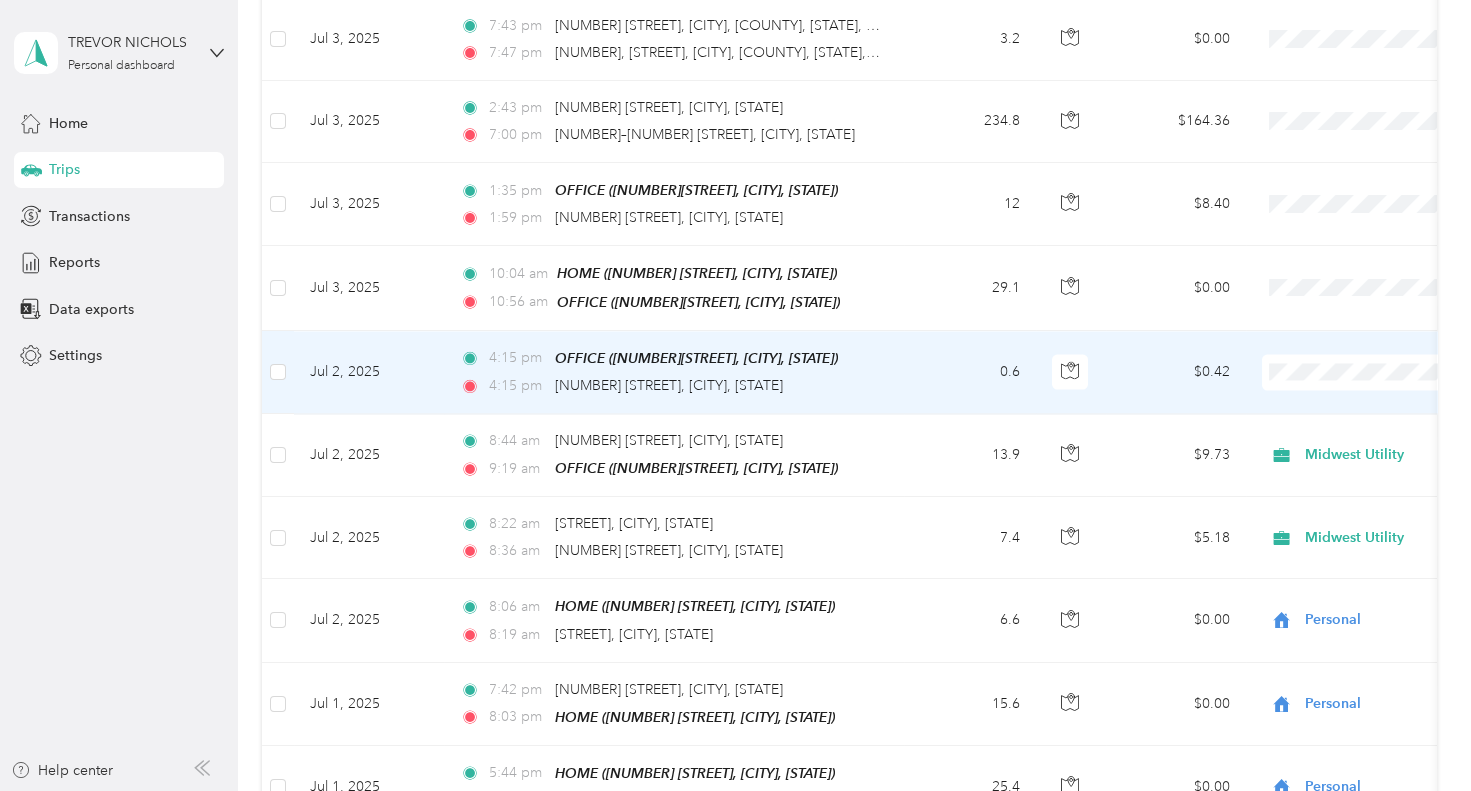 click on "Midwest Utility Personal" at bounding box center (1347, 338) 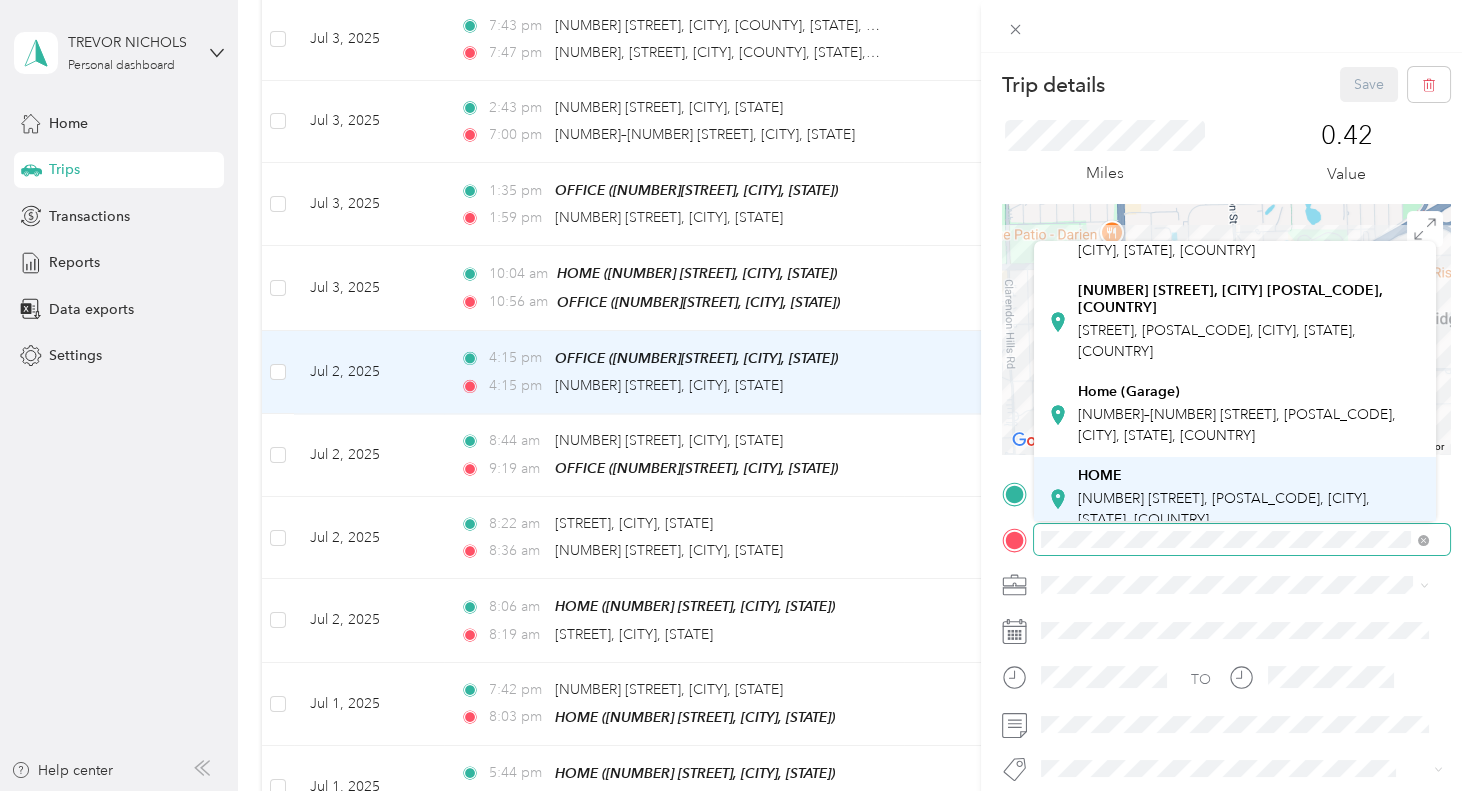 scroll, scrollTop: 180, scrollLeft: 0, axis: vertical 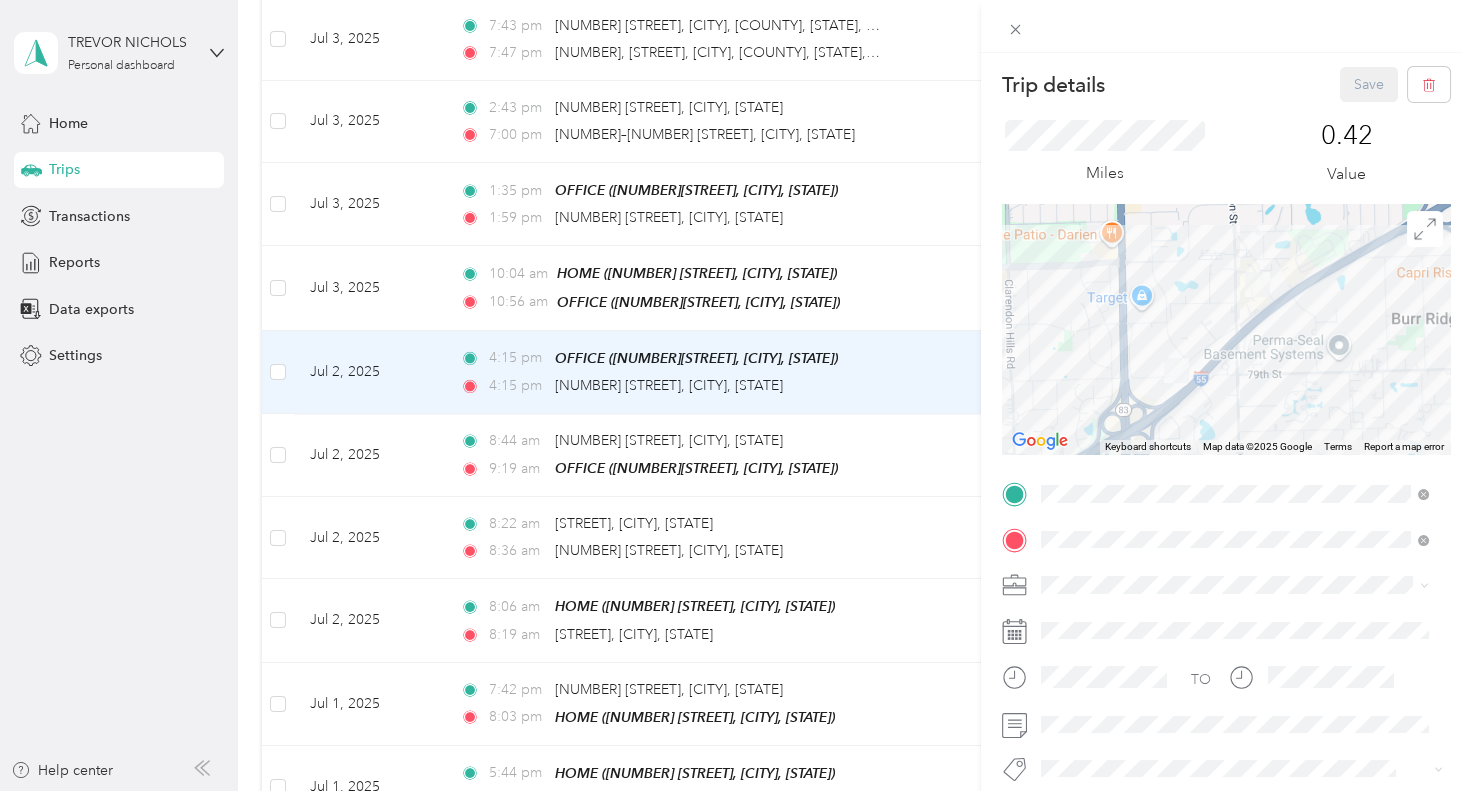 click on "HOME [NUMBER] [STREET], [POSTAL_CODE], [CITY], [STATE], [COUNTRY]" at bounding box center (1250, 498) 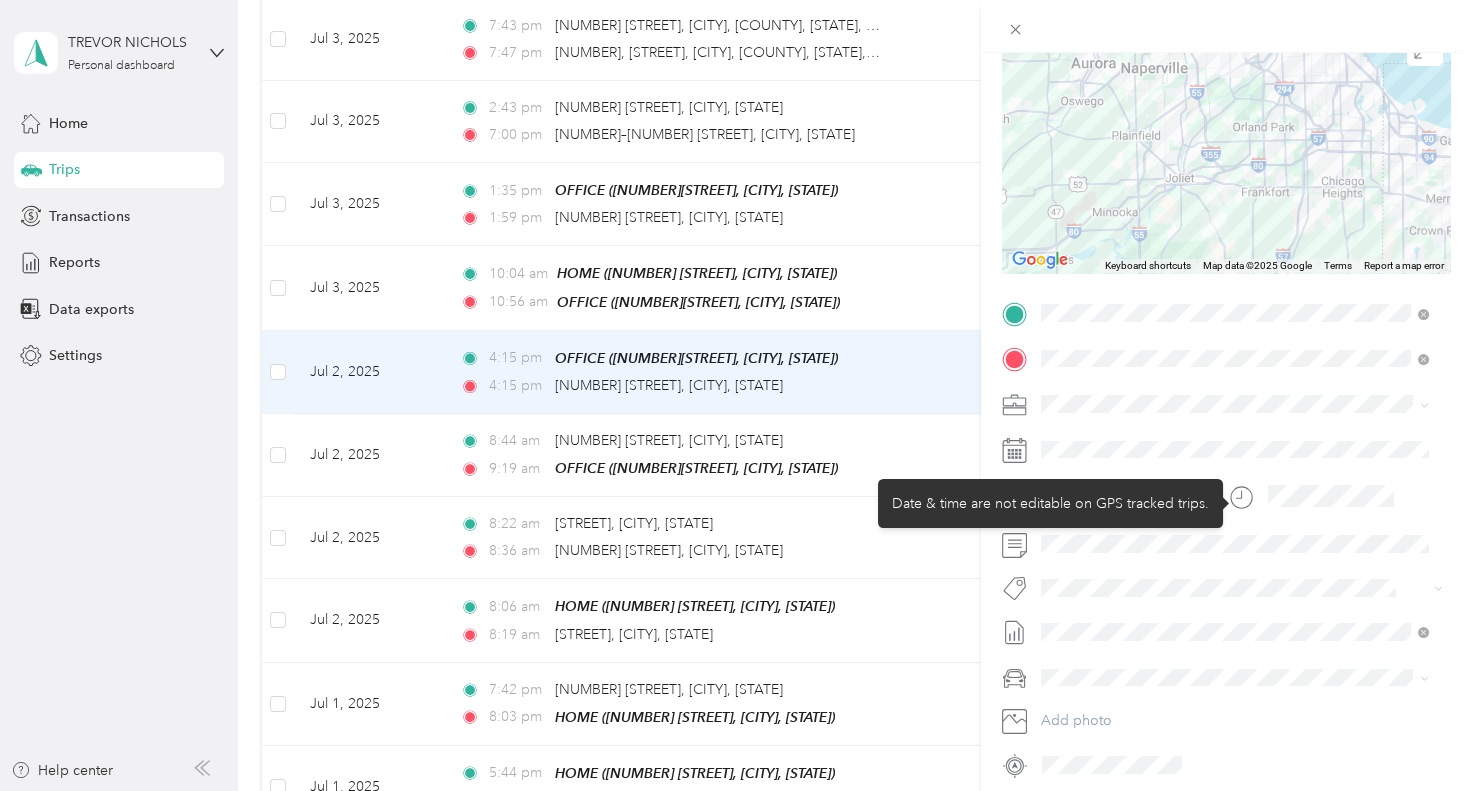 click at bounding box center [1331, 496] 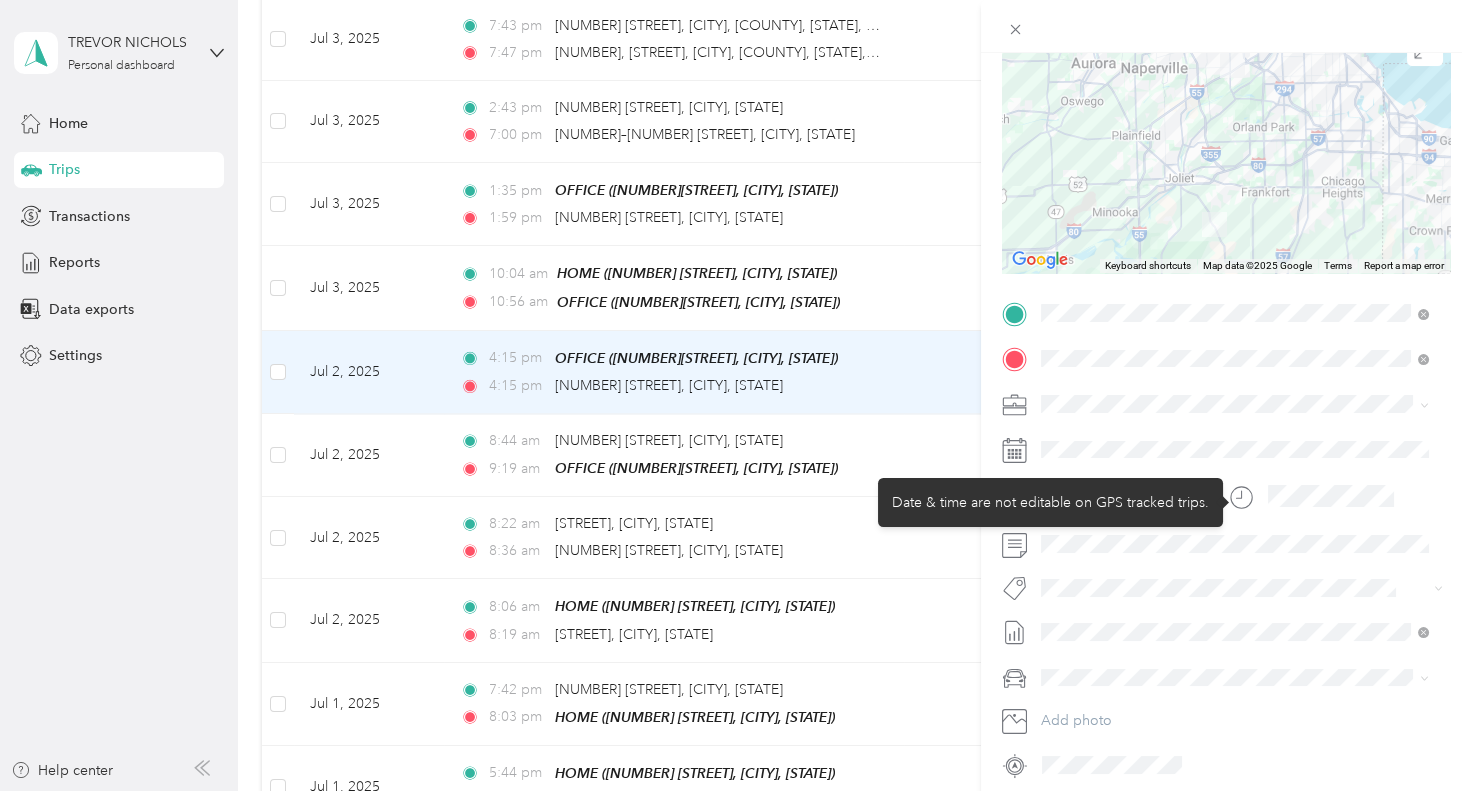 scroll, scrollTop: 180, scrollLeft: 0, axis: vertical 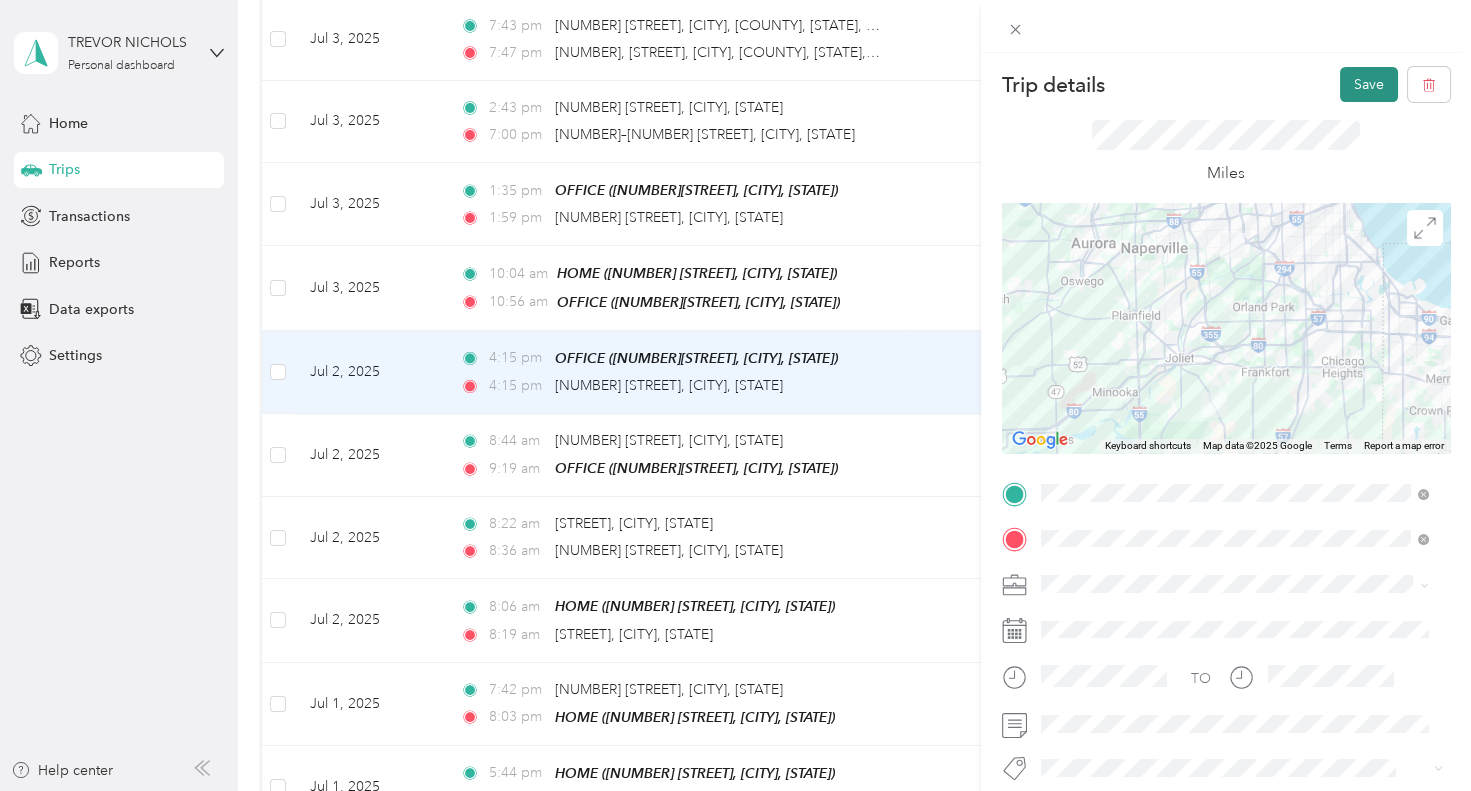 click on "Save" at bounding box center (1369, 84) 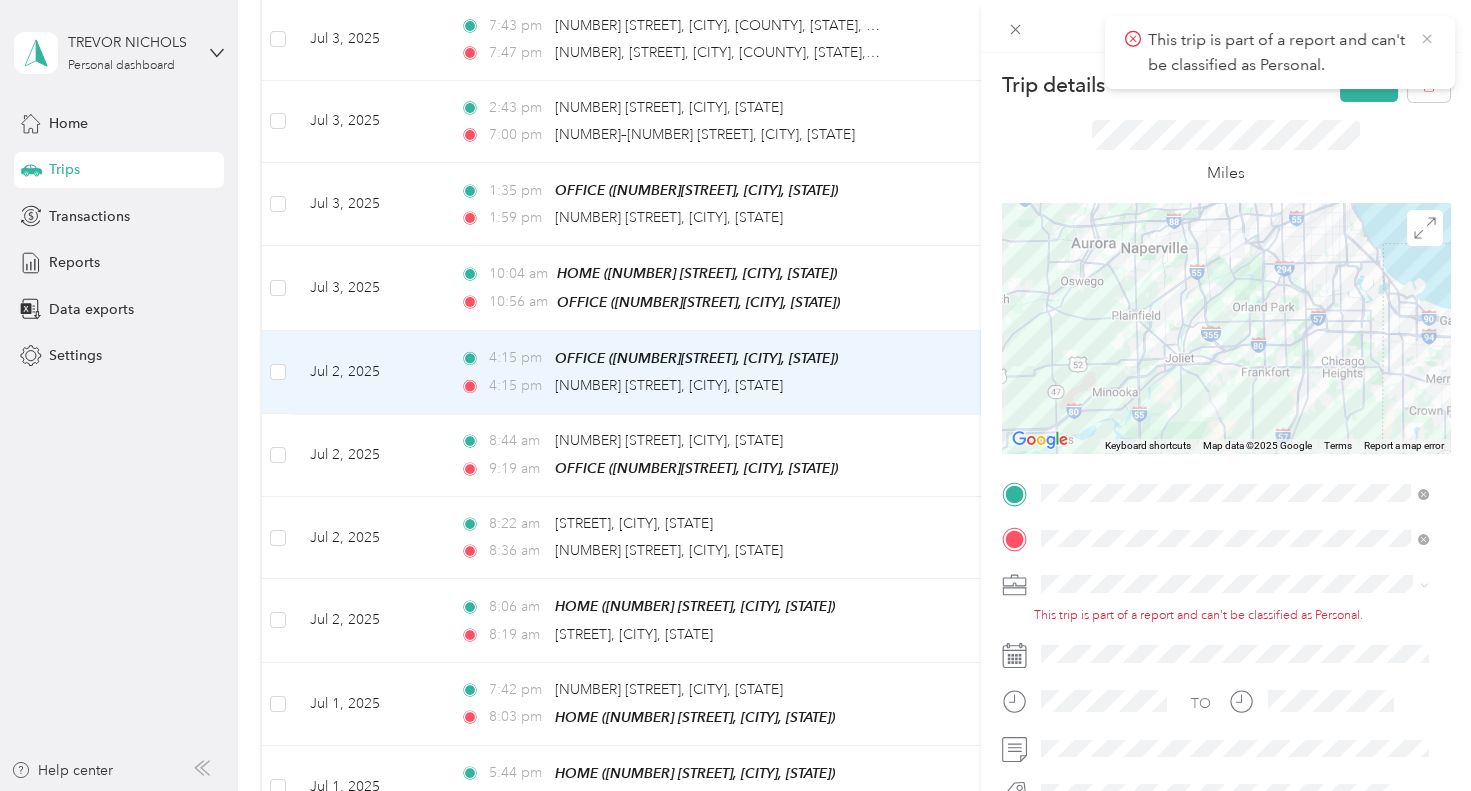 click 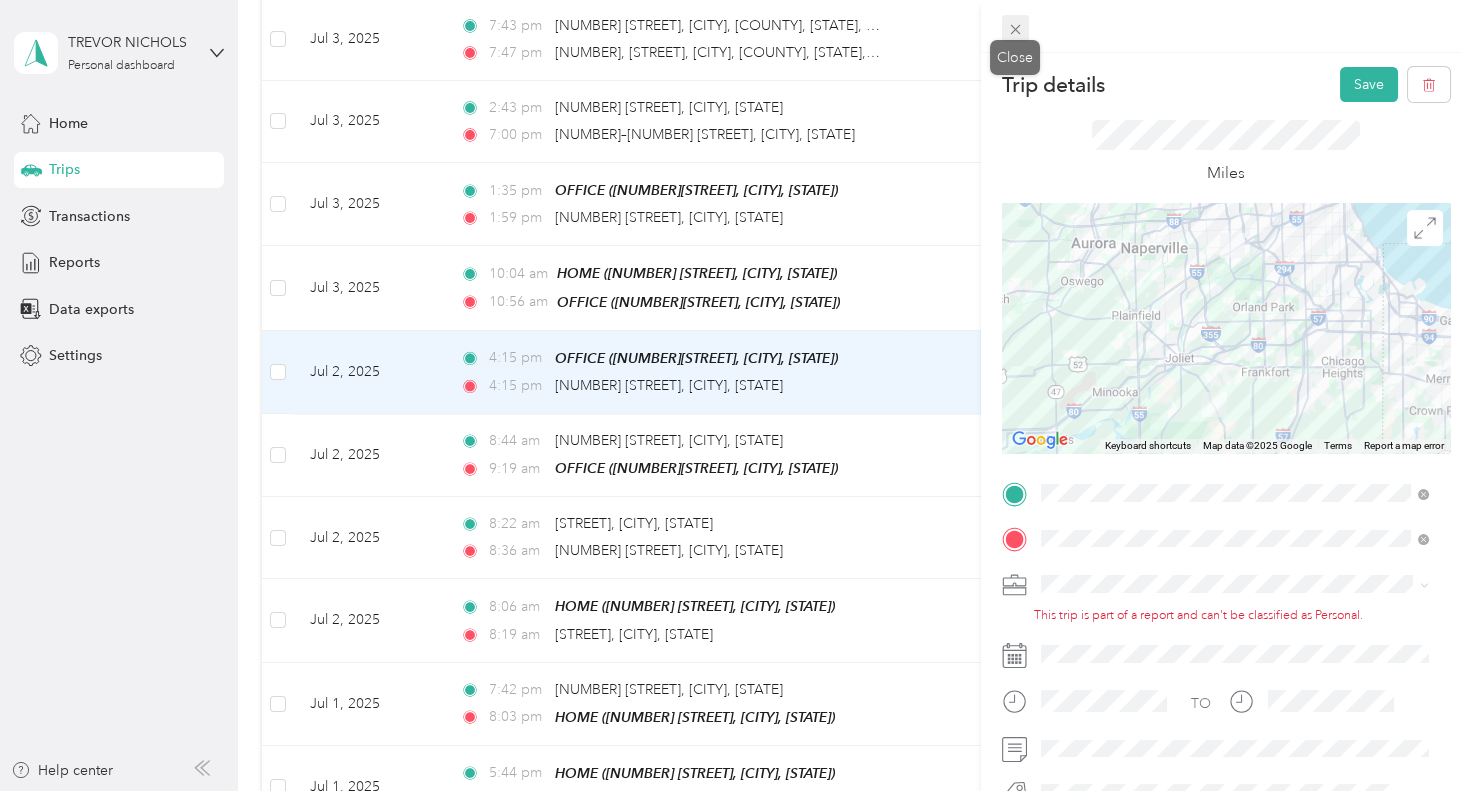 click 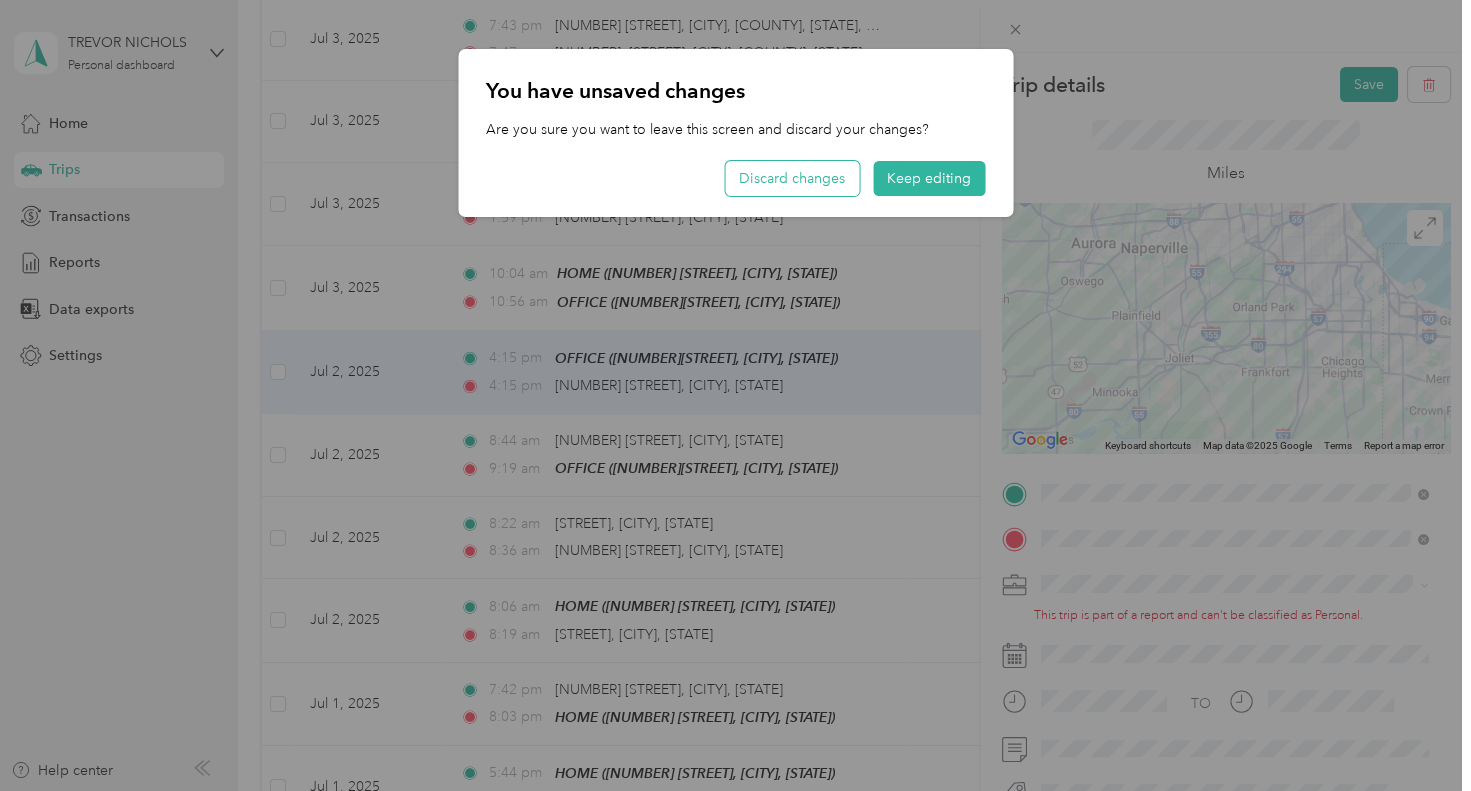 click on "Discard changes" at bounding box center (792, 178) 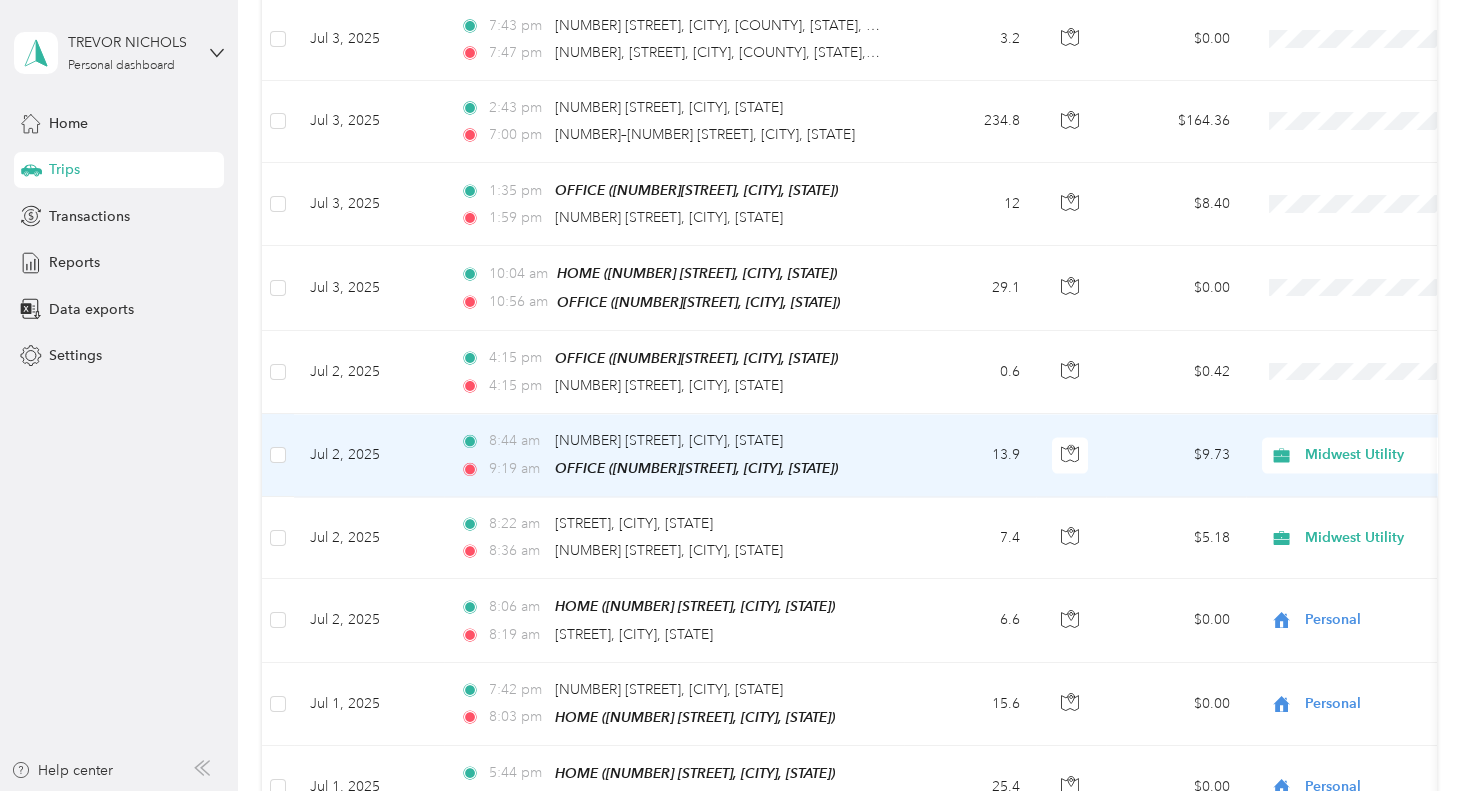 click on "Midwest Utility" at bounding box center [1396, 455] 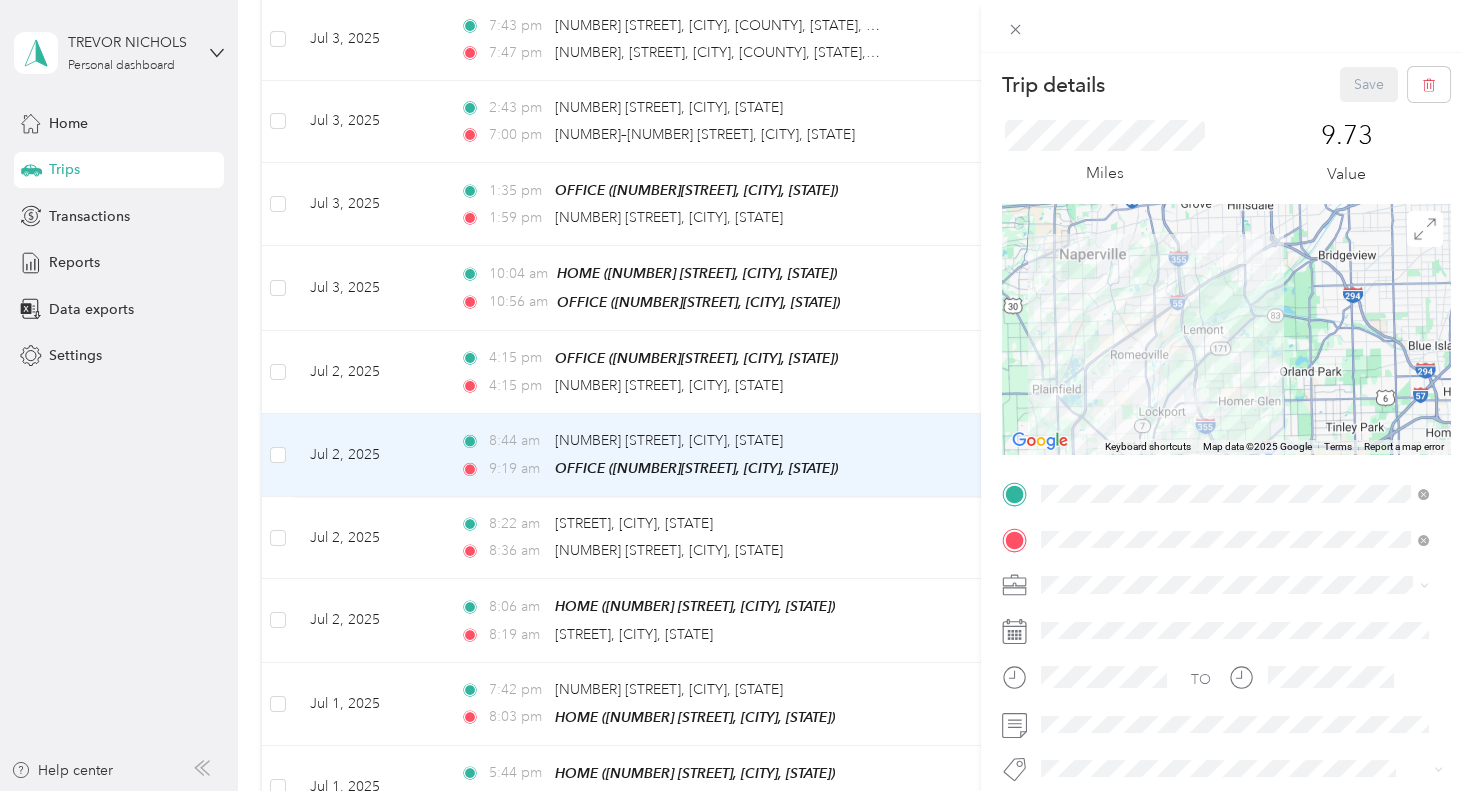 click on "Trip details Save This trip cannot be edited because it is either under review, approved, or paid. Contact your Team Manager to edit it. Miles 9.73 Value  ← Move left → Move right ↑ Move up ↓ Move down + Zoom in - Zoom out Home Jump left by 75% End Jump right by 75% Page Up Jump up by 75% Page Down Jump down by 75% Keyboard shortcuts Map Data Map data ©2025 Google Map data ©2025 Google 5 km  Click to toggle between metric and imperial units Terms Report a map error TO Add photo" at bounding box center (735, 395) 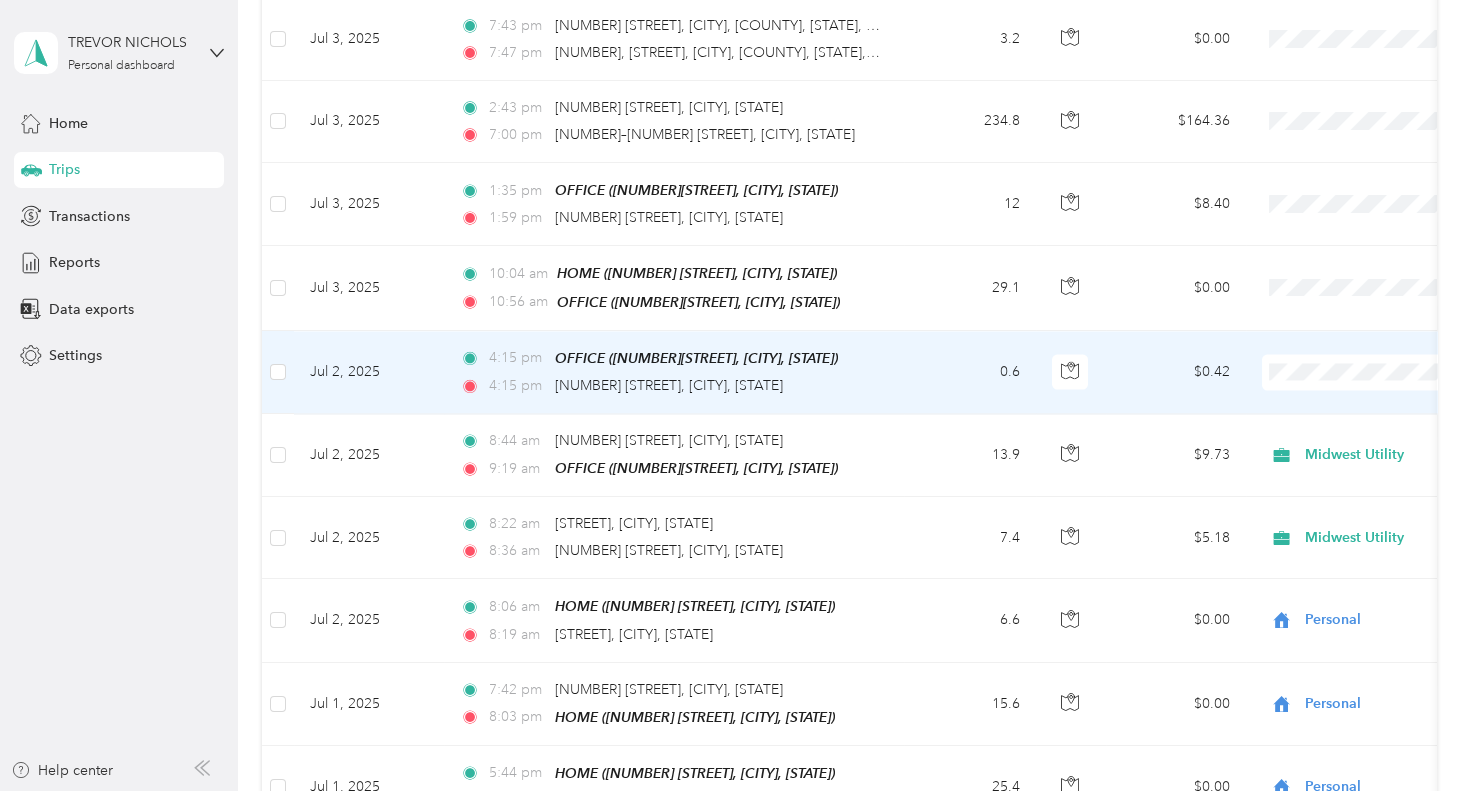 click on "Personal" at bounding box center (1364, 366) 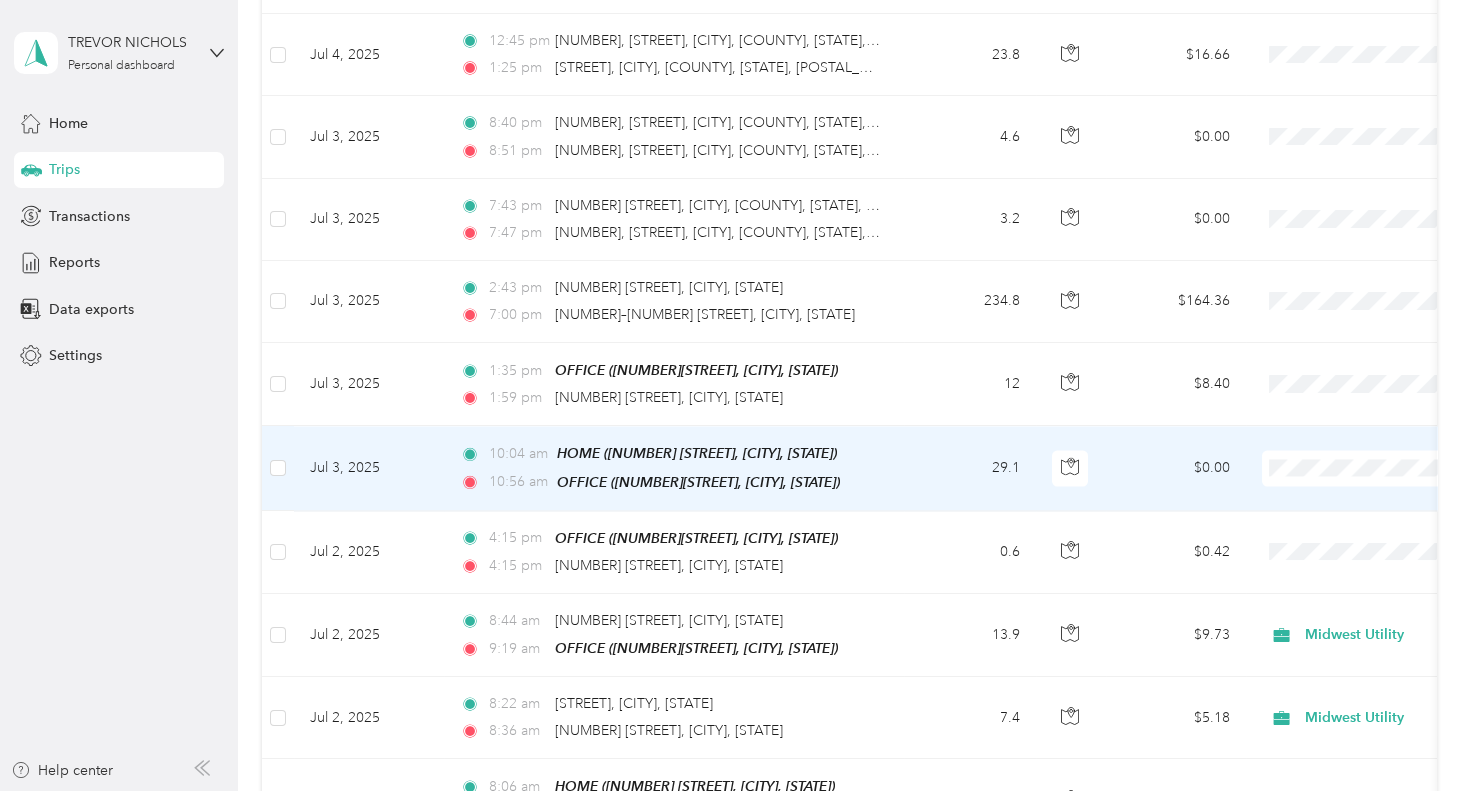 scroll, scrollTop: 6966, scrollLeft: 0, axis: vertical 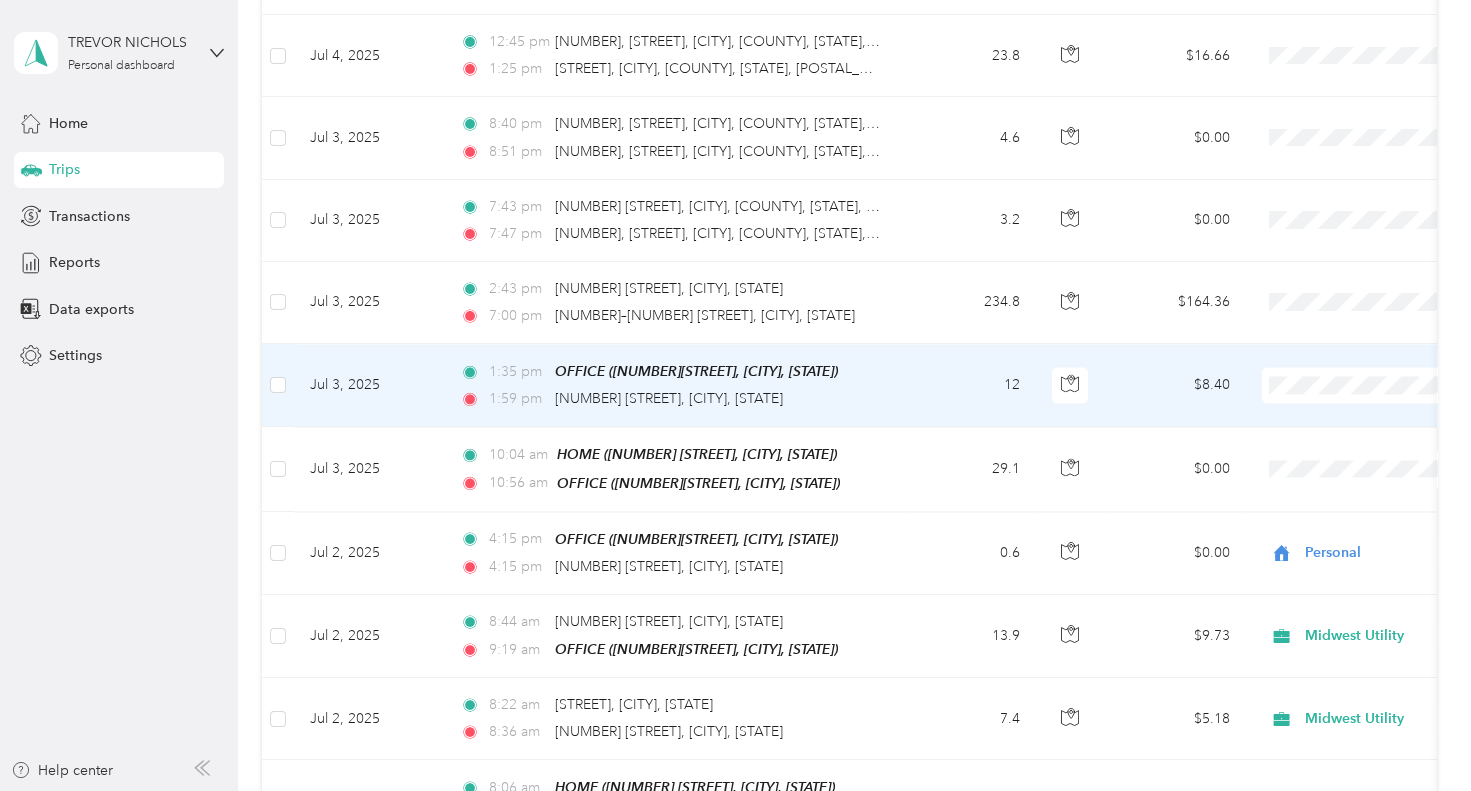 click at bounding box center (1386, 385) 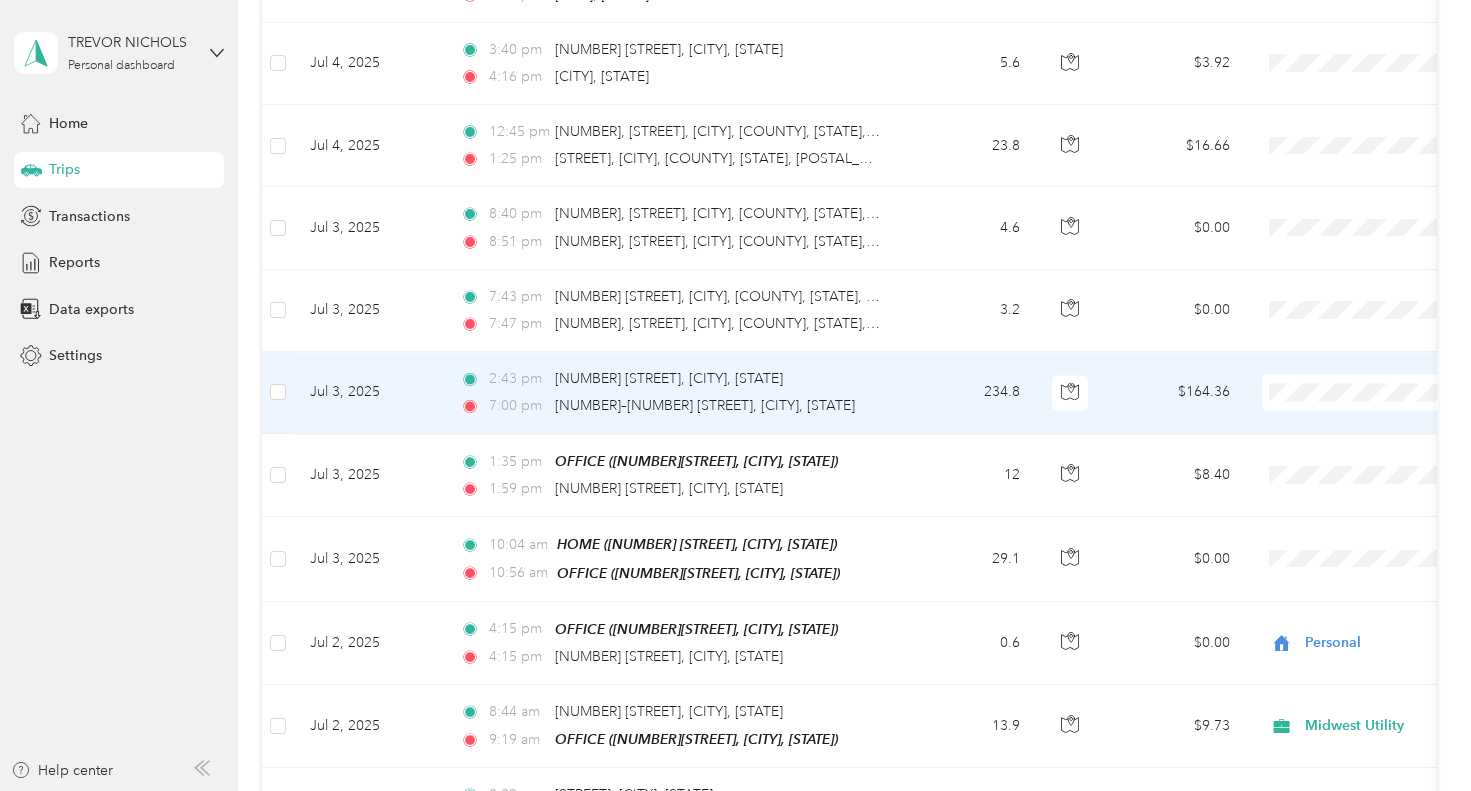 scroll, scrollTop: 6875, scrollLeft: 0, axis: vertical 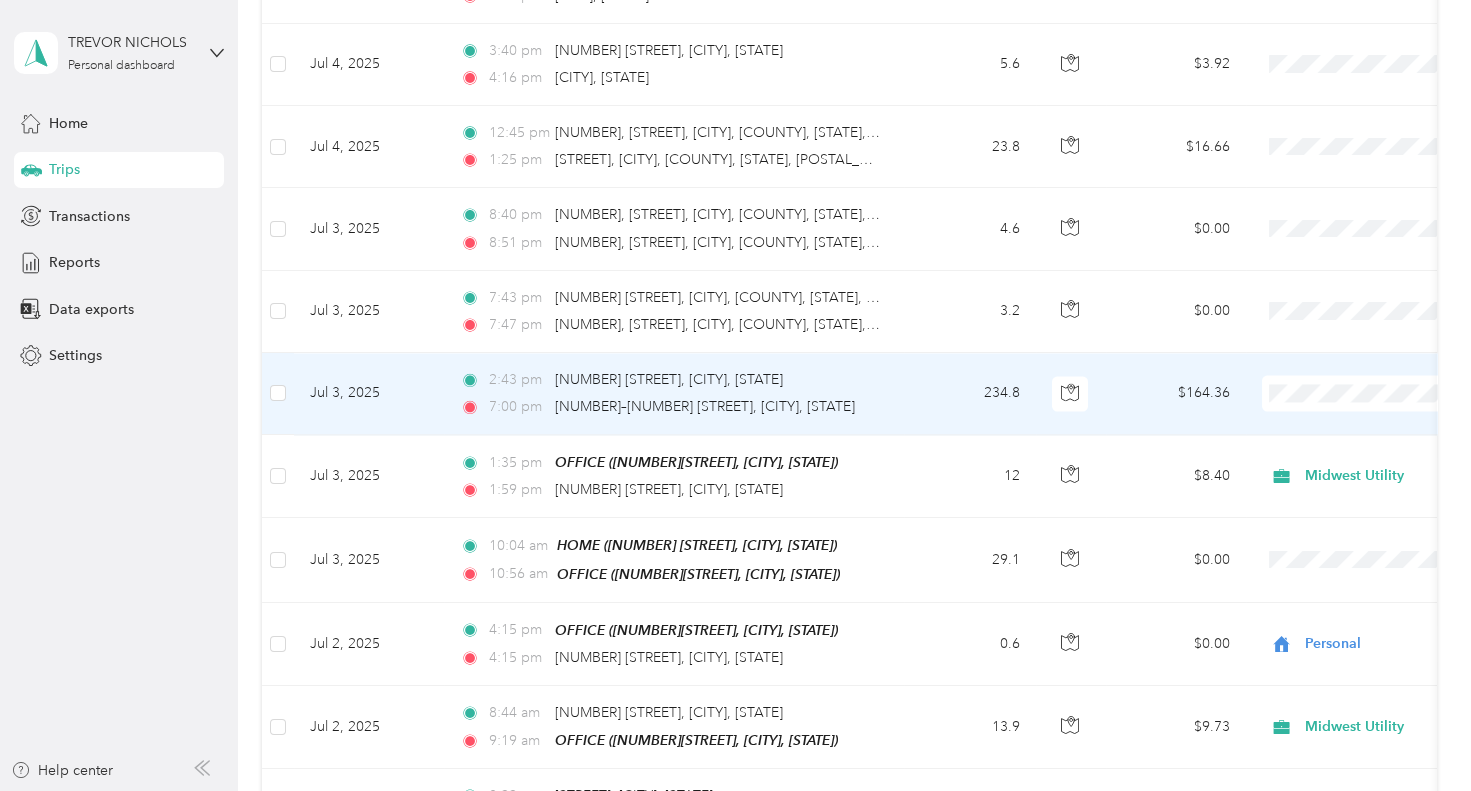 click on "Personal" at bounding box center (1347, 392) 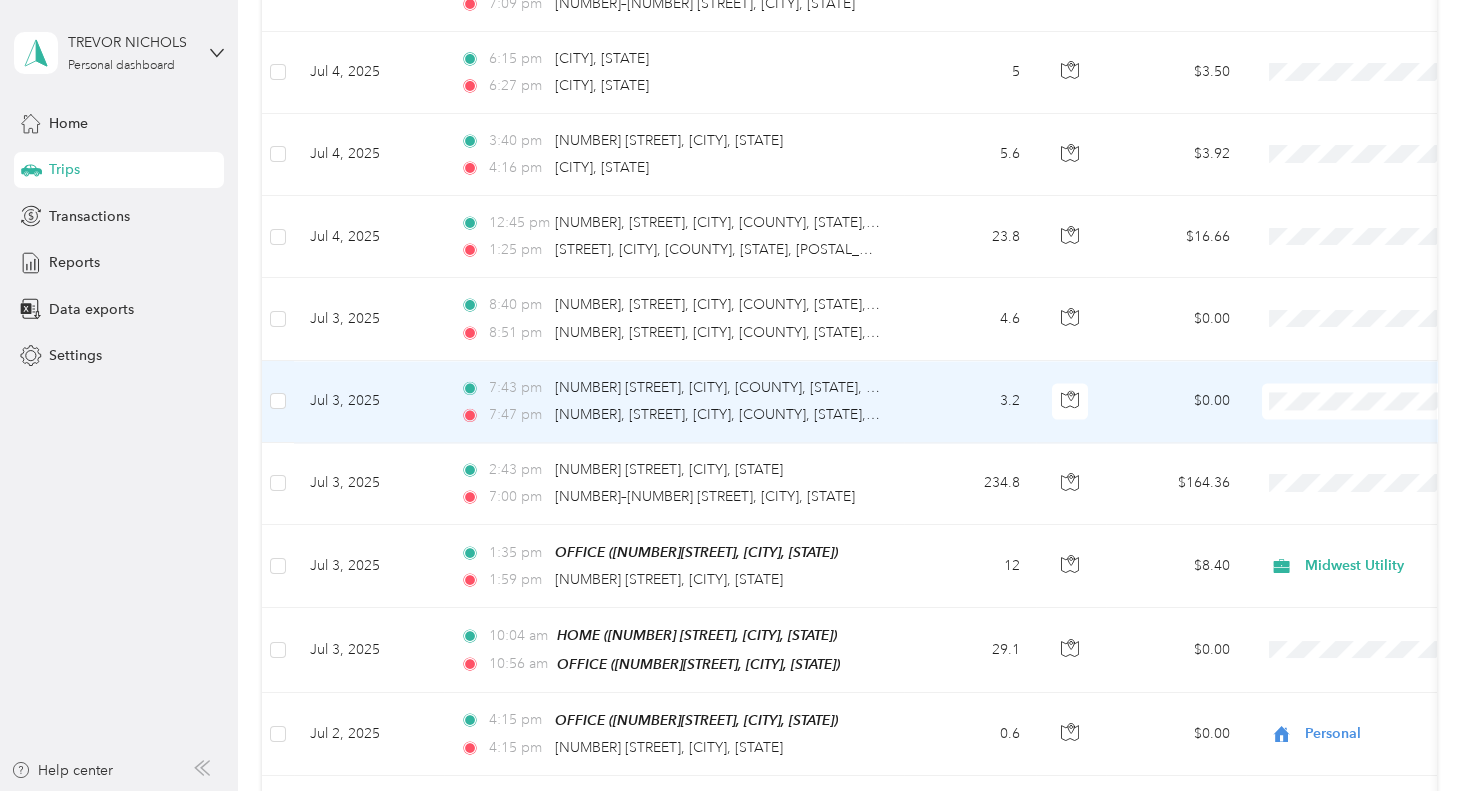 scroll, scrollTop: 6784, scrollLeft: 0, axis: vertical 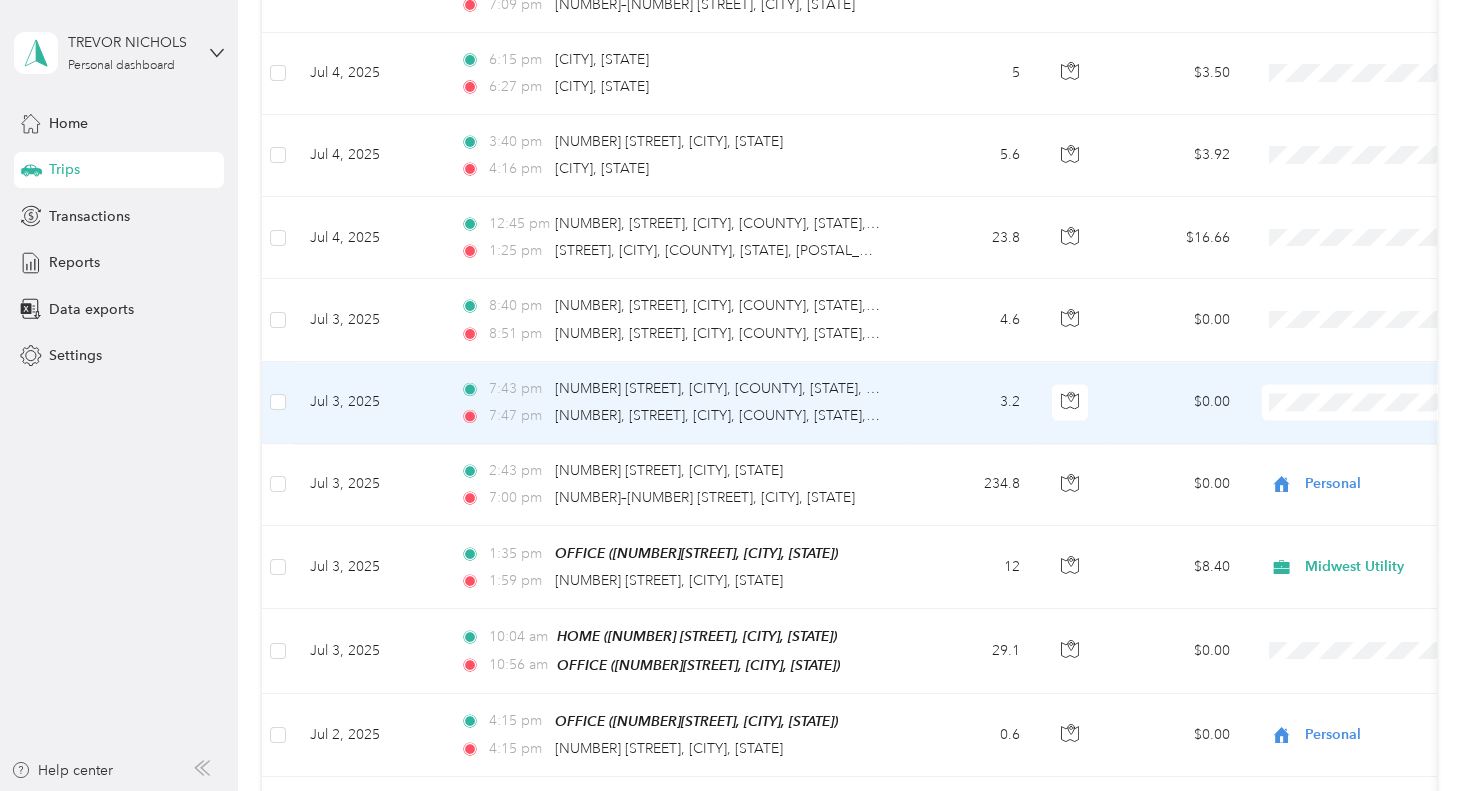click on "Personal" at bounding box center [1364, 401] 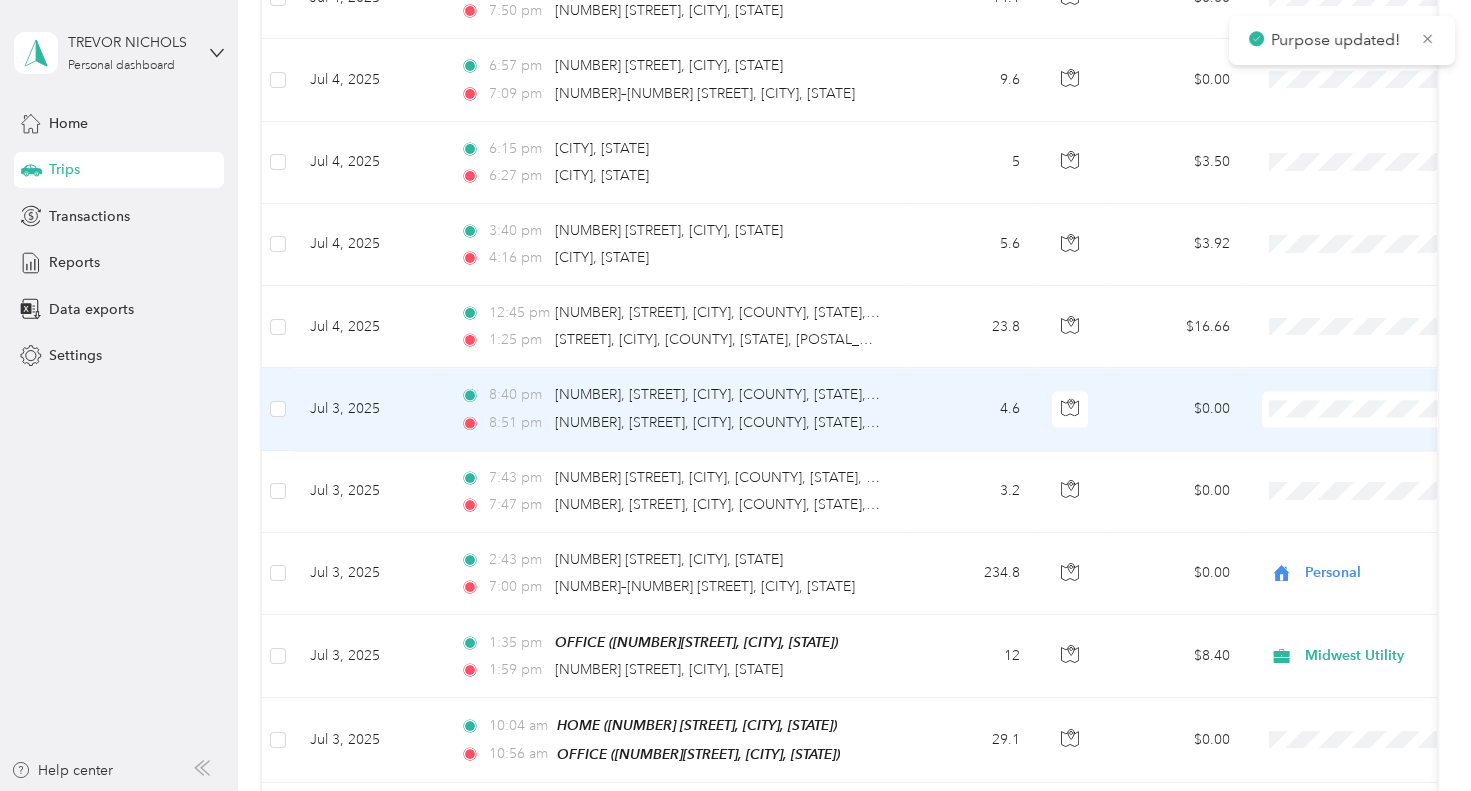 scroll, scrollTop: 6694, scrollLeft: 0, axis: vertical 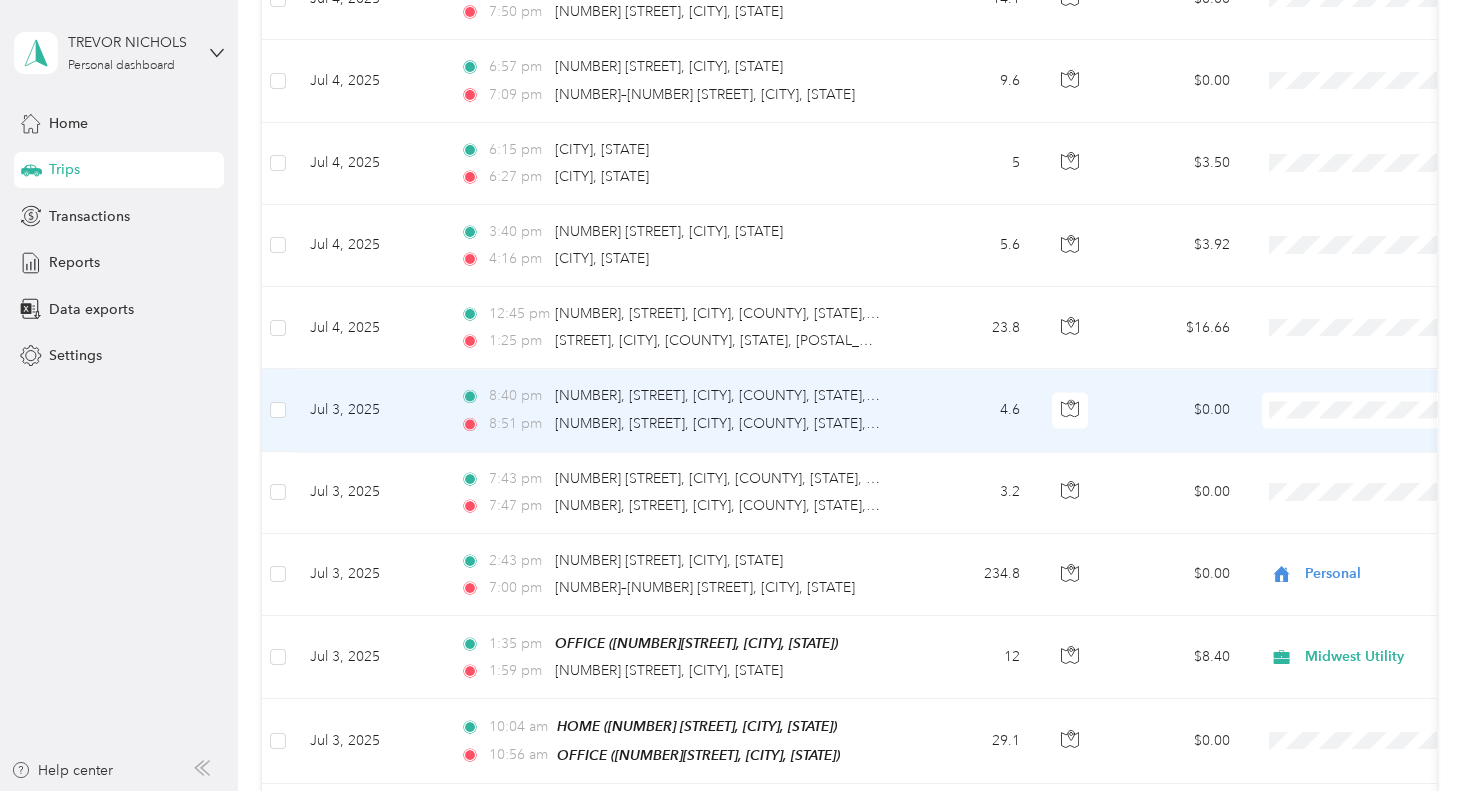 click on "Personal" at bounding box center (1347, 408) 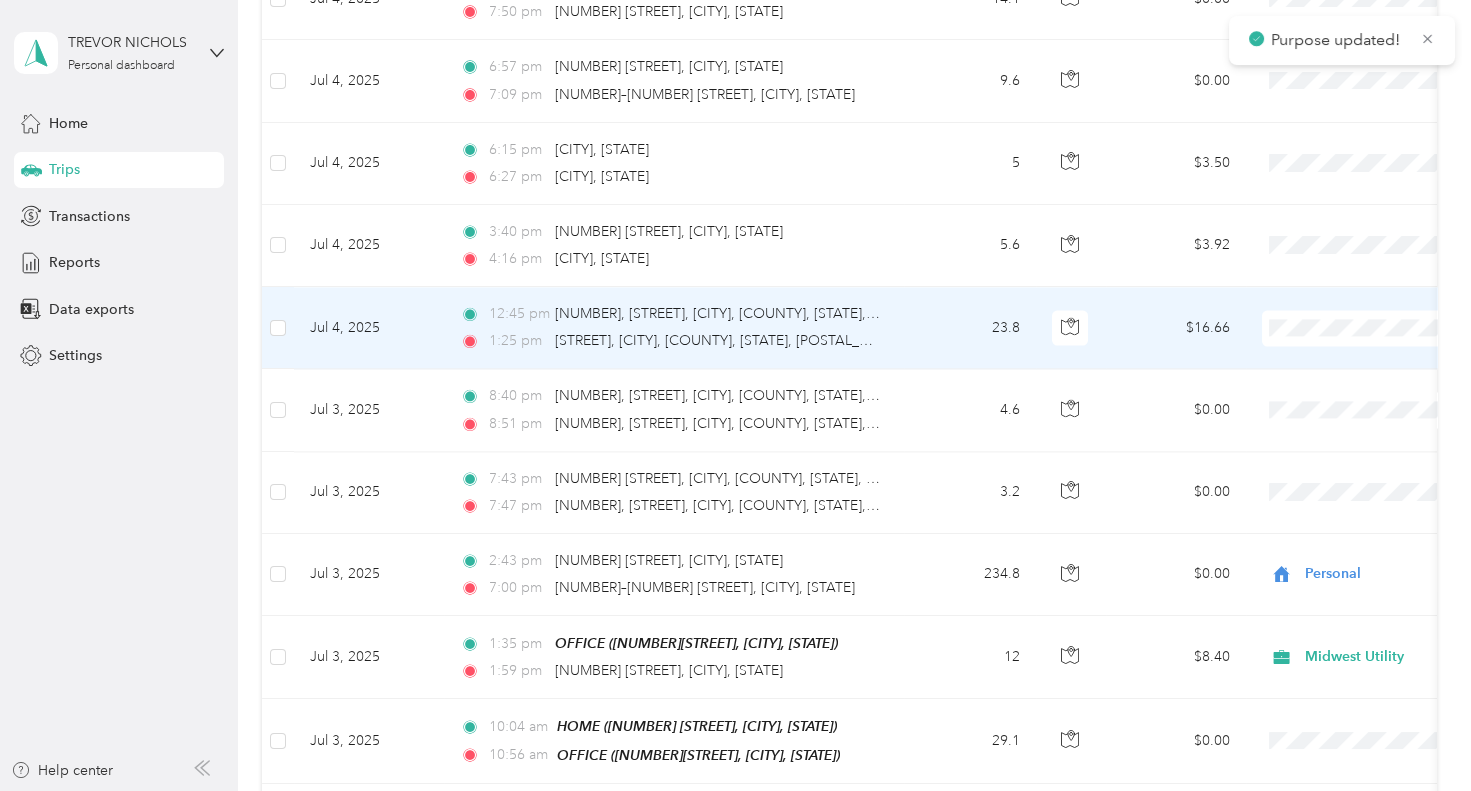 click at bounding box center [1386, 328] 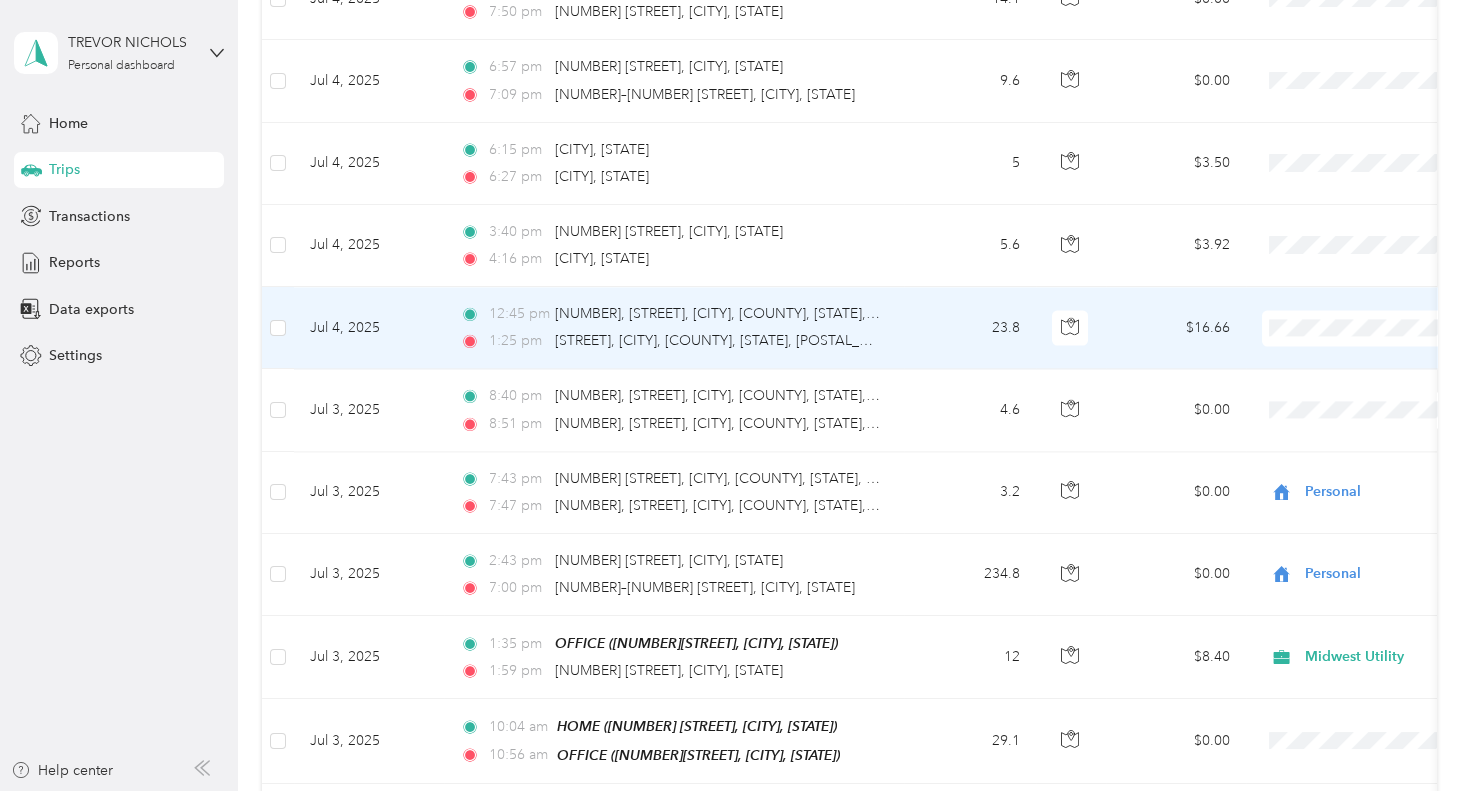 click on "Personal" at bounding box center [1364, 326] 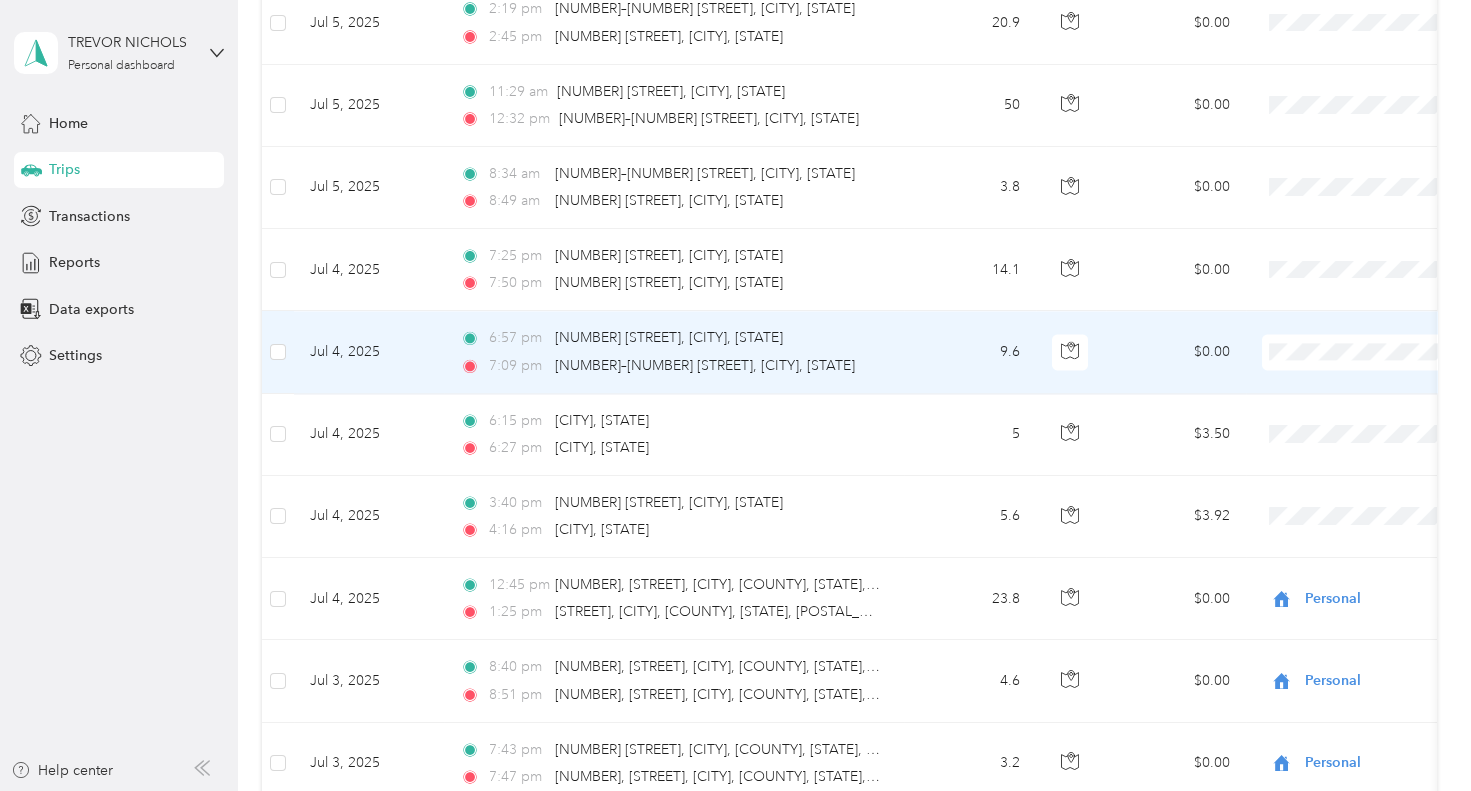 scroll, scrollTop: 6422, scrollLeft: 0, axis: vertical 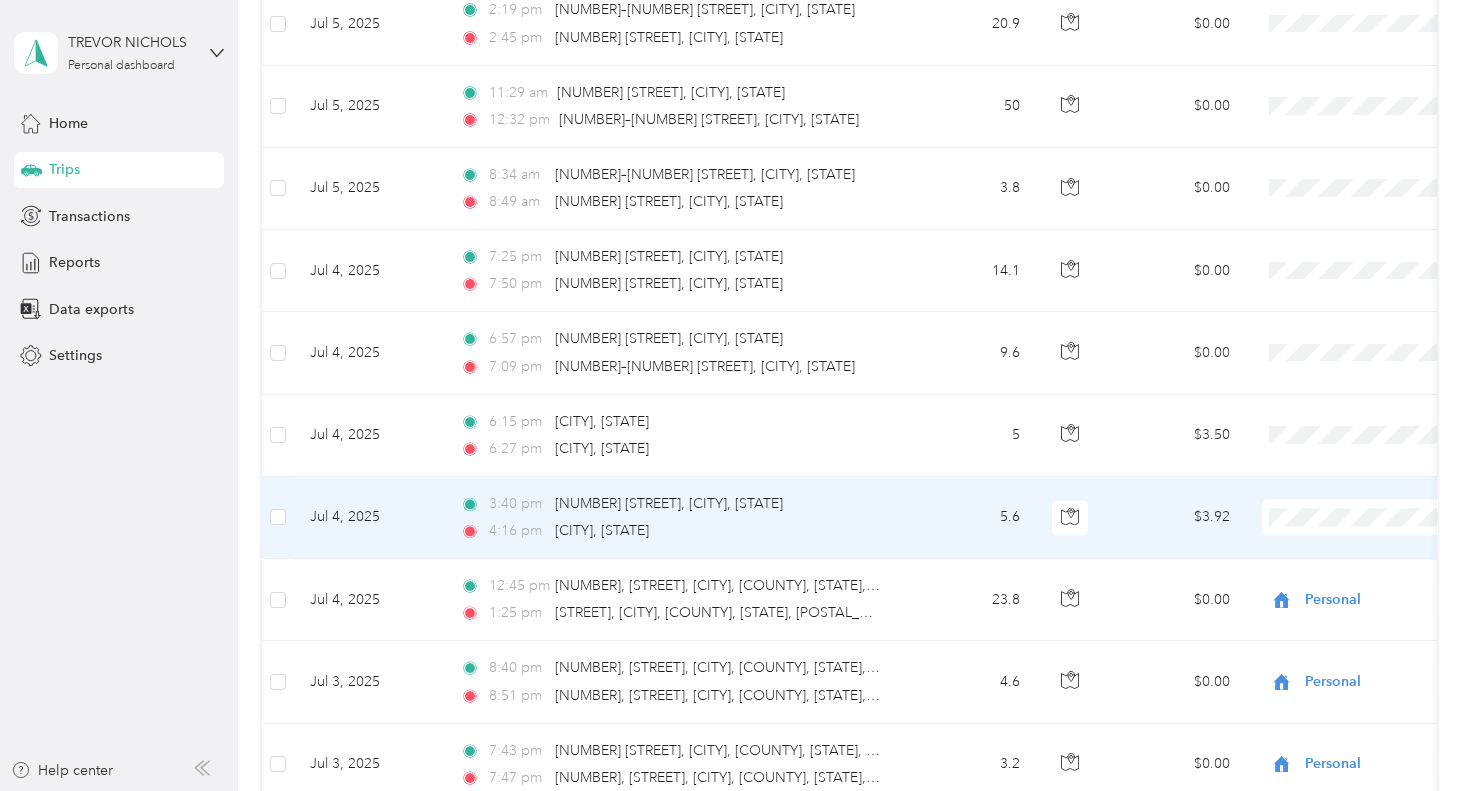 click on "Personal" at bounding box center (1364, 516) 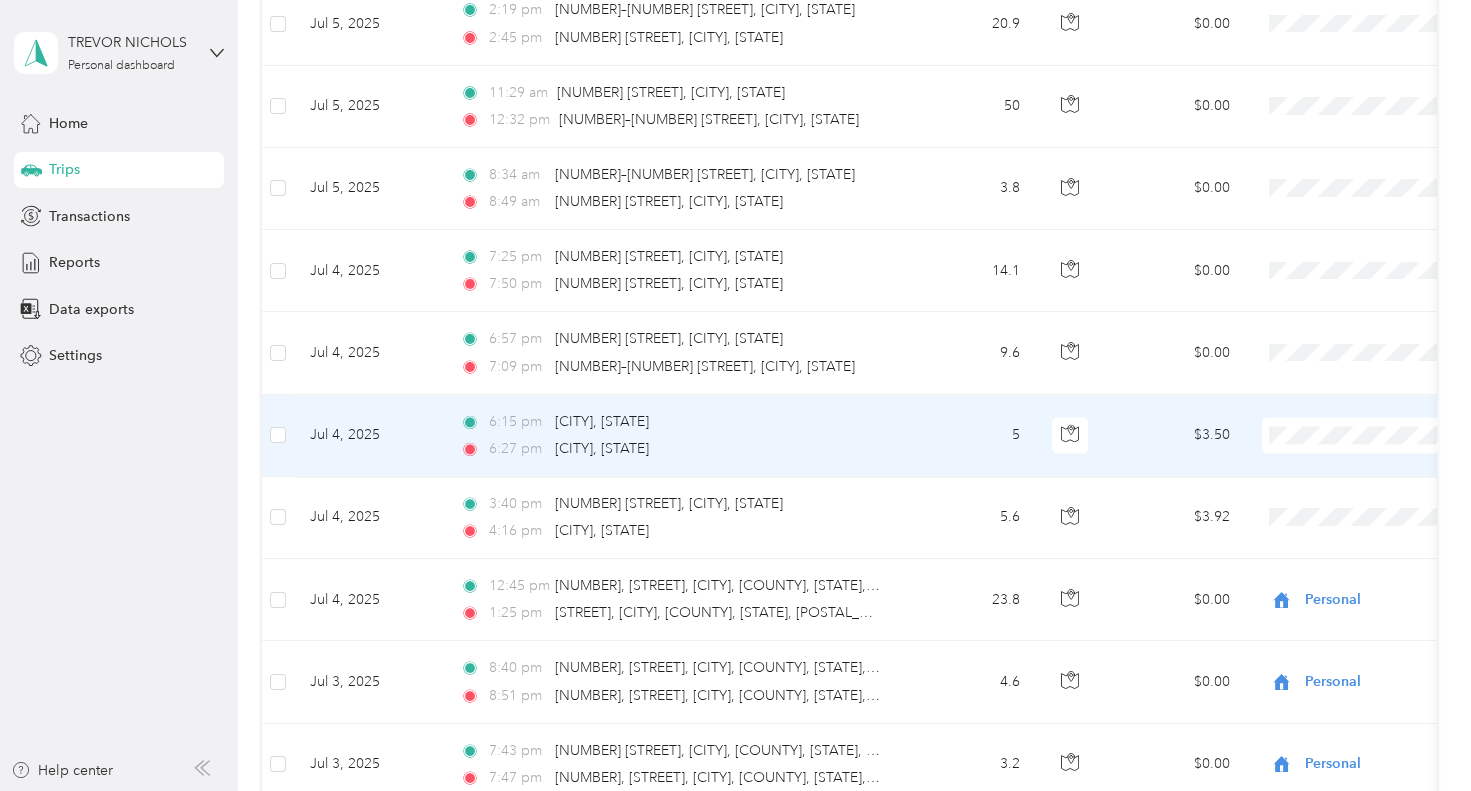 click on "Personal" at bounding box center (1364, 432) 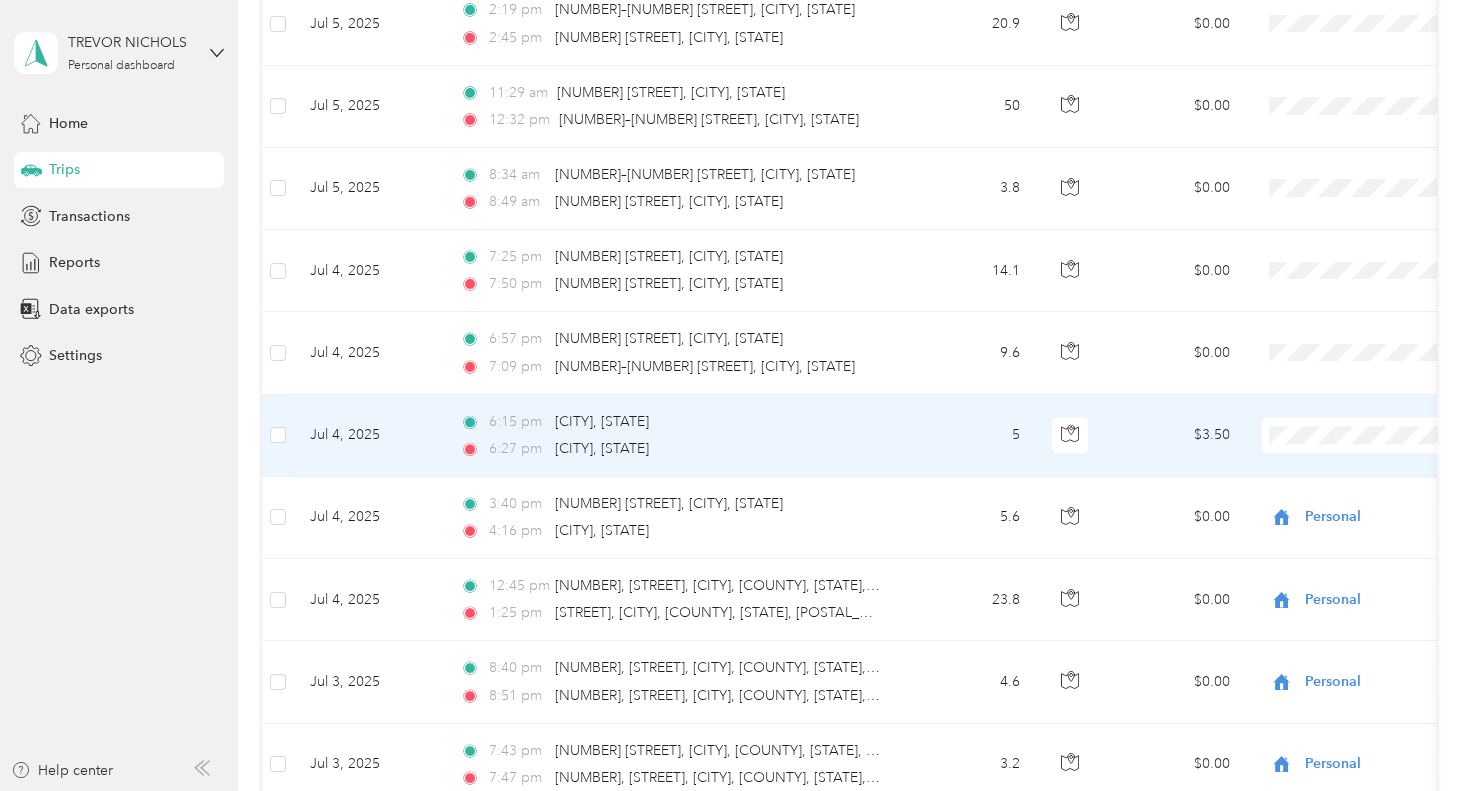click on "Personal" at bounding box center (1364, 423) 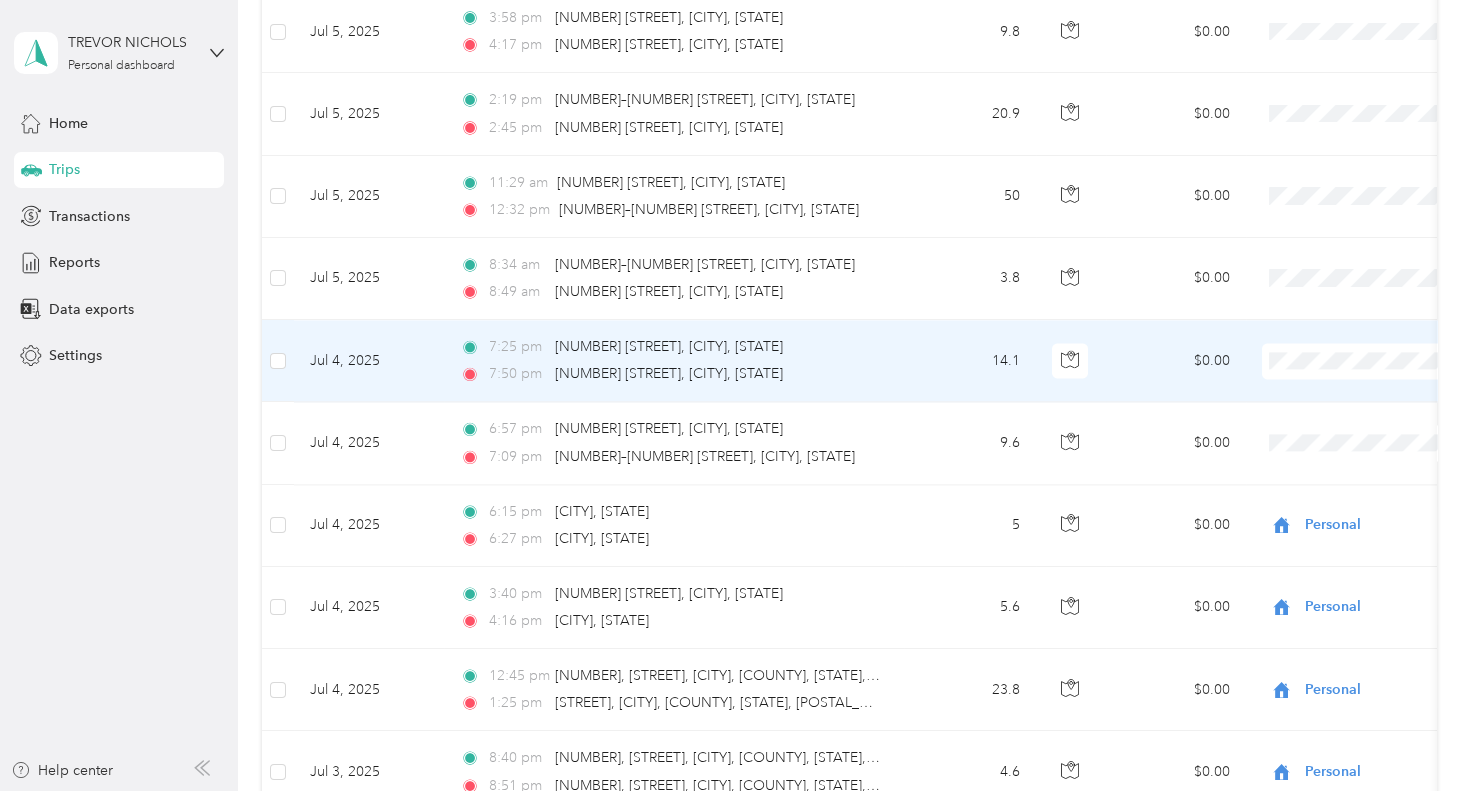scroll, scrollTop: 6331, scrollLeft: 0, axis: vertical 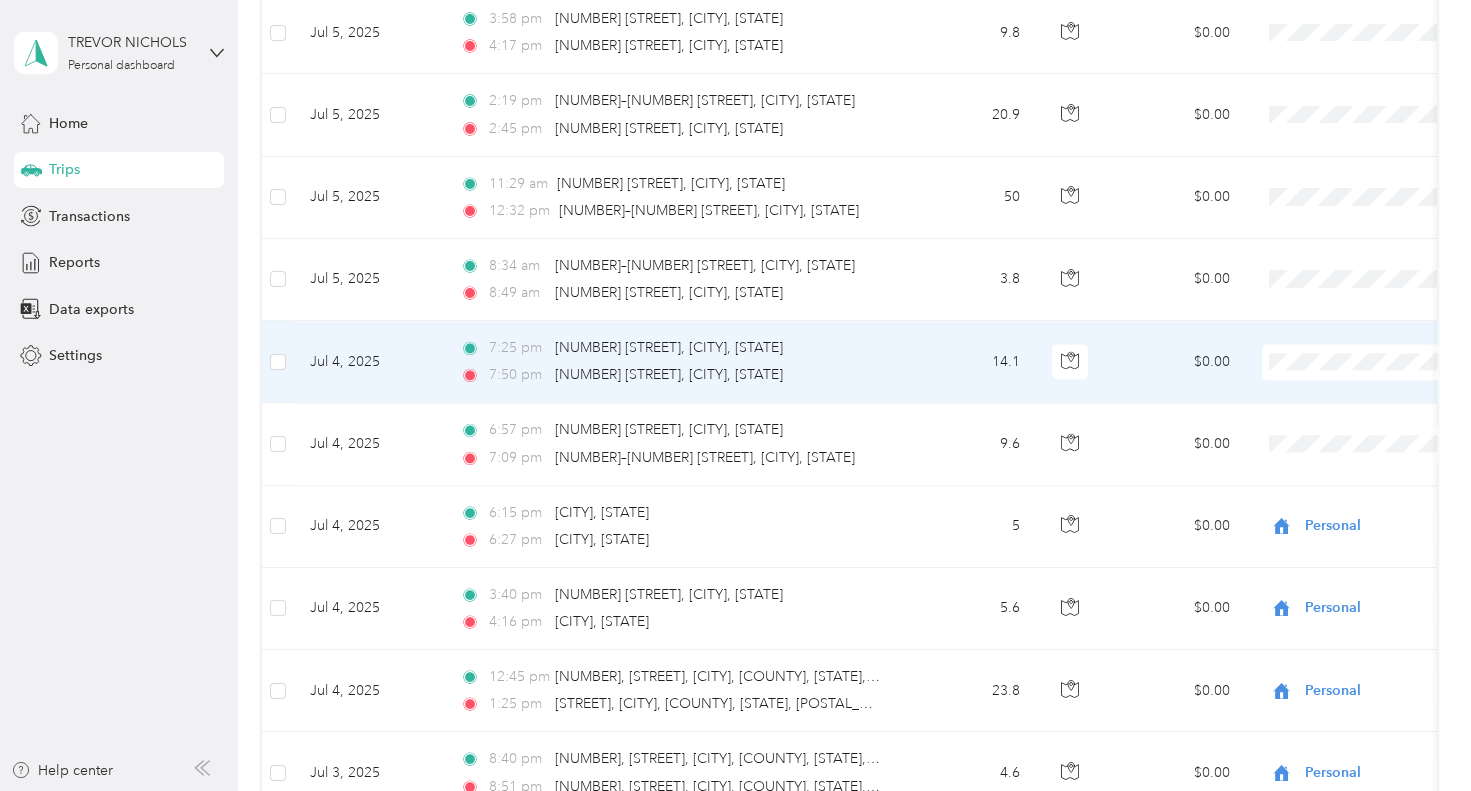 click on "Personal" at bounding box center (1347, 349) 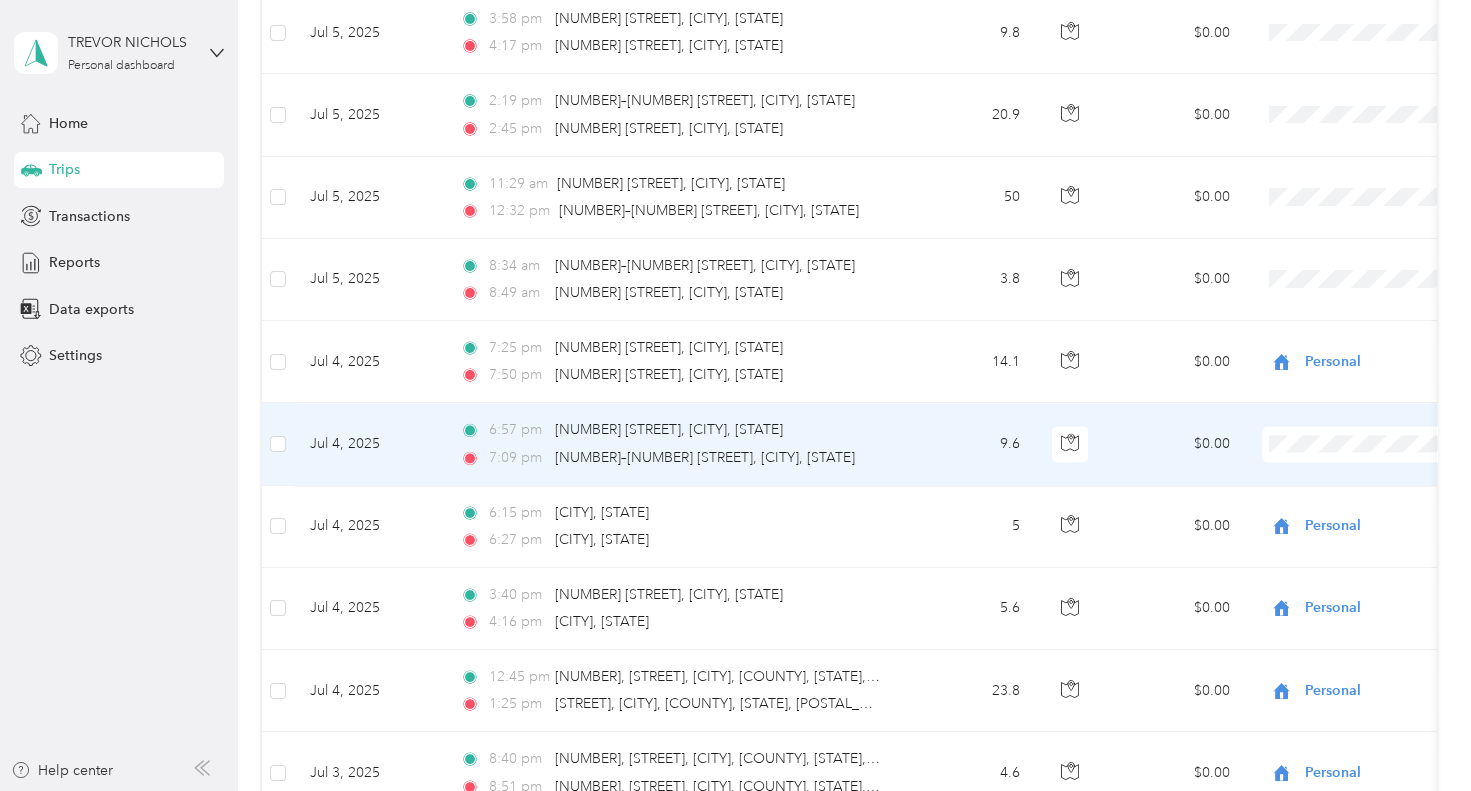 click on "Personal" at bounding box center [1364, 432] 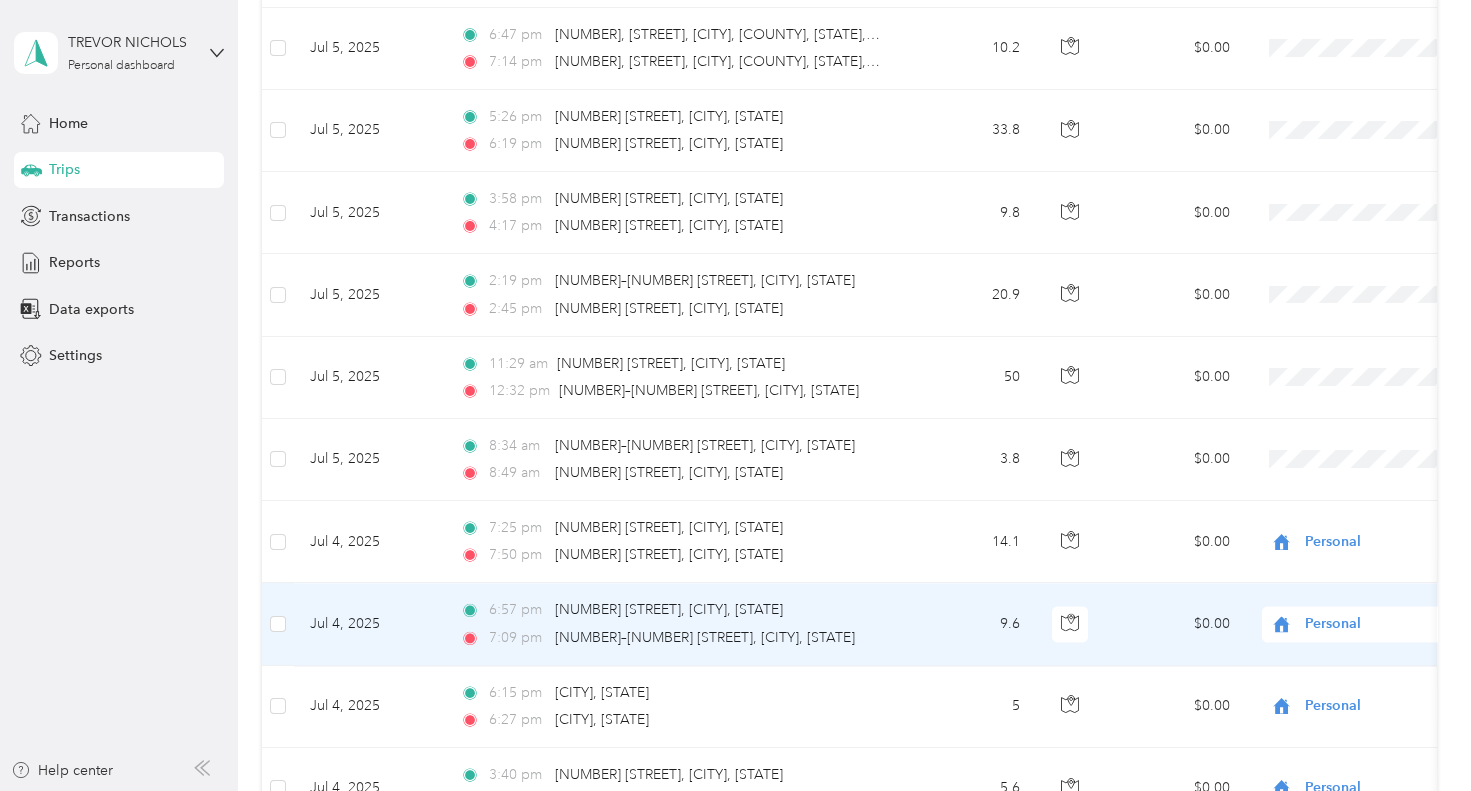 scroll, scrollTop: 6150, scrollLeft: 0, axis: vertical 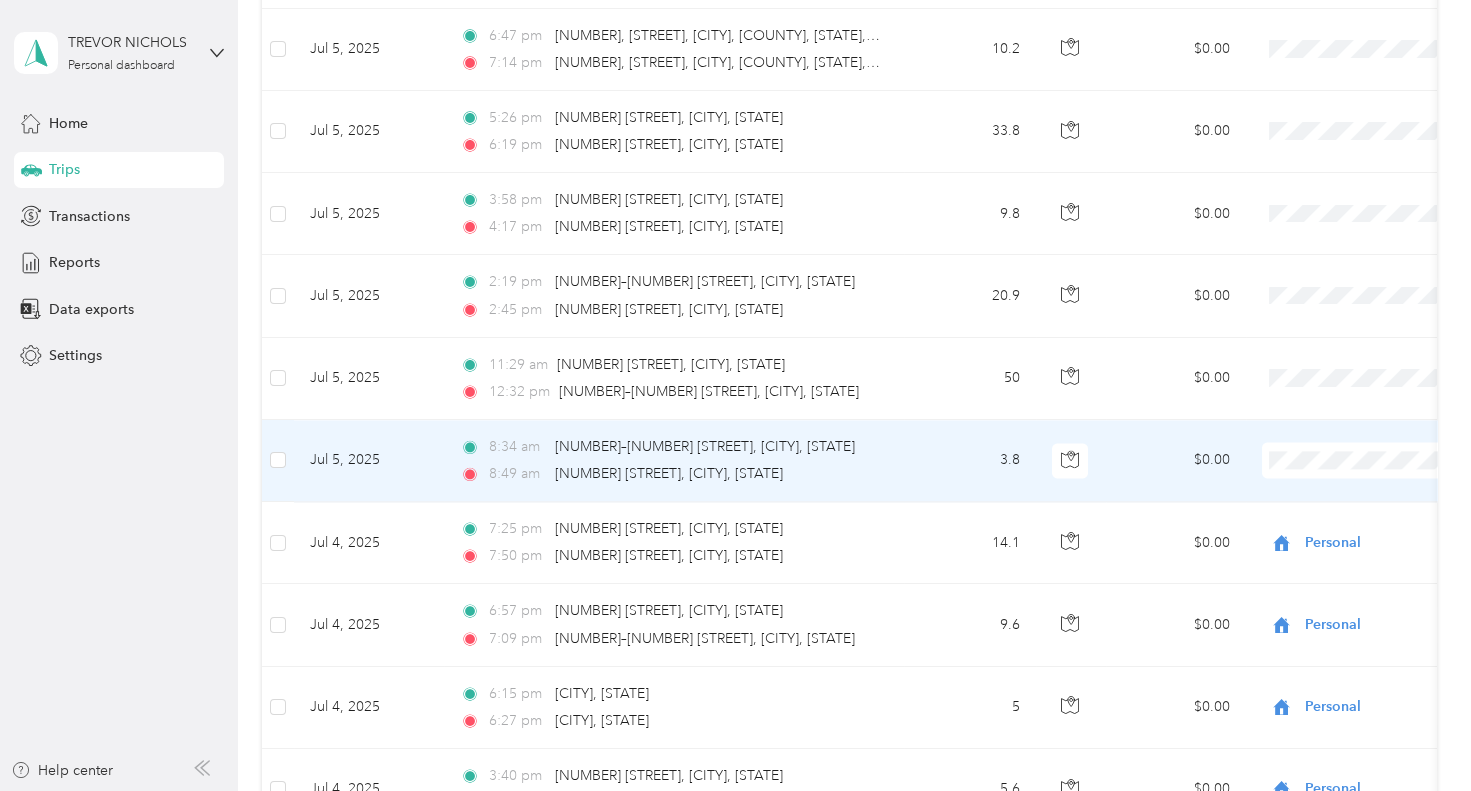 click on "TREVOR NICHOLS Personal dashboard Home Trips Transactions Reports Data exports Settings   Help center Trips New trip 350.9   mi Work 1,082.4   mi Personal 0   mi Unclassified $245.63 Value All purposes Filters Date Locations Mileage (mi) Map Mileage value Purpose Track Method Report                     Jul 31, 2025 7:40 pm 1005 W Laraway Rd, New Lenox, IL 7:48 pm HOME (205 South Eastern Avenue, Manhattan, IL) 4.3 $0.00 Personal GPS -- Jul 31, 2025 5:11 pm OFFICE (15W700 North Frontage Road, Burr Ridge, IL) 6:22 pm 1005 W Laraway Rd, New Lenox, IL 33.8 $23.66 GPS Jul 2025 Jul 31, 2025 8:53 am HOME (205 South Eastern Avenue, Manhattan, IL) 9:47 am OFFICE (15W700 North Frontage Road, Burr Ridge, IL) 28.9 $0.00 GPS -- Jul 30, 2025 4:29 pm OFFICE (15W700 North Frontage Road, Burr Ridge, IL) 5:37 pm HOME (205 South Eastern Avenue, Manhattan, IL) 29.6 $0.00 Personal GPS -- Jul 30, 2025 2:05 pm OFFICE (15W700 North Frontage Road, Burr Ridge, IL) 2:43 pm OFFICE (15W700 North Frontage Road, Burr Ridge, IL) --" at bounding box center (730, 395) 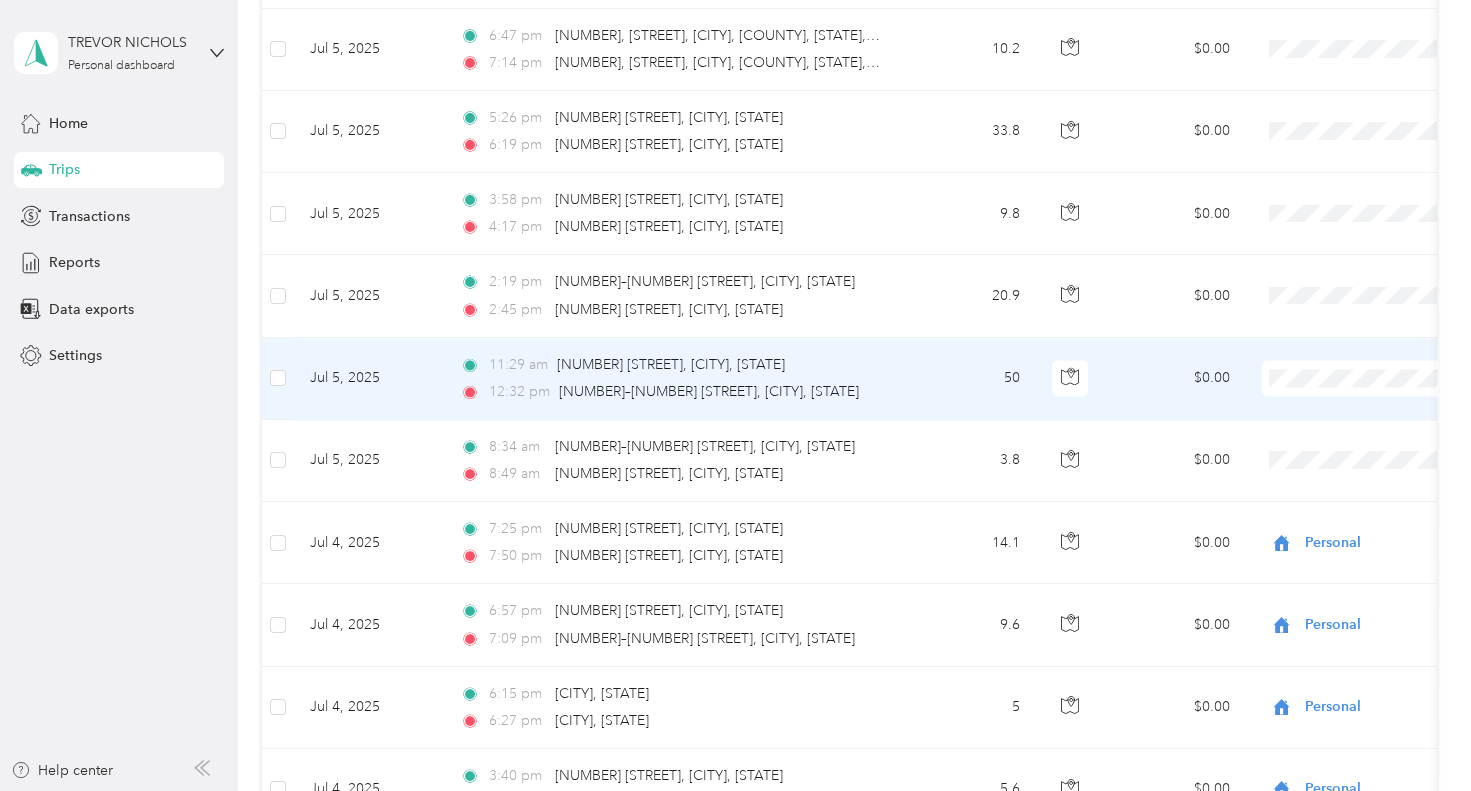 click on "Personal" at bounding box center [1364, 375] 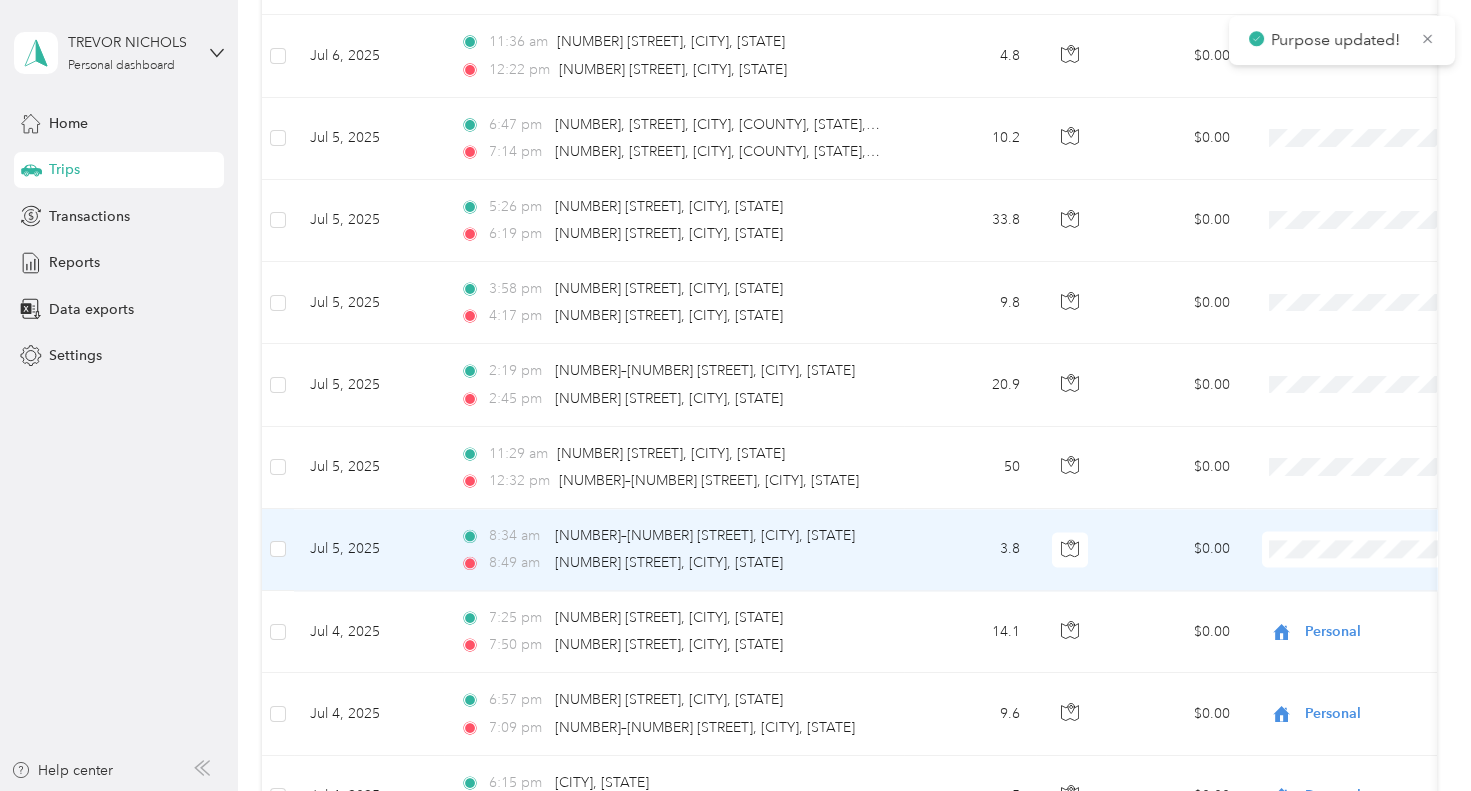 scroll, scrollTop: 6060, scrollLeft: 0, axis: vertical 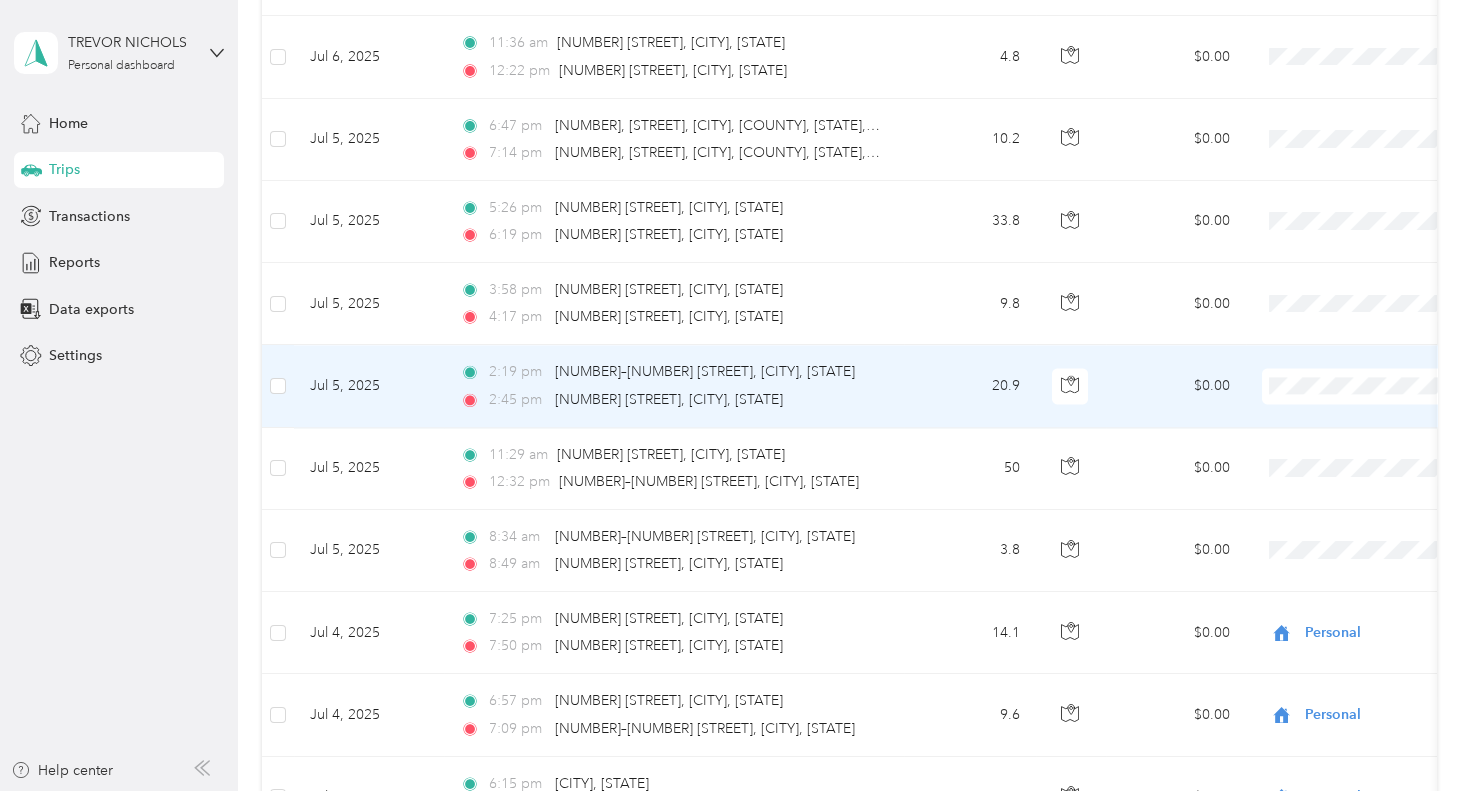 click on "Personal" at bounding box center [1364, 375] 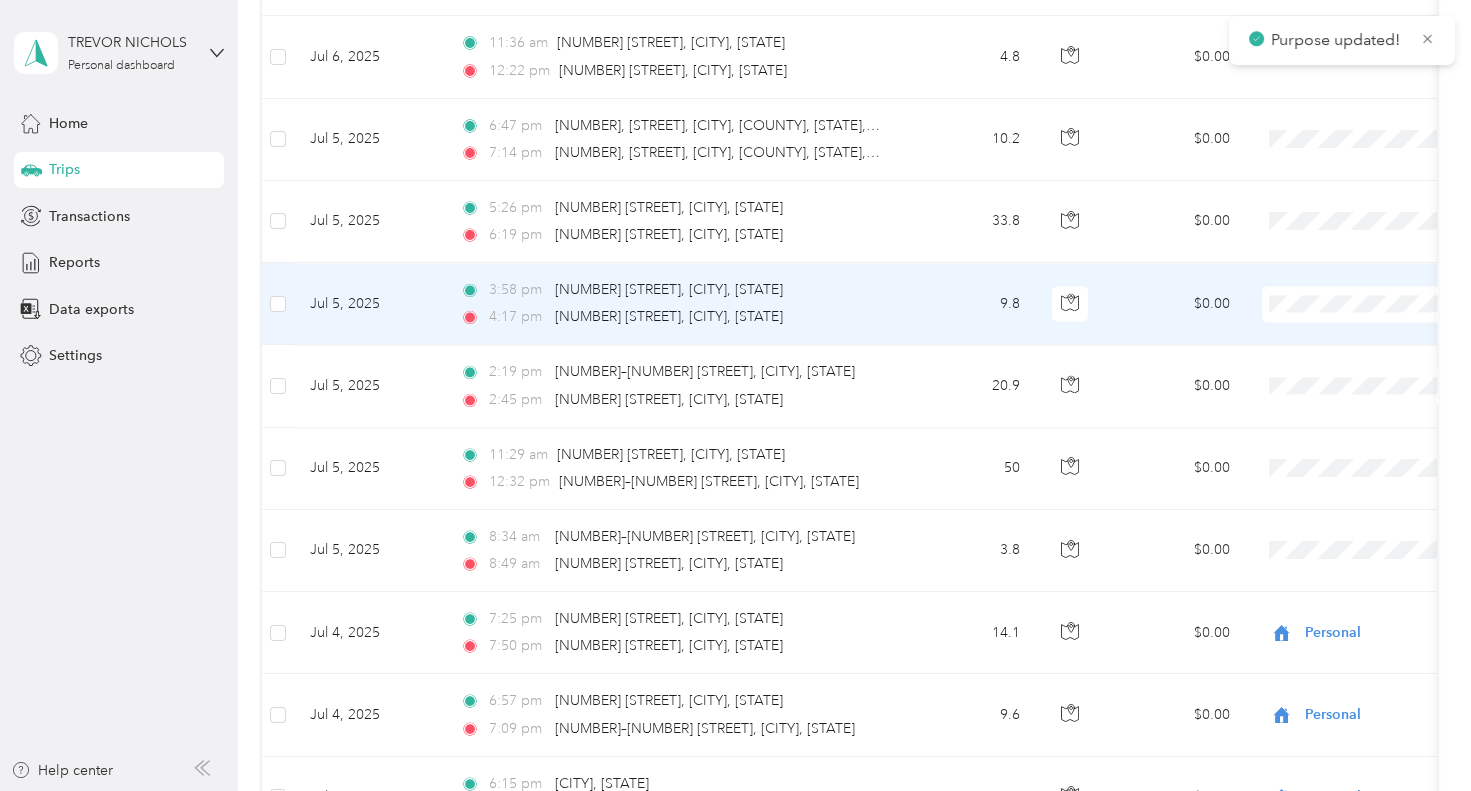 click on "Personal" at bounding box center [1364, 294] 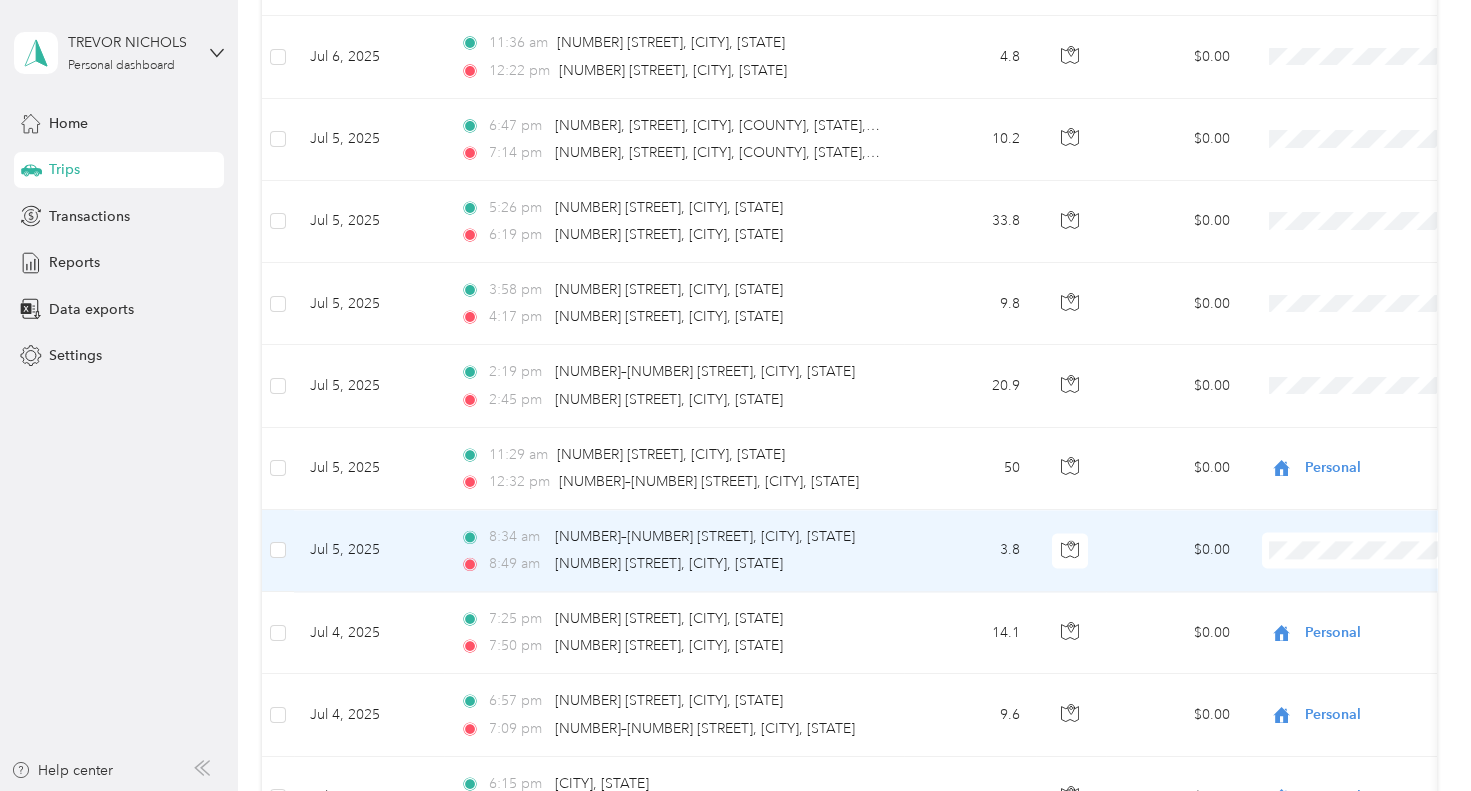 click on "Personal" at bounding box center [1347, 541] 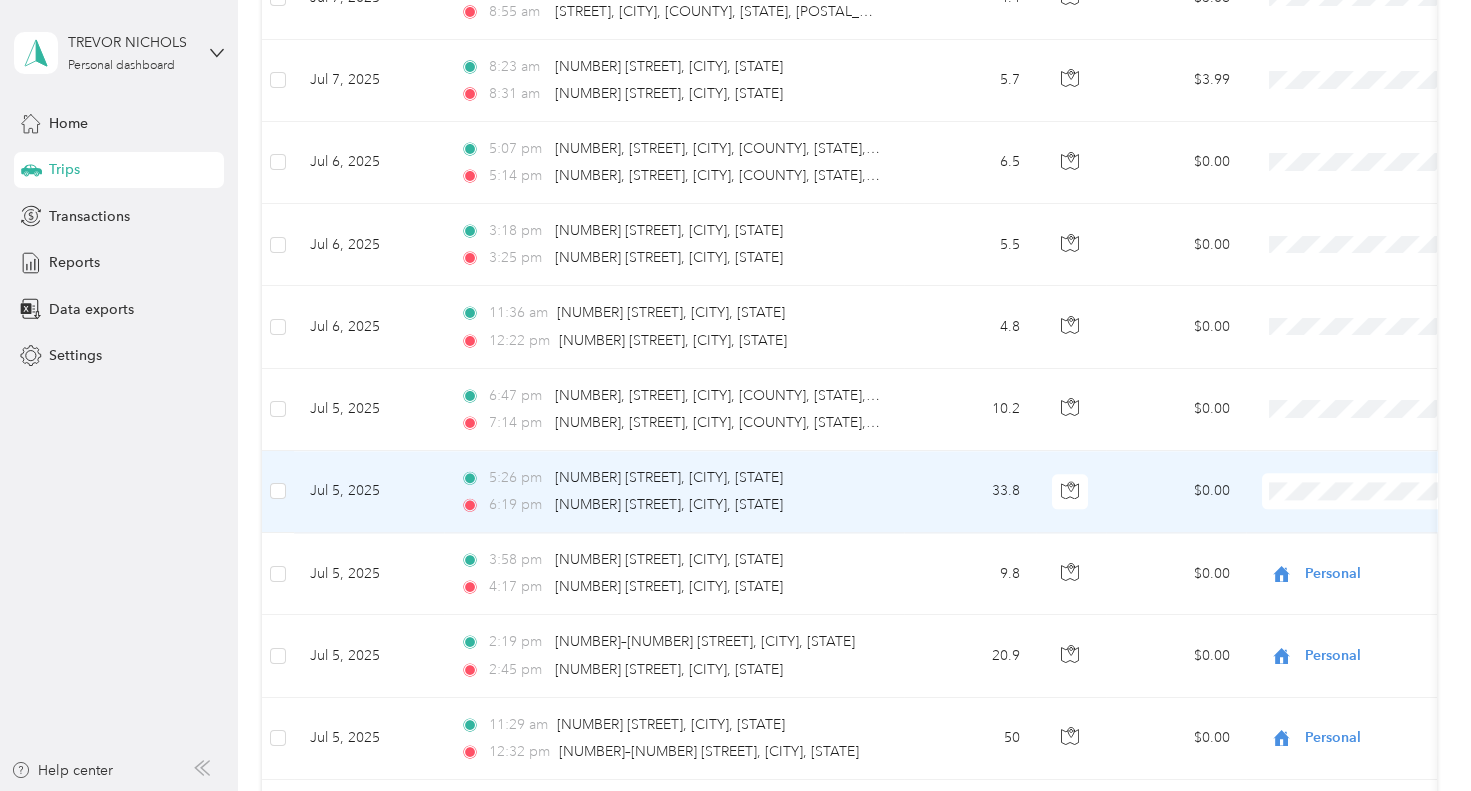 scroll, scrollTop: 5789, scrollLeft: 0, axis: vertical 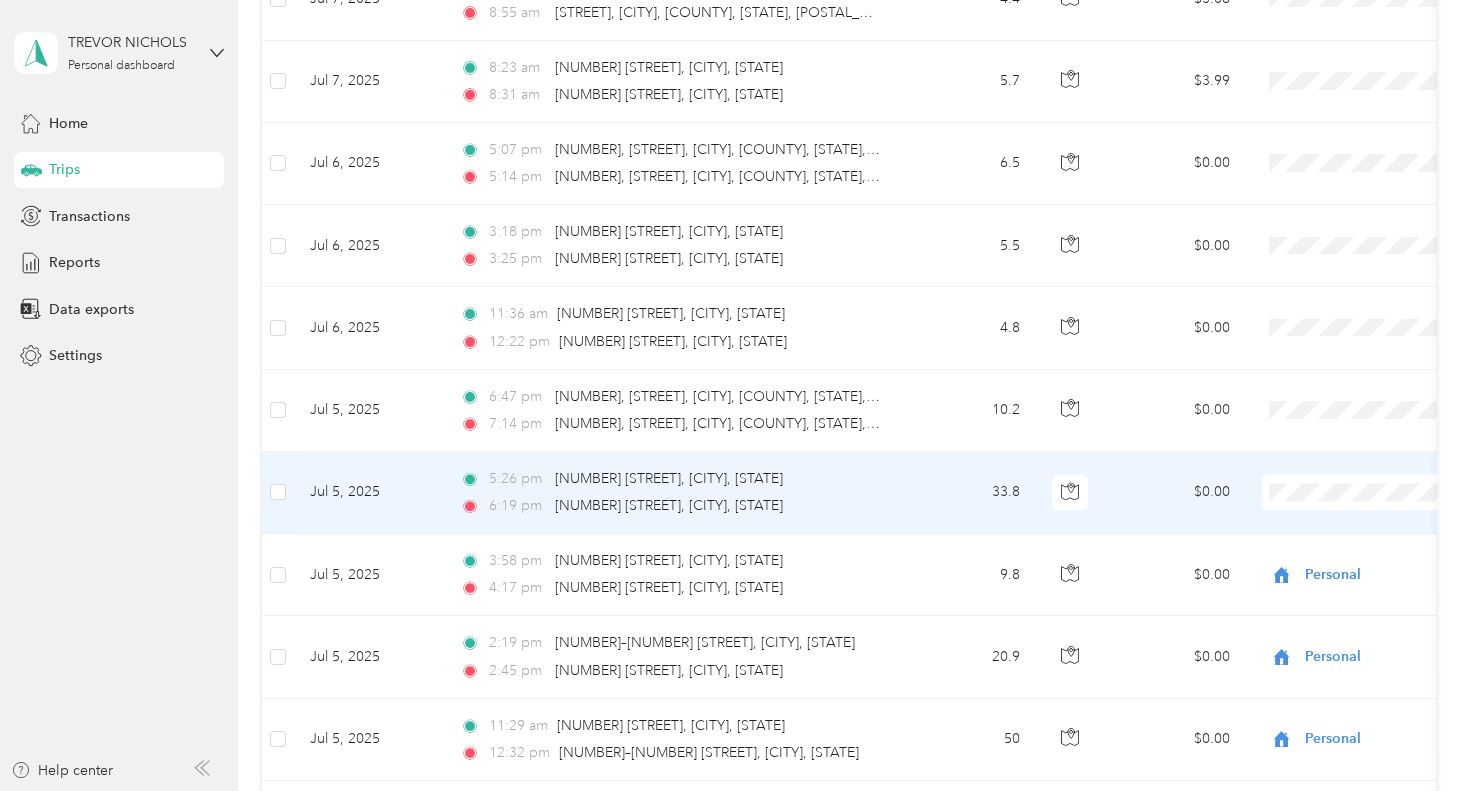 click on "Personal" at bounding box center [1364, 489] 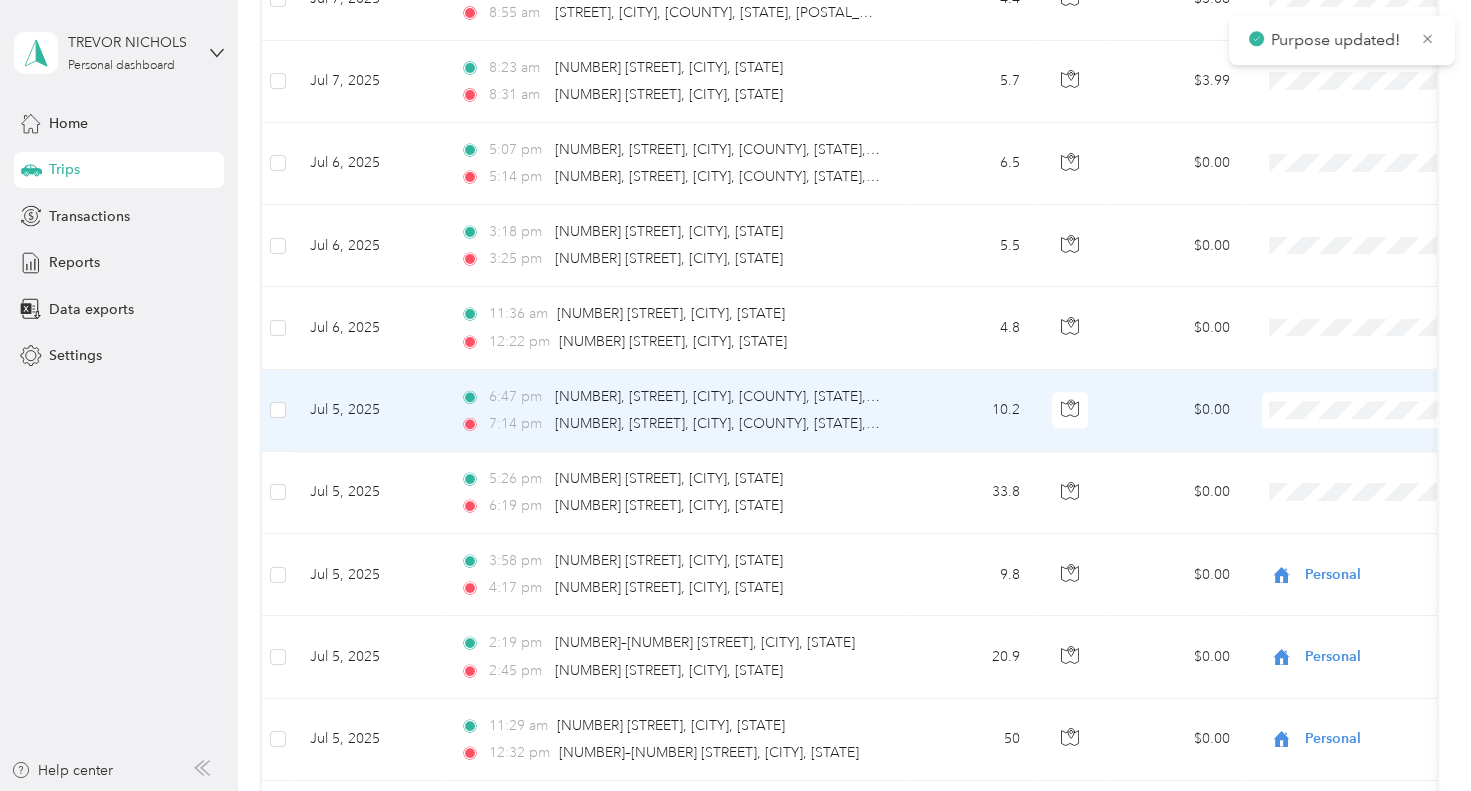 click on "Personal" at bounding box center [1364, 410] 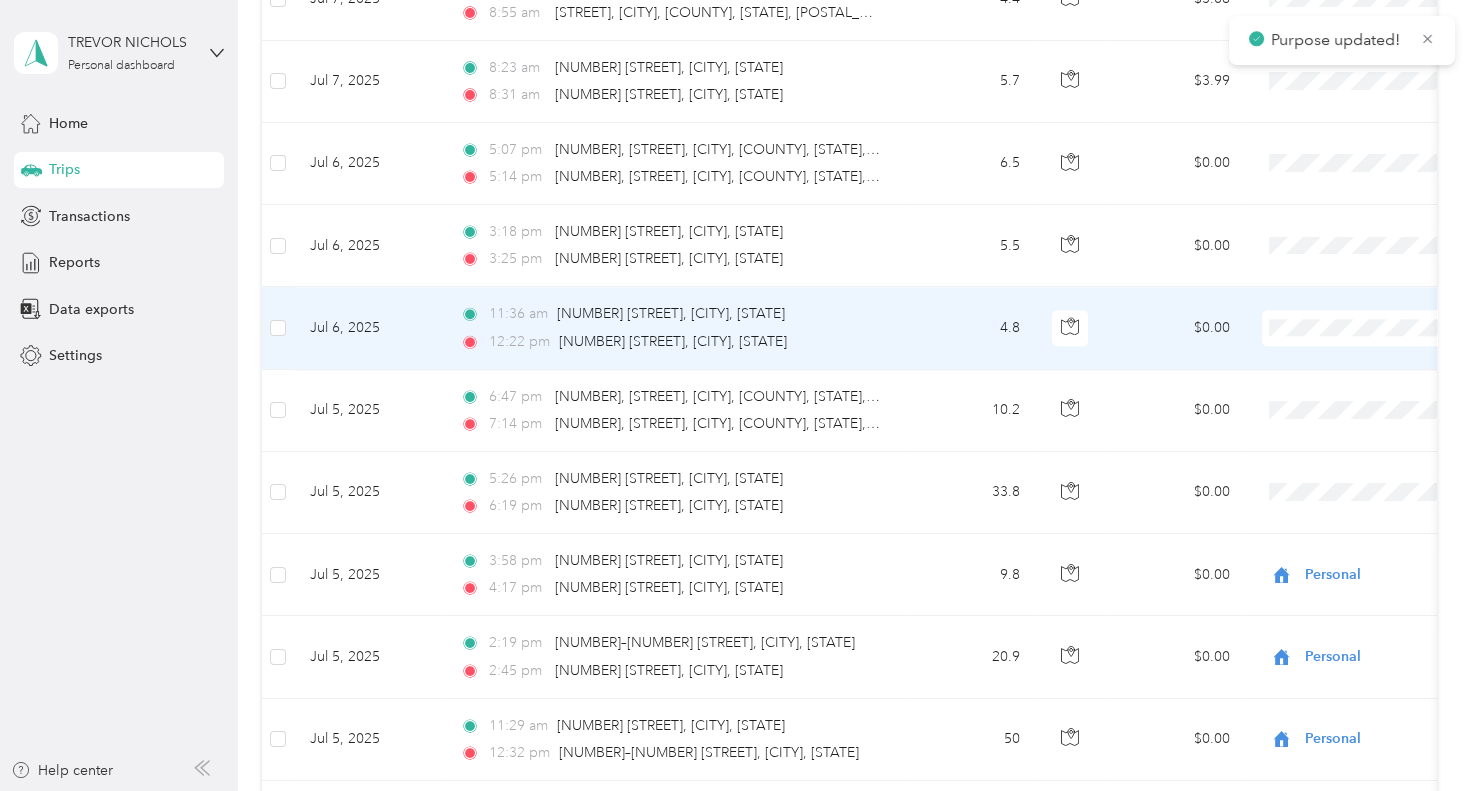 click on "Personal" at bounding box center (1364, 328) 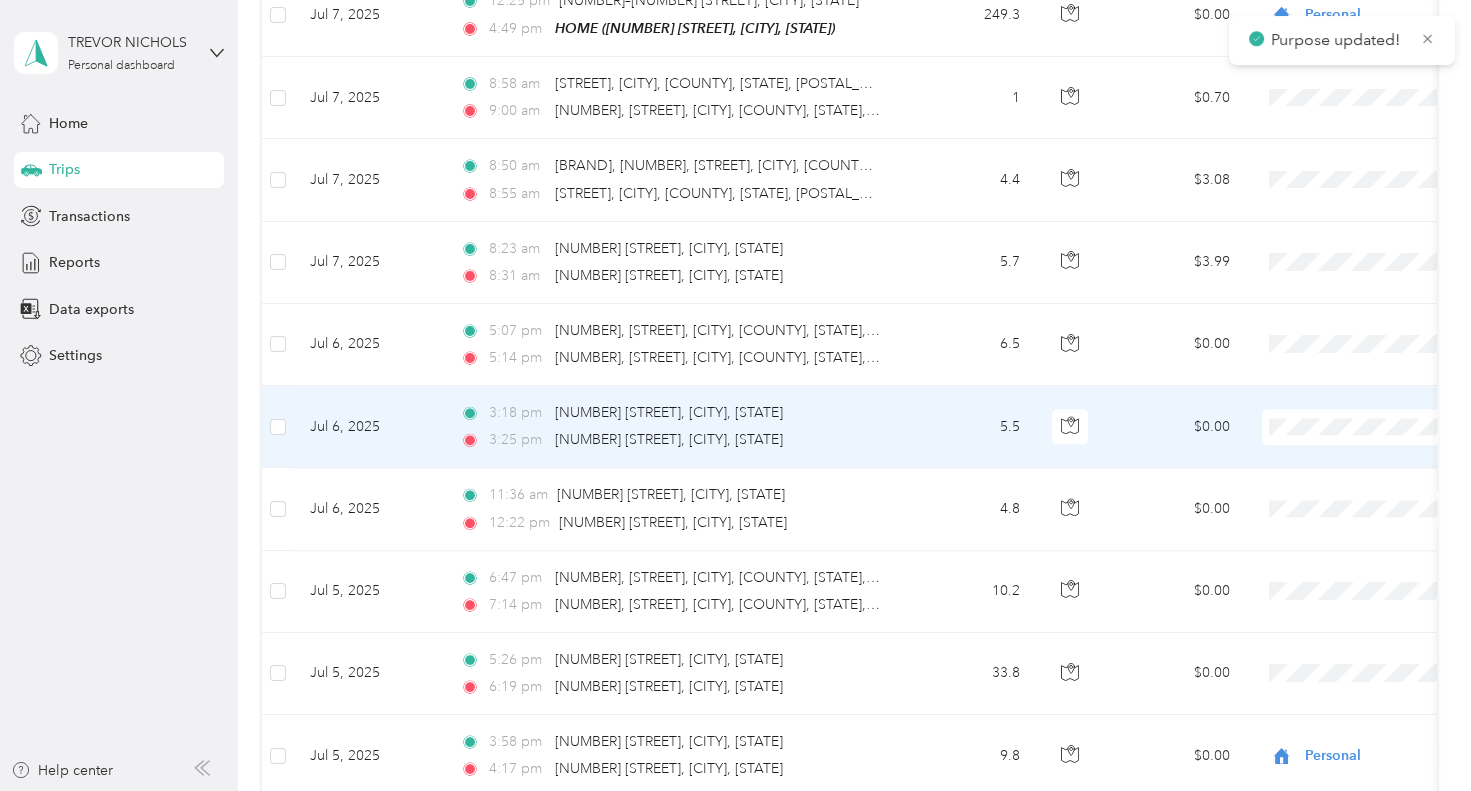 scroll, scrollTop: 5607, scrollLeft: 0, axis: vertical 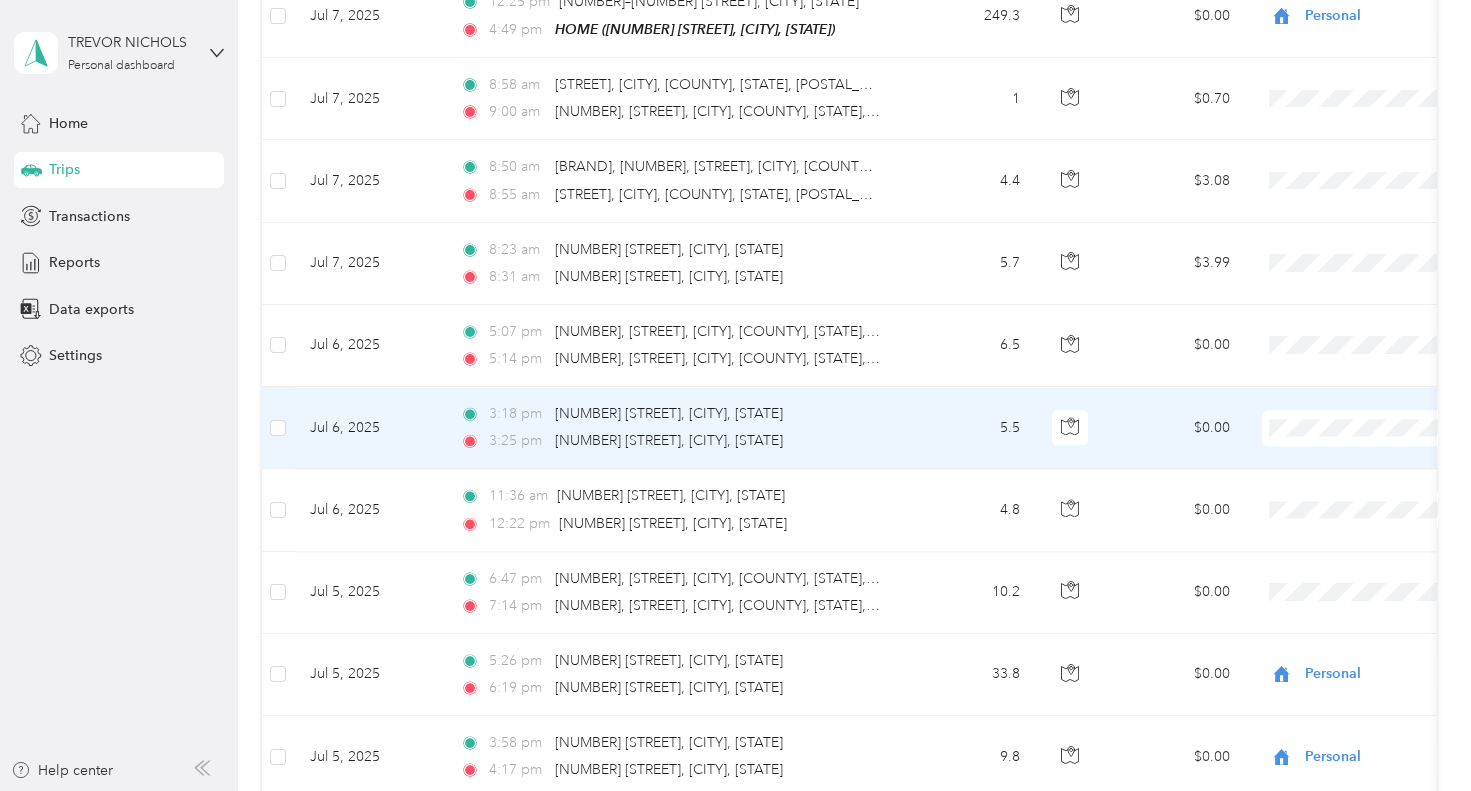 click on "Personal" at bounding box center [1364, 428] 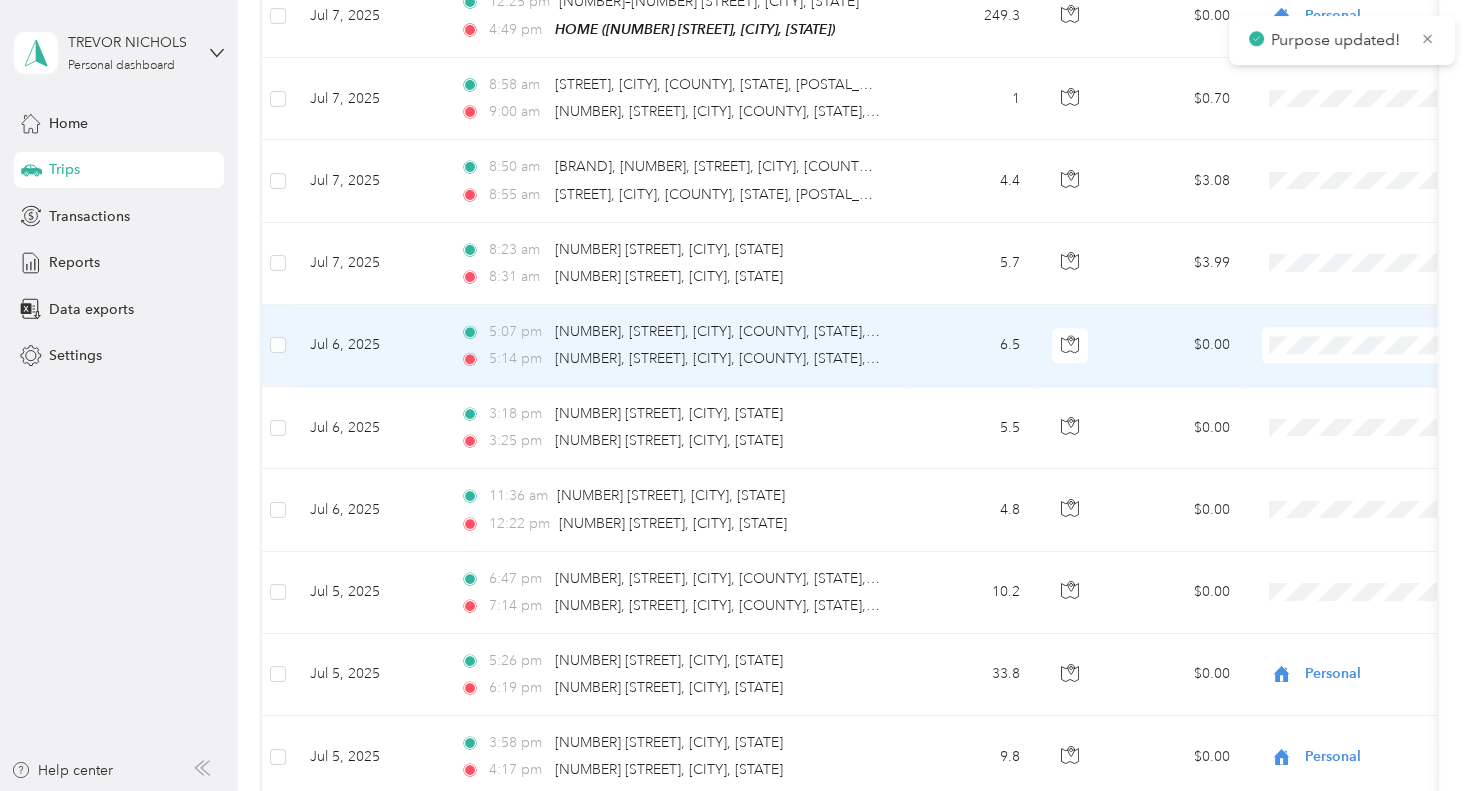 click on "Personal" at bounding box center [1364, 346] 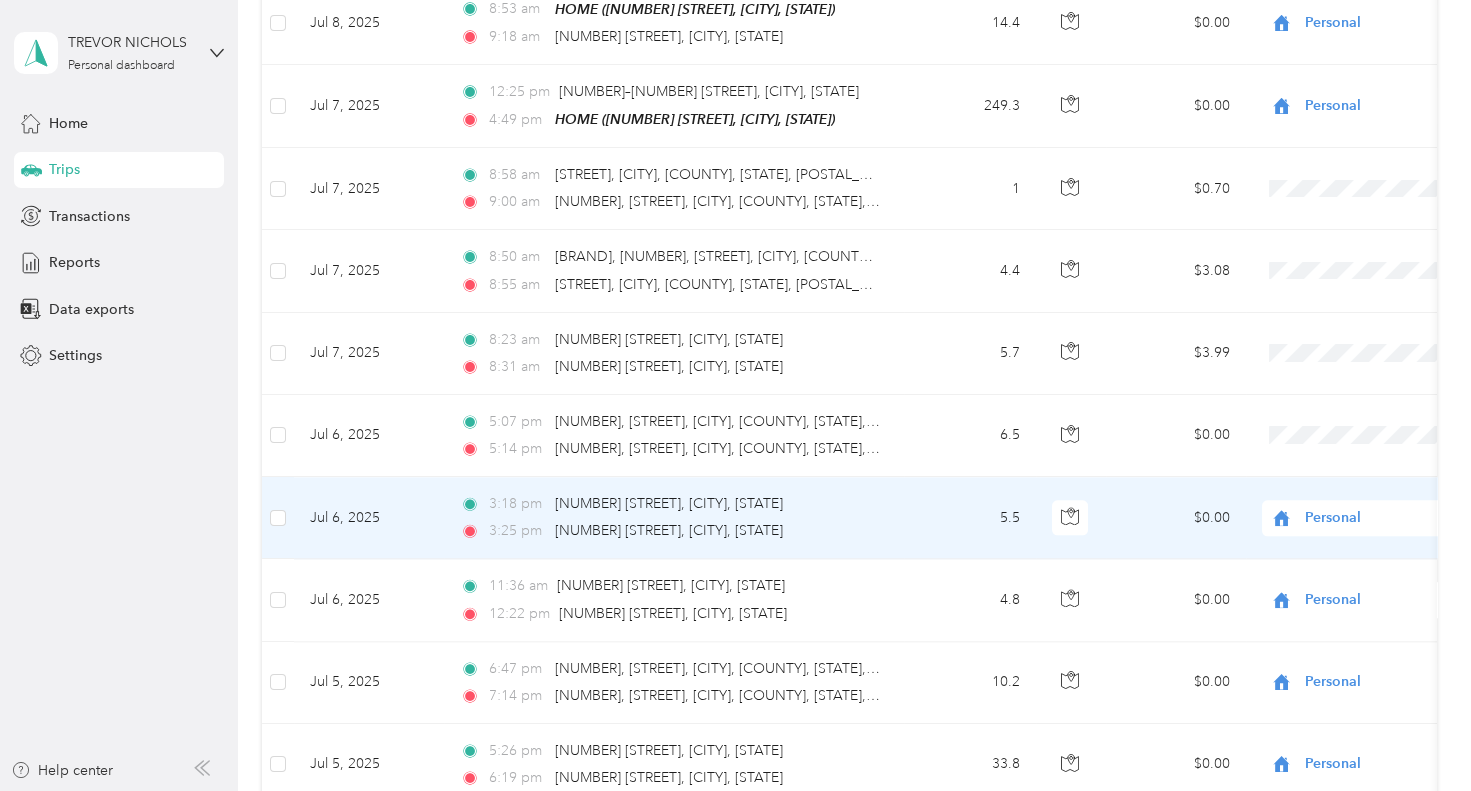 scroll, scrollTop: 5516, scrollLeft: 0, axis: vertical 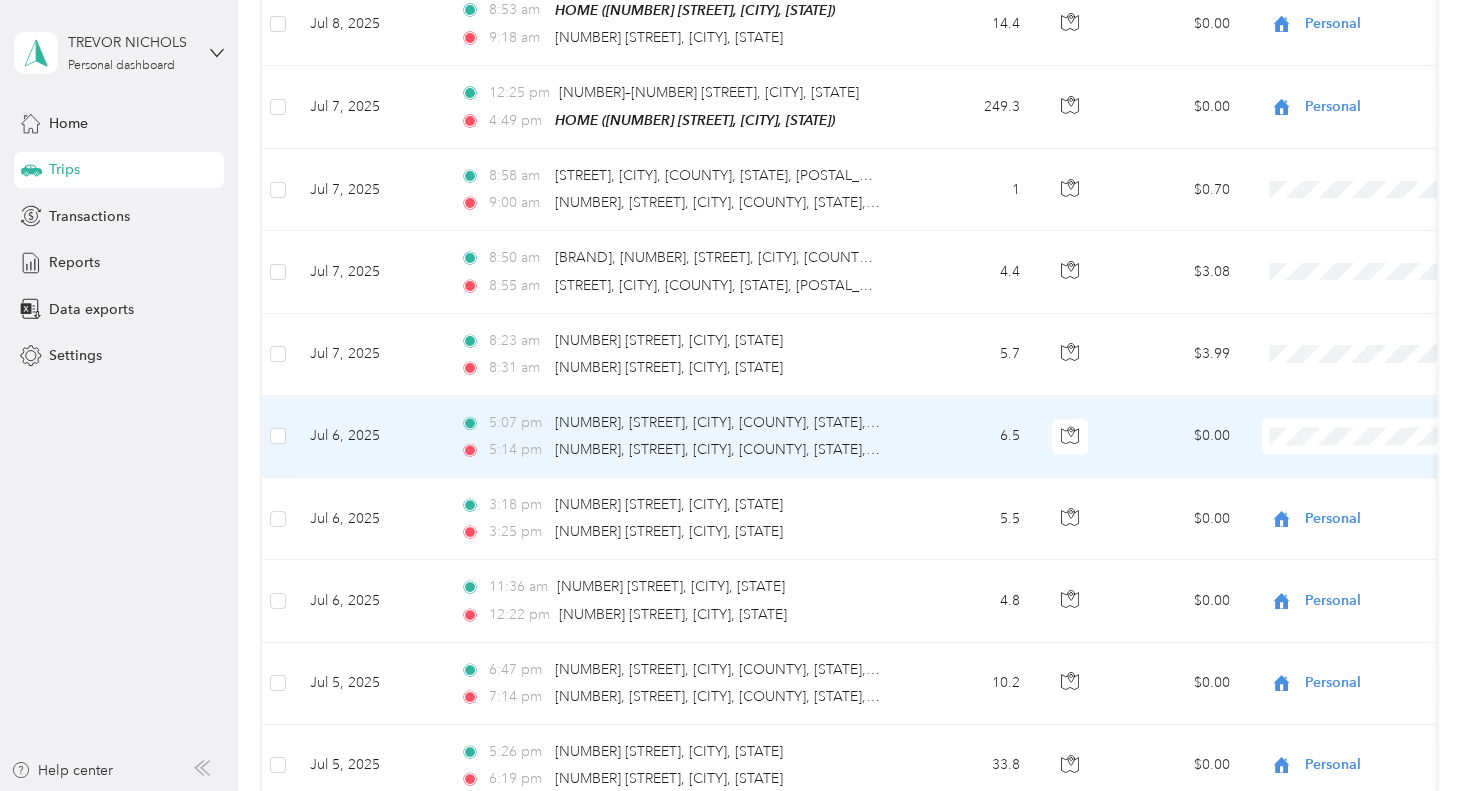 click on "Personal" at bounding box center (1364, 428) 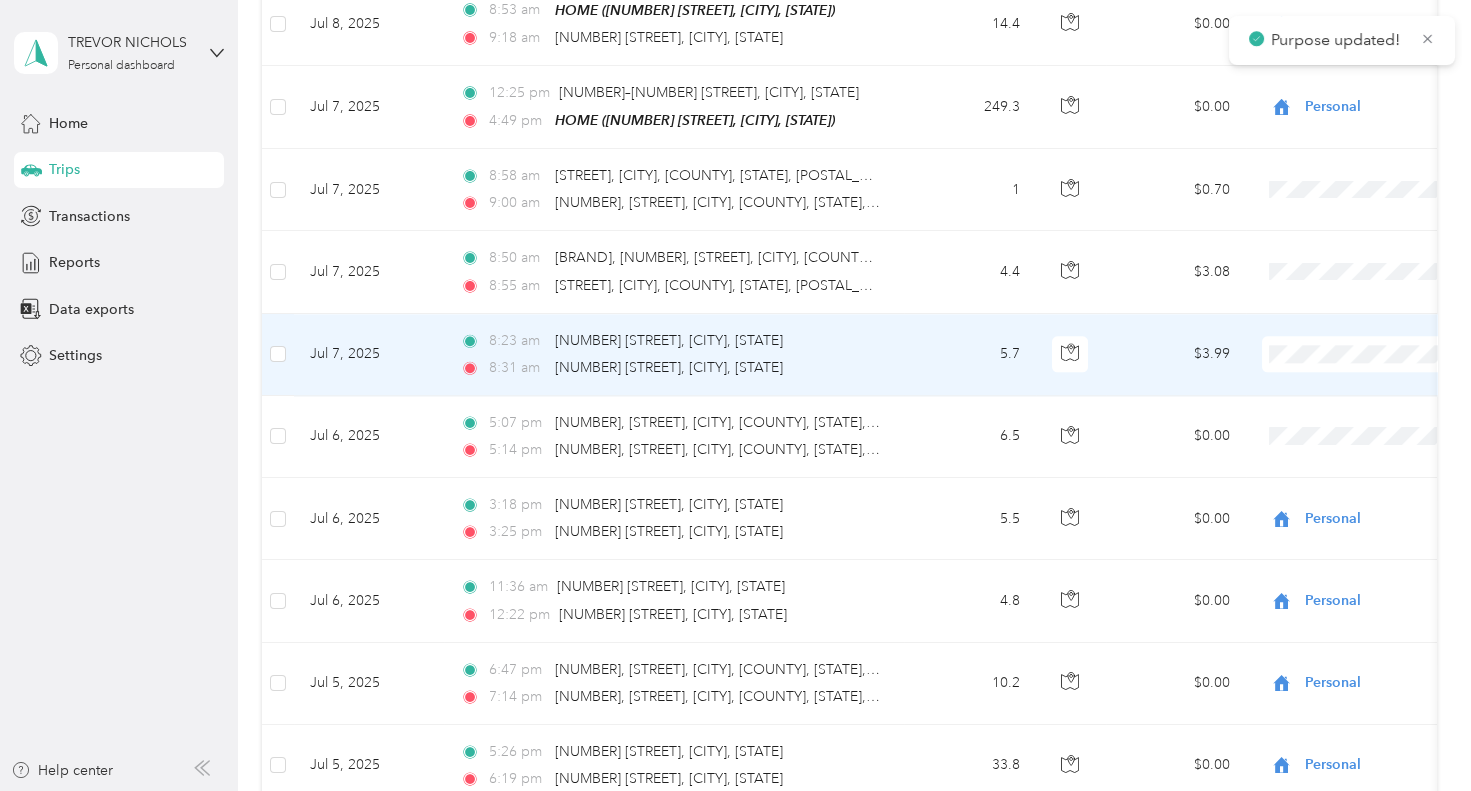 click on "Personal" at bounding box center [1364, 354] 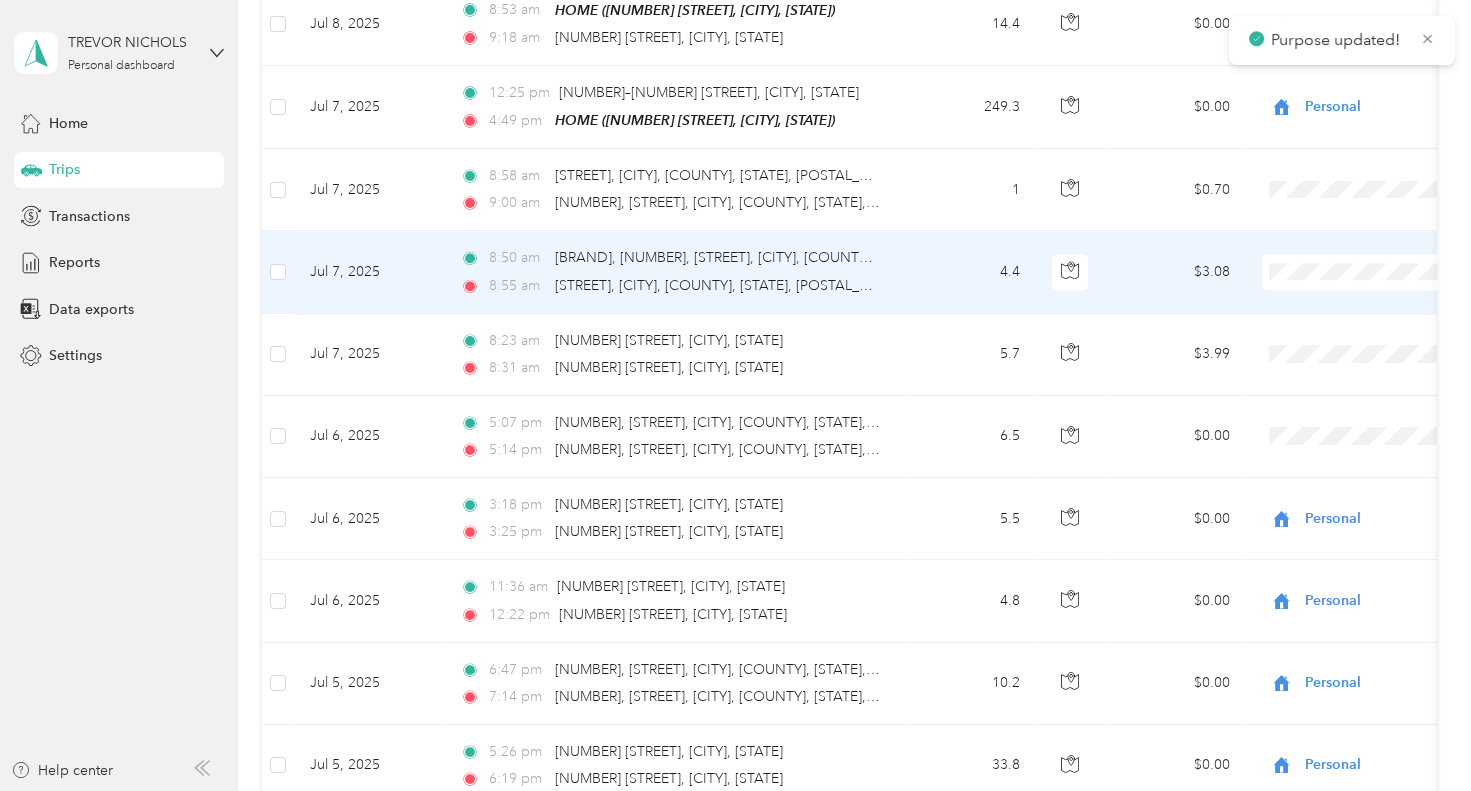 click at bounding box center [1386, 272] 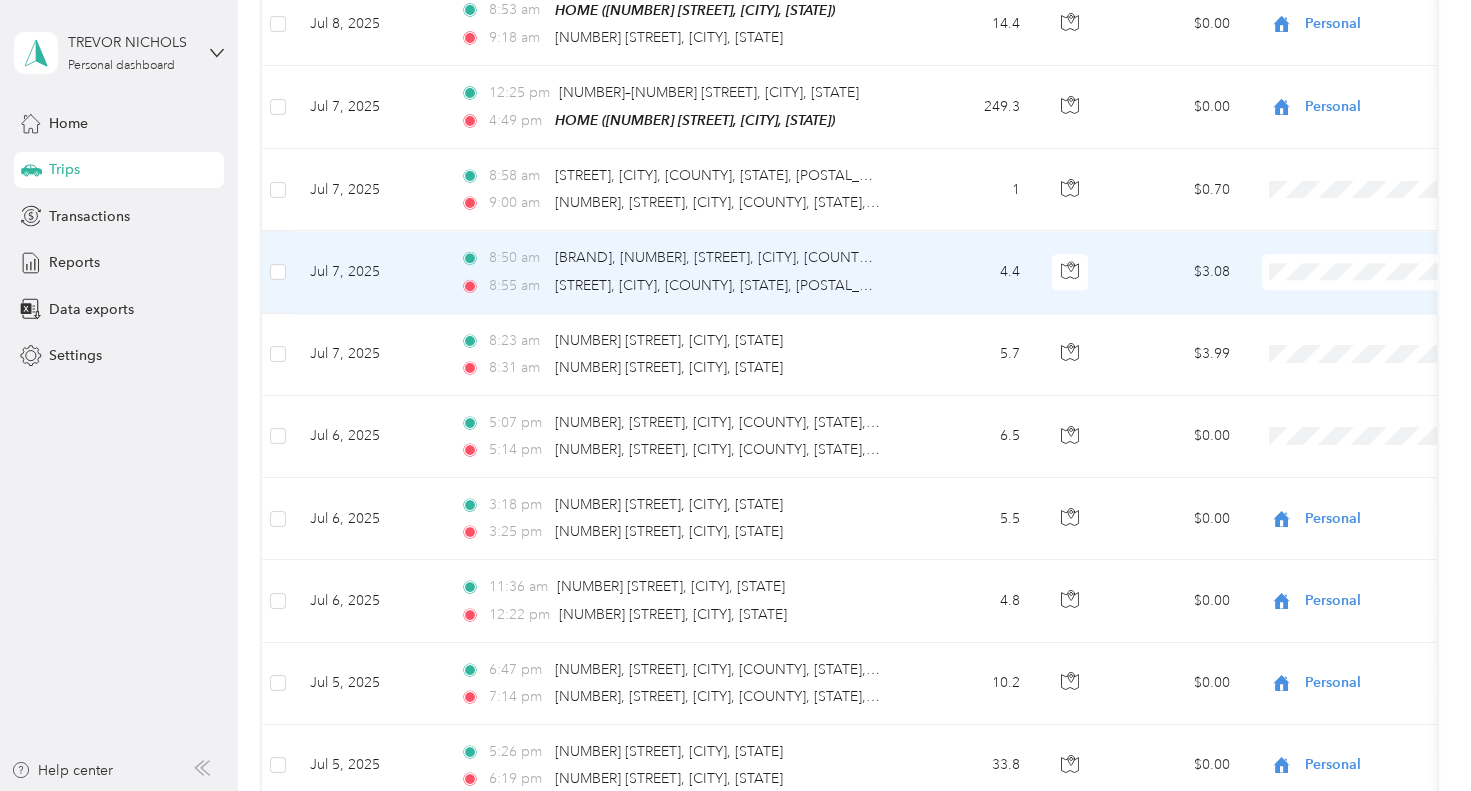 click at bounding box center [1386, 272] 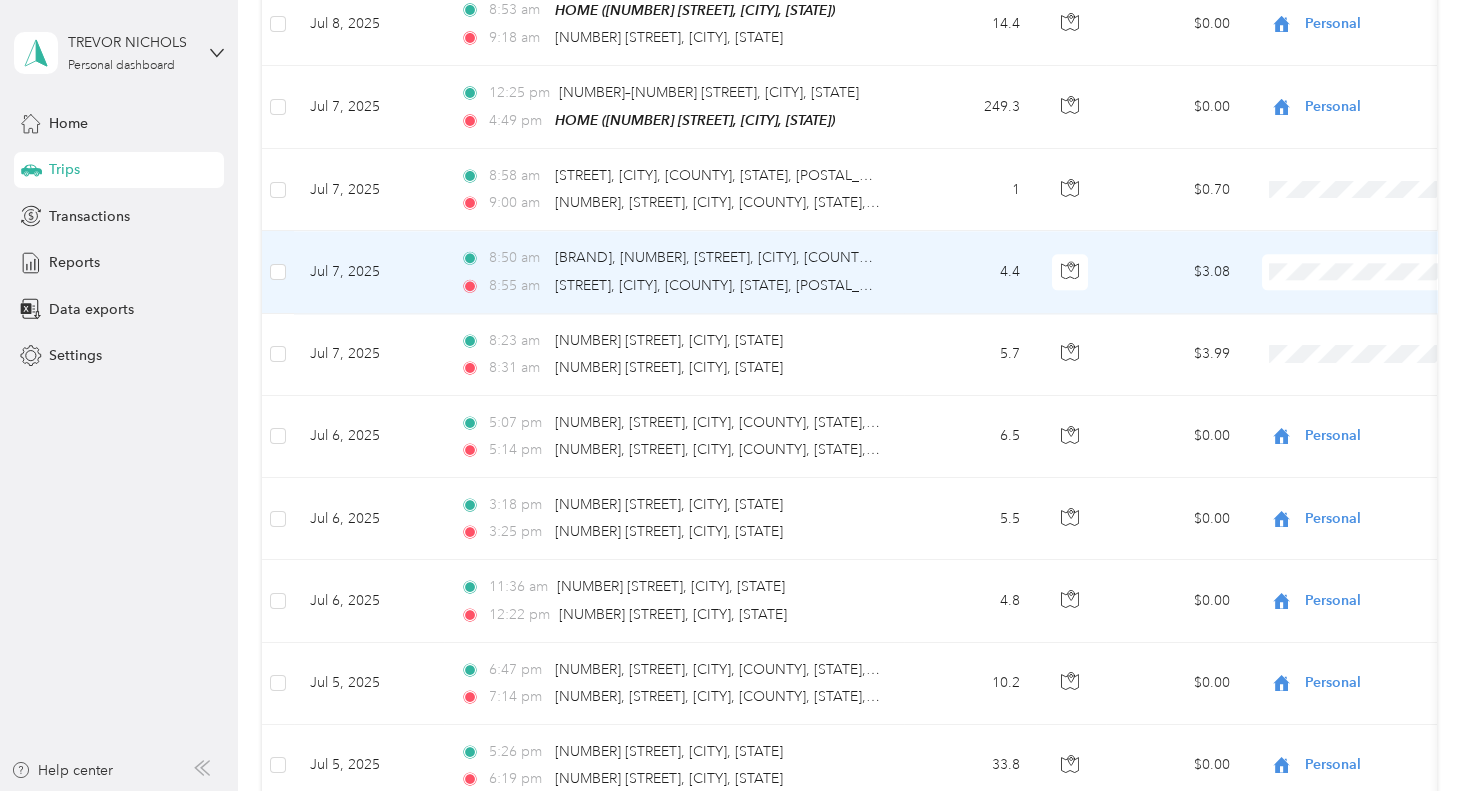 click on "Personal" at bounding box center (1364, 267) 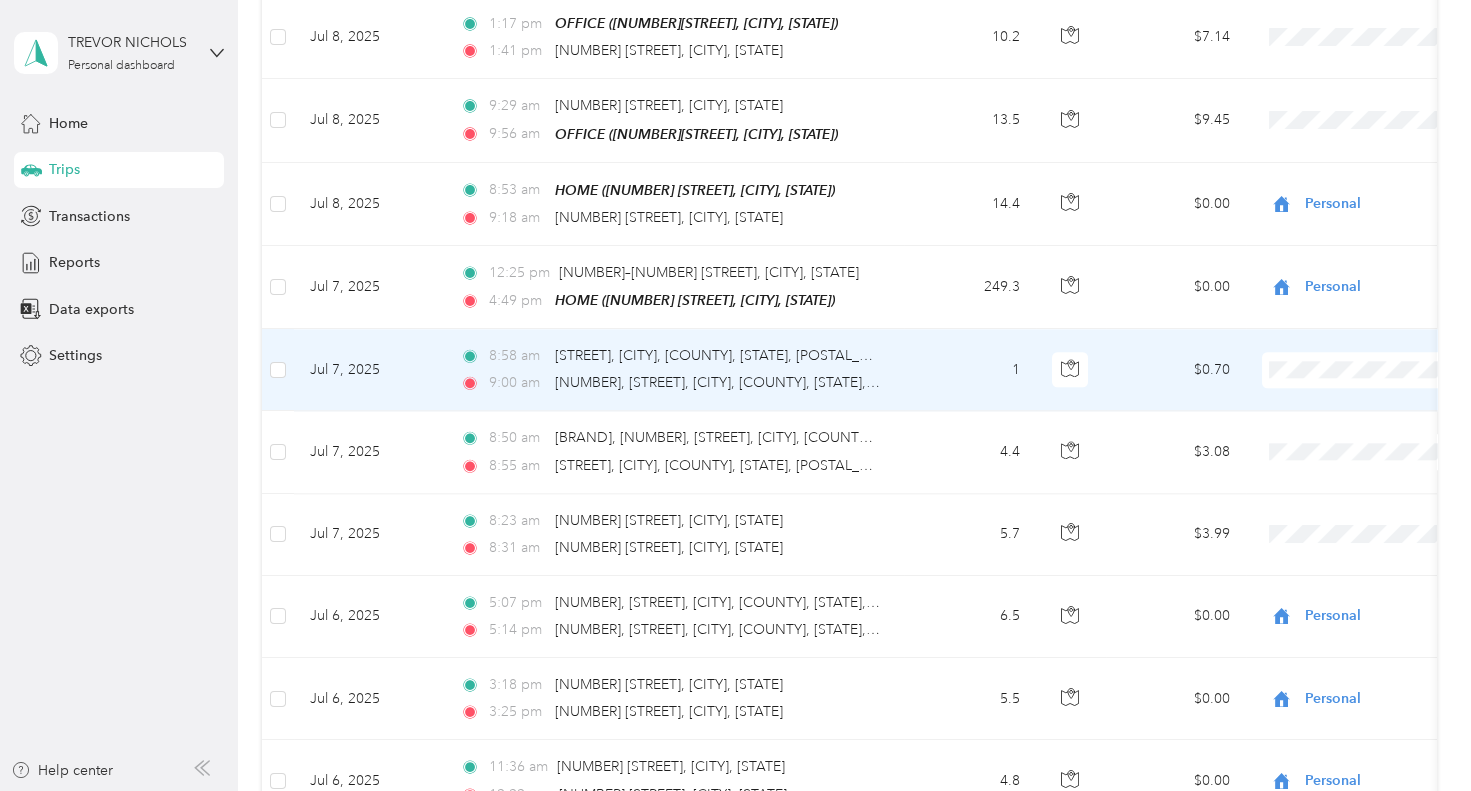 scroll, scrollTop: 5335, scrollLeft: 0, axis: vertical 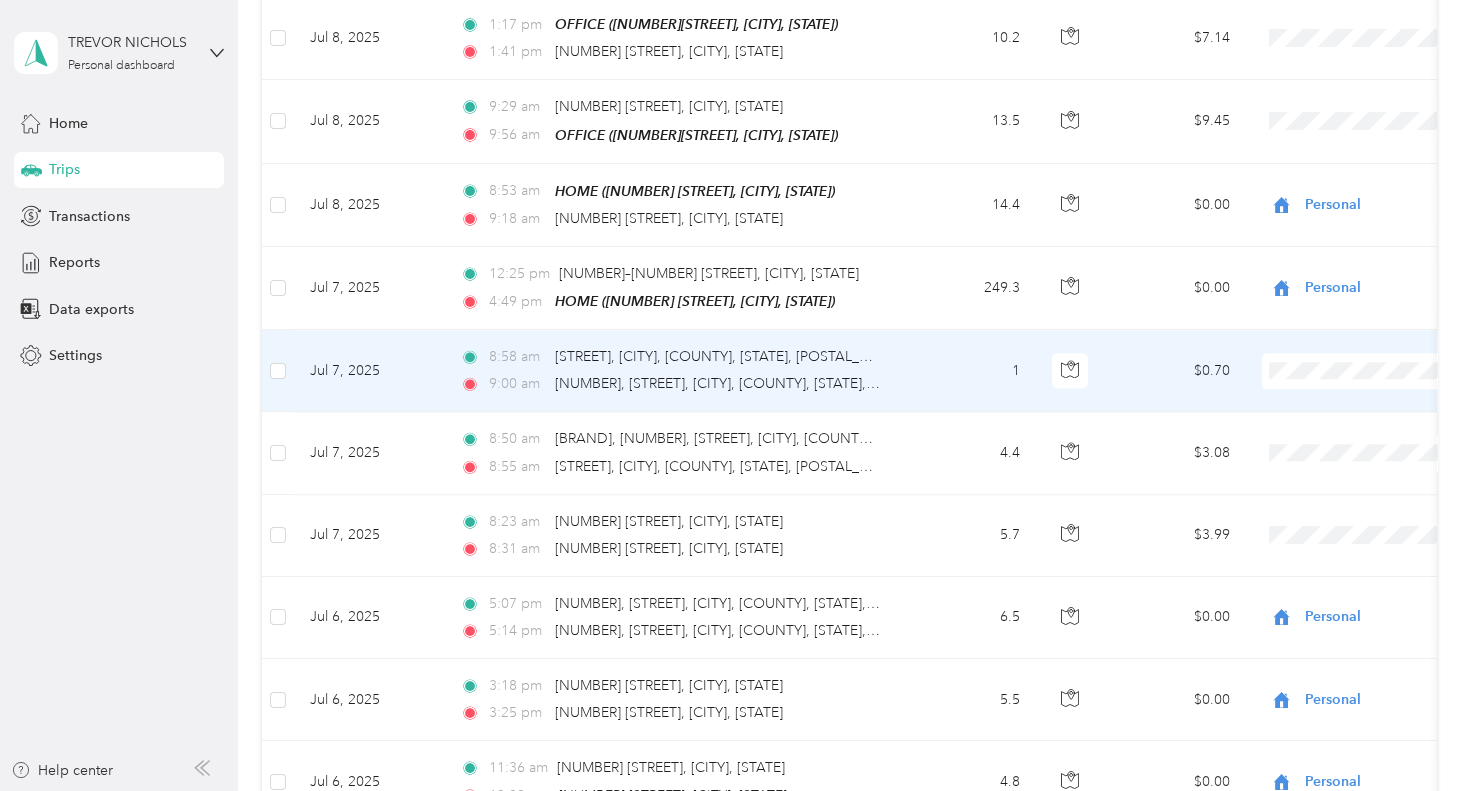 click on "Personal" at bounding box center (1364, 371) 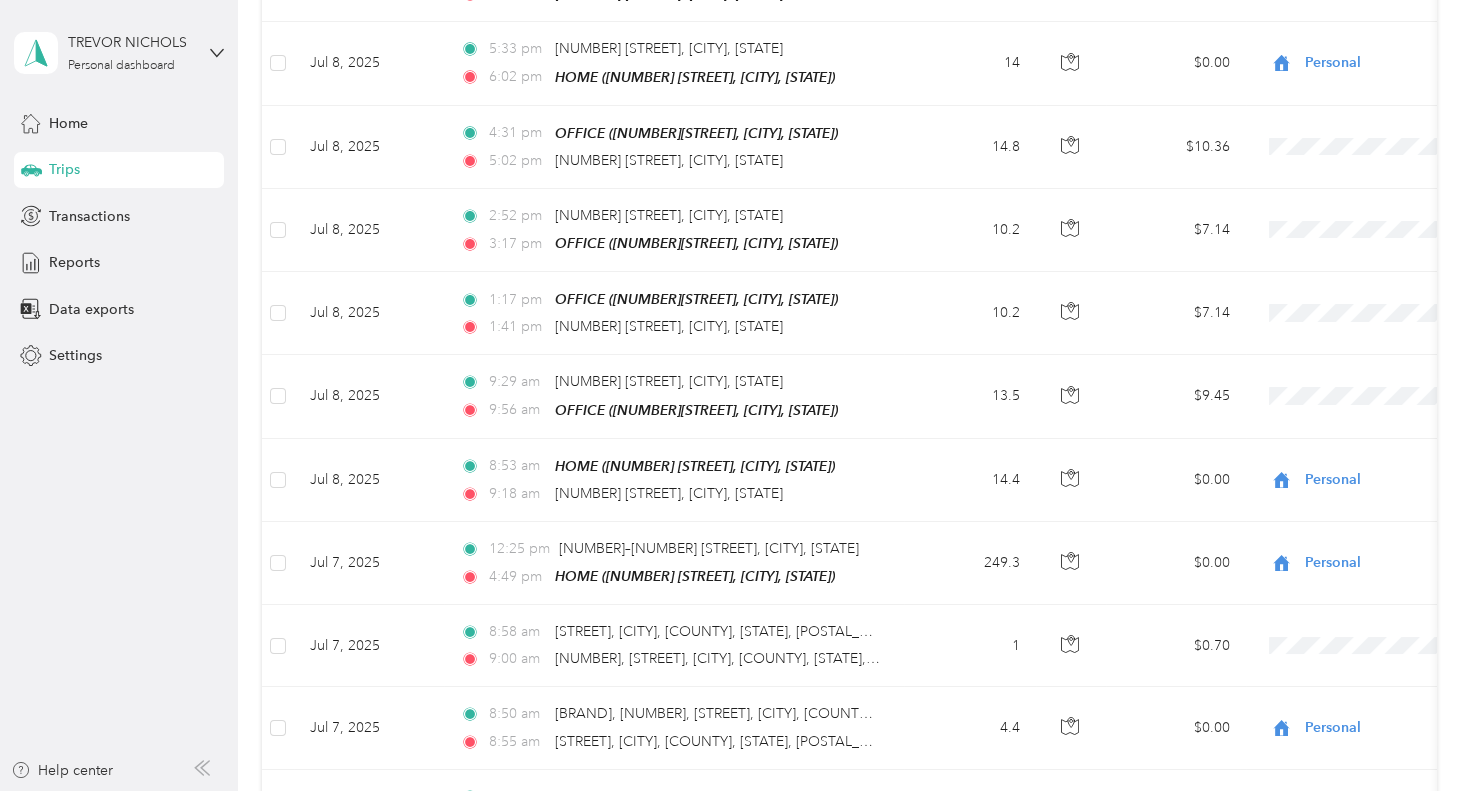 scroll, scrollTop: 5061, scrollLeft: 0, axis: vertical 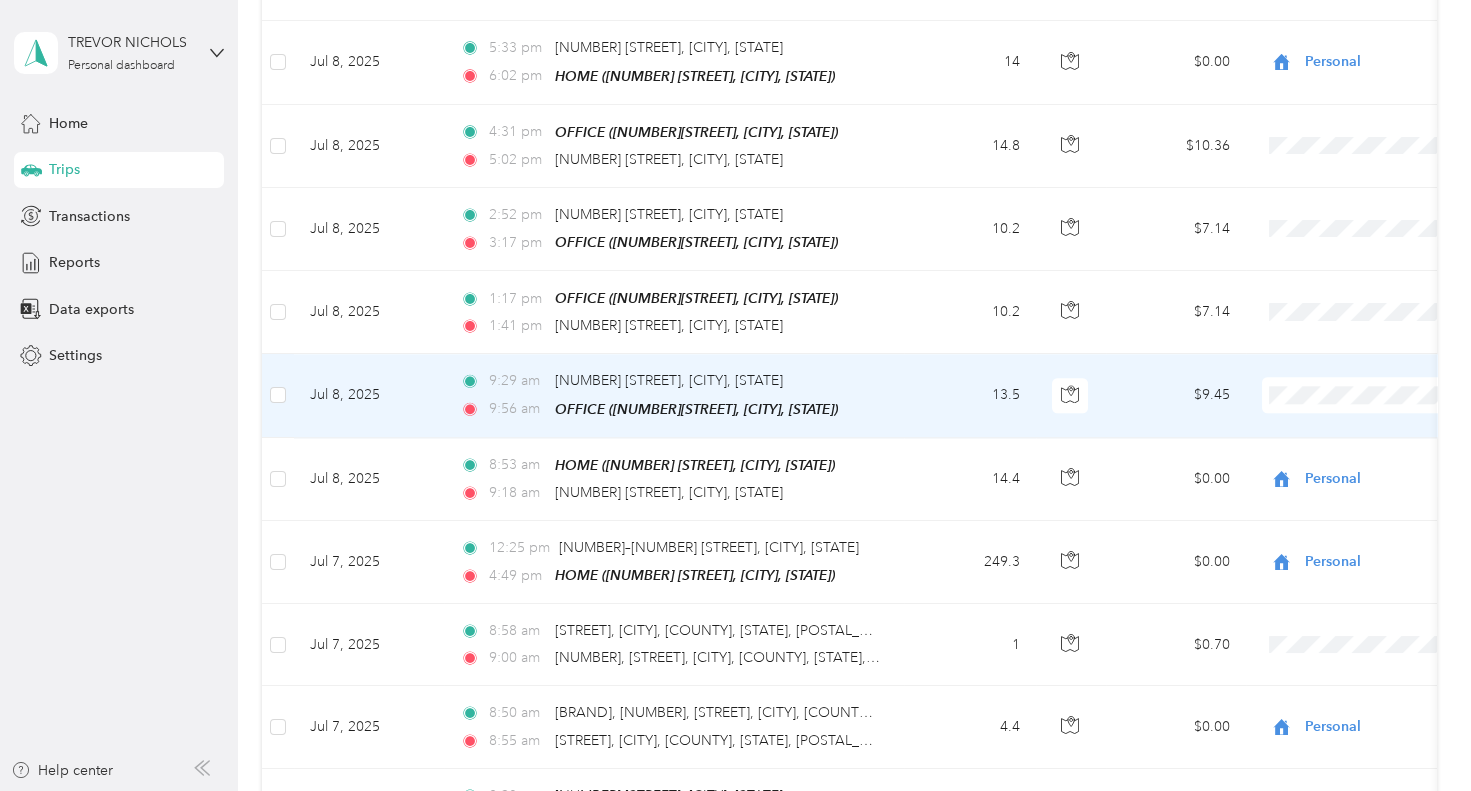 click on "Midwest Utility" at bounding box center (1364, 363) 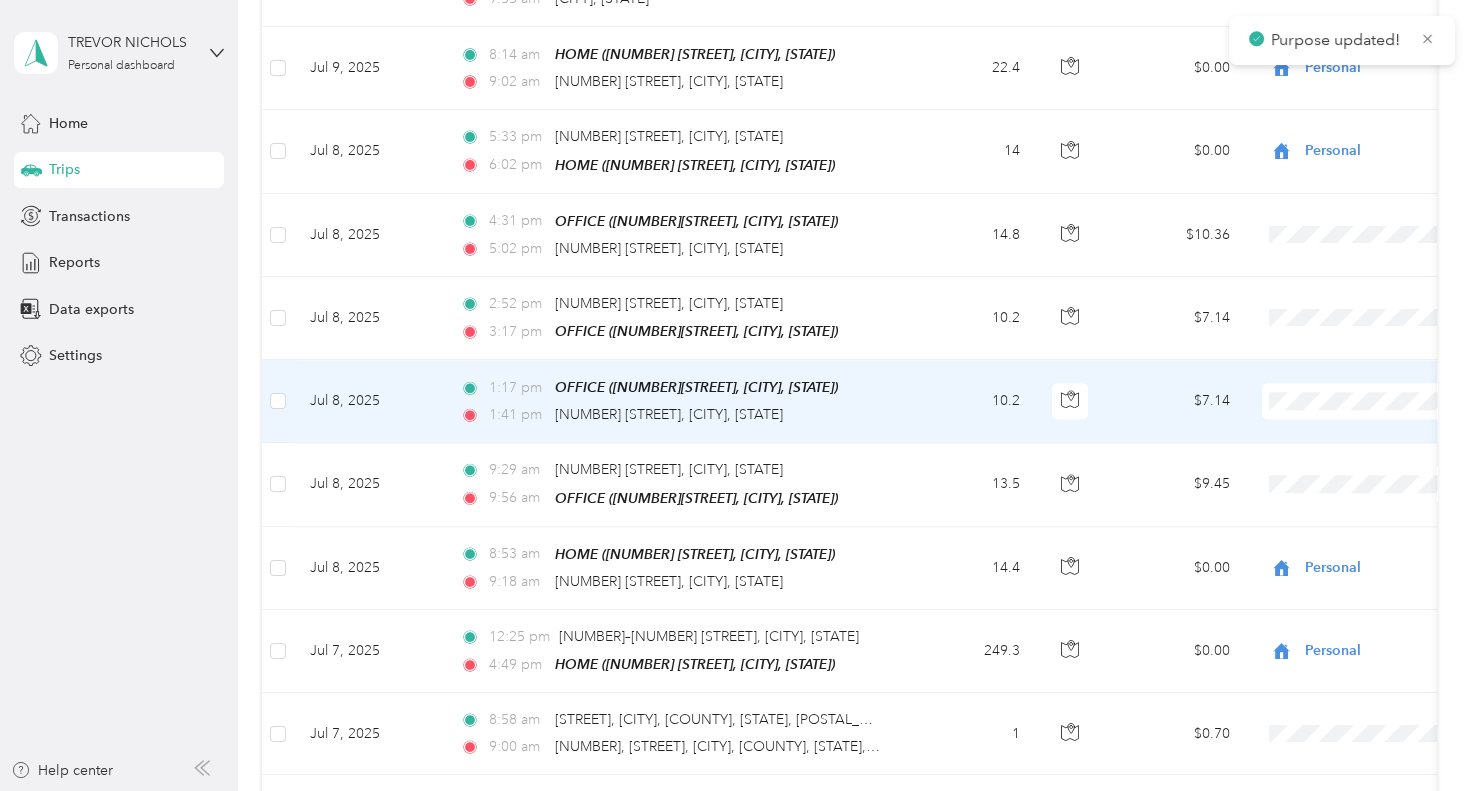 scroll, scrollTop: 4971, scrollLeft: 0, axis: vertical 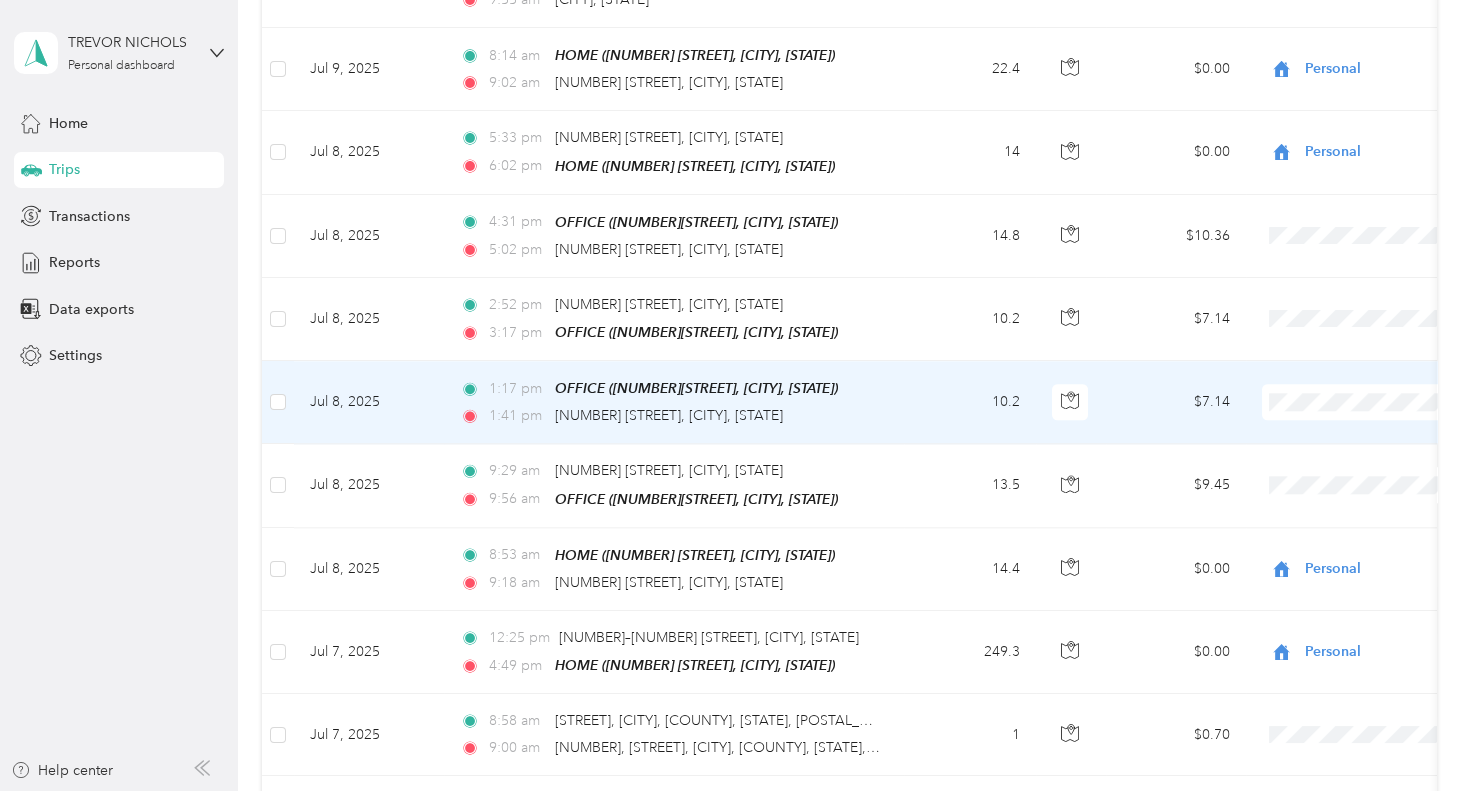 click on "Midwest Utility" at bounding box center (1364, 371) 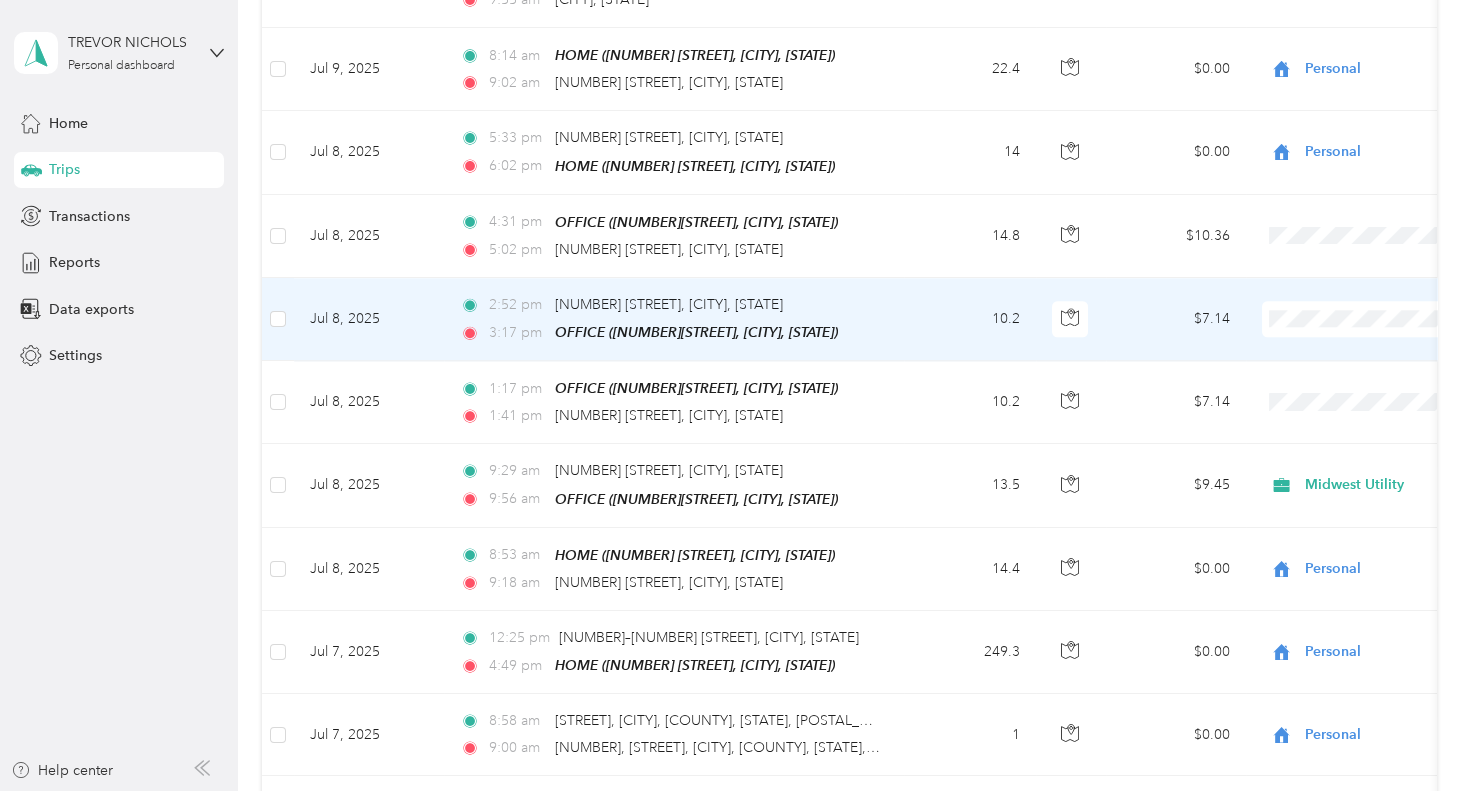 click on "Midwest Utility" at bounding box center (1364, 289) 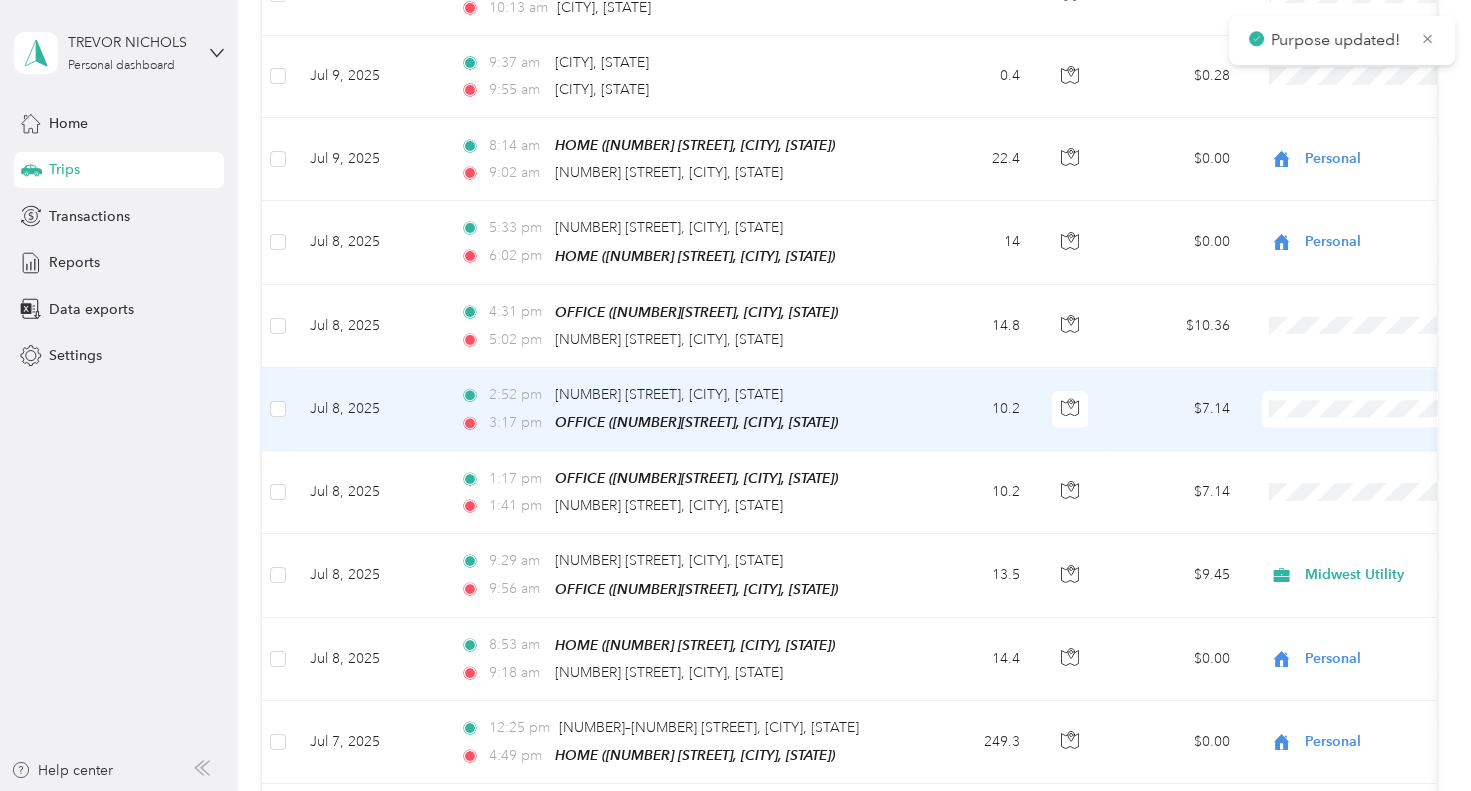 scroll, scrollTop: 4880, scrollLeft: 0, axis: vertical 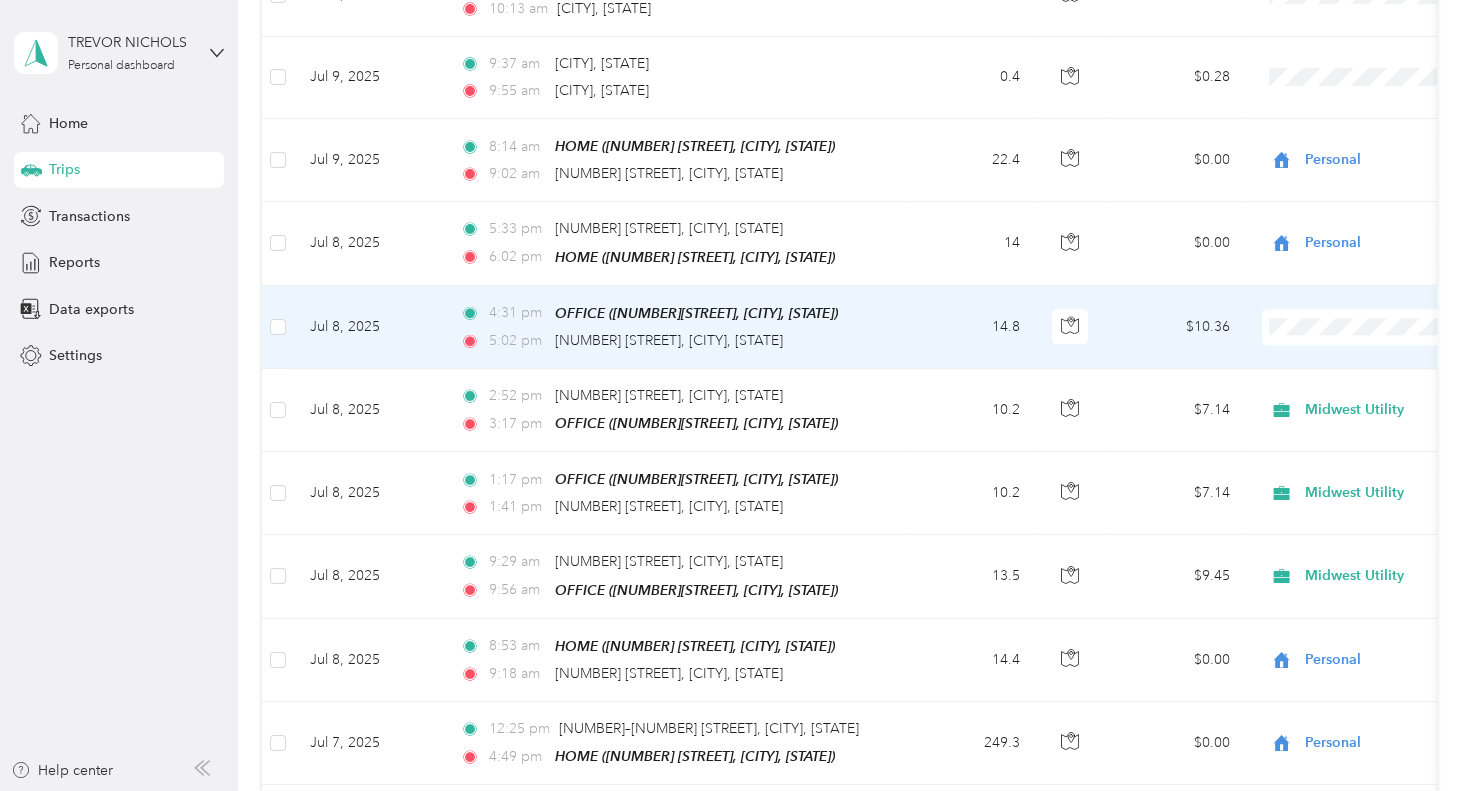 click on "Midwest Utility" at bounding box center [1364, 298] 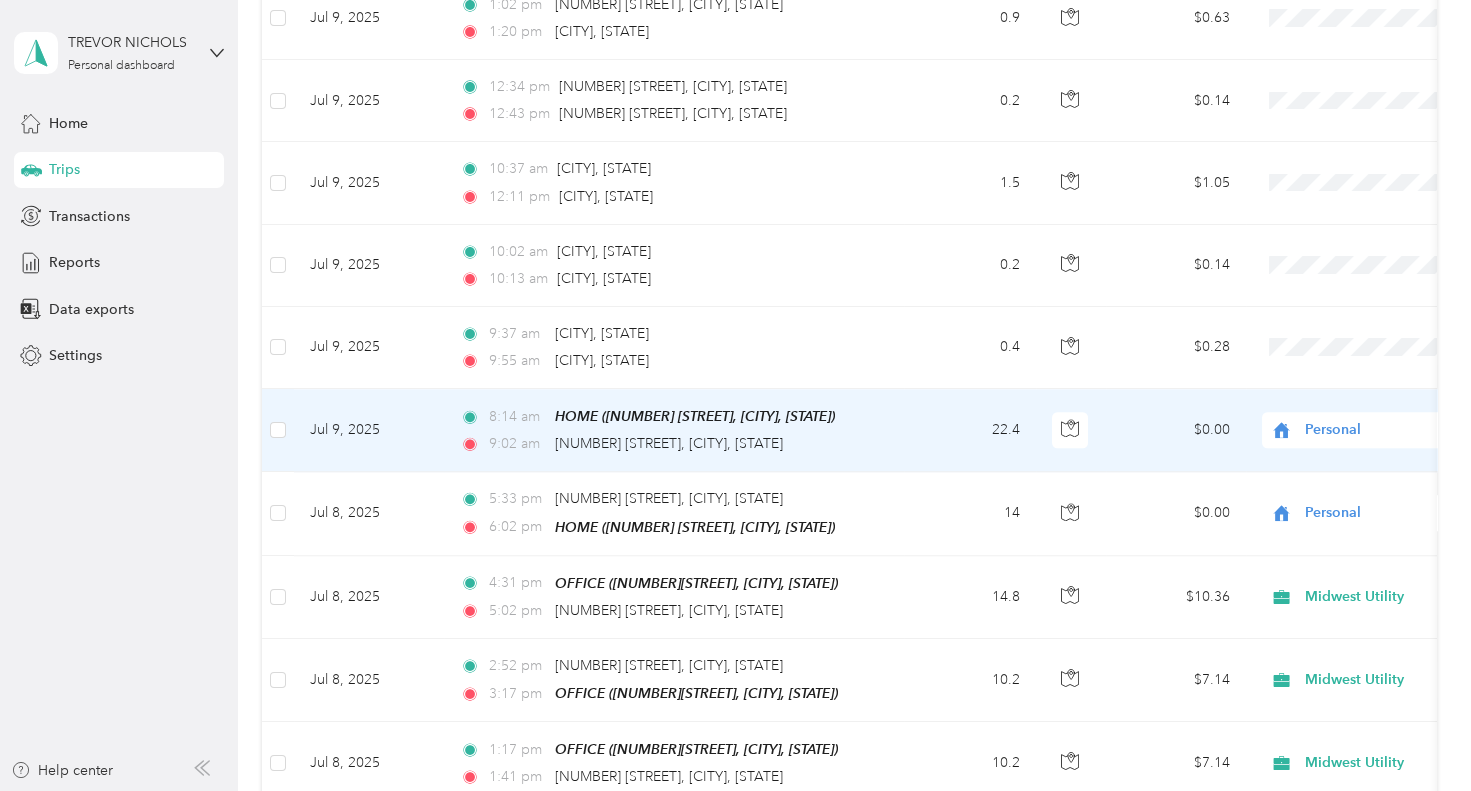 scroll, scrollTop: 4610, scrollLeft: 0, axis: vertical 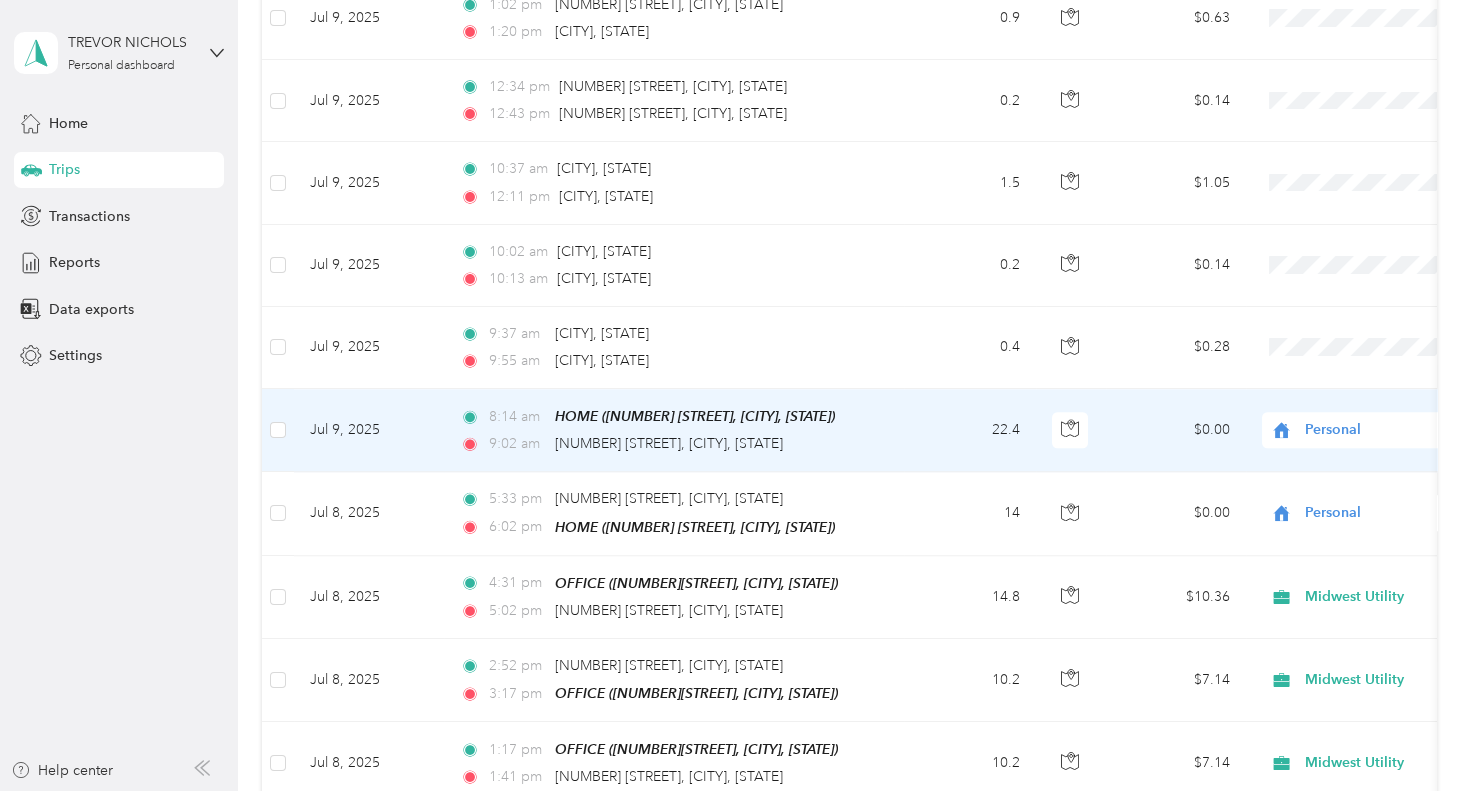 click on "Midwest Utility" at bounding box center (1364, 404) 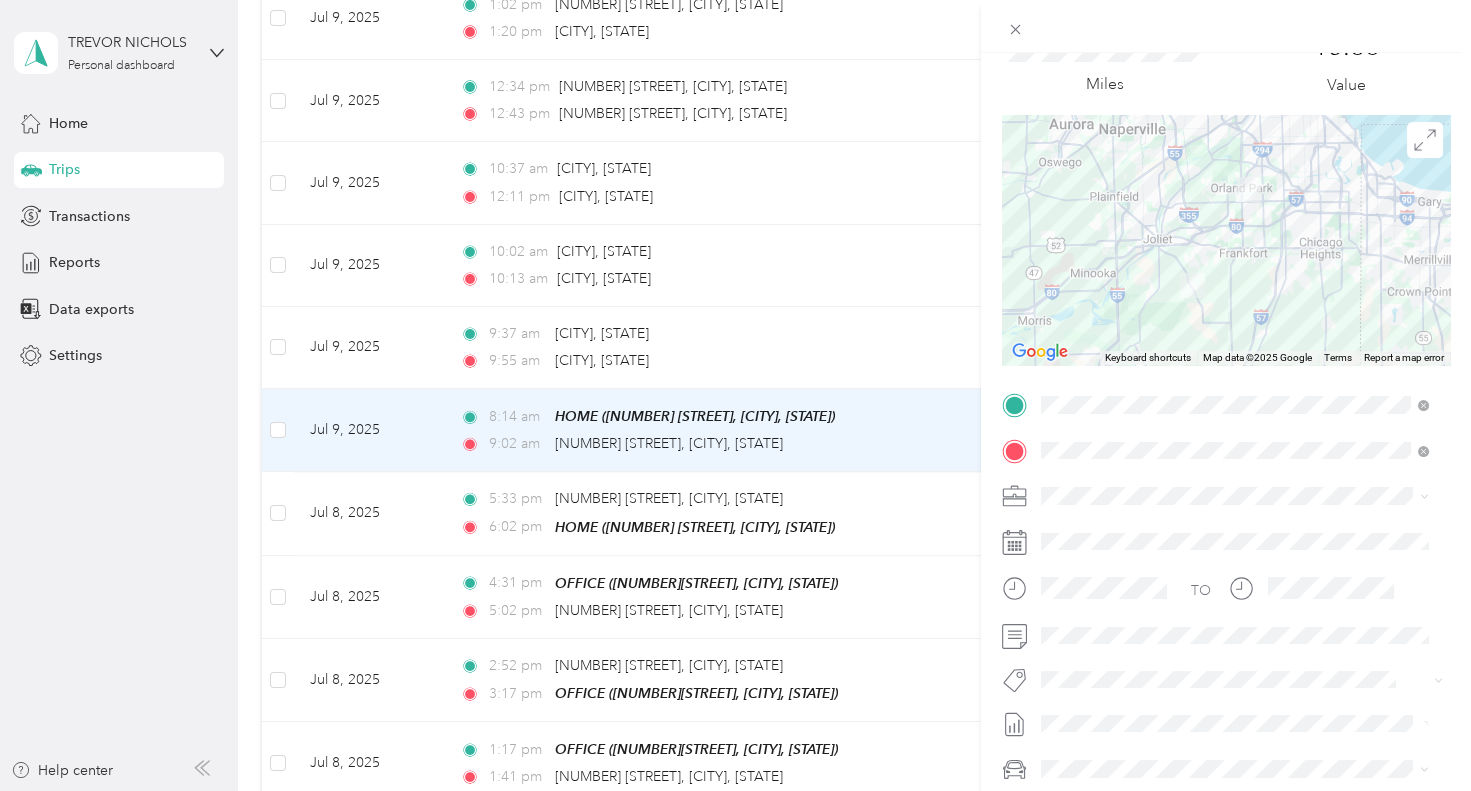 scroll, scrollTop: 90, scrollLeft: 0, axis: vertical 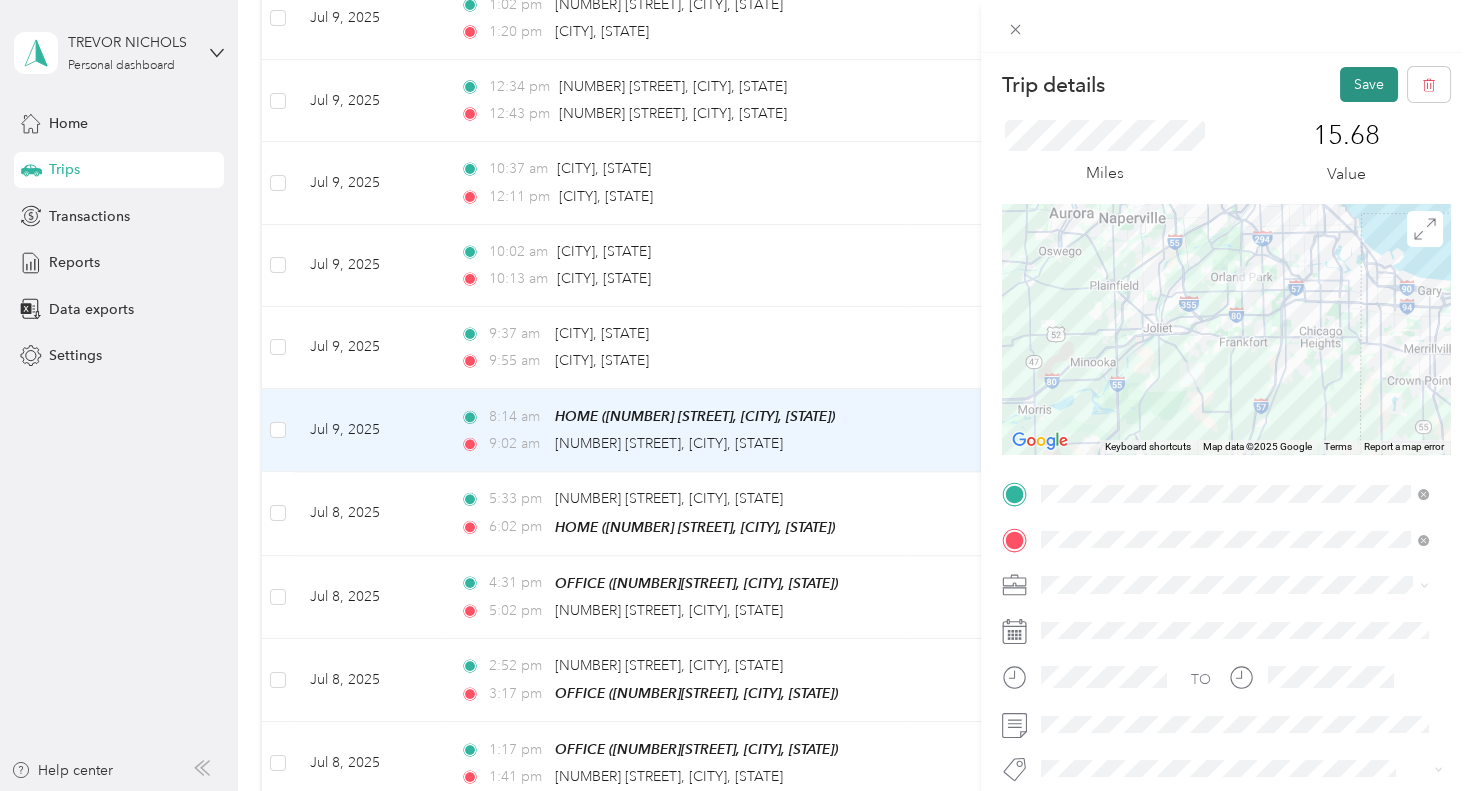 click on "Save" at bounding box center [1369, 84] 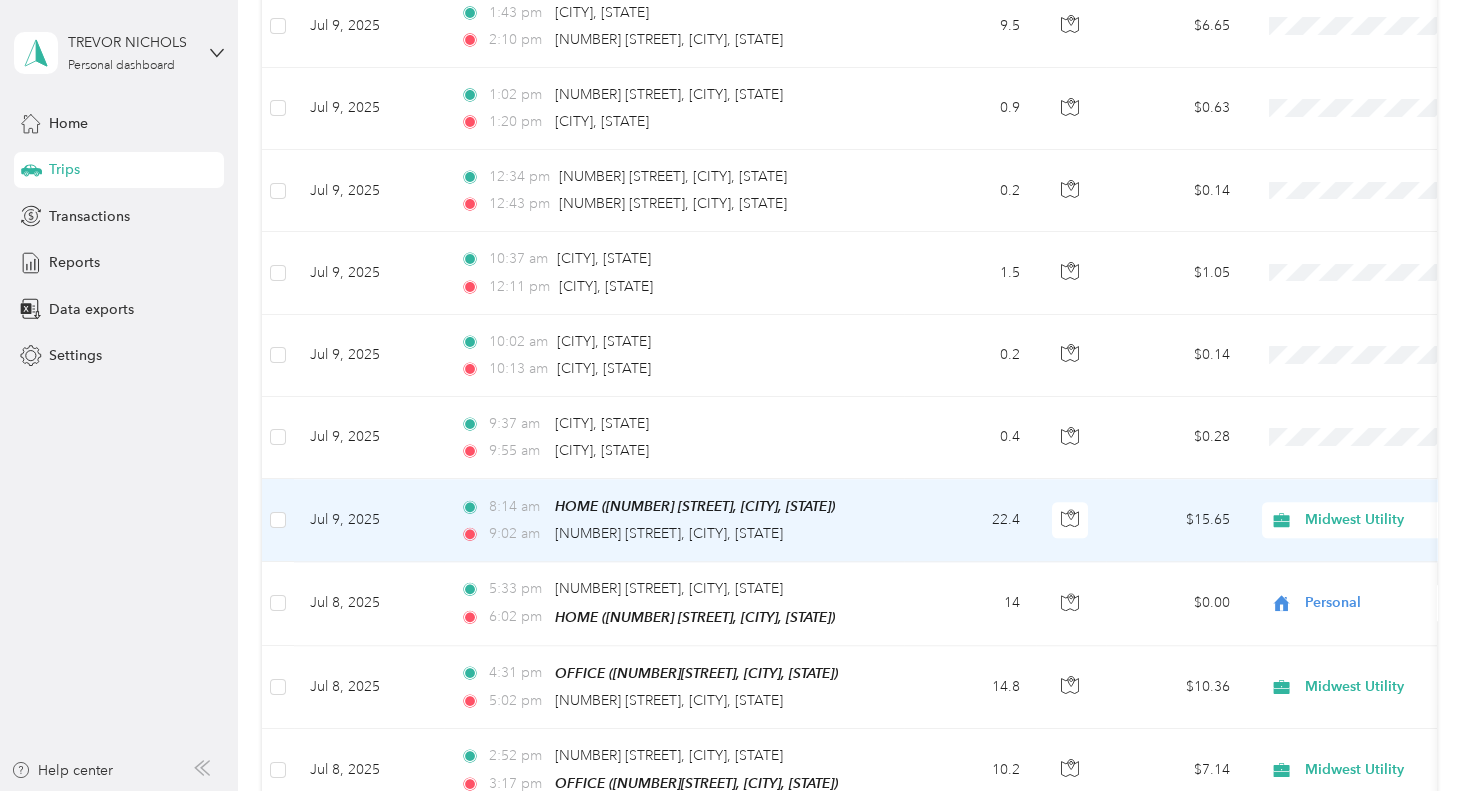scroll, scrollTop: 4519, scrollLeft: 0, axis: vertical 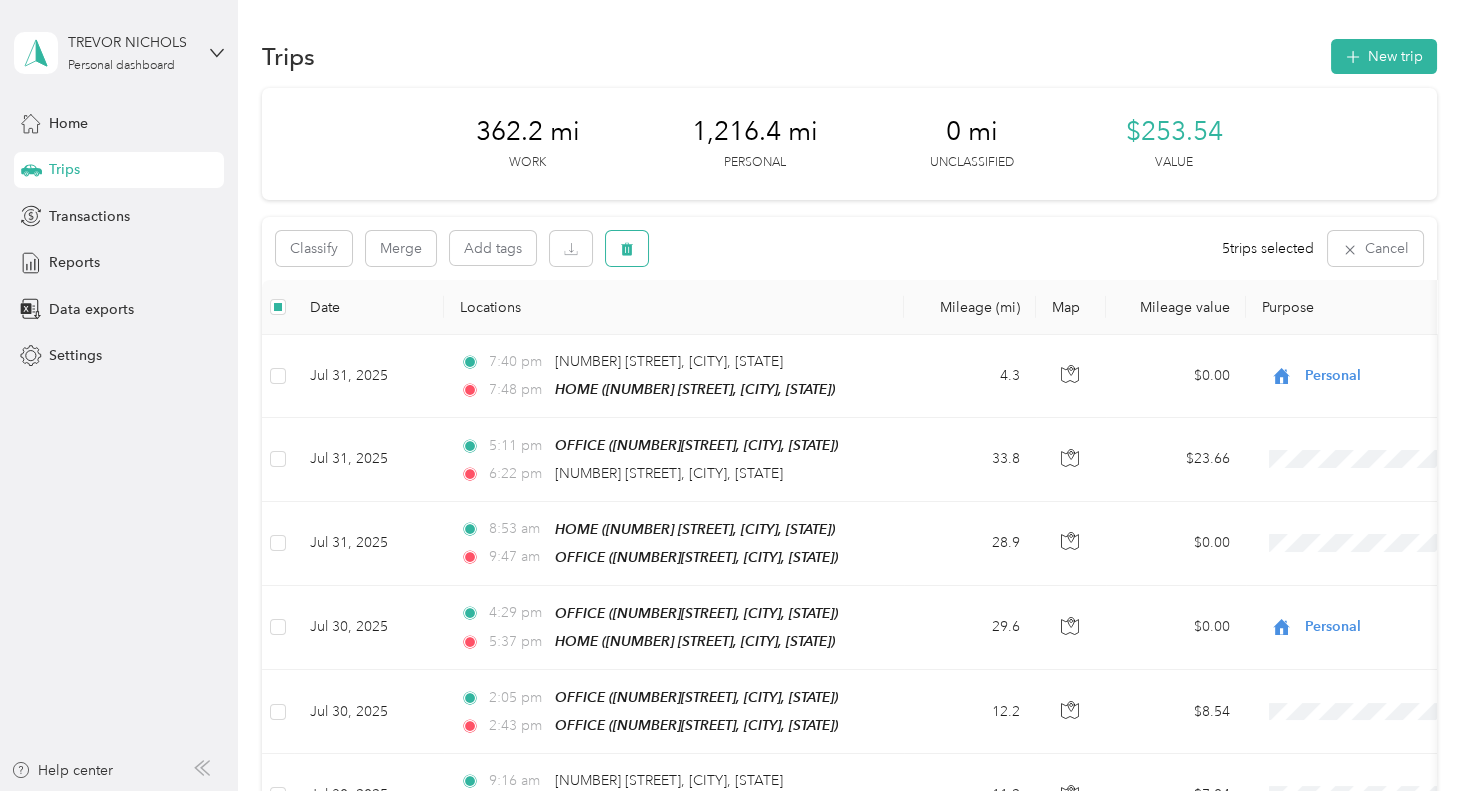 click 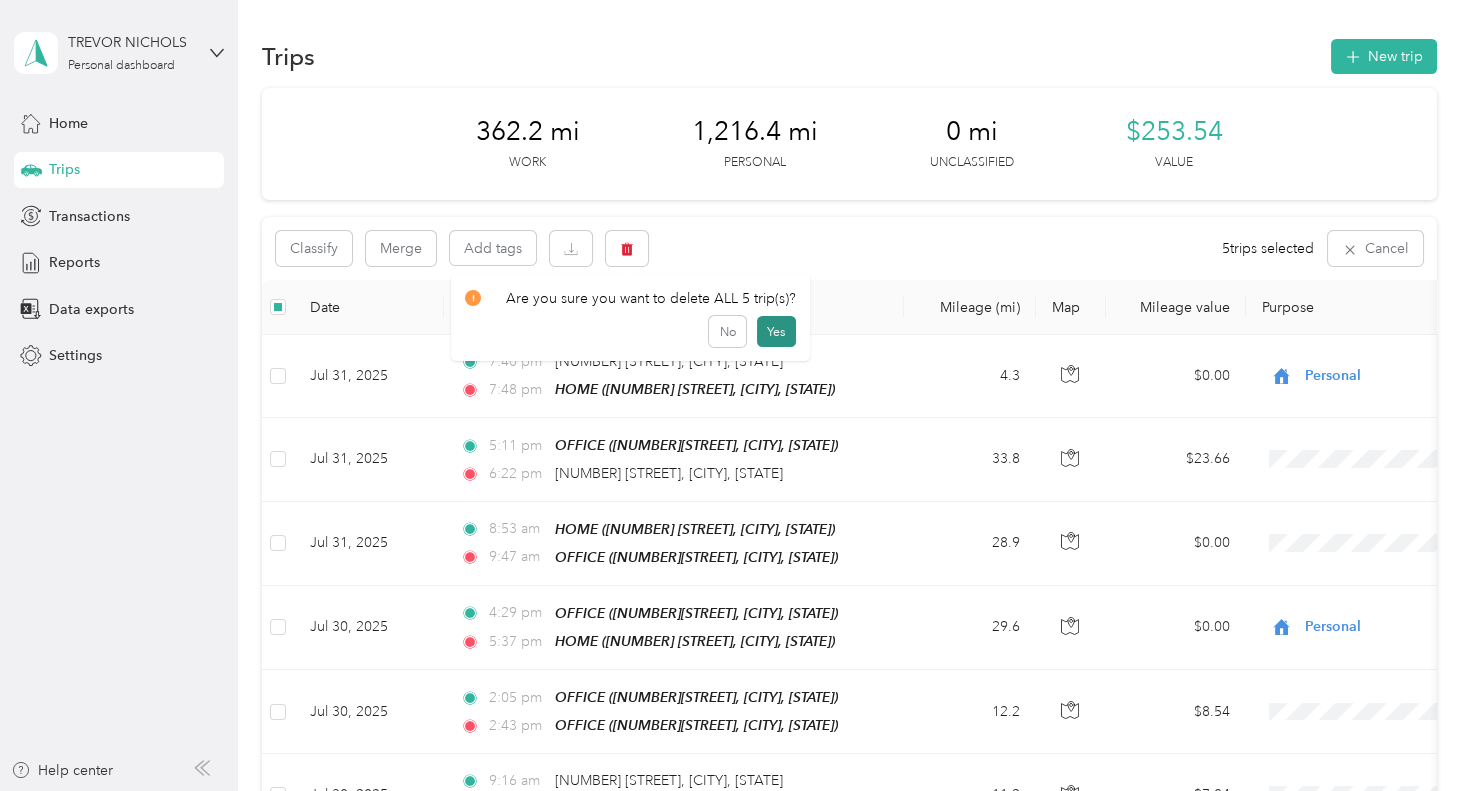 click on "Yes" at bounding box center (776, 332) 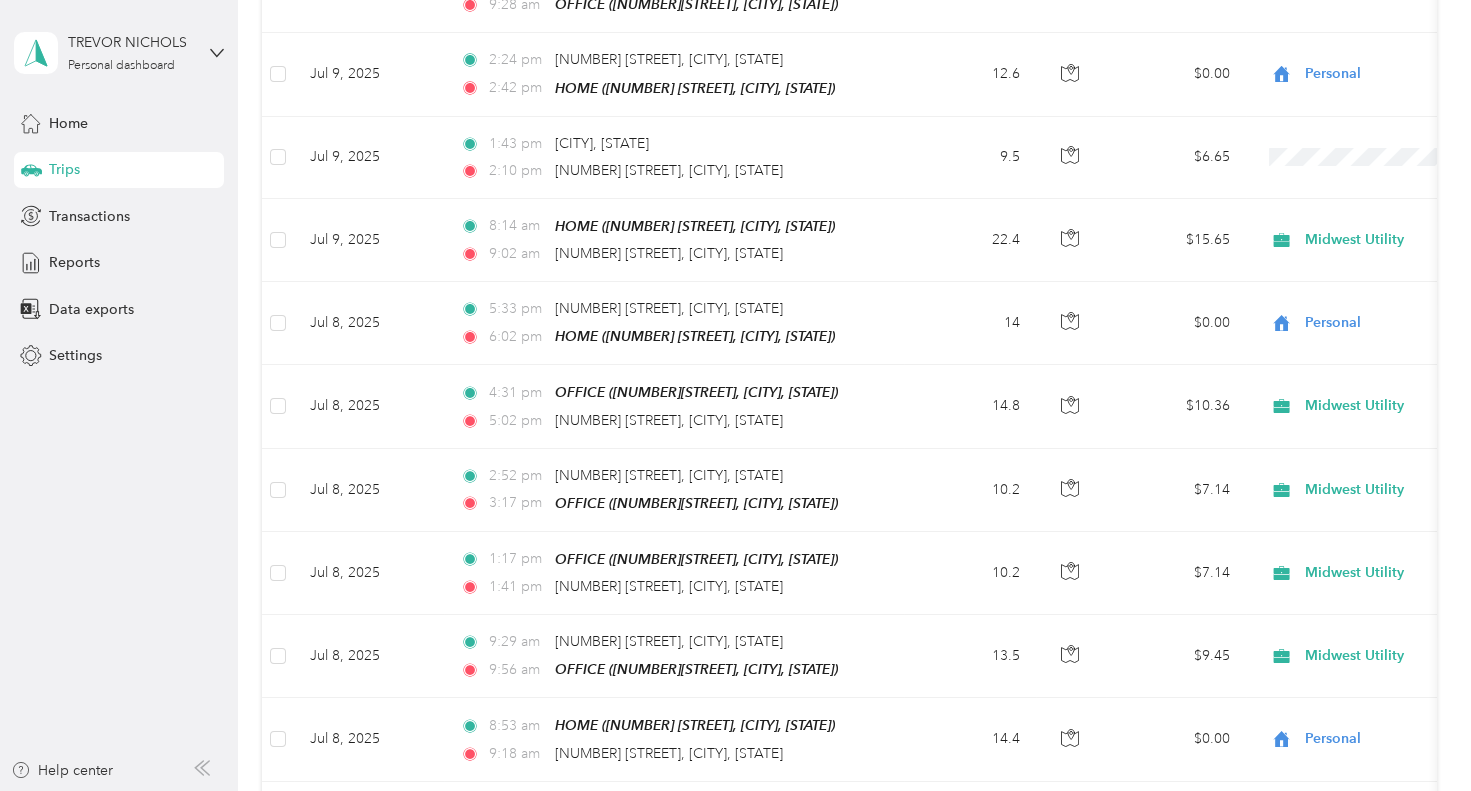 scroll, scrollTop: 4488, scrollLeft: 0, axis: vertical 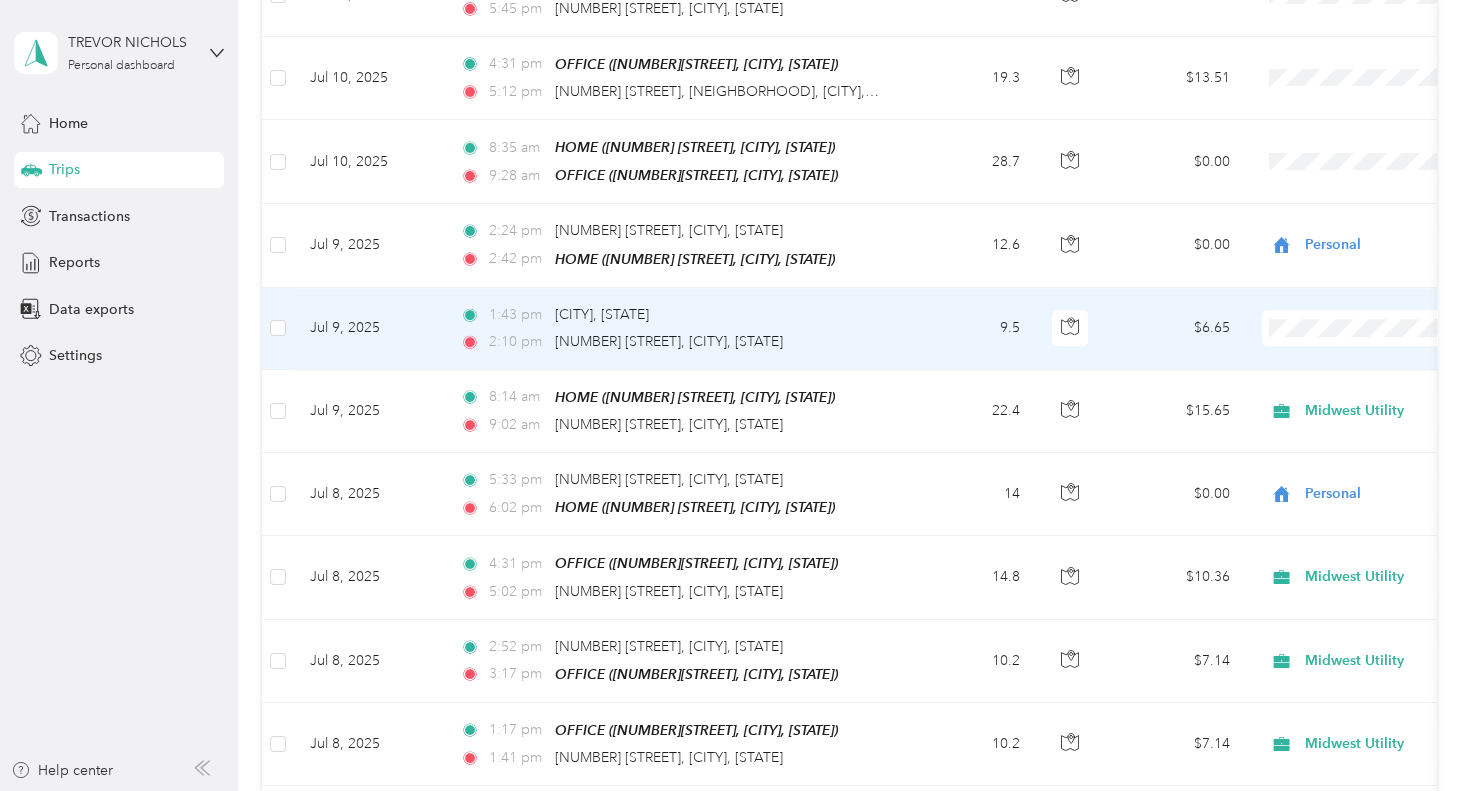 click on "Midwest Utility" at bounding box center [1364, 303] 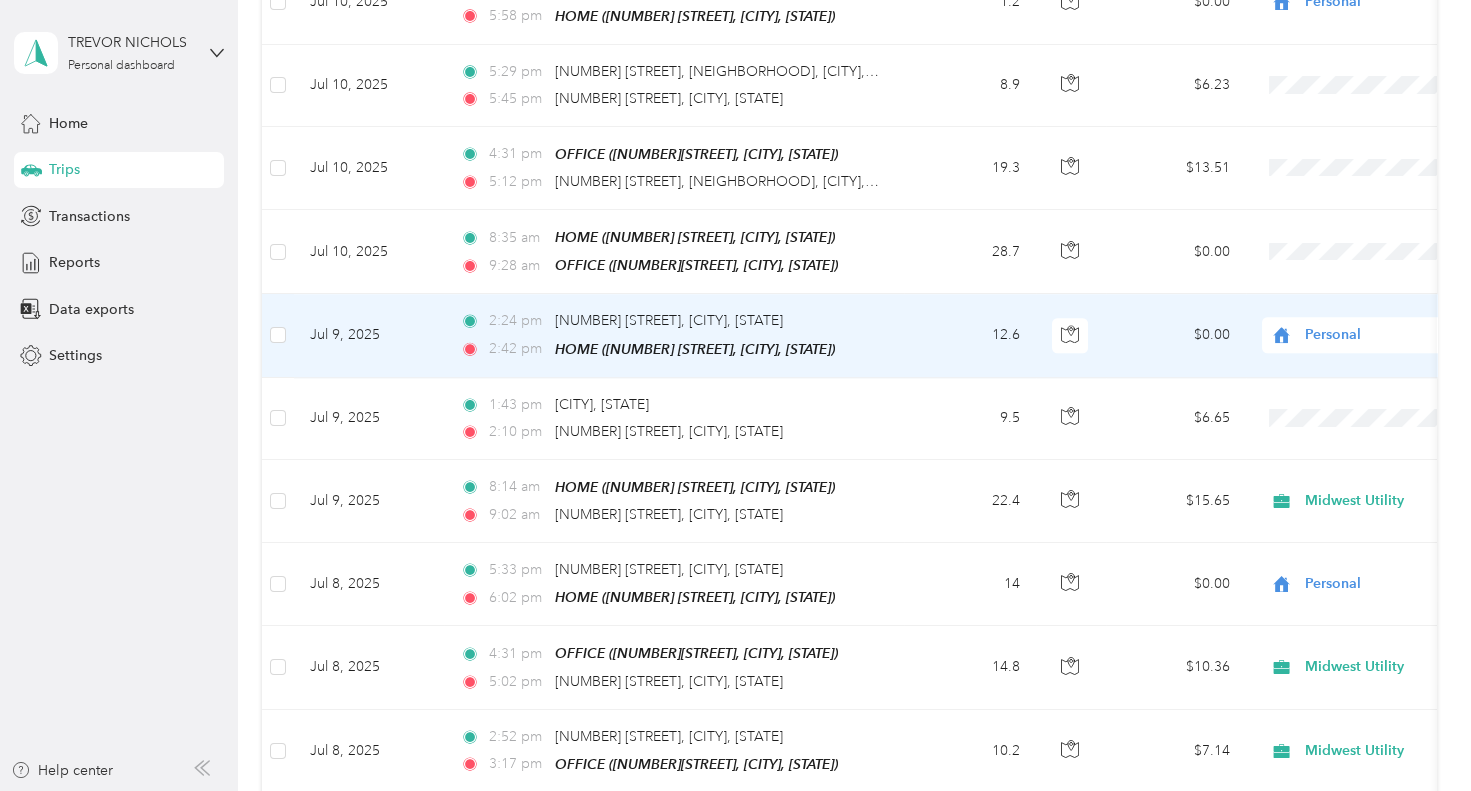scroll, scrollTop: 4127, scrollLeft: 0, axis: vertical 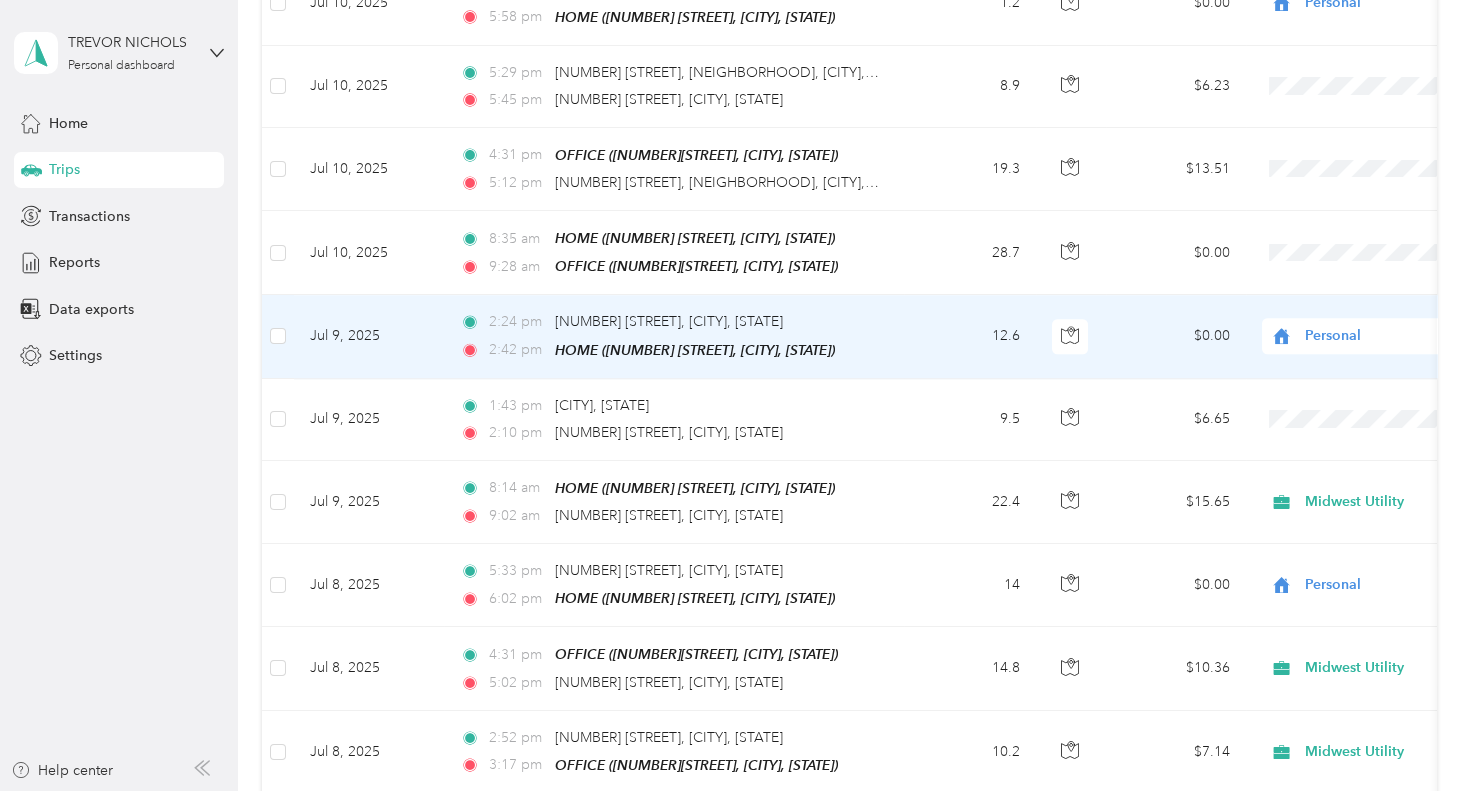 click on "Personal" at bounding box center [1396, 336] 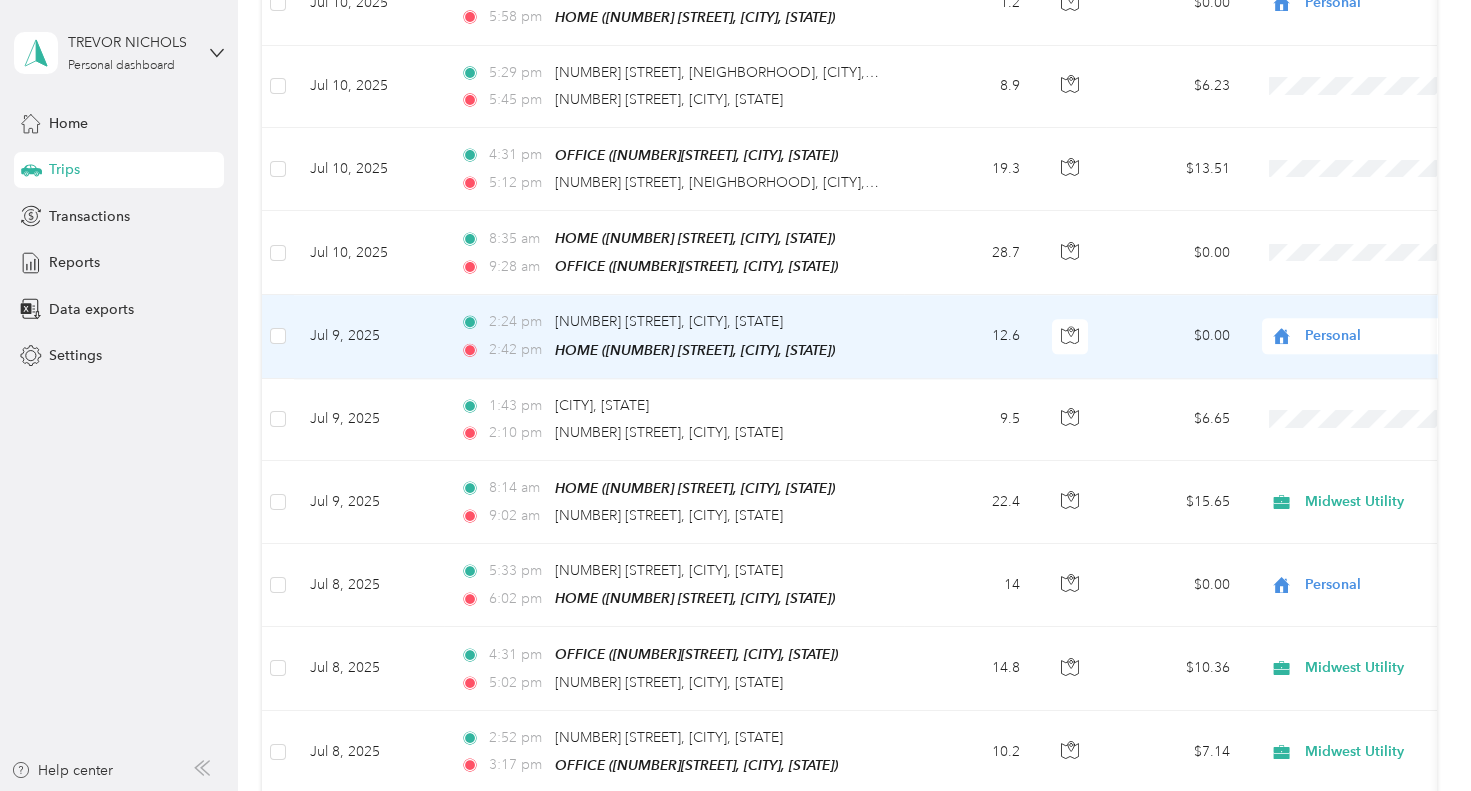 click on "Midwest Utility" at bounding box center [1364, 312] 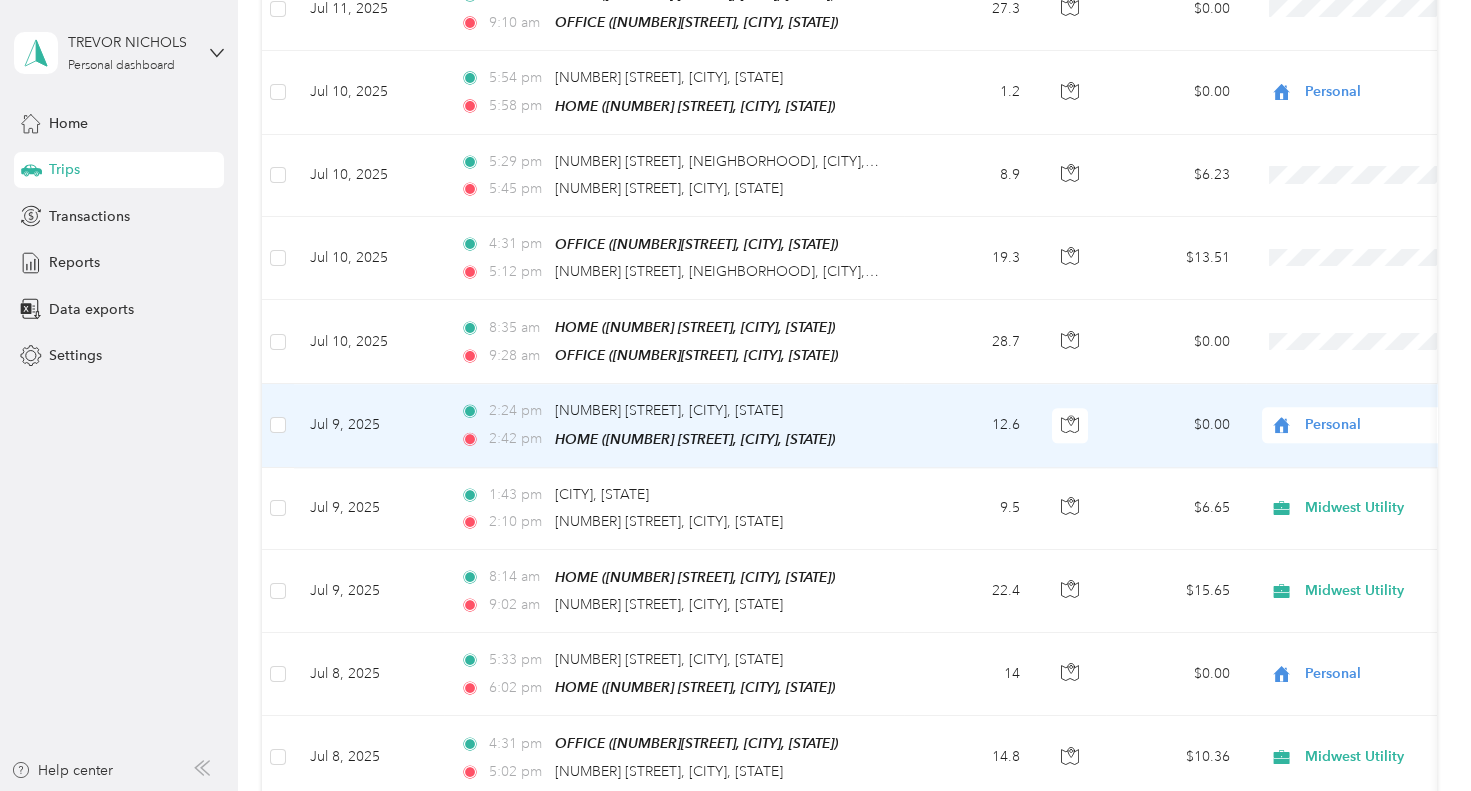 scroll, scrollTop: 4037, scrollLeft: 0, axis: vertical 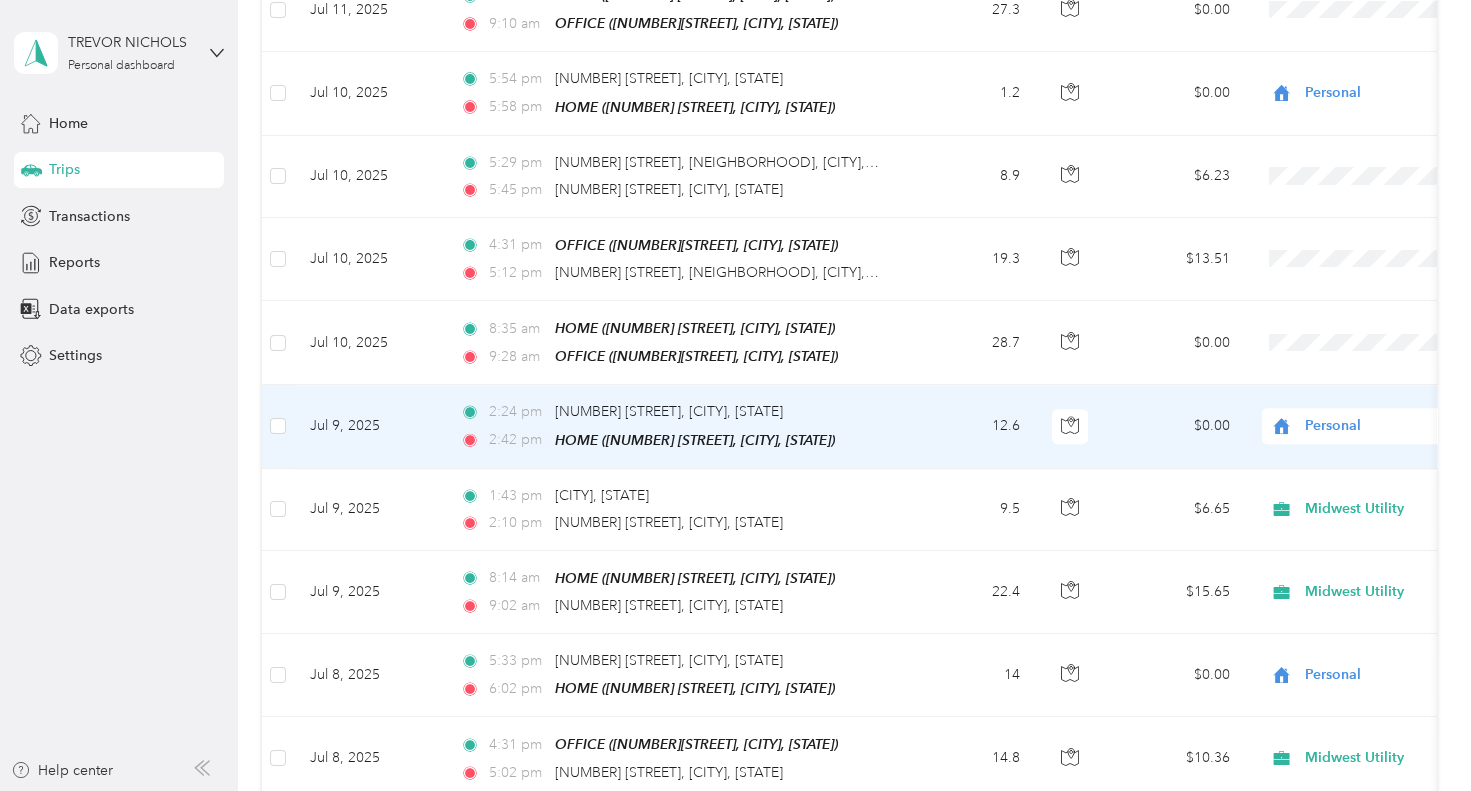 click on "Personal" at bounding box center (1396, 426) 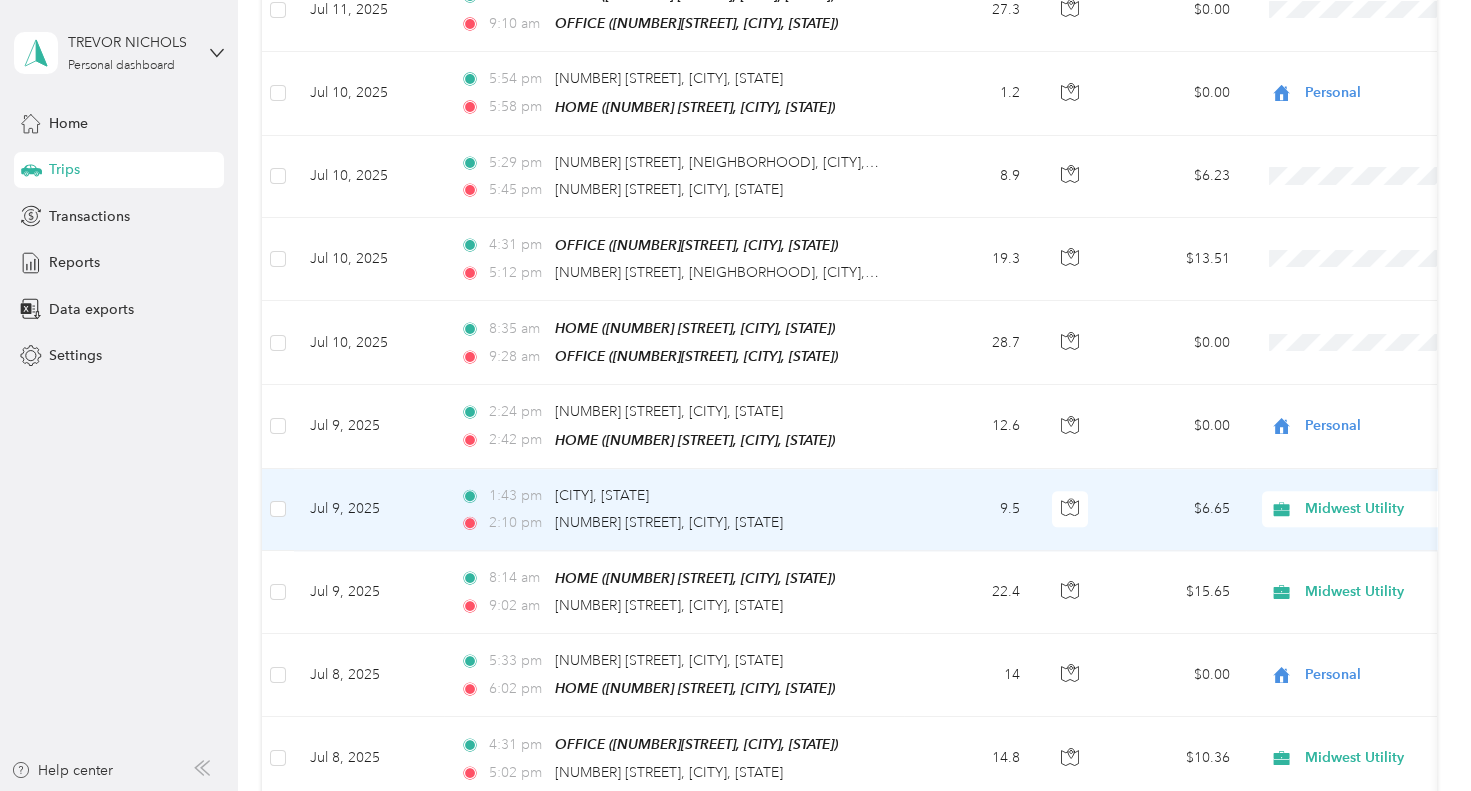 click on "[TIME] [CITY], [STATE]" at bounding box center (670, 496) 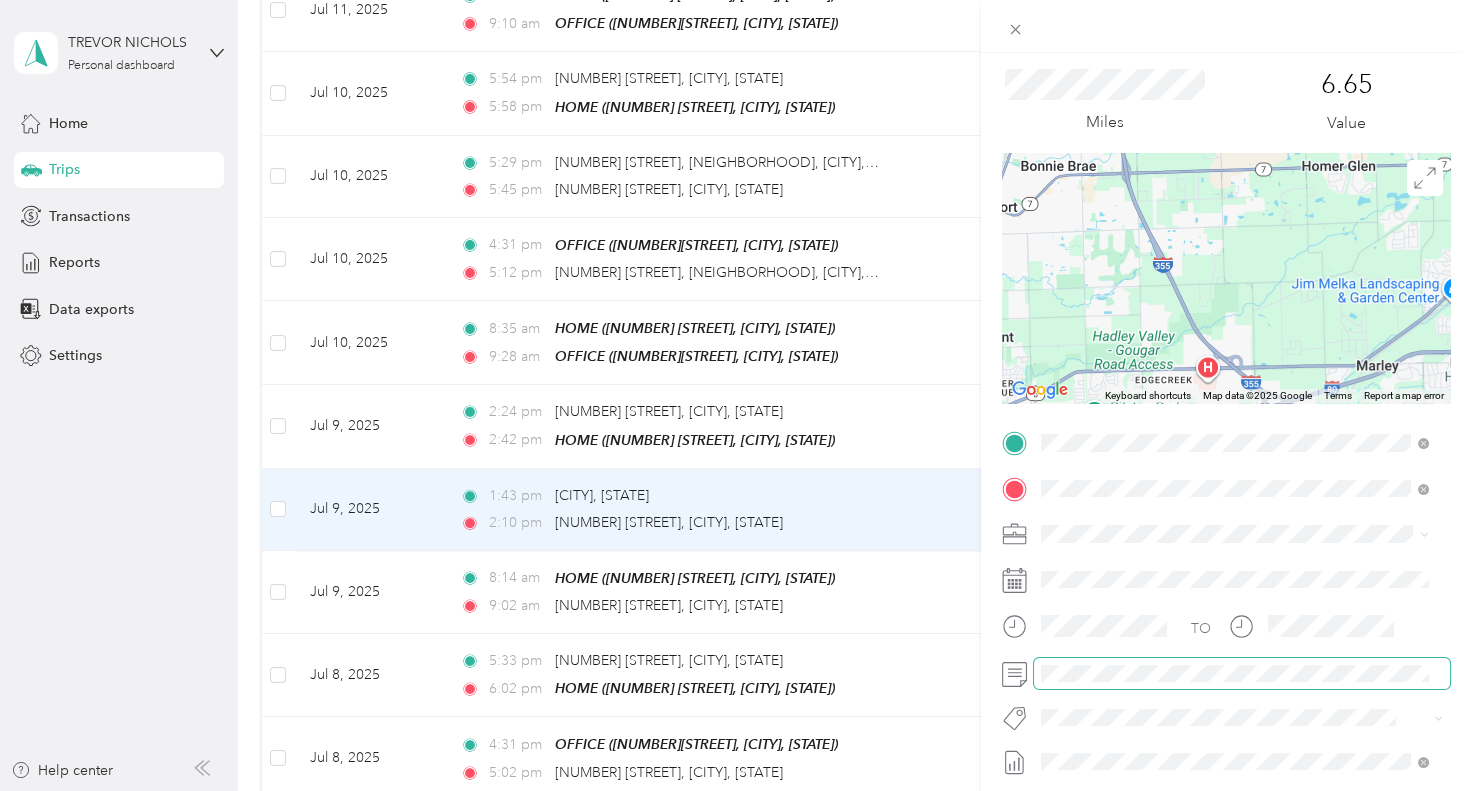 scroll, scrollTop: 0, scrollLeft: 0, axis: both 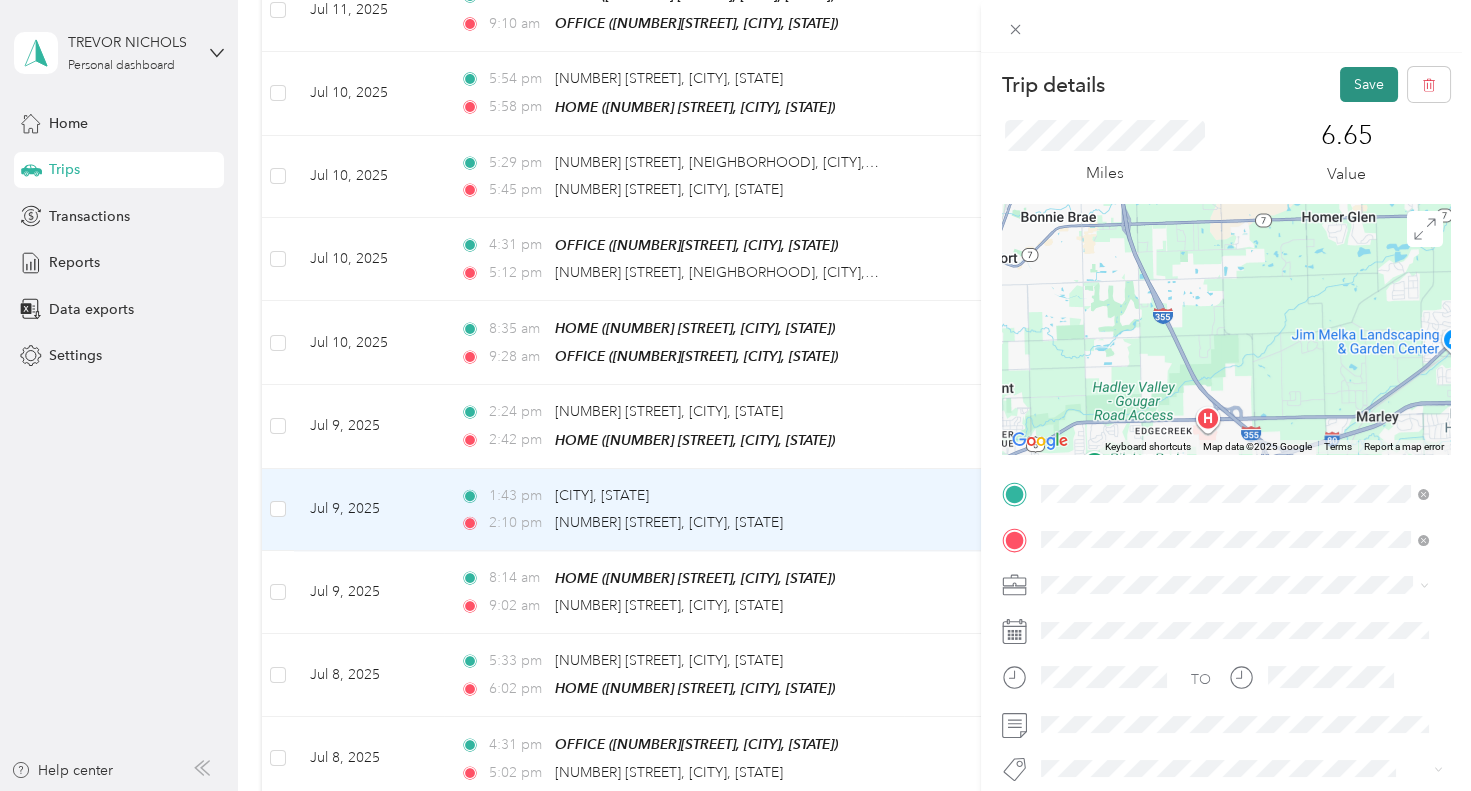 click on "Save" at bounding box center (1369, 84) 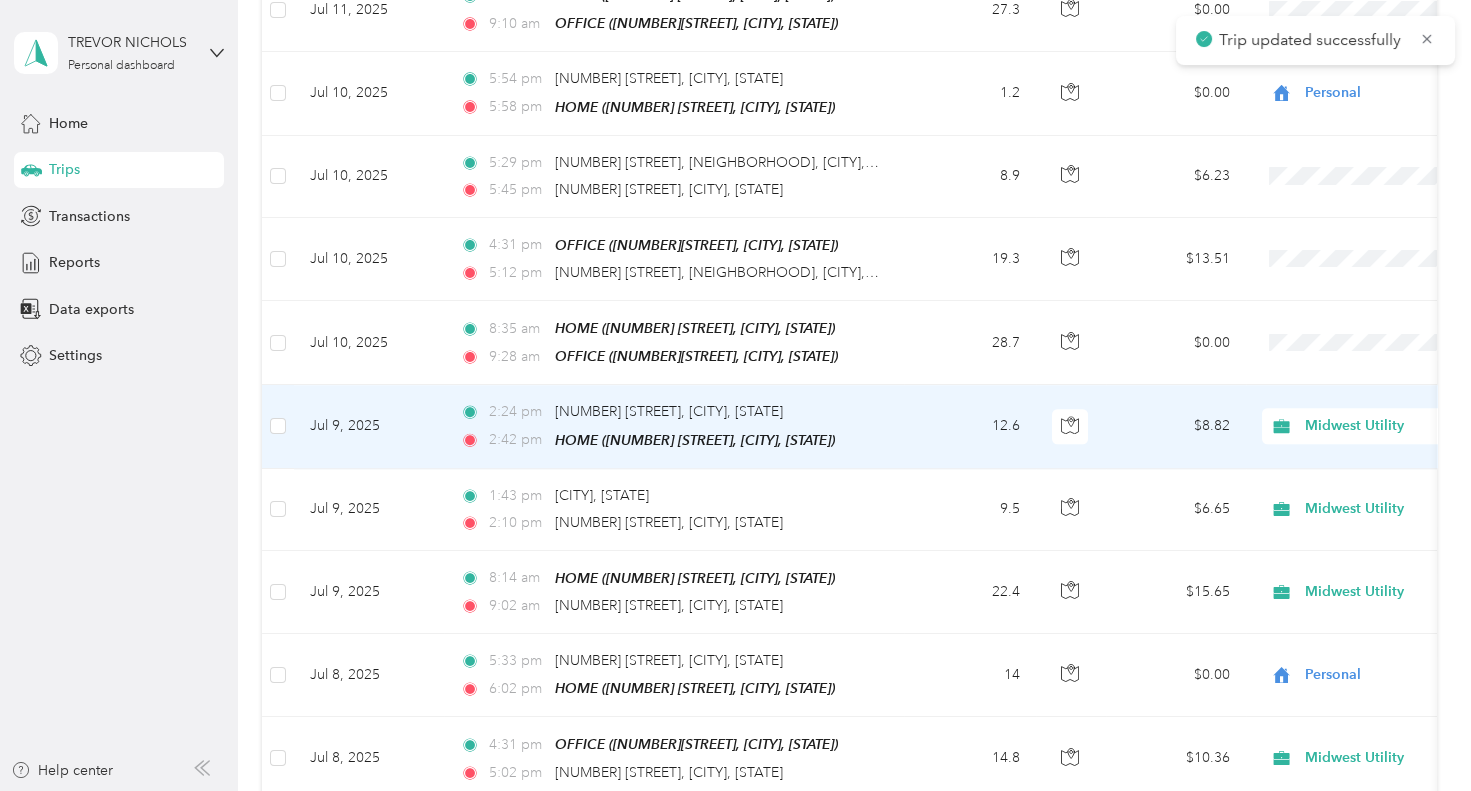 click on "$8.82" at bounding box center [1176, 426] 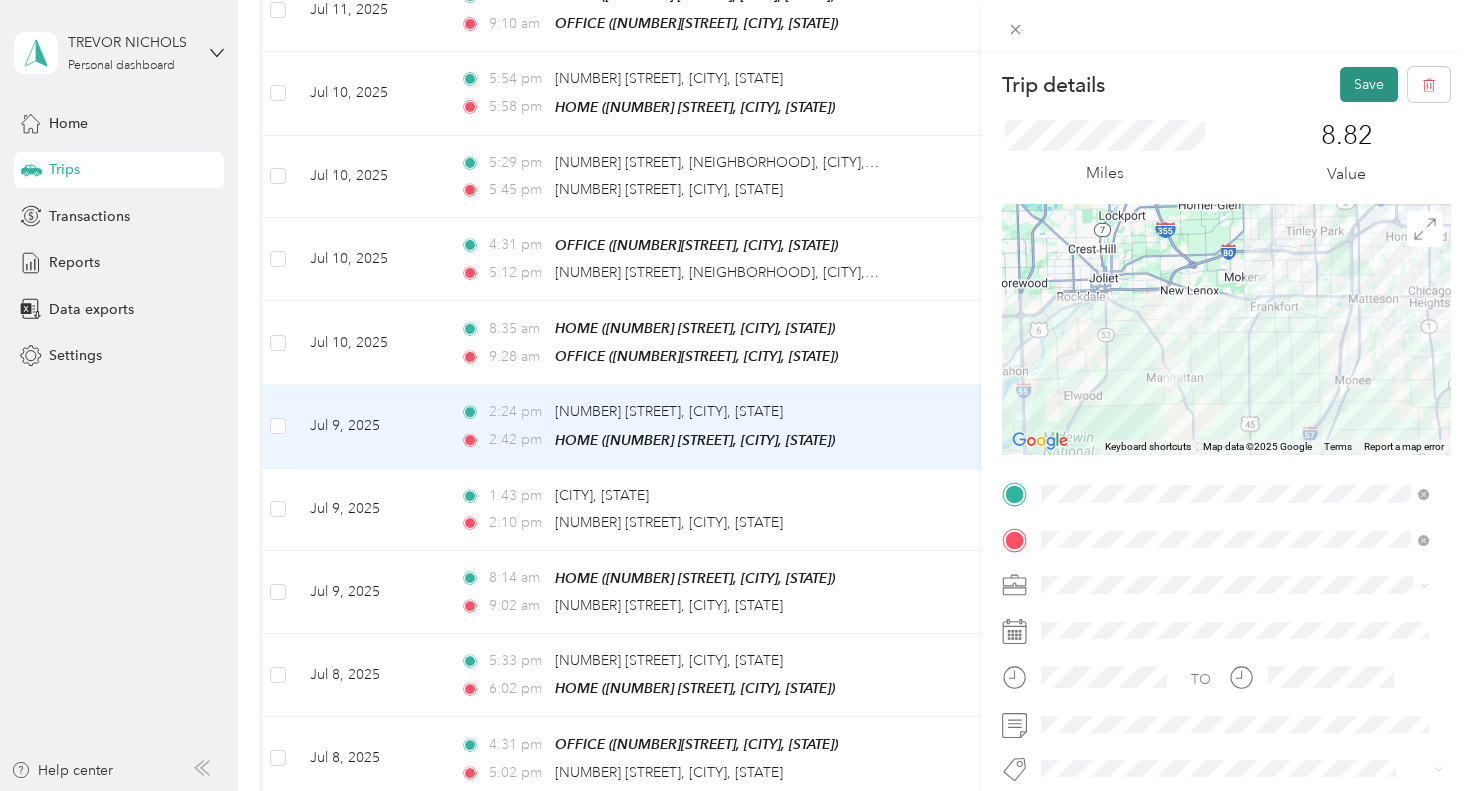click on "Save" at bounding box center (1369, 84) 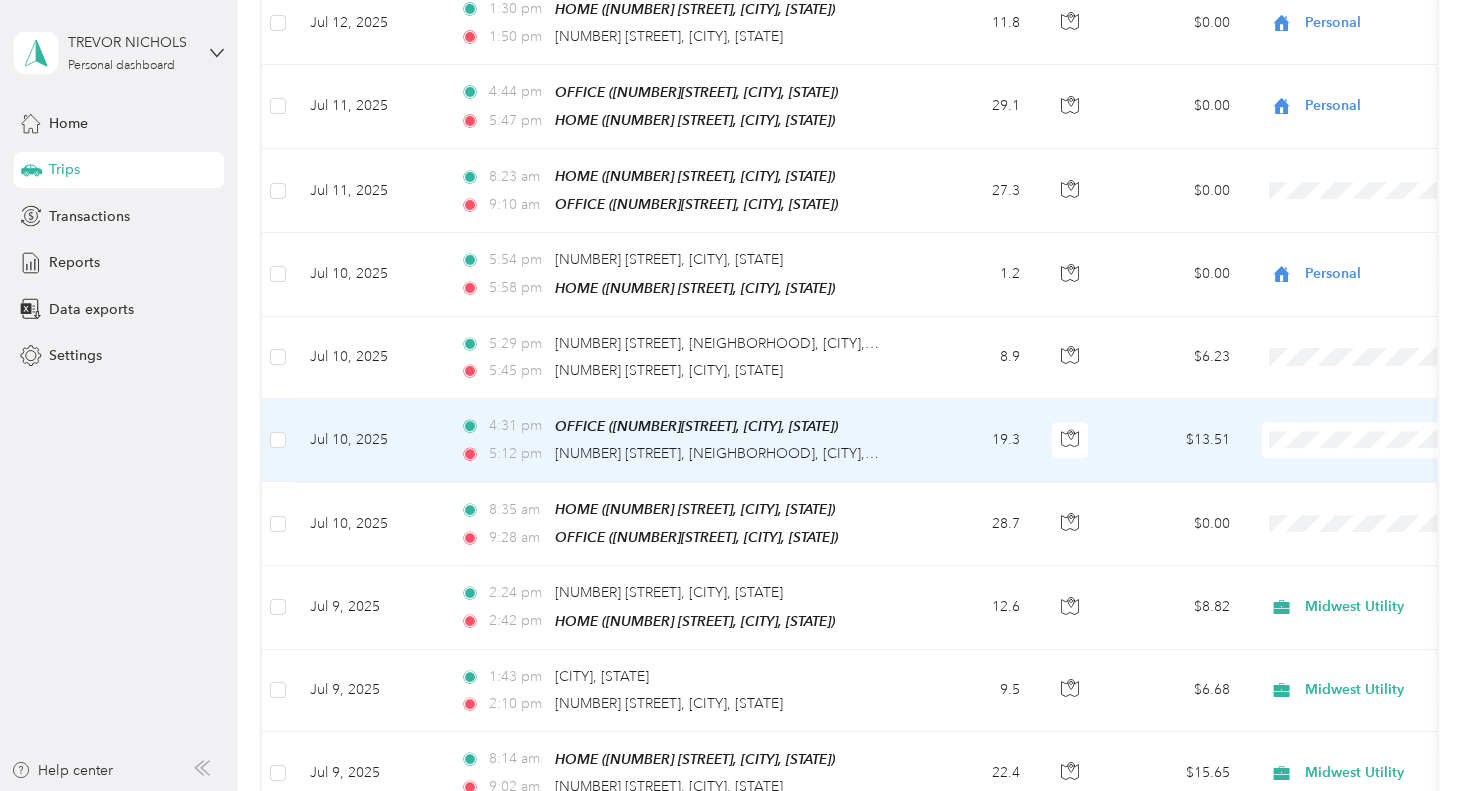 scroll, scrollTop: 3855, scrollLeft: 0, axis: vertical 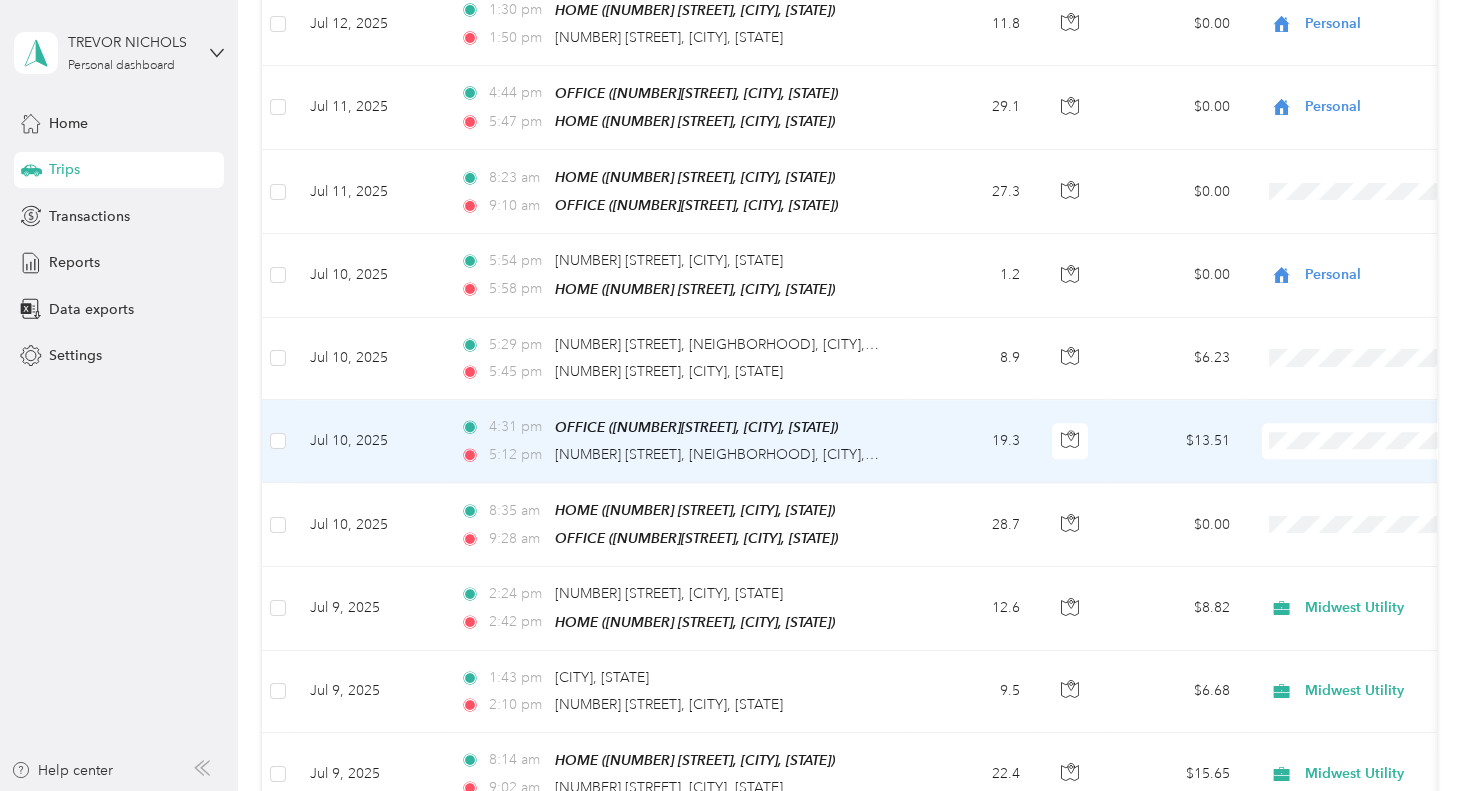 click at bounding box center (1386, 441) 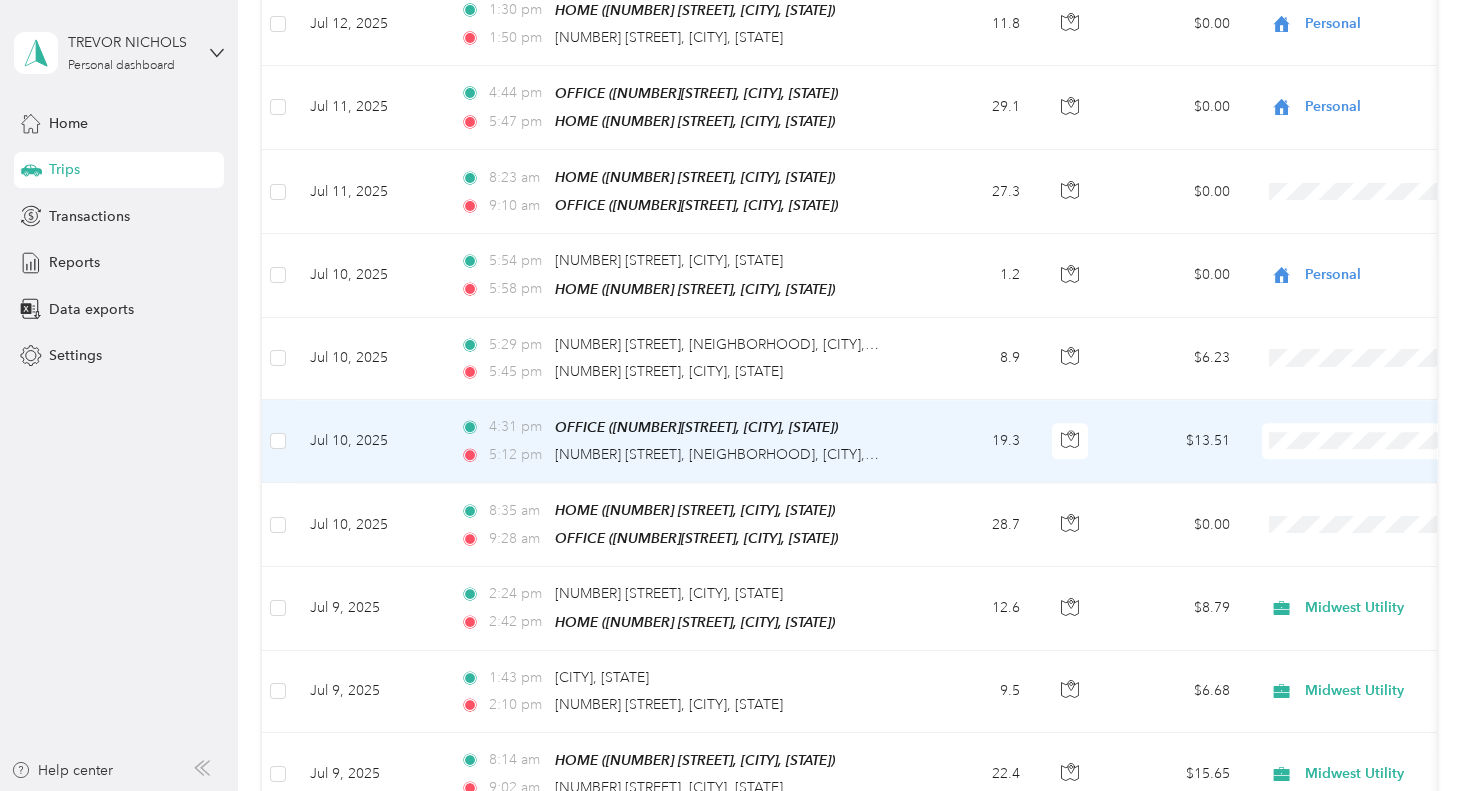 click on "Midwest Utility" at bounding box center [1347, 420] 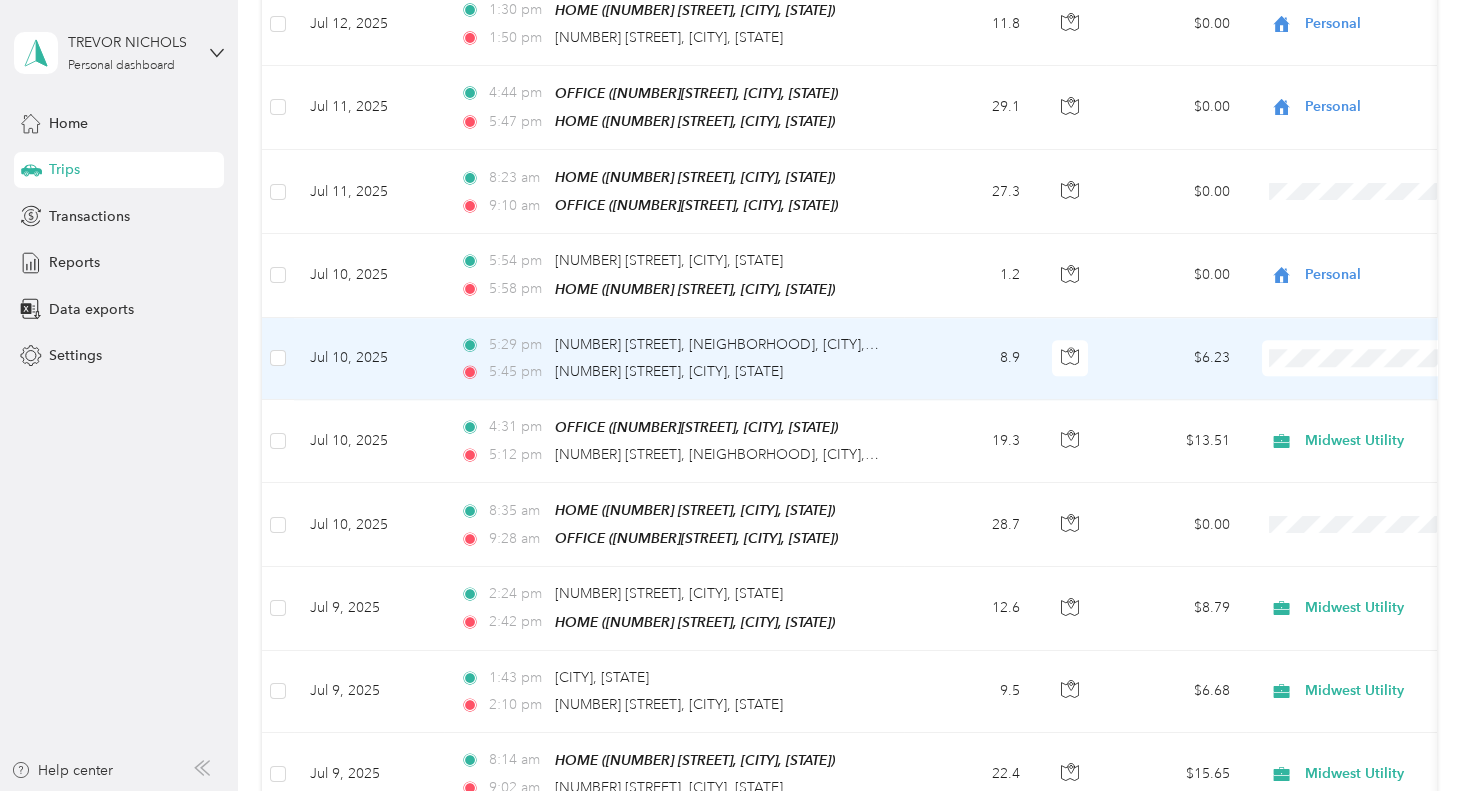 click at bounding box center (1386, 358) 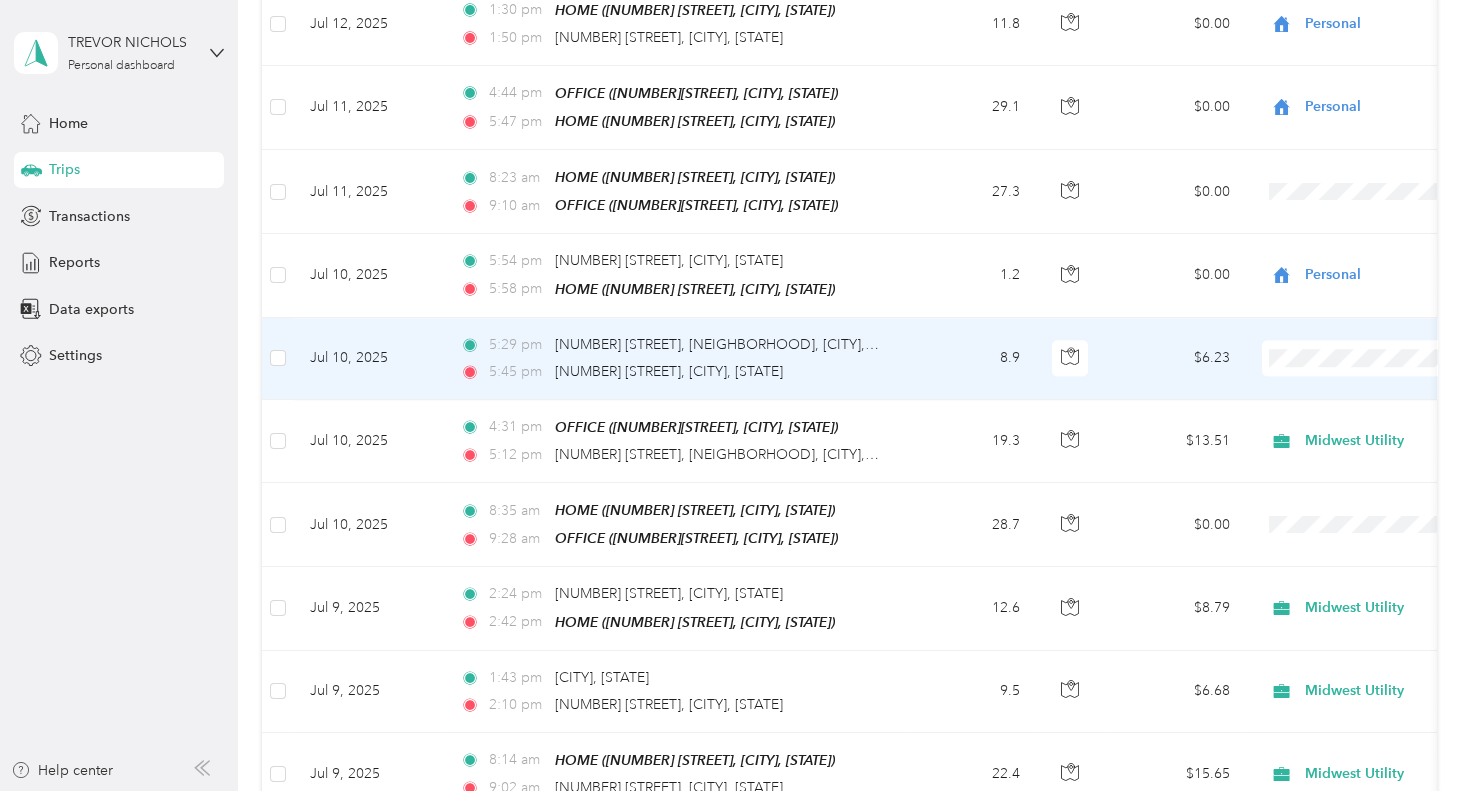 click on "Personal" at bounding box center (1364, 369) 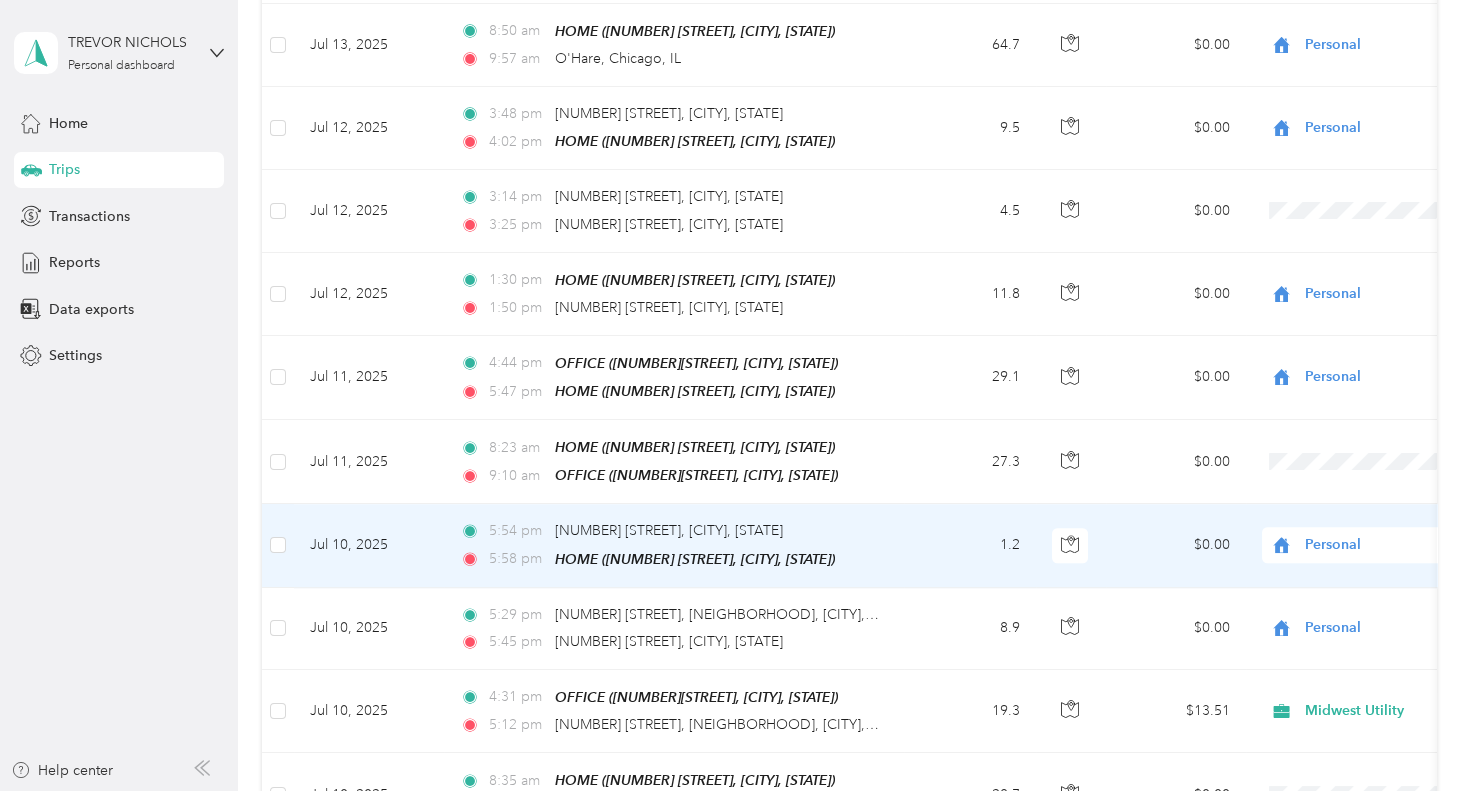 scroll, scrollTop: 3584, scrollLeft: 0, axis: vertical 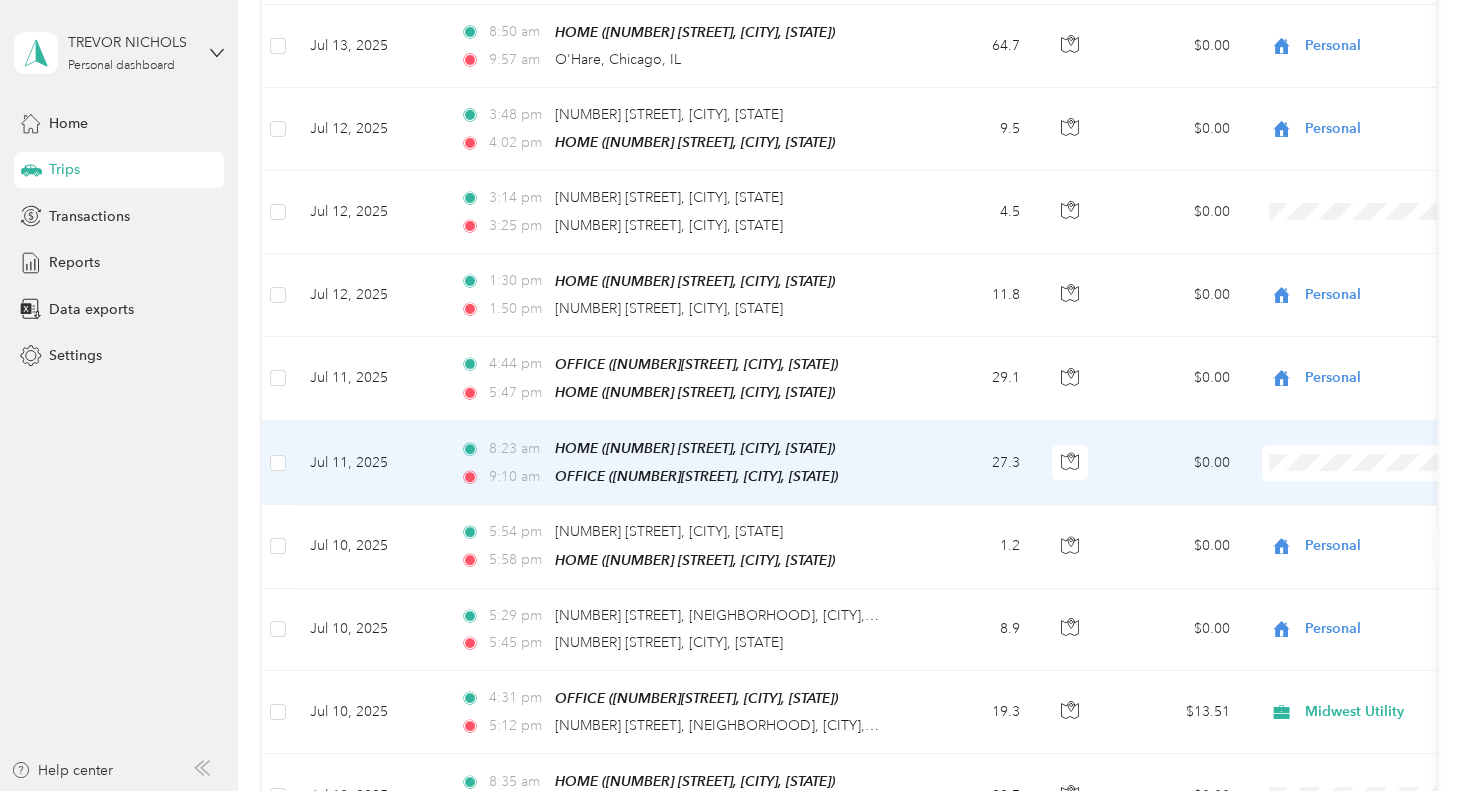 click on "Personal" at bounding box center [1364, 477] 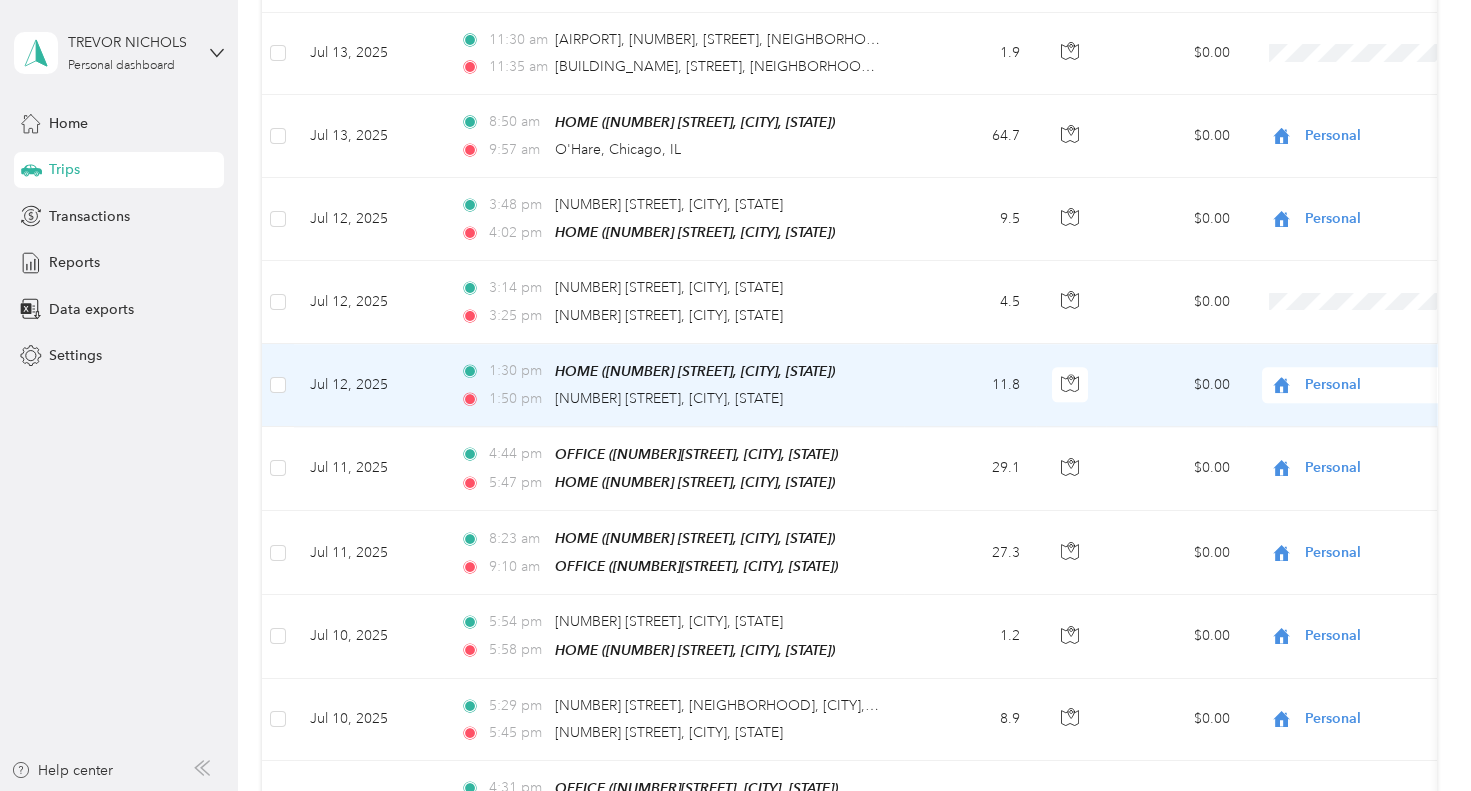 scroll, scrollTop: 3493, scrollLeft: 0, axis: vertical 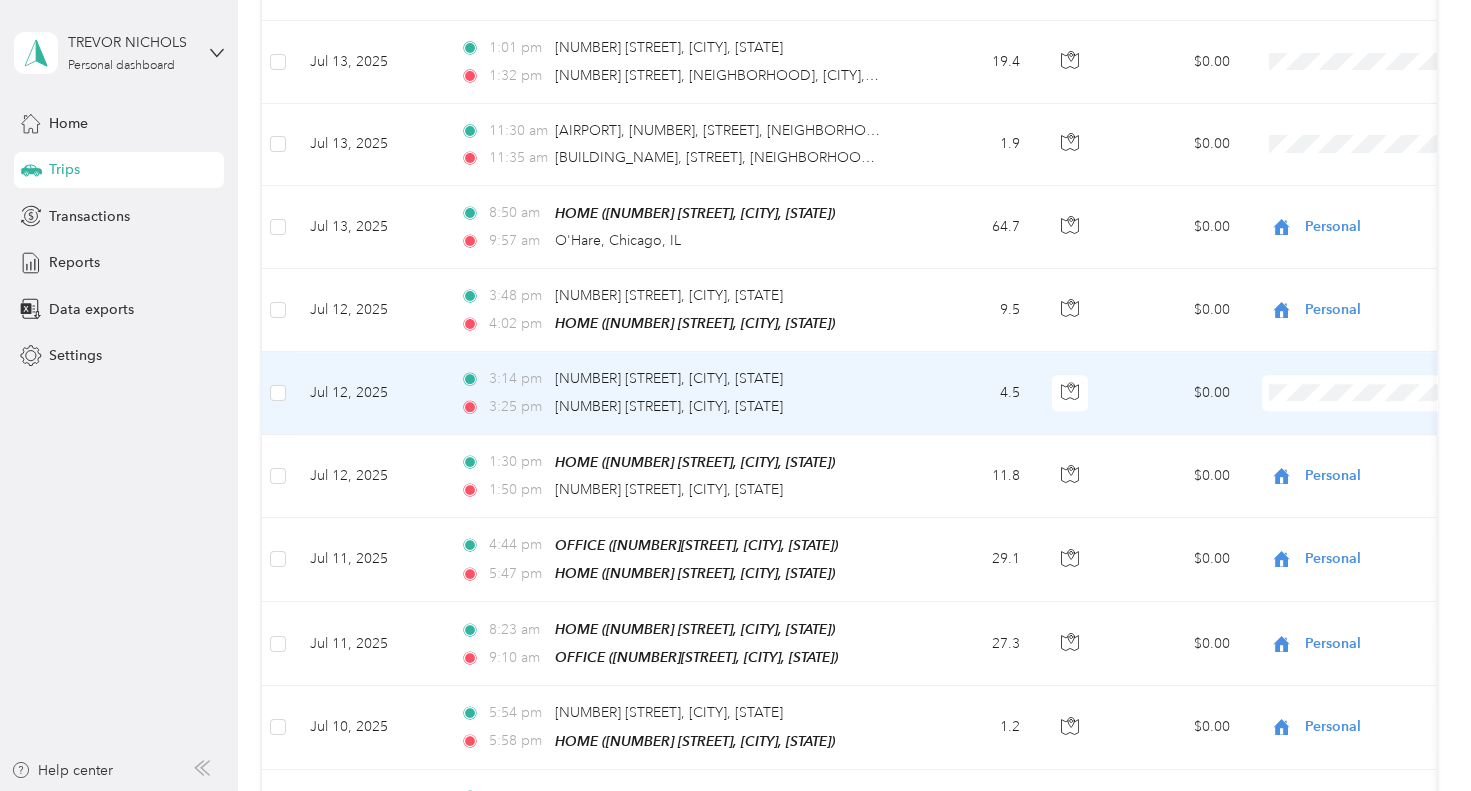 click on "Personal" at bounding box center (1364, 410) 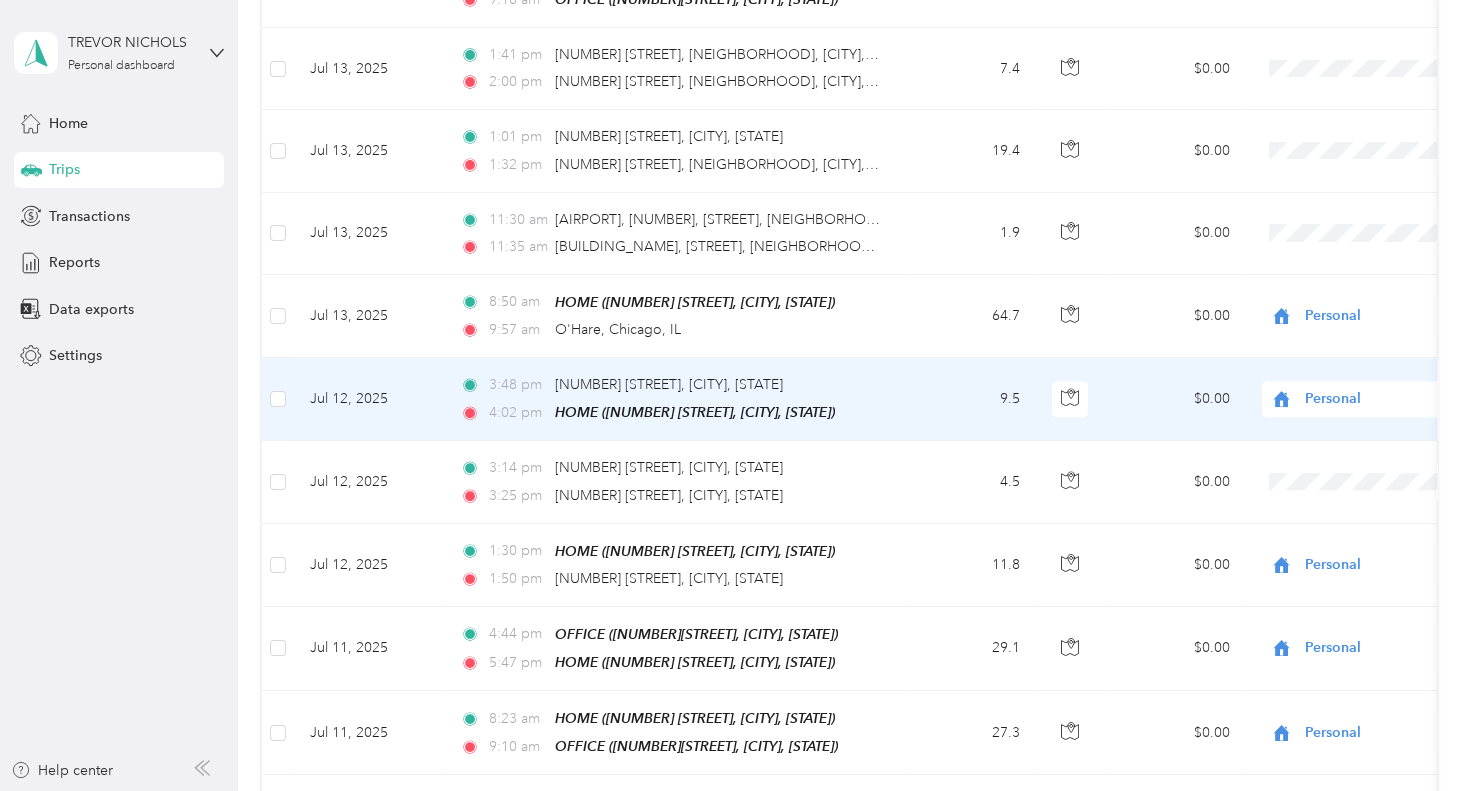 scroll, scrollTop: 3313, scrollLeft: 0, axis: vertical 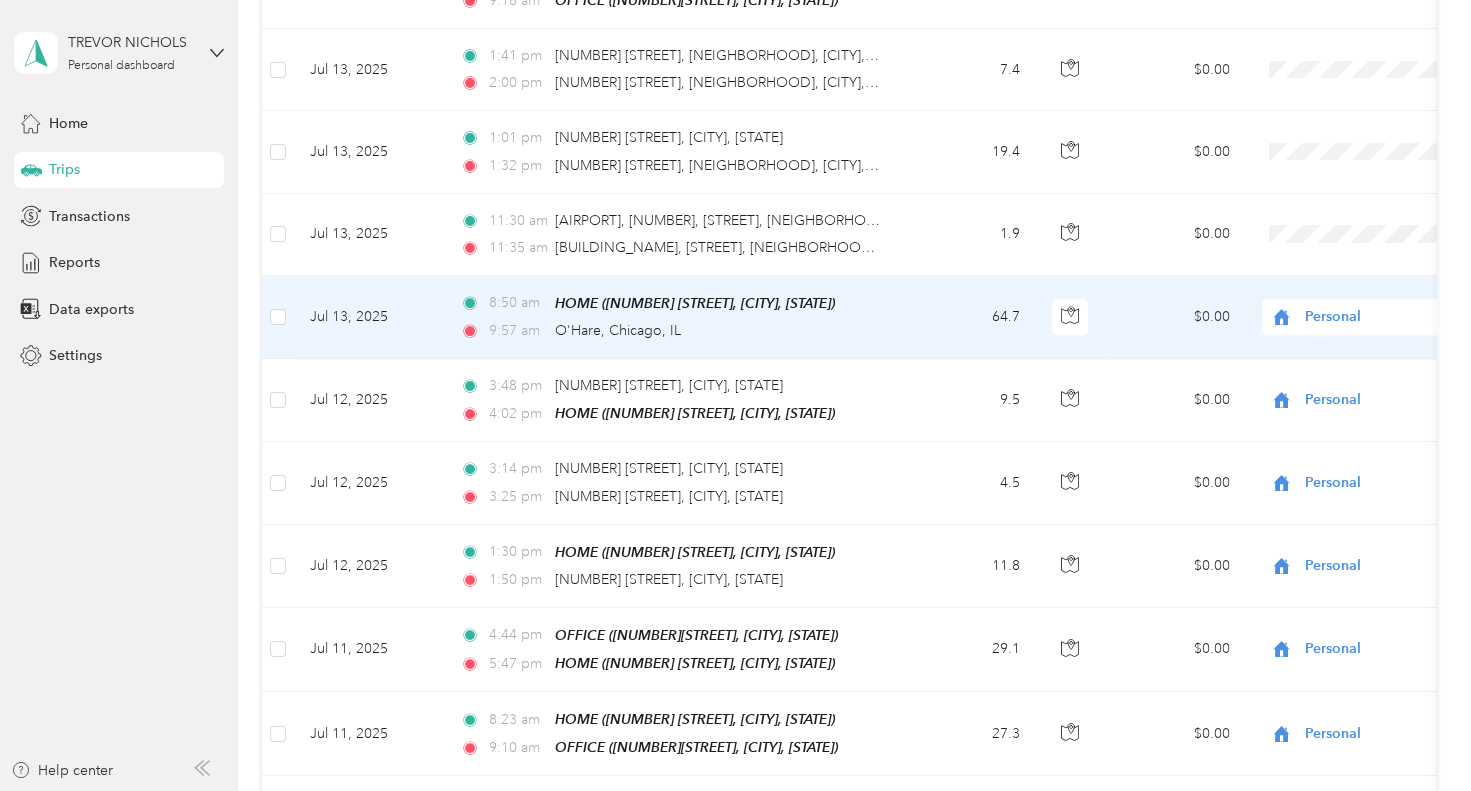 click on "Personal" at bounding box center [1396, 317] 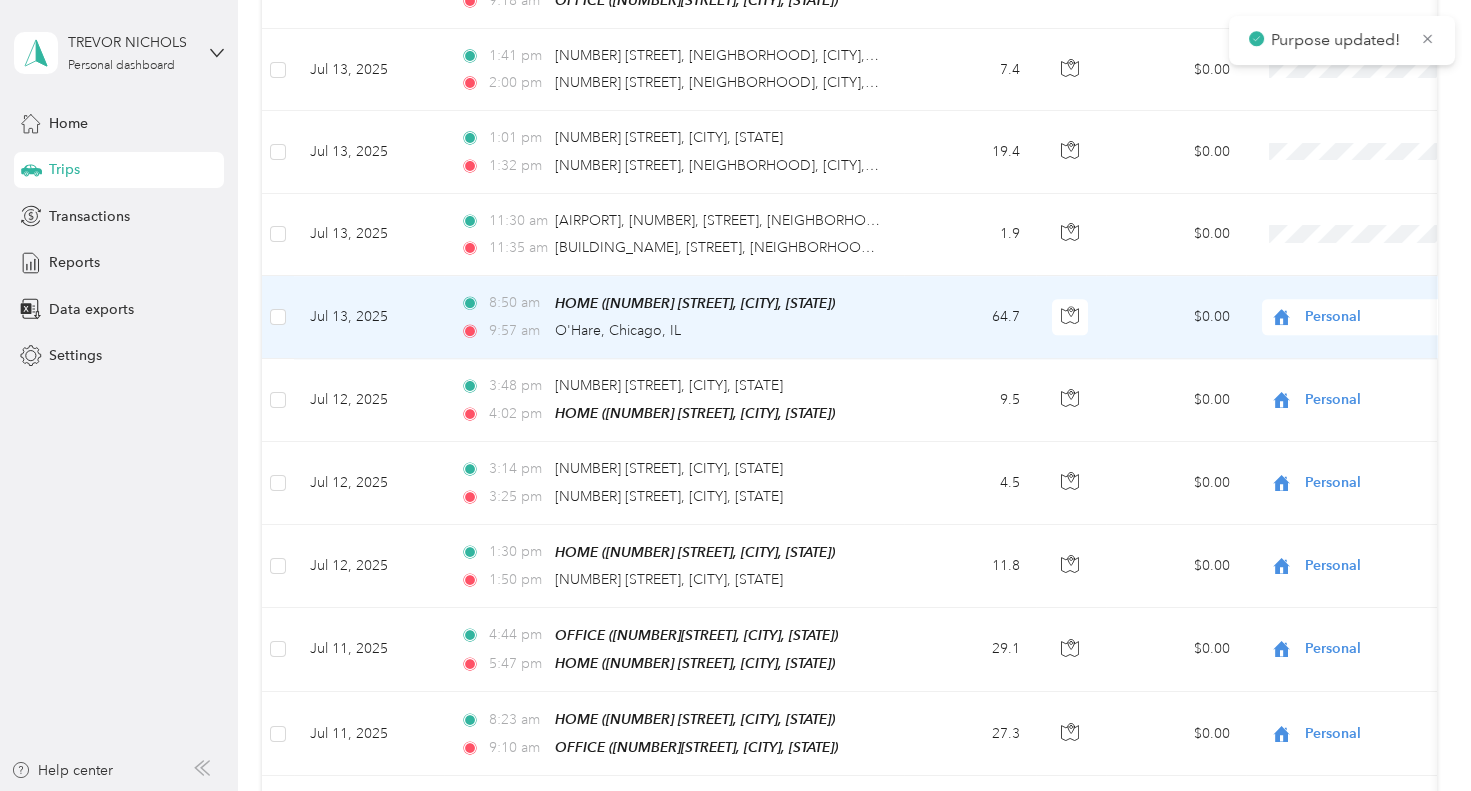 click on "$0.00" at bounding box center (1176, 317) 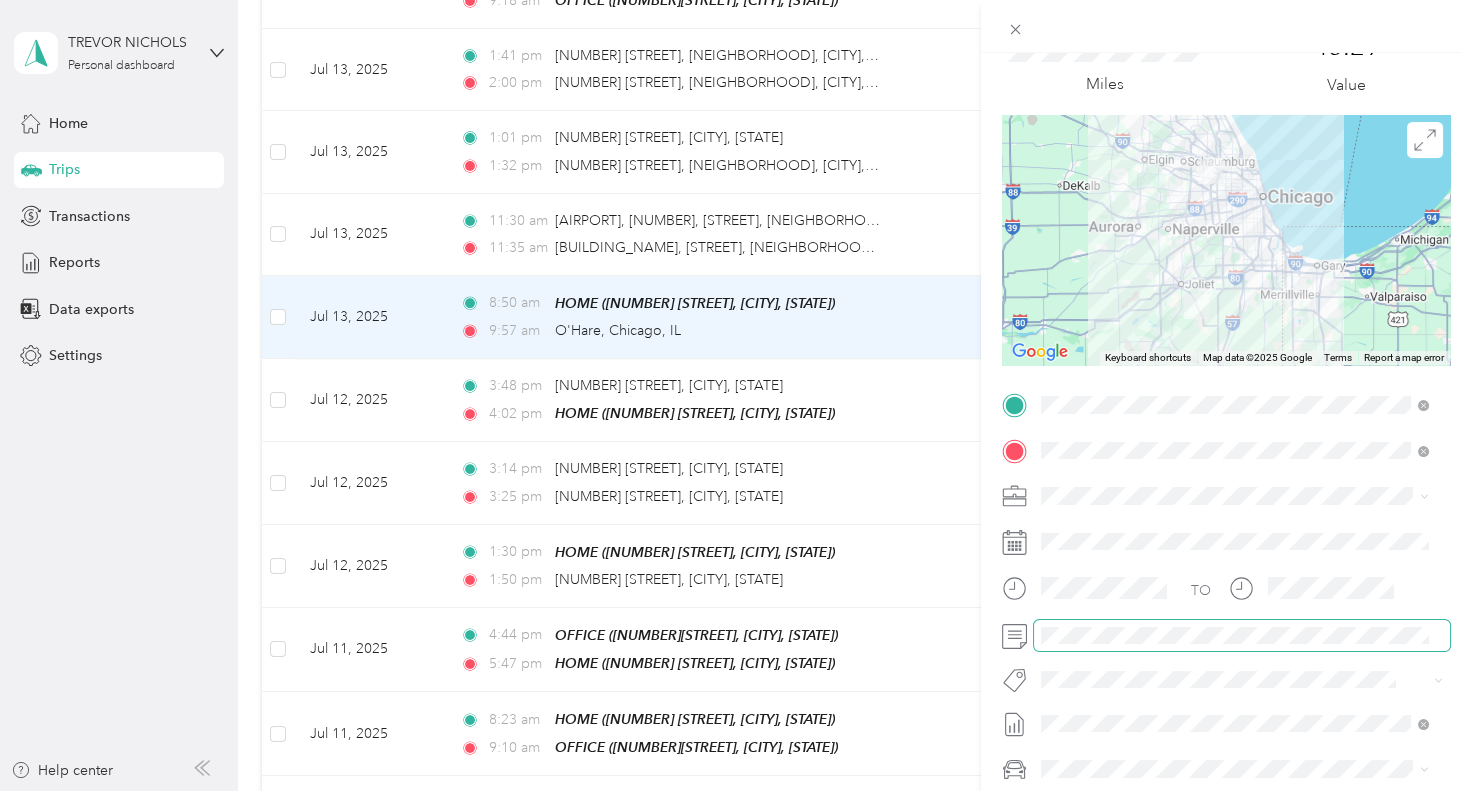 scroll, scrollTop: 90, scrollLeft: 0, axis: vertical 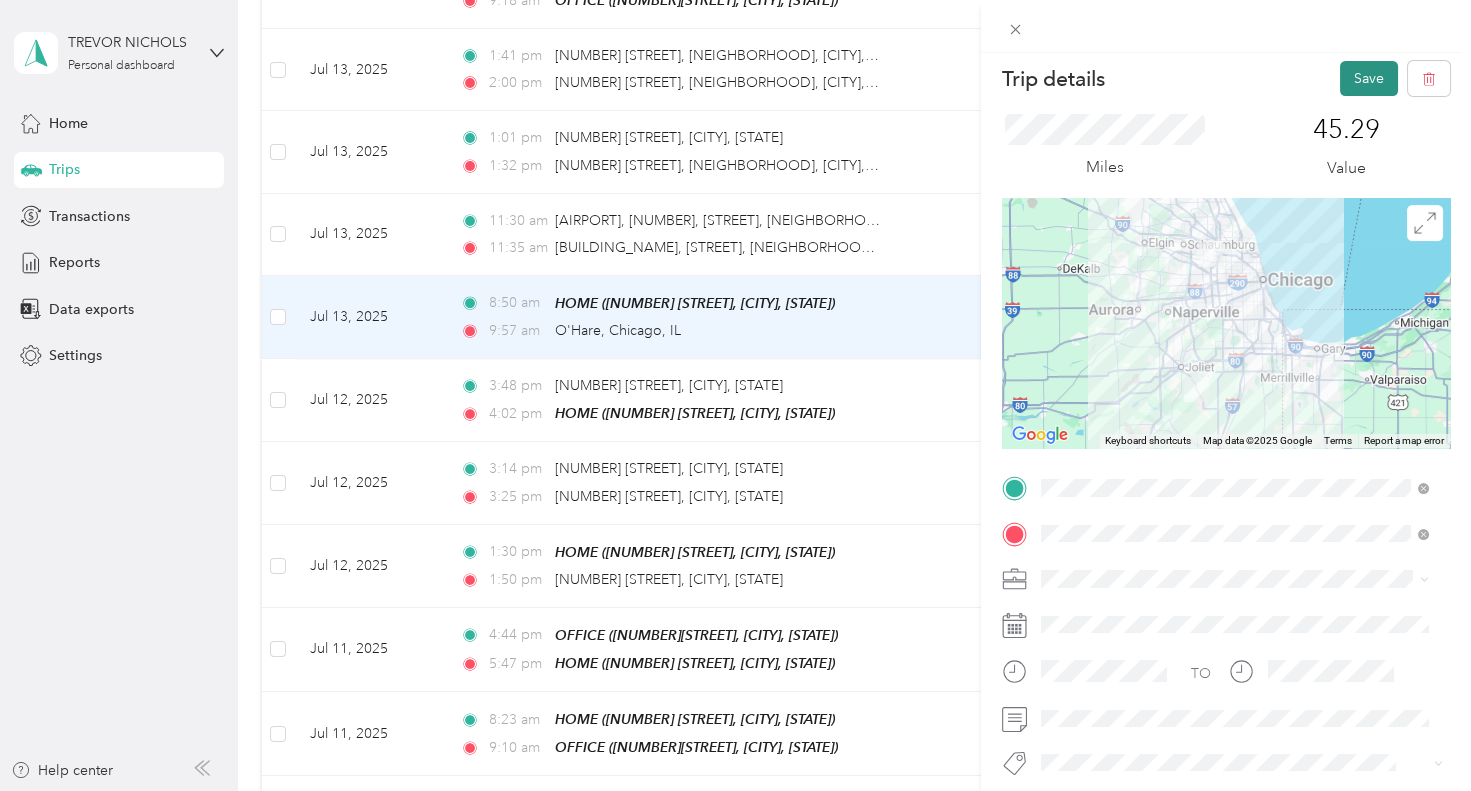 click on "Save" at bounding box center [1369, 78] 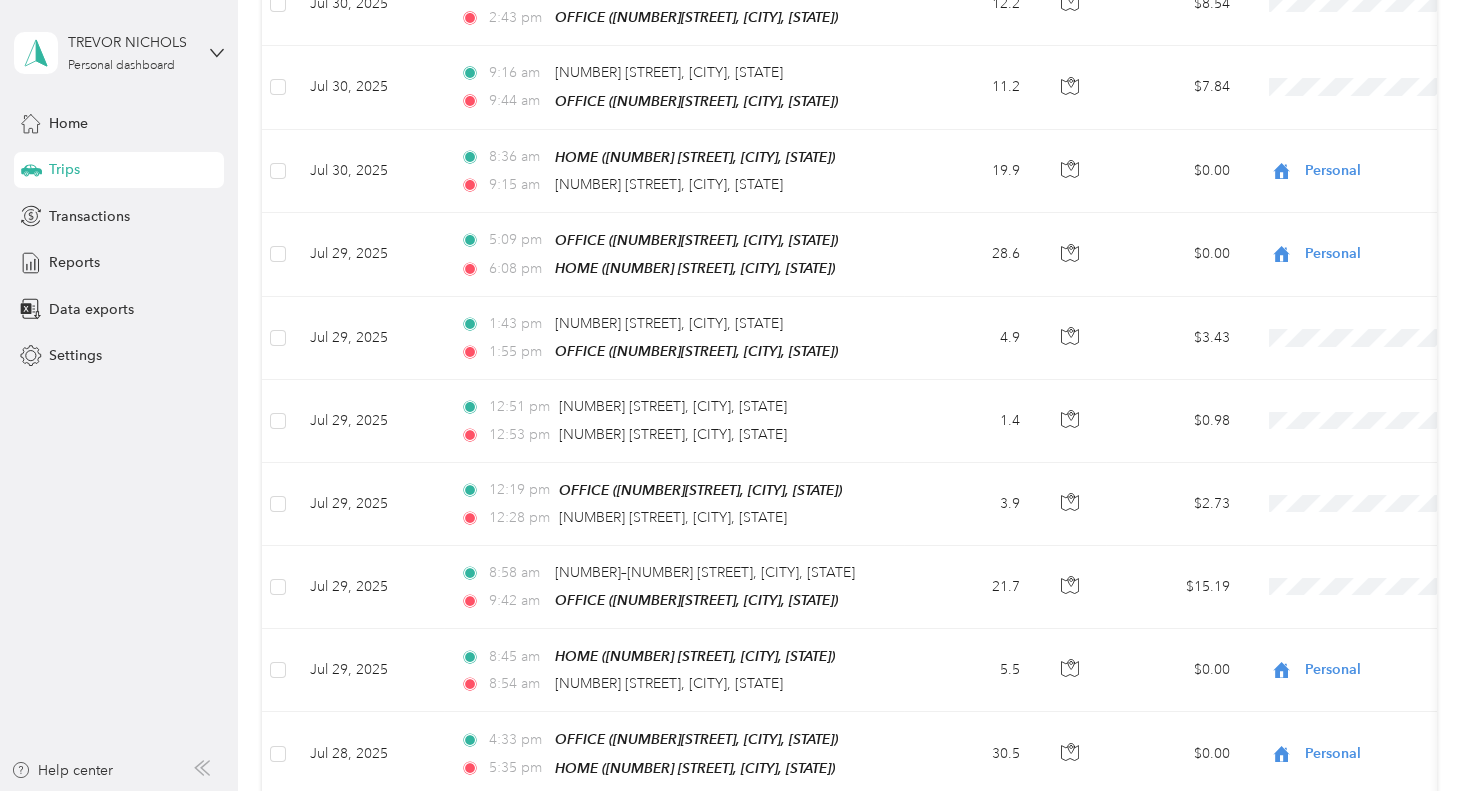 scroll, scrollTop: 0, scrollLeft: 0, axis: both 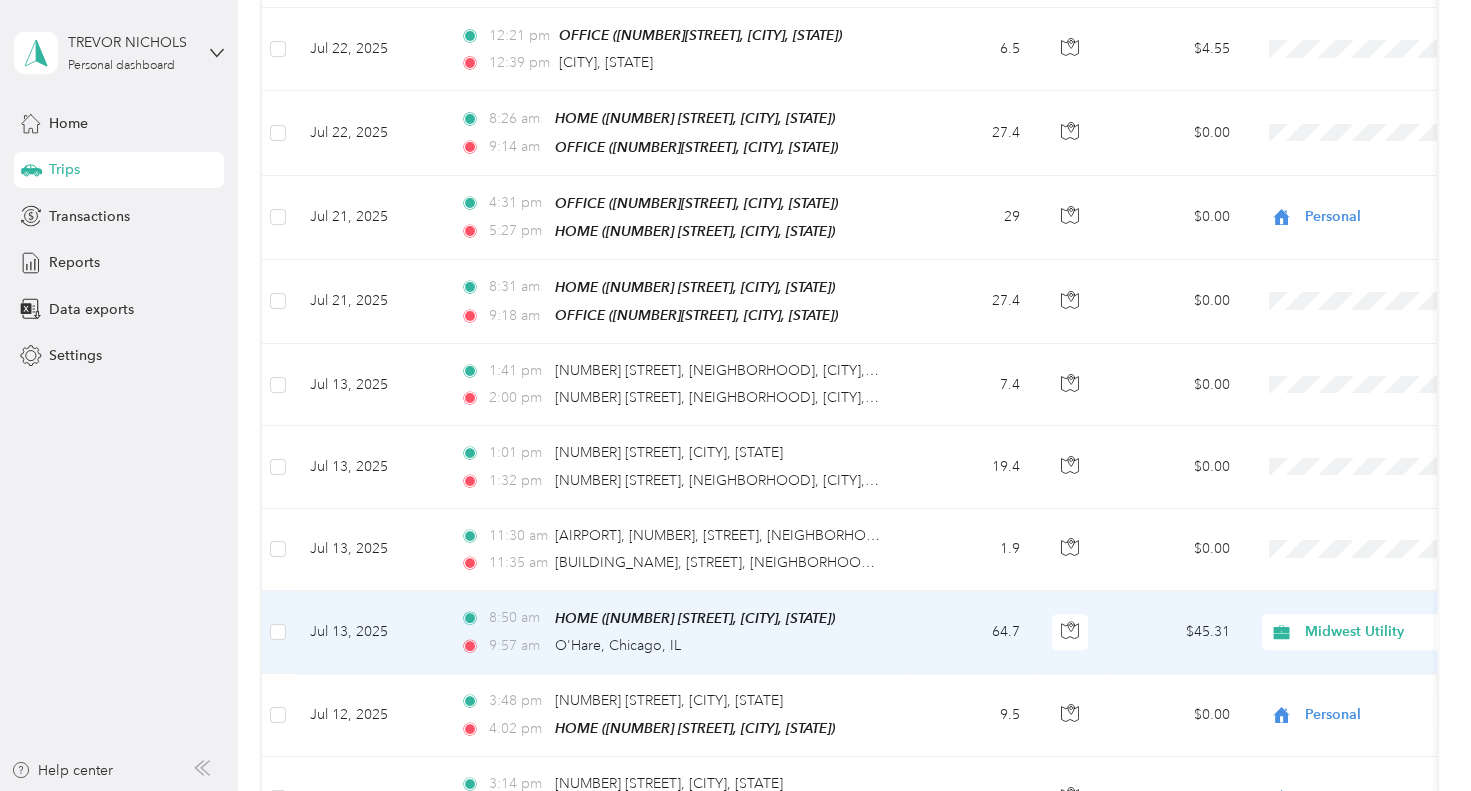 click on "[TIME] [HOME_INFO] [AIRPORT], [CITY], [STATE]" at bounding box center [674, 632] 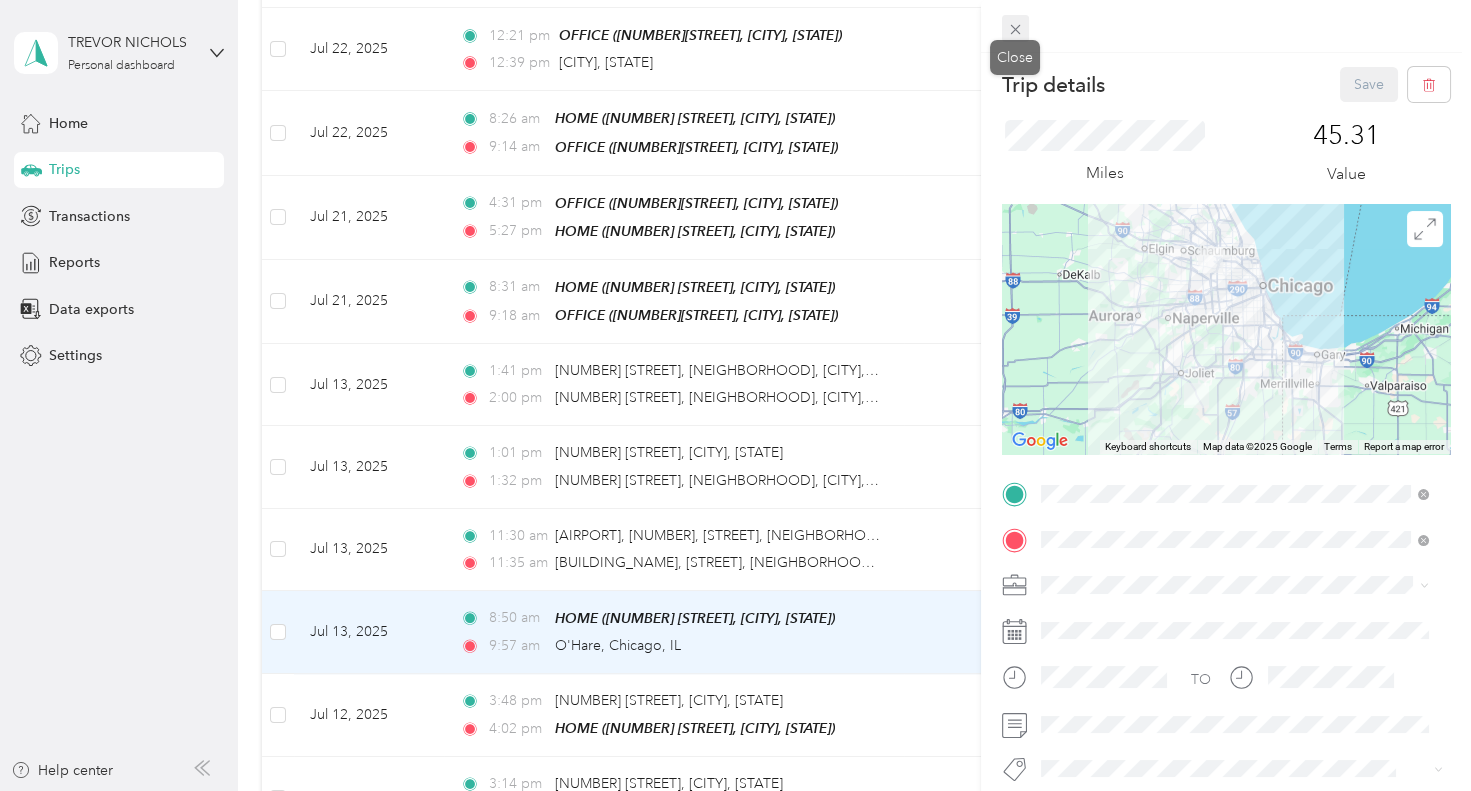 click 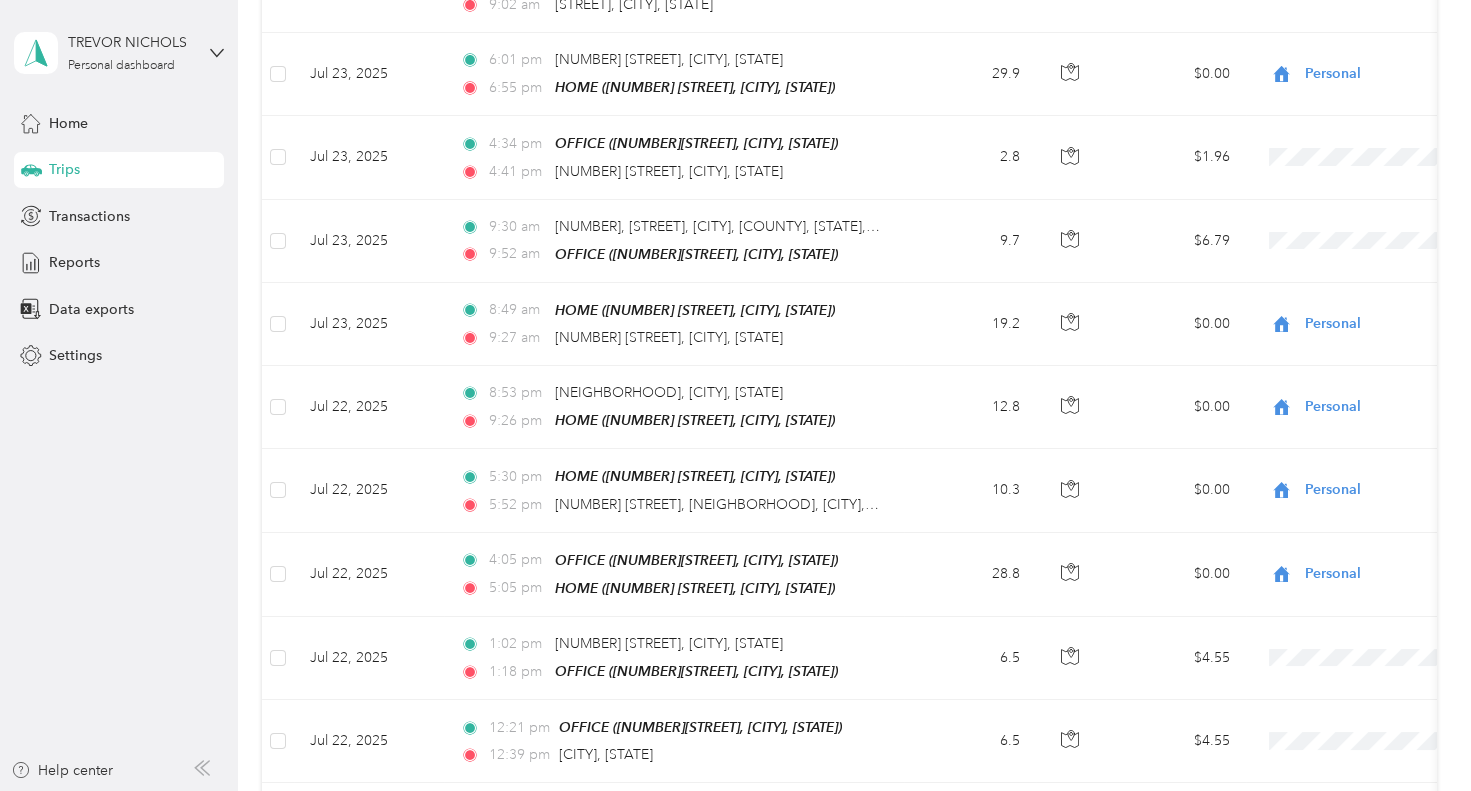 scroll, scrollTop: 0, scrollLeft: 0, axis: both 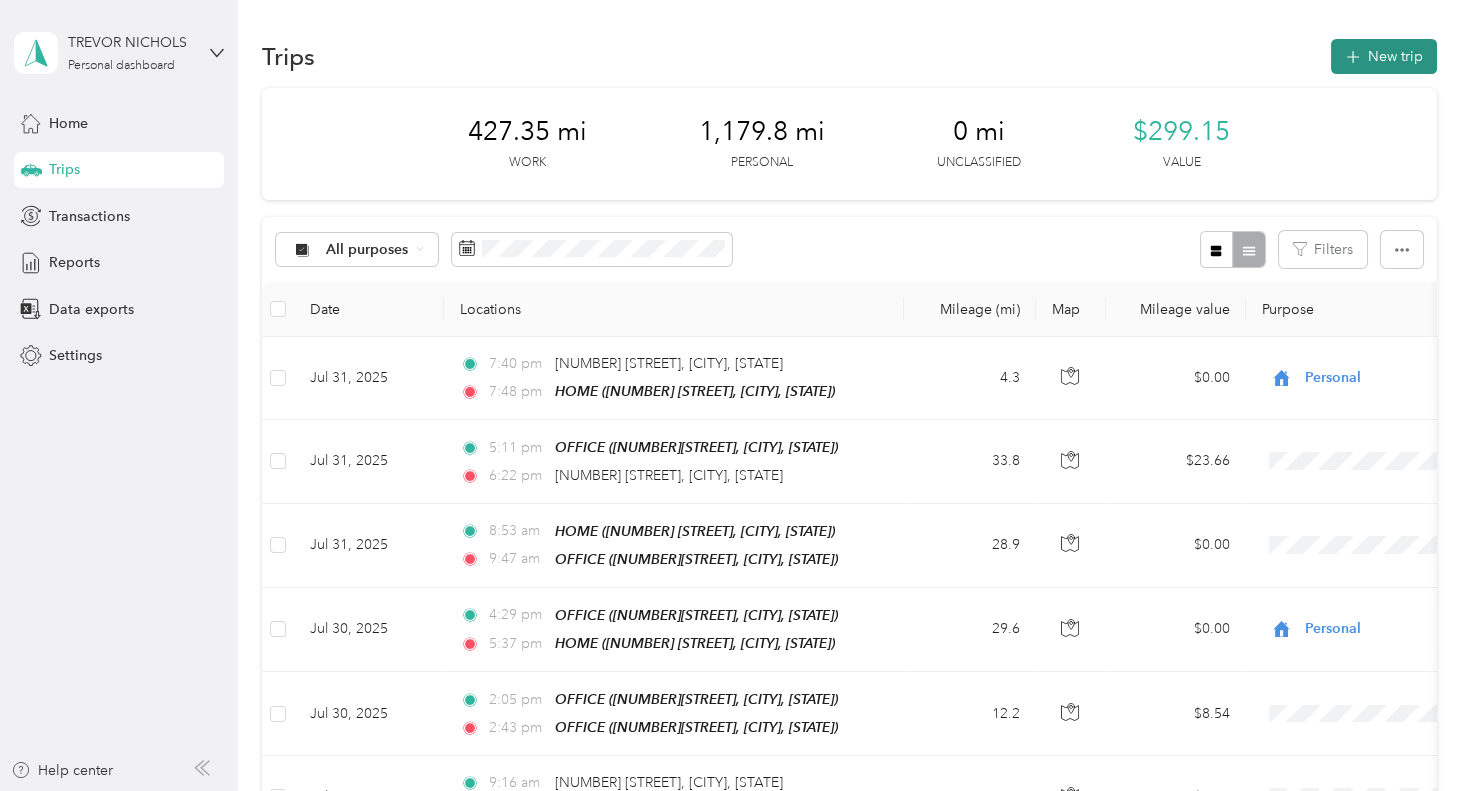 click on "New trip" at bounding box center [1384, 56] 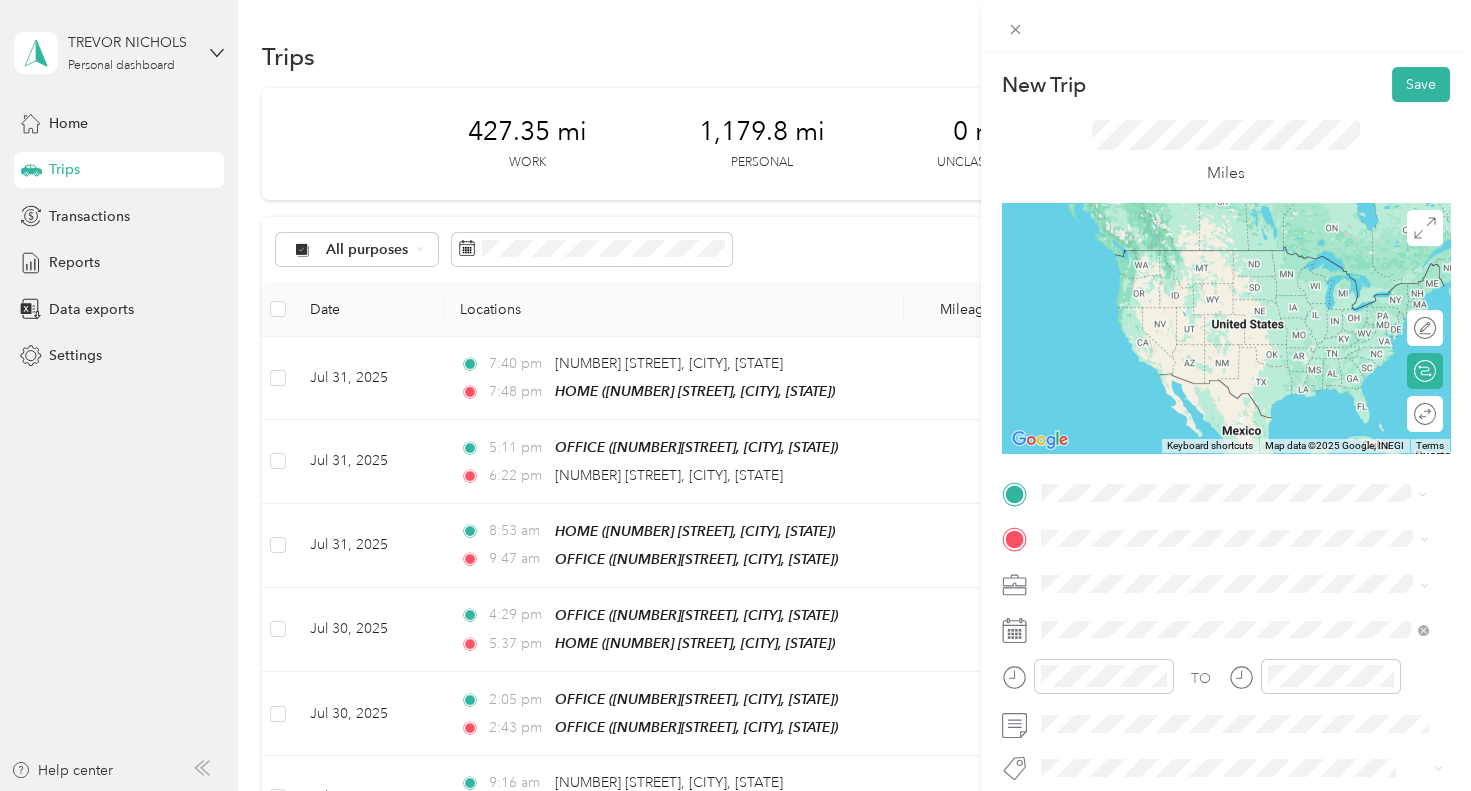 click on "[AIRPORT] [CITY], [STATE], [COUNTRY]" at bounding box center [1201, 565] 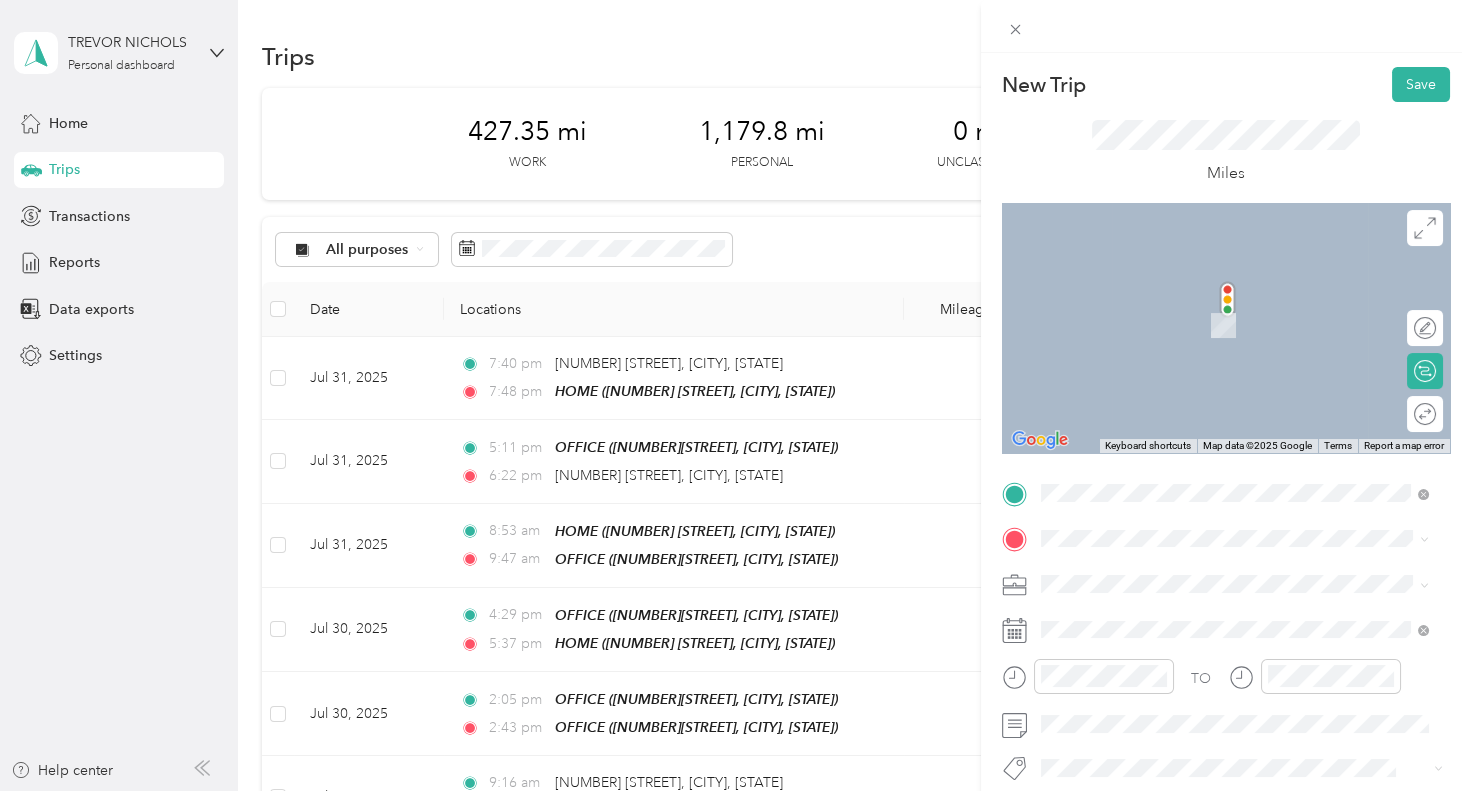 click on "HOME [NUMBER] [STREET], [POSTAL_CODE], [CITY], [STATE], [COUNTRY]" at bounding box center (1250, 317) 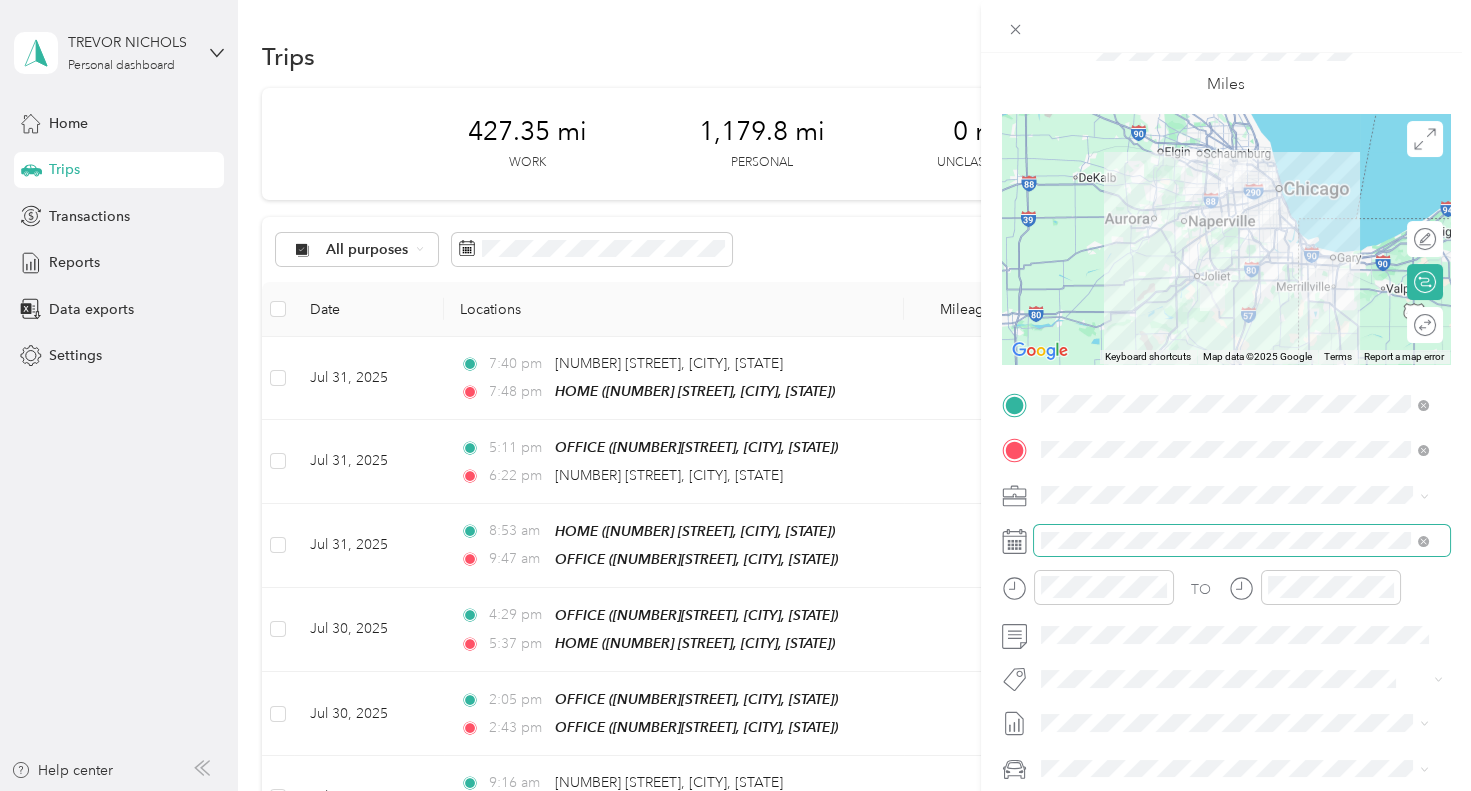 scroll, scrollTop: 90, scrollLeft: 0, axis: vertical 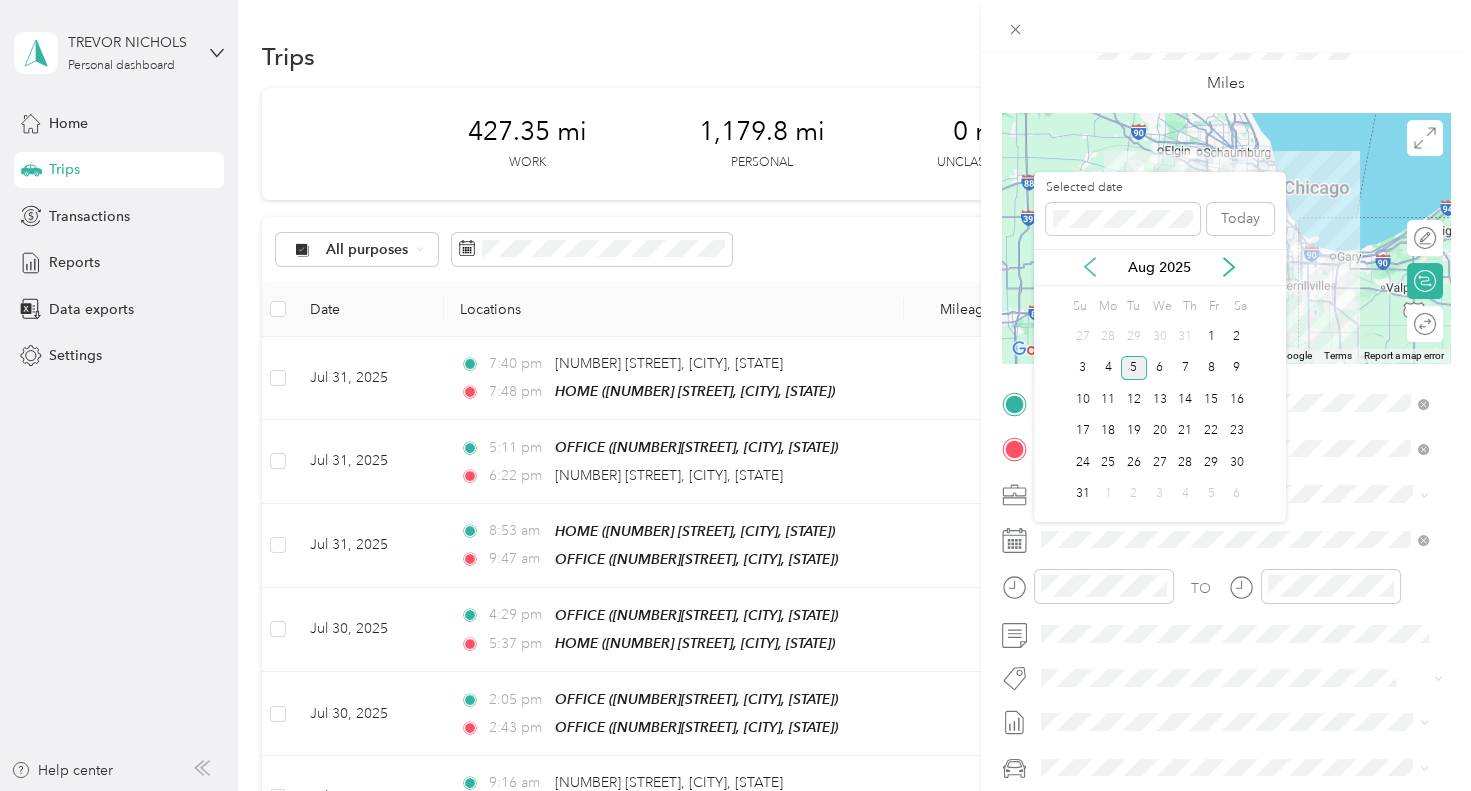 click 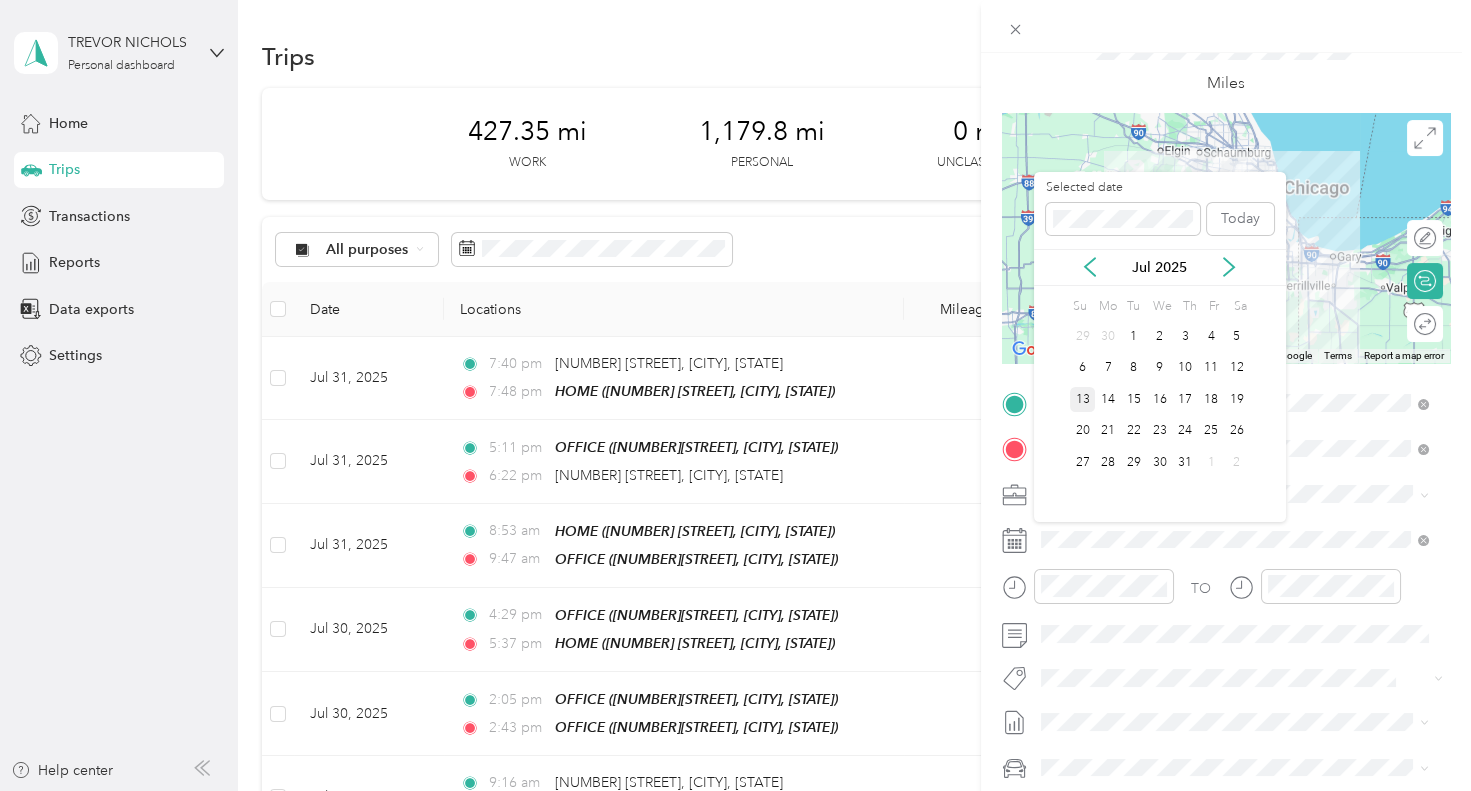 click on "13" at bounding box center [1083, 399] 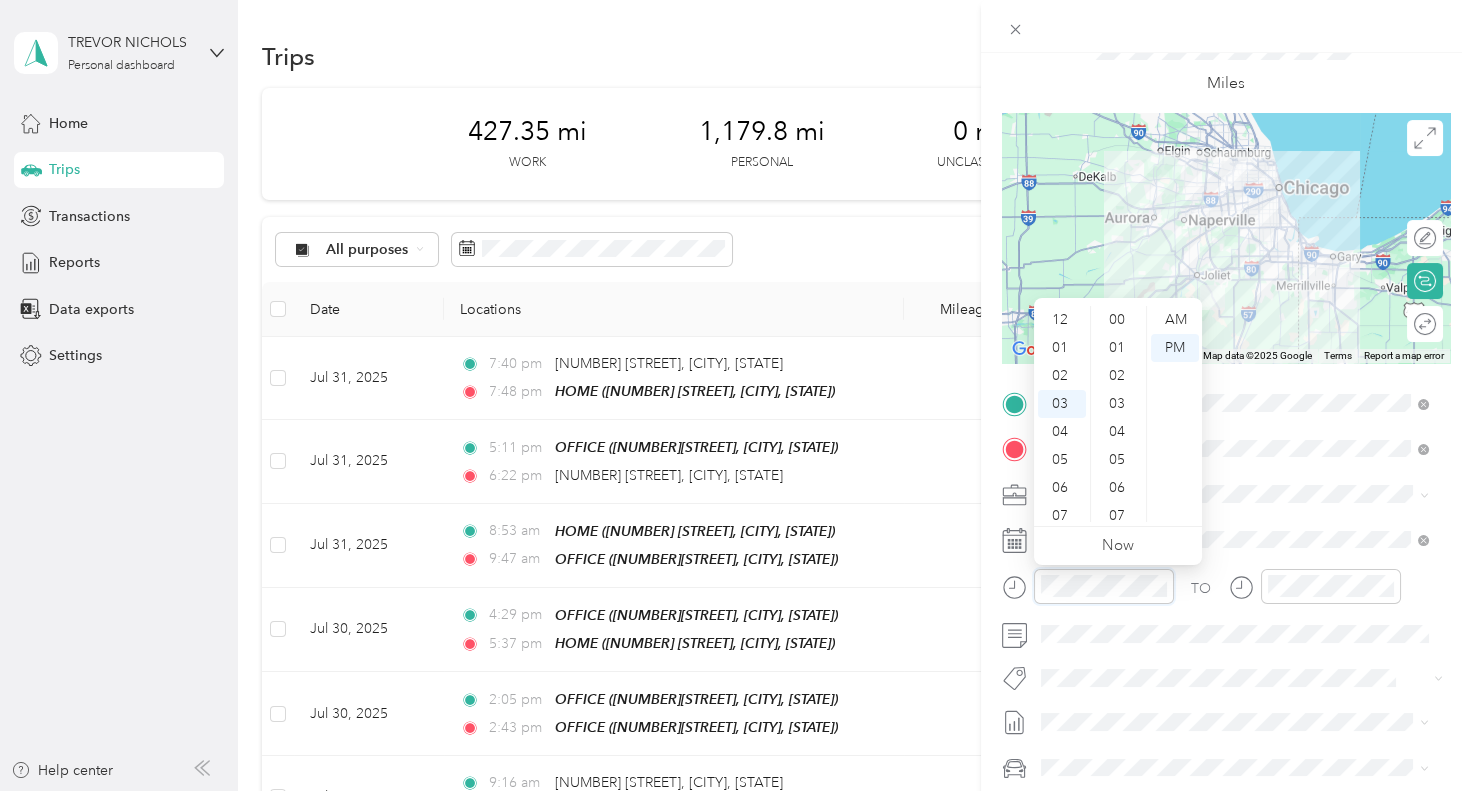 scroll, scrollTop: 1316, scrollLeft: 0, axis: vertical 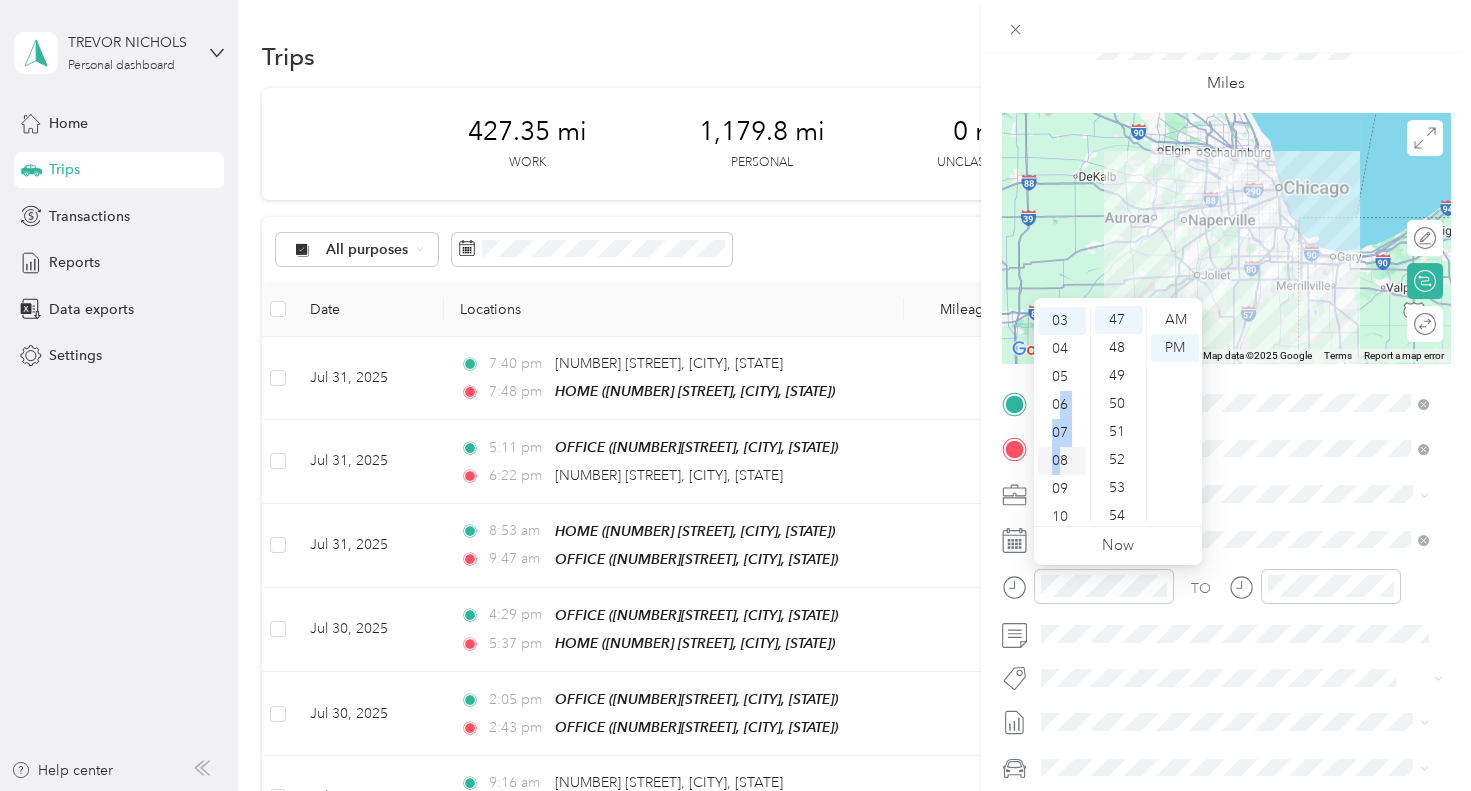 drag, startPoint x: 1063, startPoint y: 427, endPoint x: 1063, endPoint y: 449, distance: 22 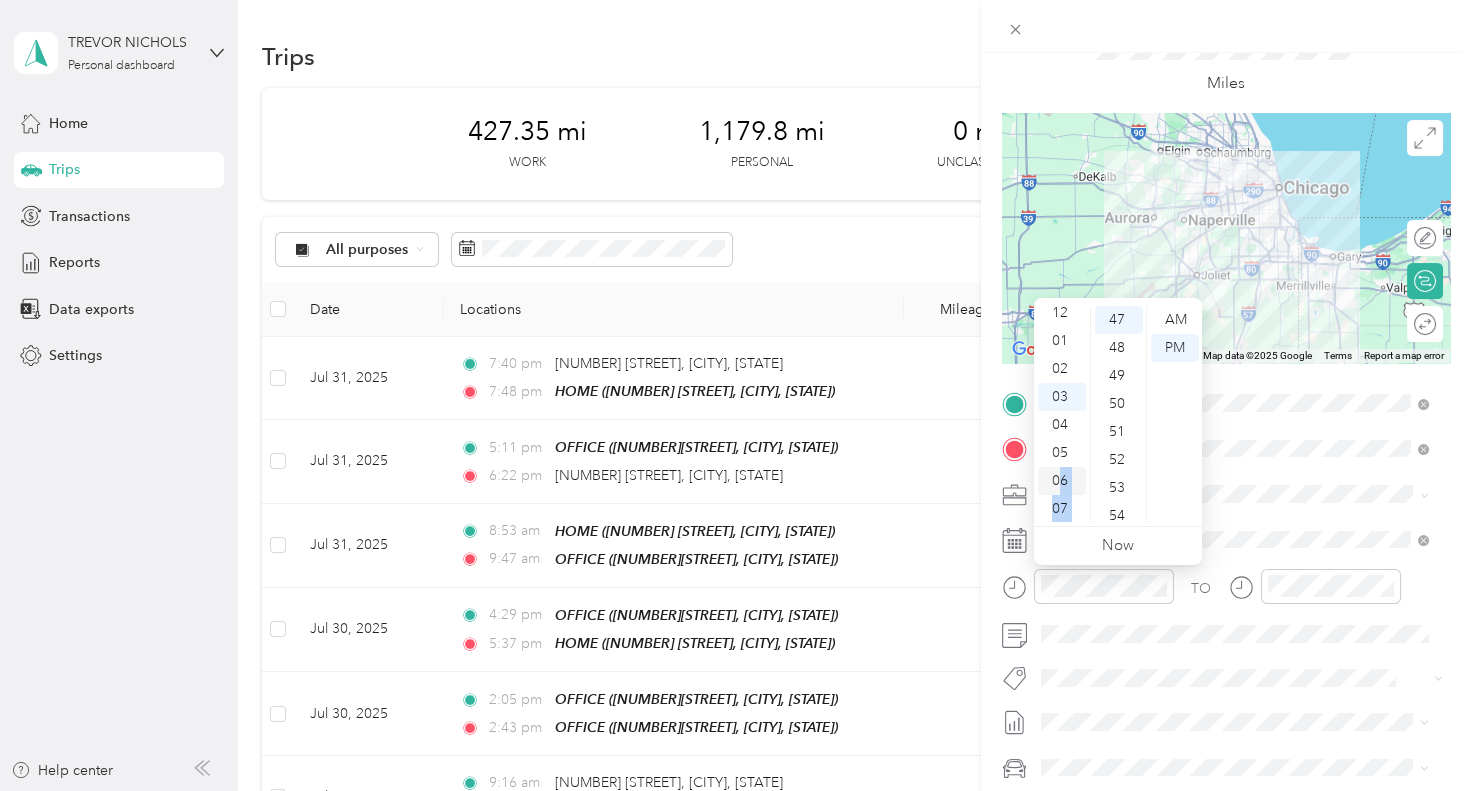 scroll, scrollTop: 0, scrollLeft: 0, axis: both 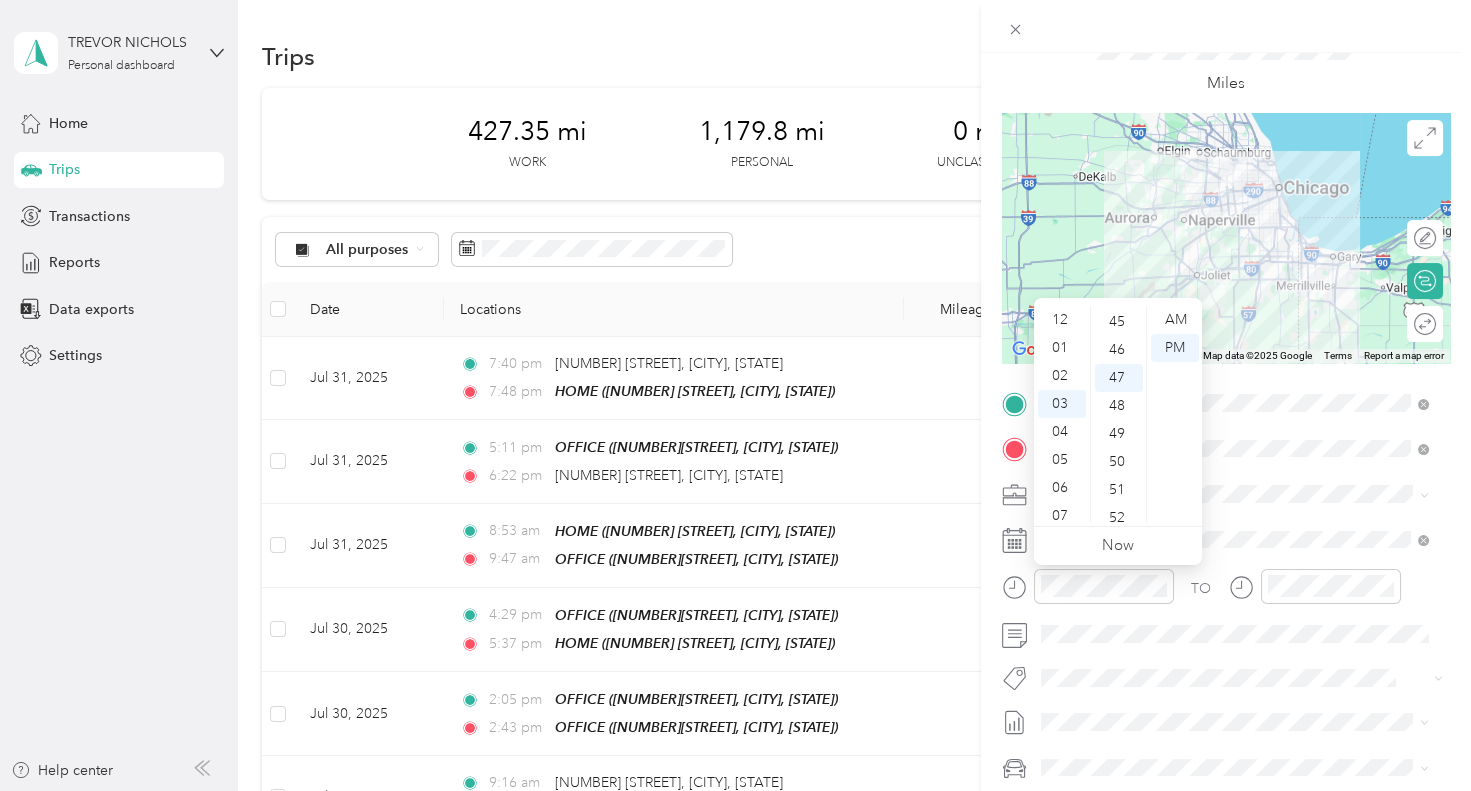 click on "00 01 02 03 04 05 06 07 08 09 10 11 12 13 14 15 16 17 18 19 20 21 22 23 24 25 26 27 28 29 30 31 32 33 34 35 36 37 38 39 40 41 42 43 44 45 46 47 48 49 50 51 52 53 54 55 56 57 58 59" at bounding box center [1118, 414] 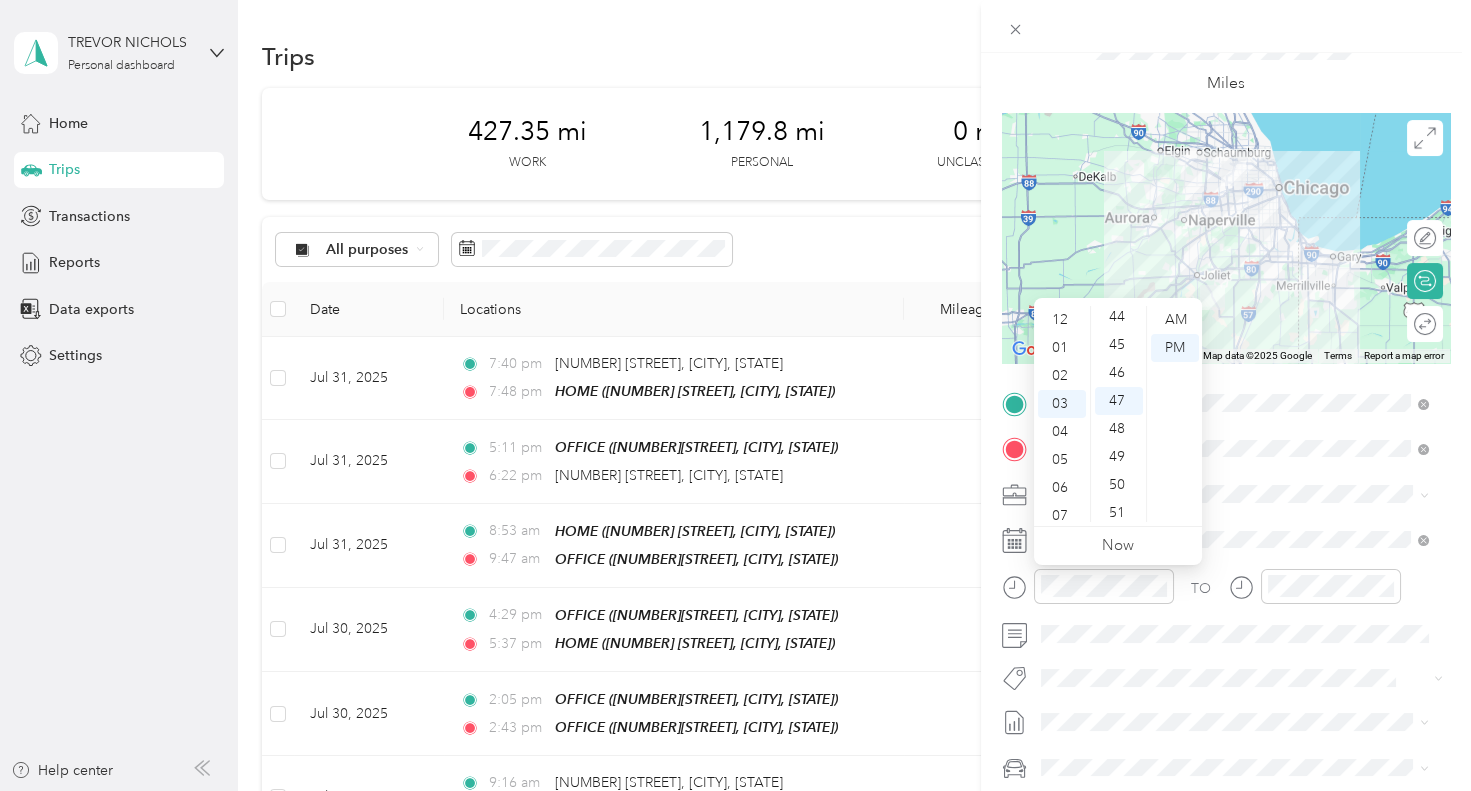 scroll, scrollTop: 1231, scrollLeft: 0, axis: vertical 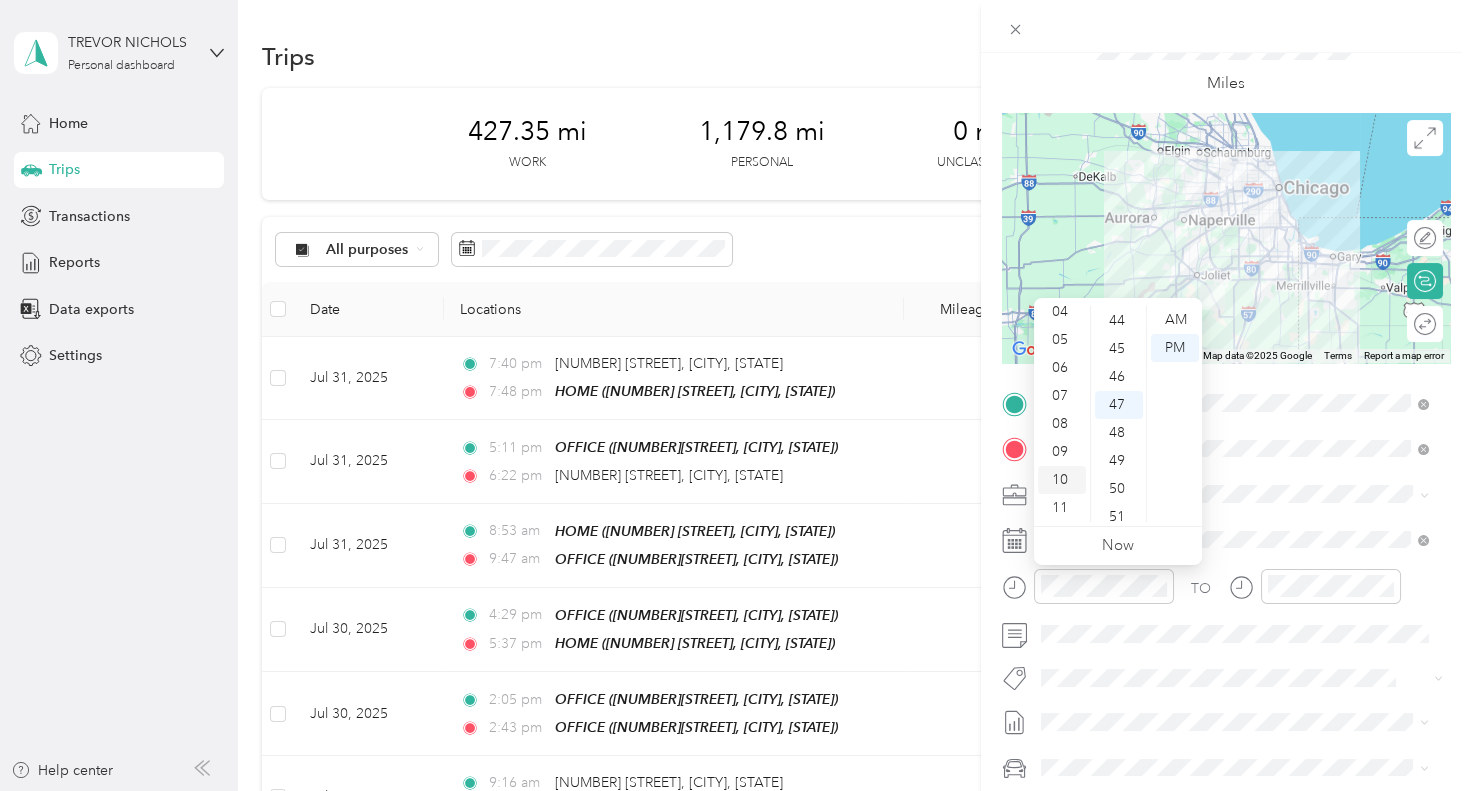 click on "10" at bounding box center [1062, 480] 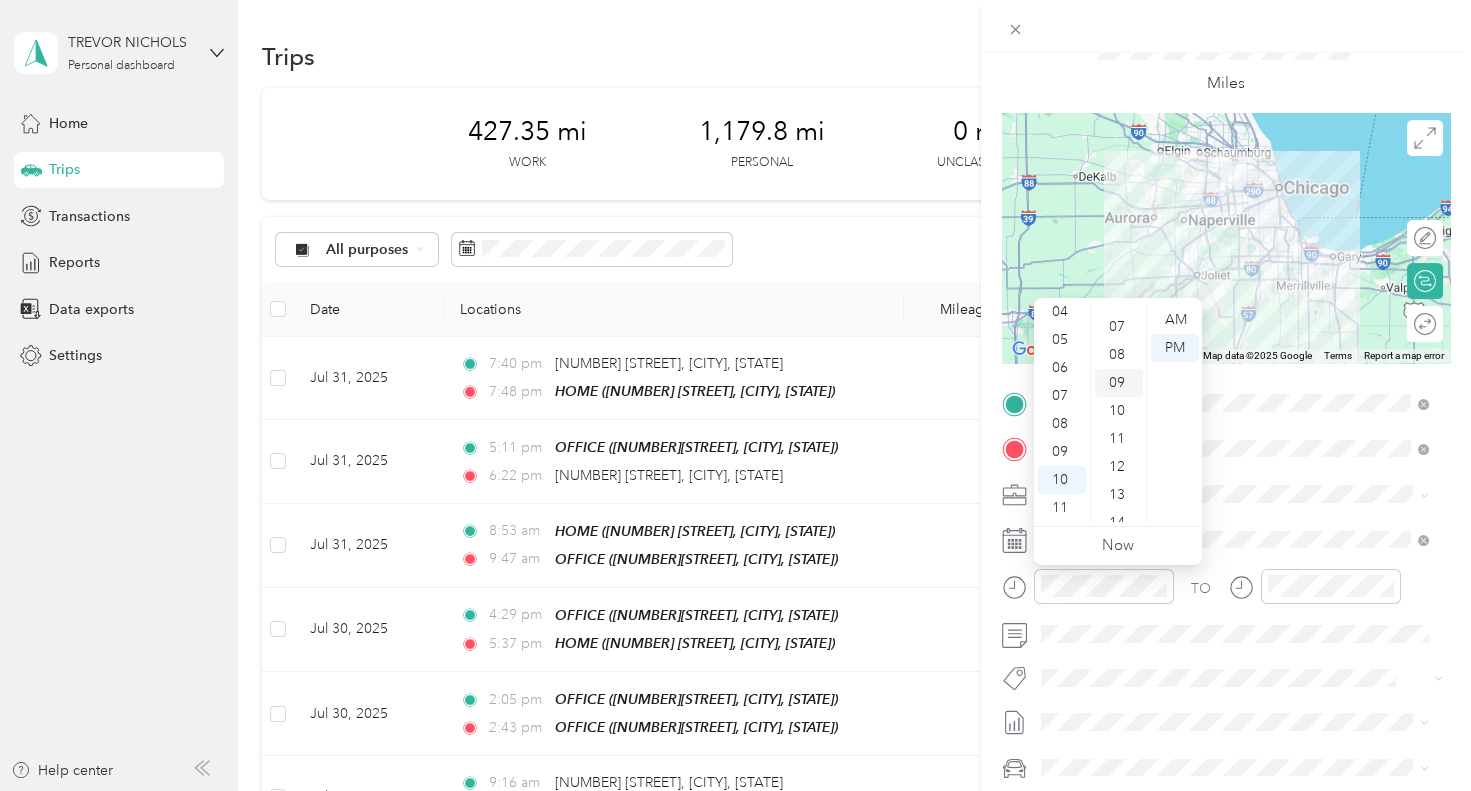 scroll, scrollTop: 0, scrollLeft: 0, axis: both 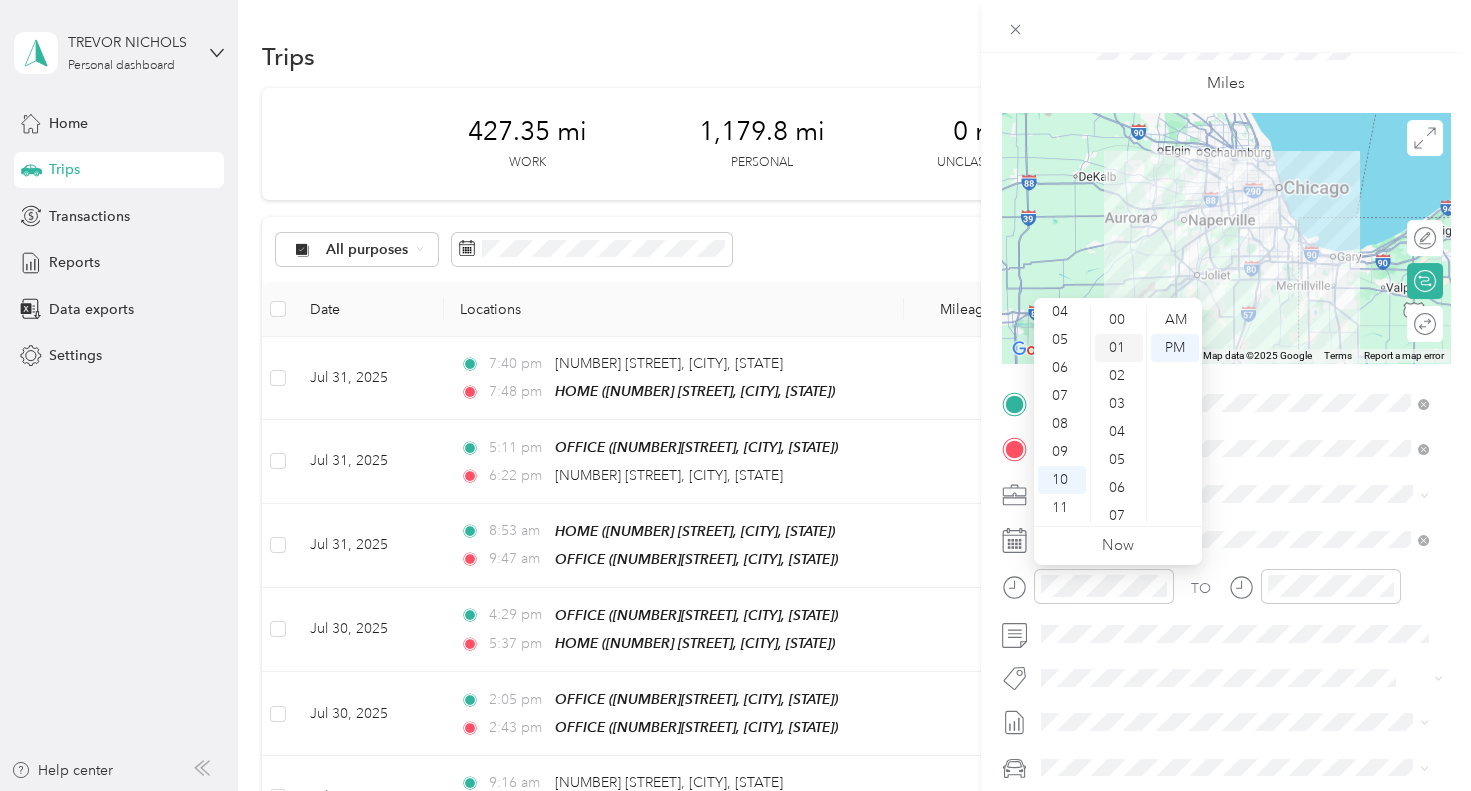 click on "01" at bounding box center [1119, 348] 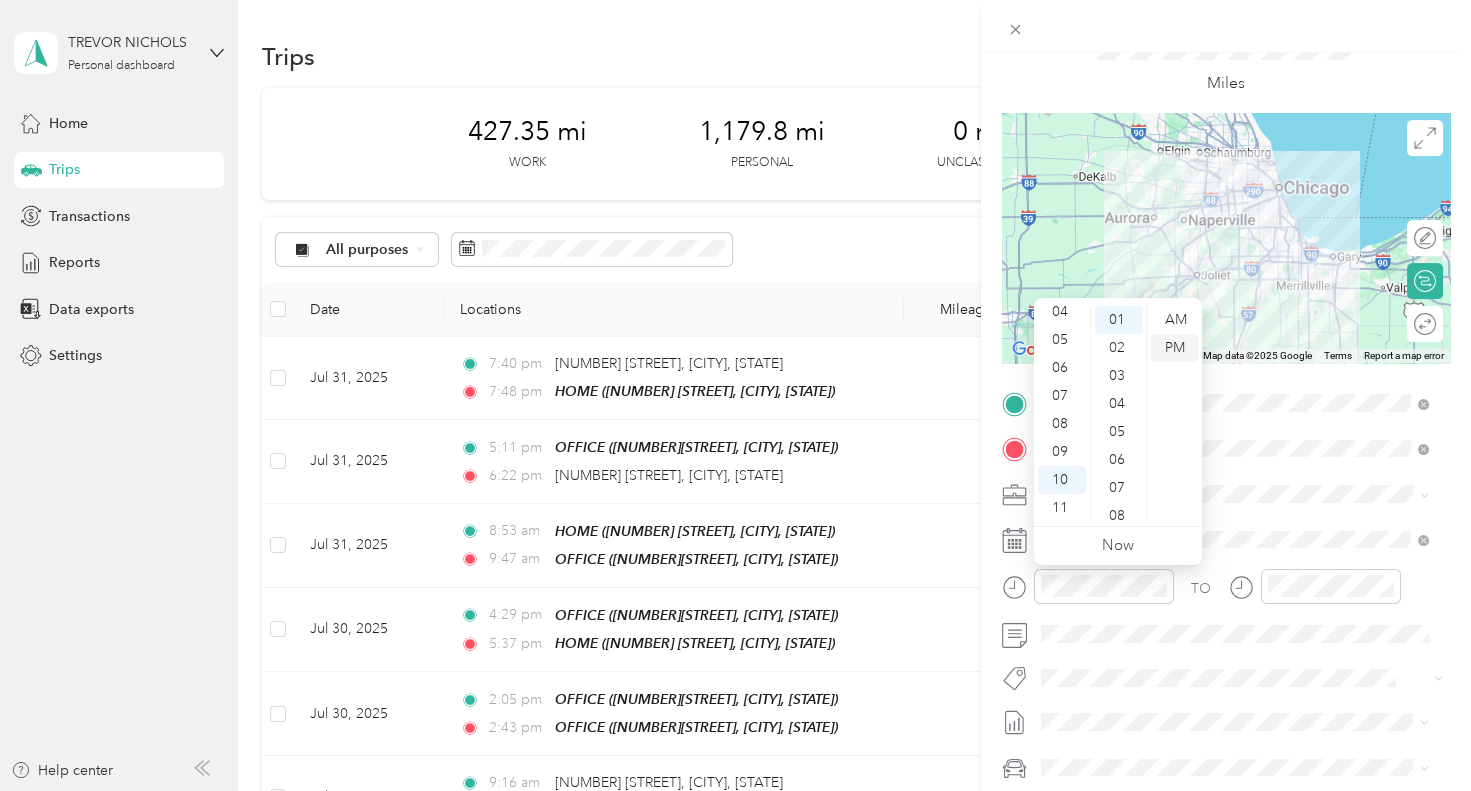 click on "PM" at bounding box center [1175, 348] 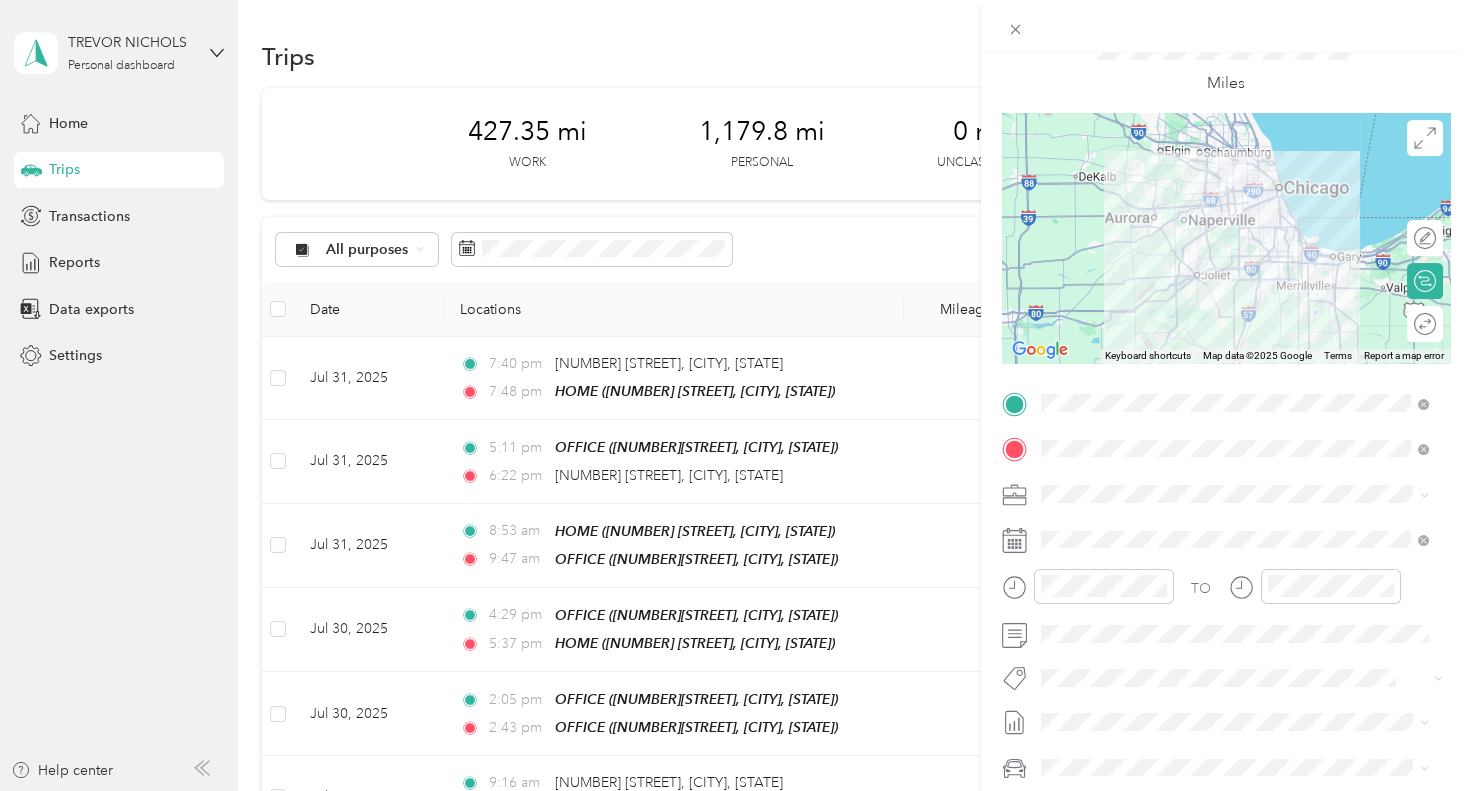 click on "TO Add photo" at bounding box center (1226, 628) 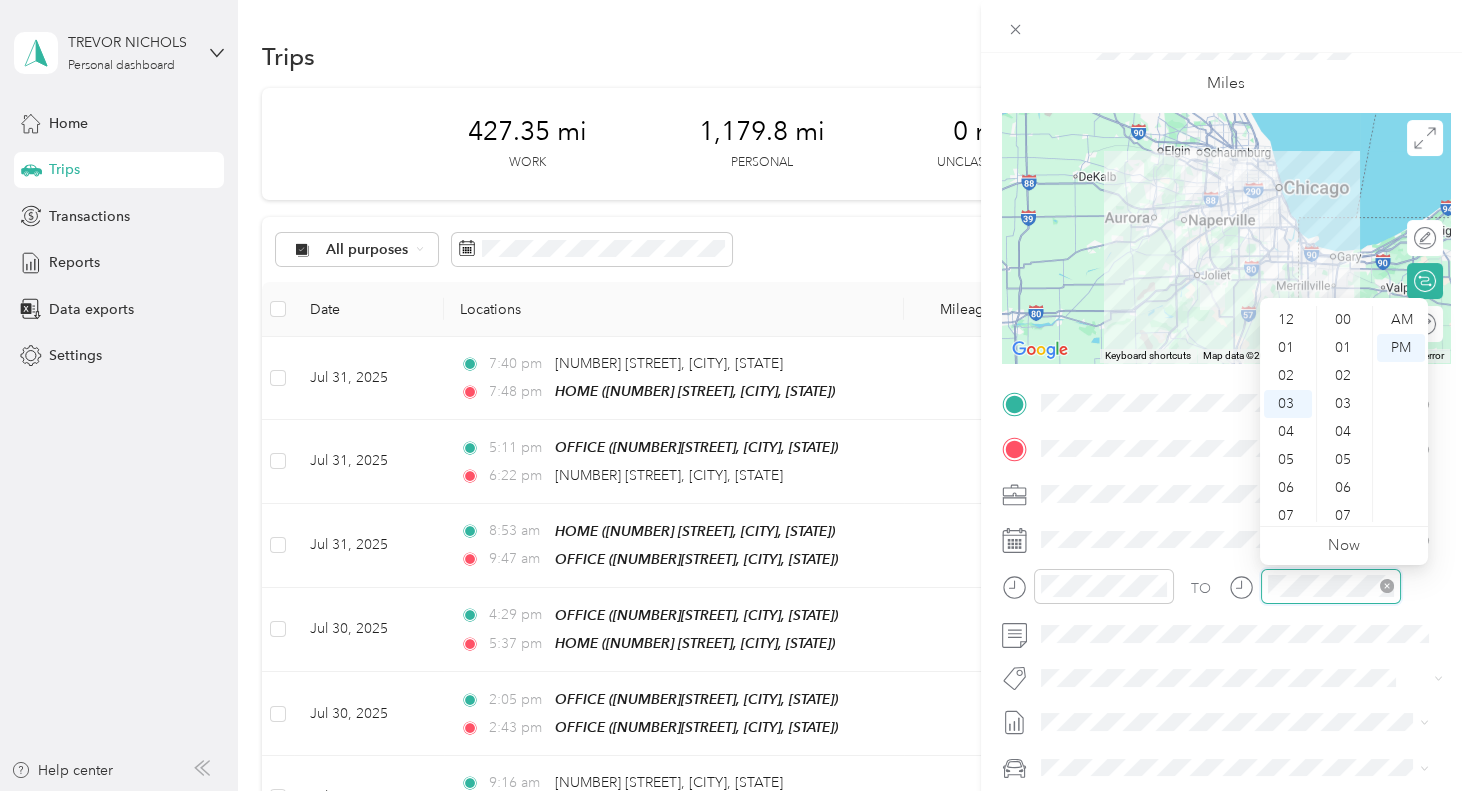 scroll, scrollTop: 83, scrollLeft: 0, axis: vertical 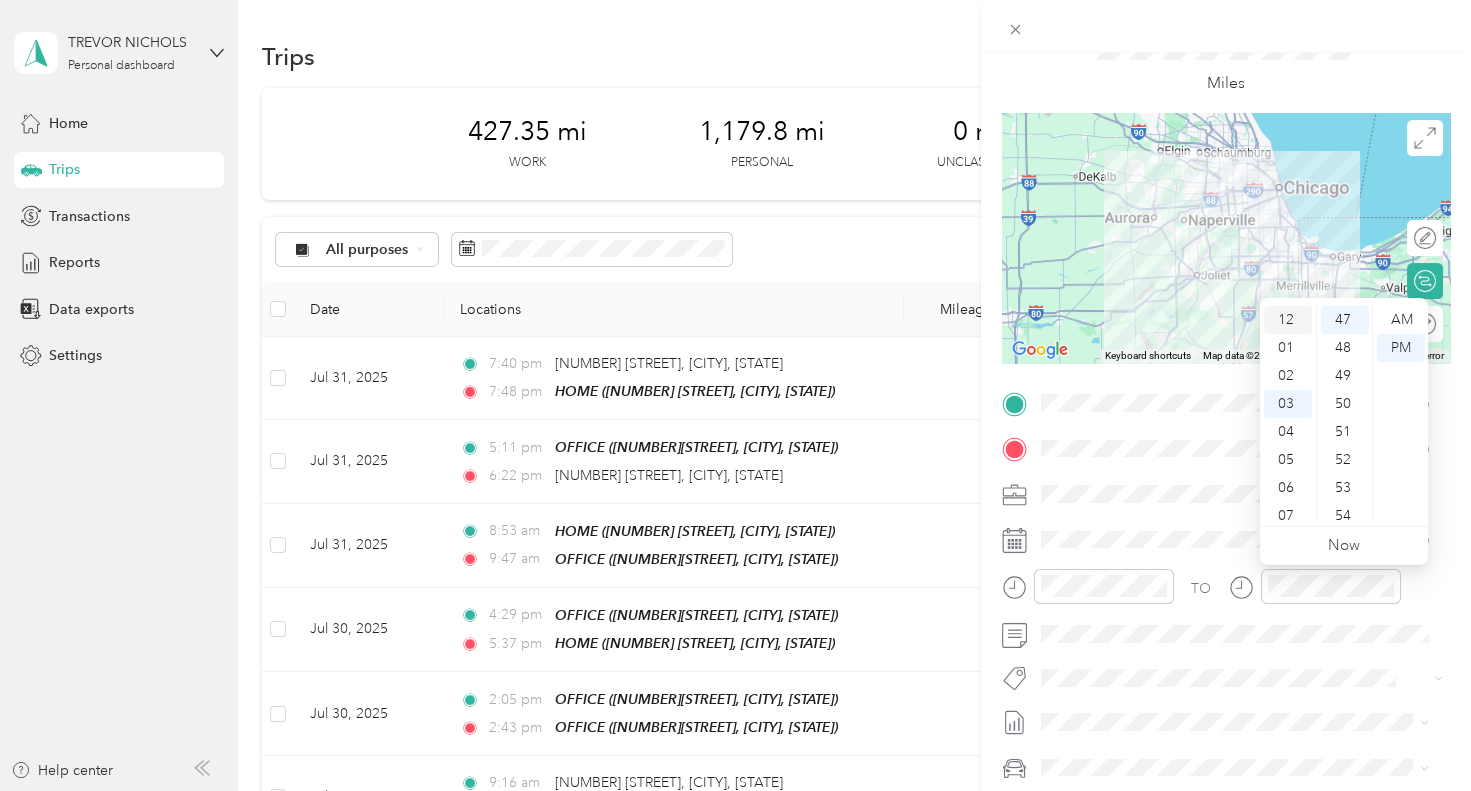 click on "12" at bounding box center [1288, 320] 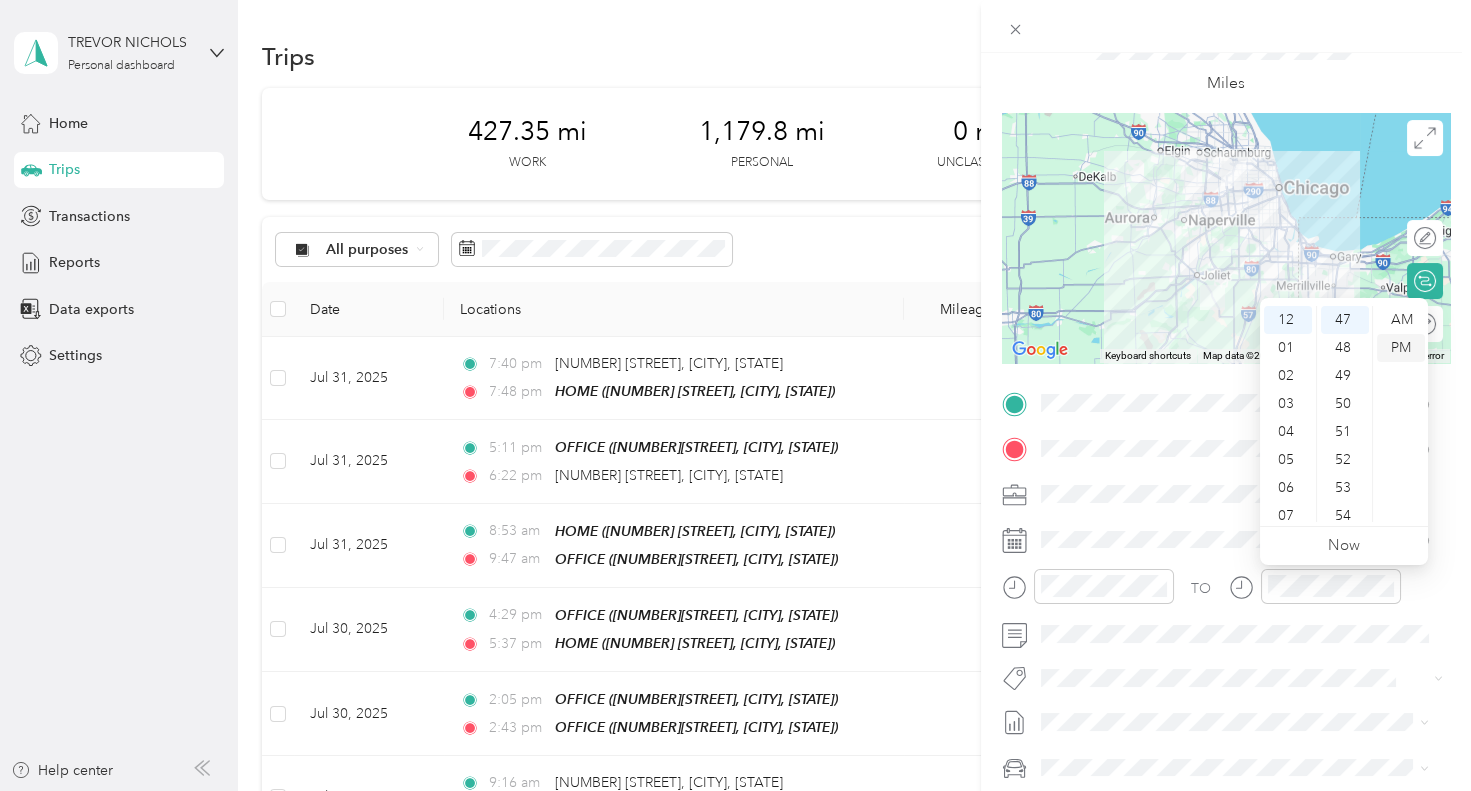 click on "PM" at bounding box center [1401, 348] 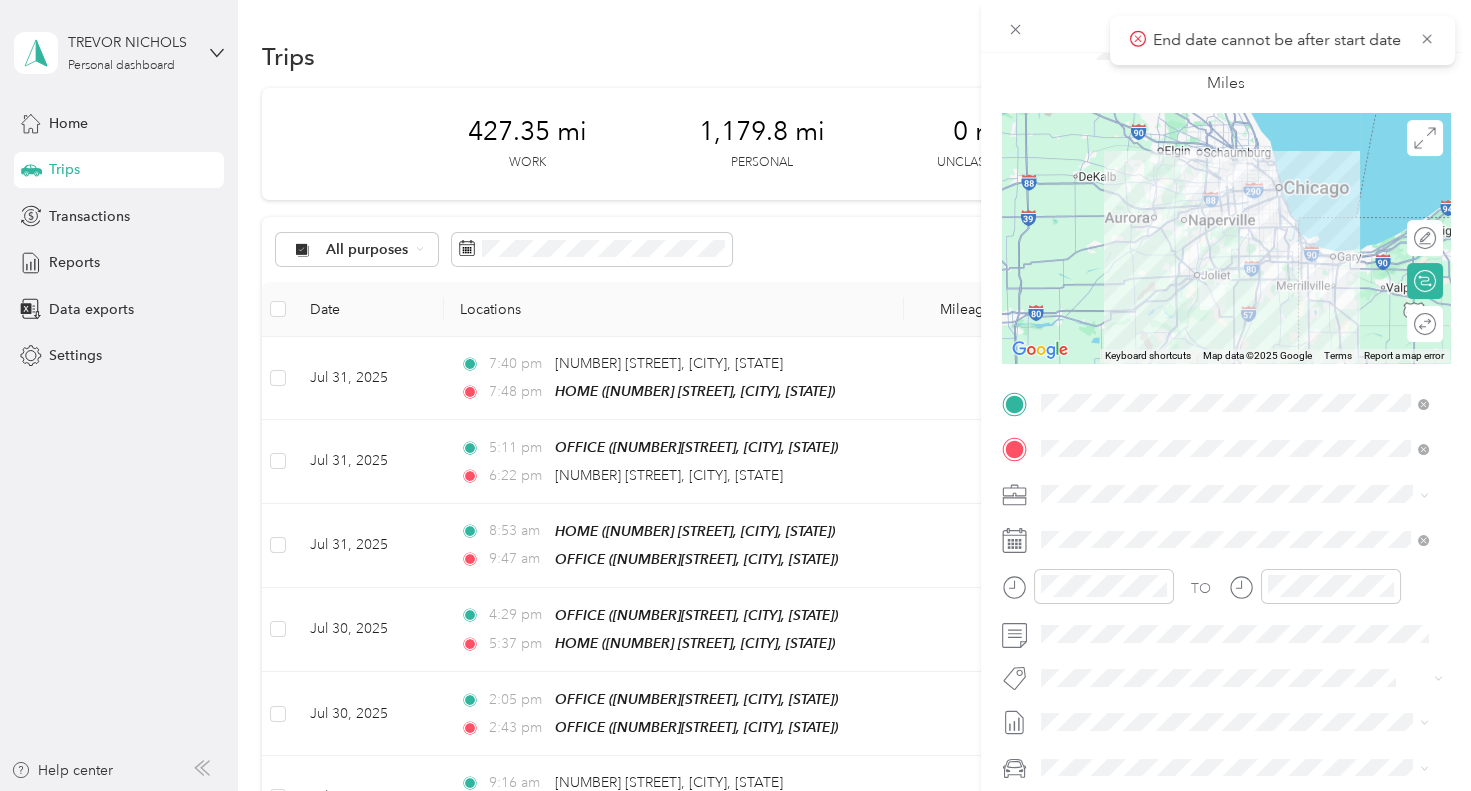 click on "TO Add photo" at bounding box center (1226, 628) 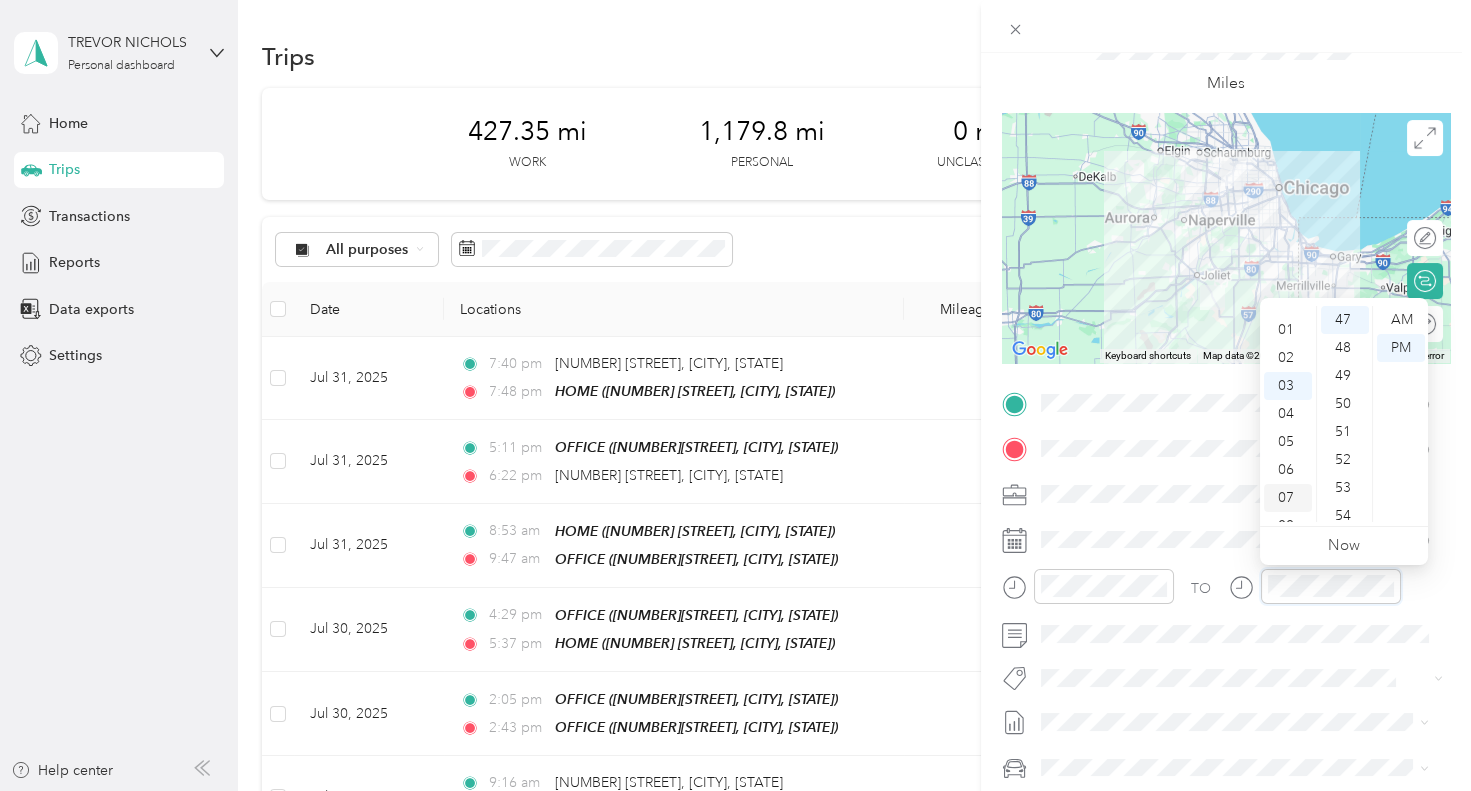 scroll, scrollTop: 0, scrollLeft: 0, axis: both 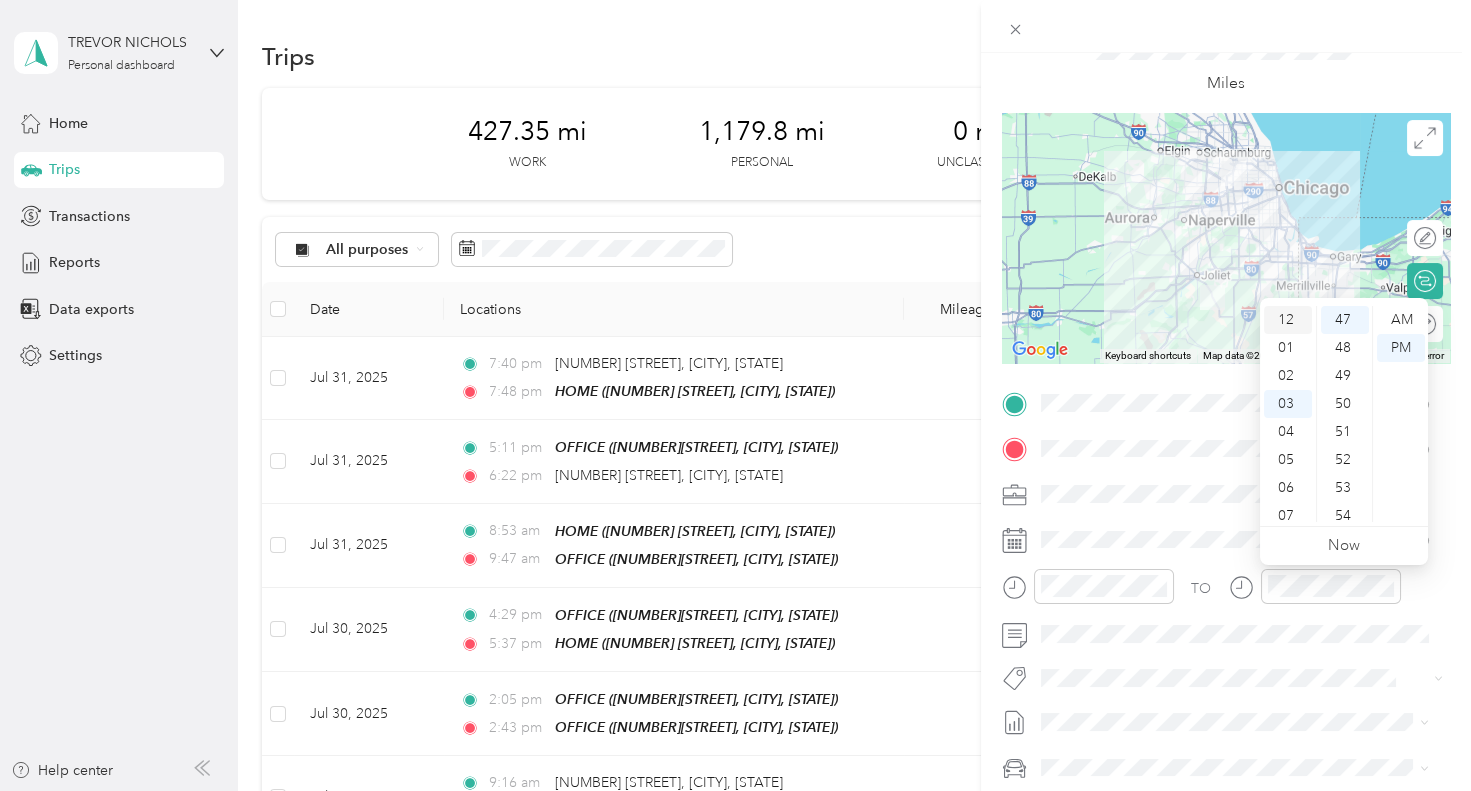 click on "12" at bounding box center (1288, 320) 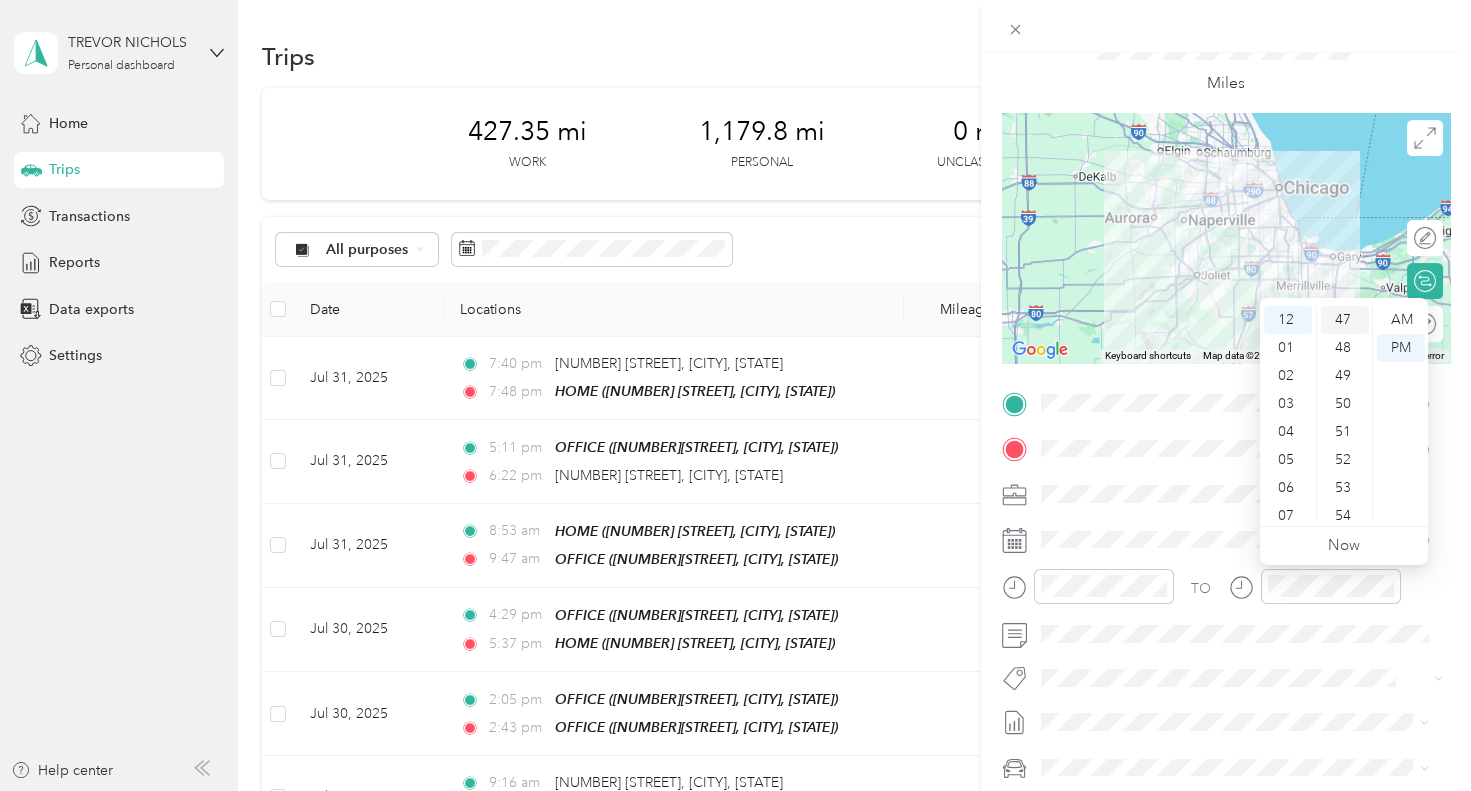 click on "47" at bounding box center (1345, 320) 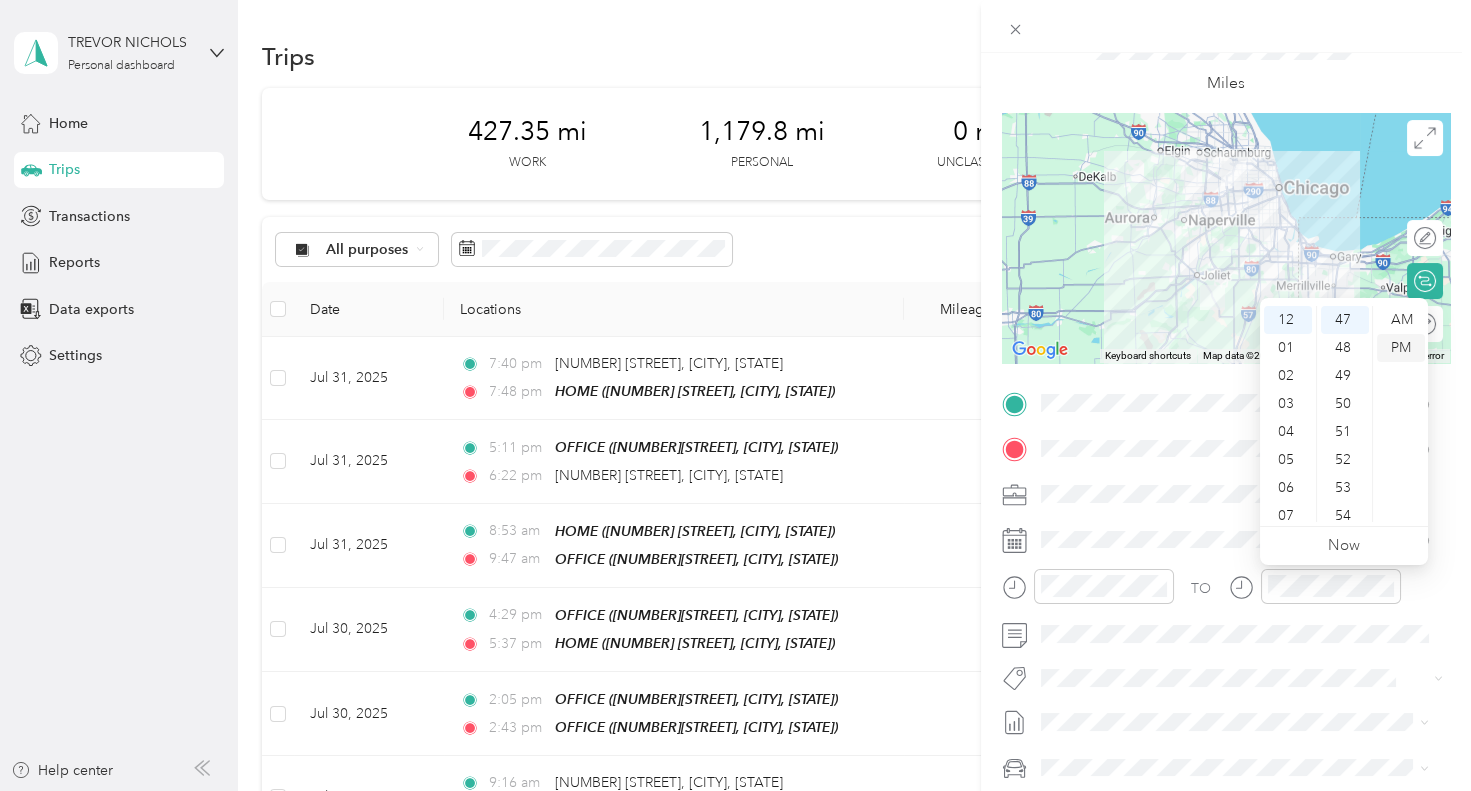 click on "PM" at bounding box center (1401, 348) 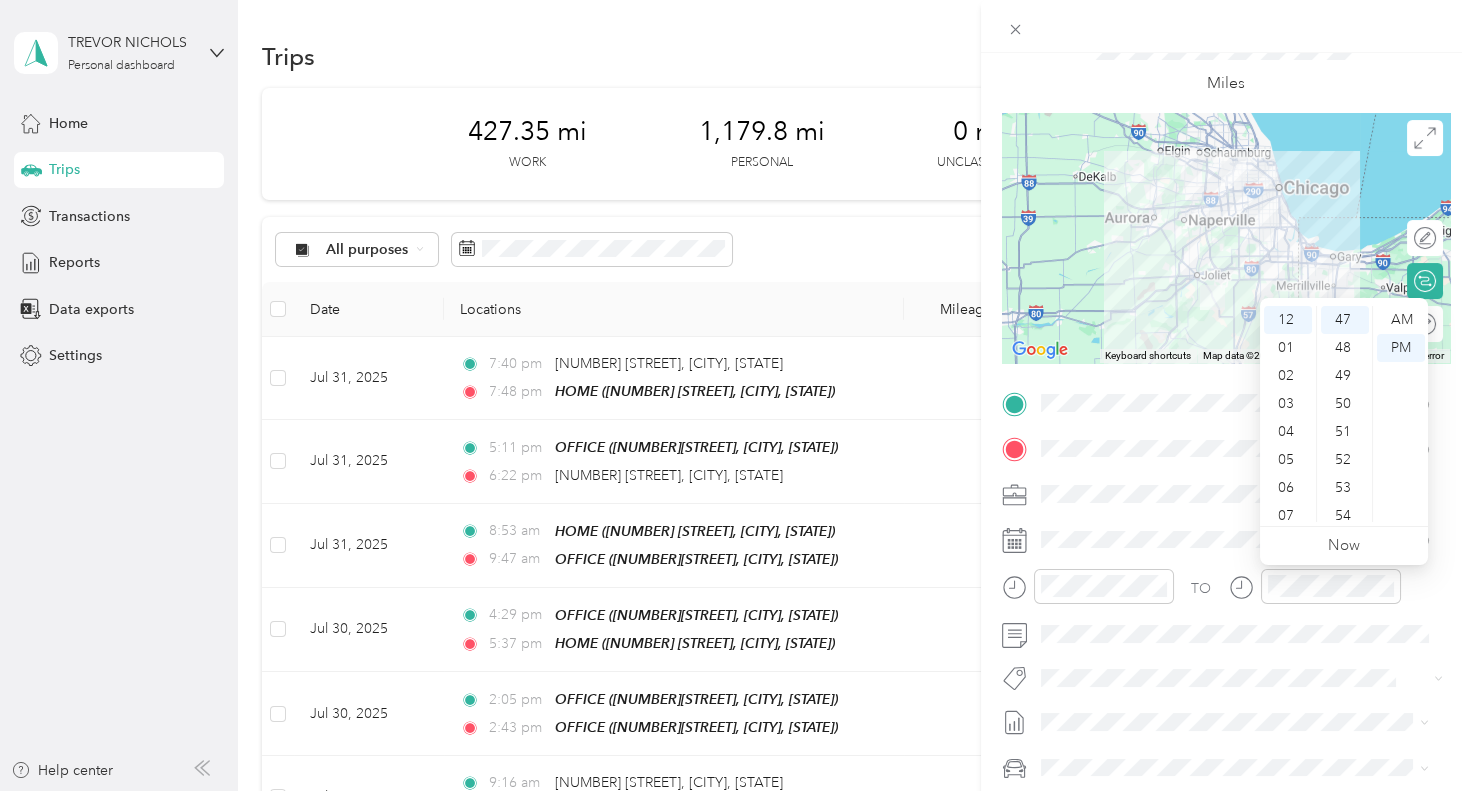click on "TO Add photo" at bounding box center (1226, 628) 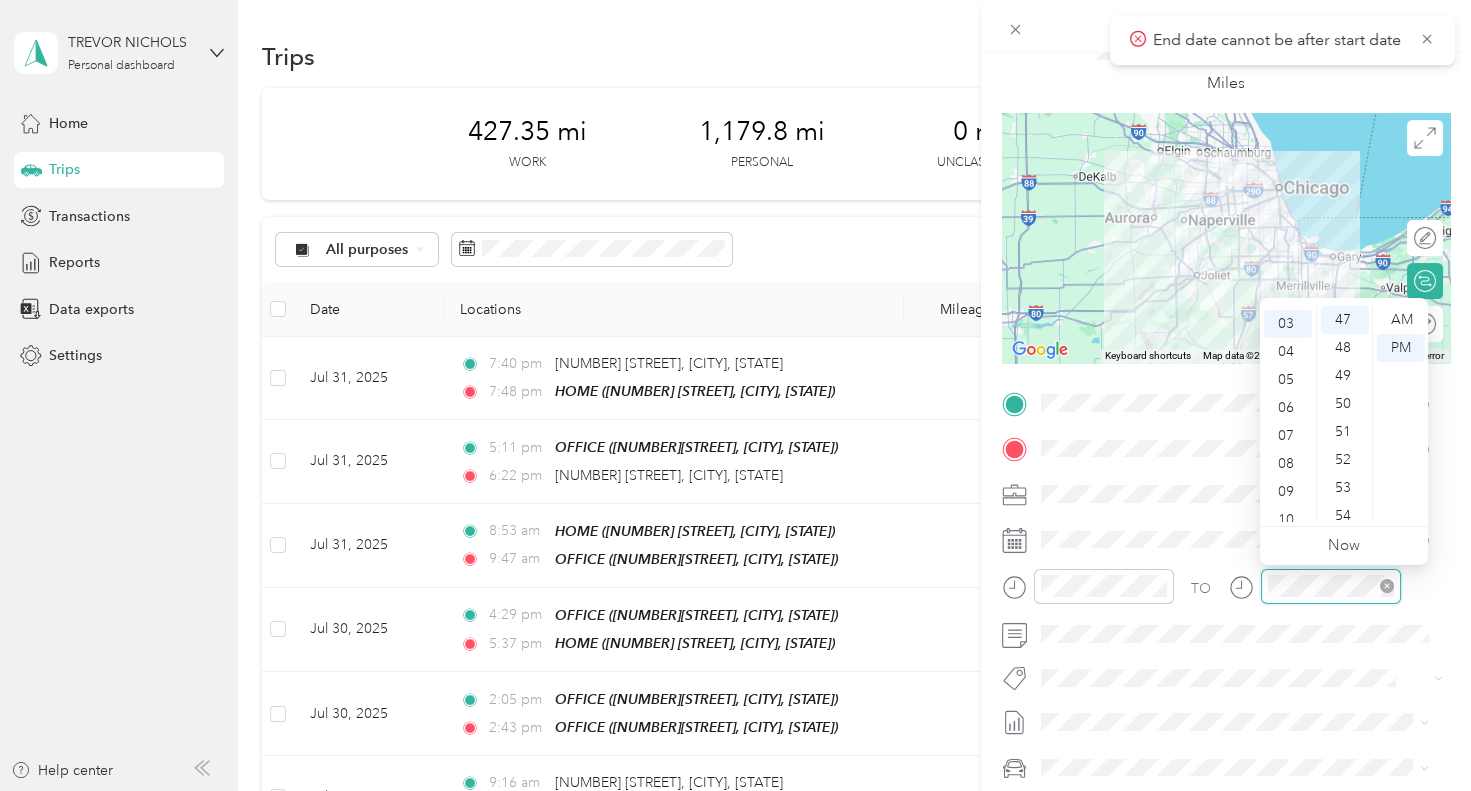 scroll, scrollTop: 83, scrollLeft: 0, axis: vertical 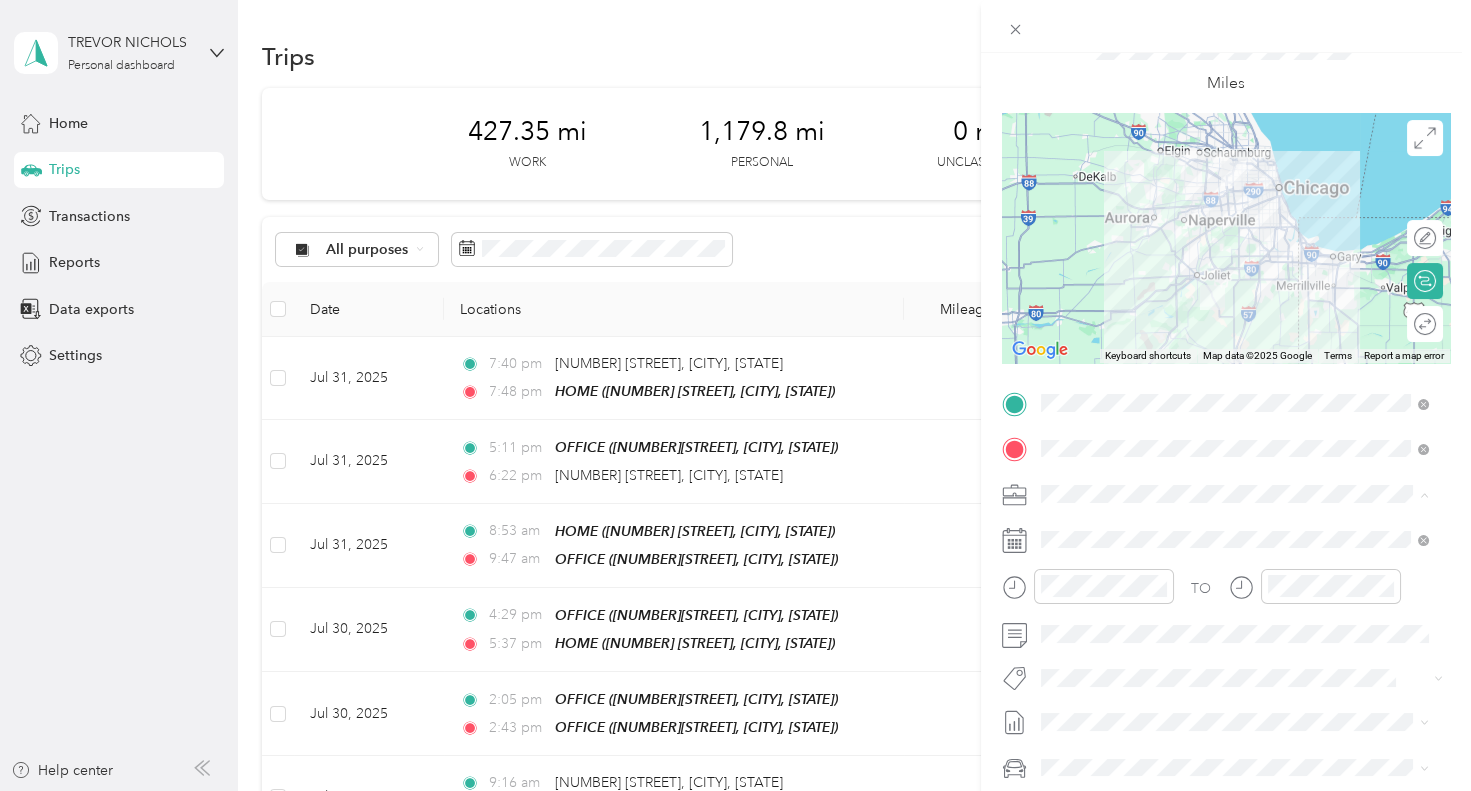 click 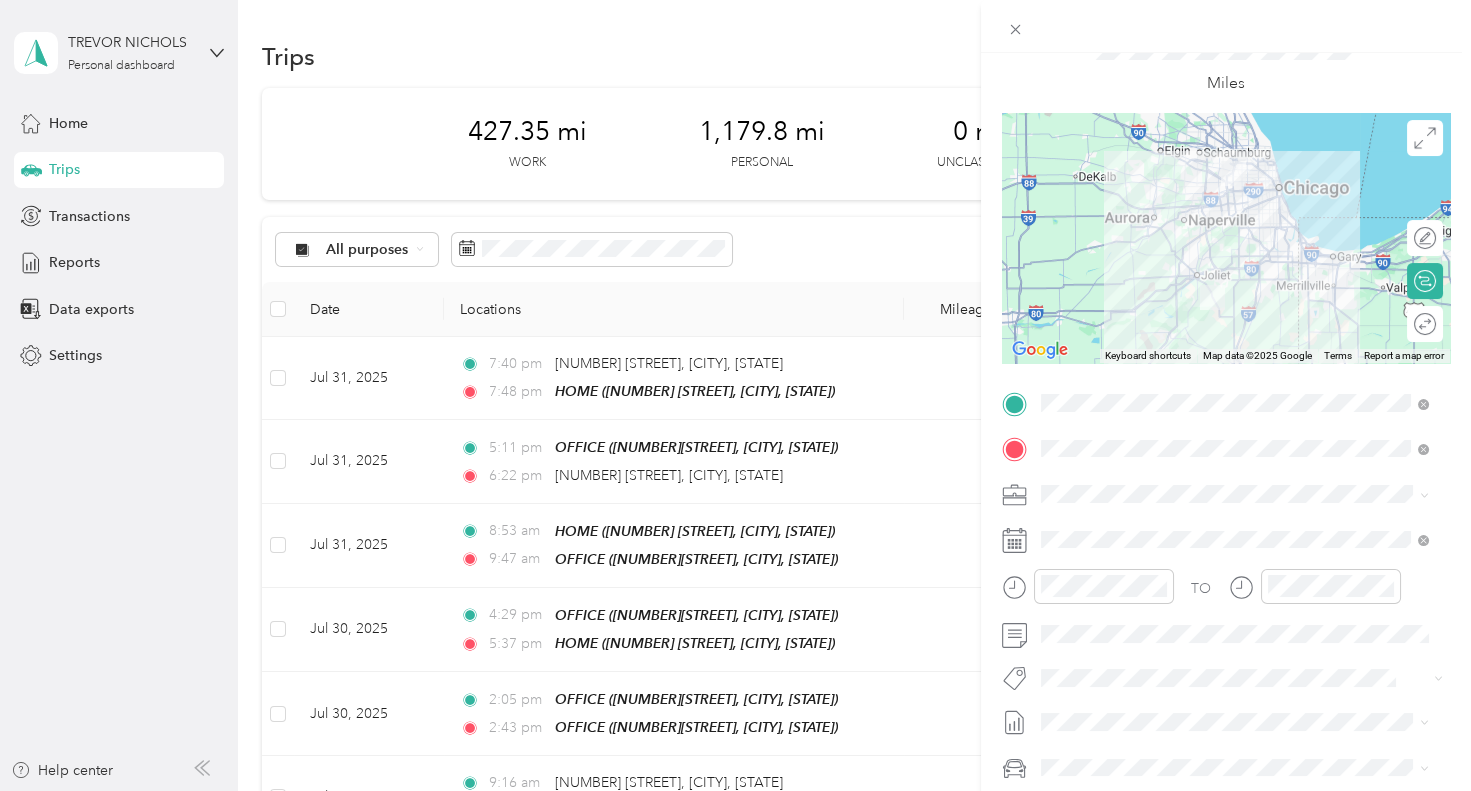 click 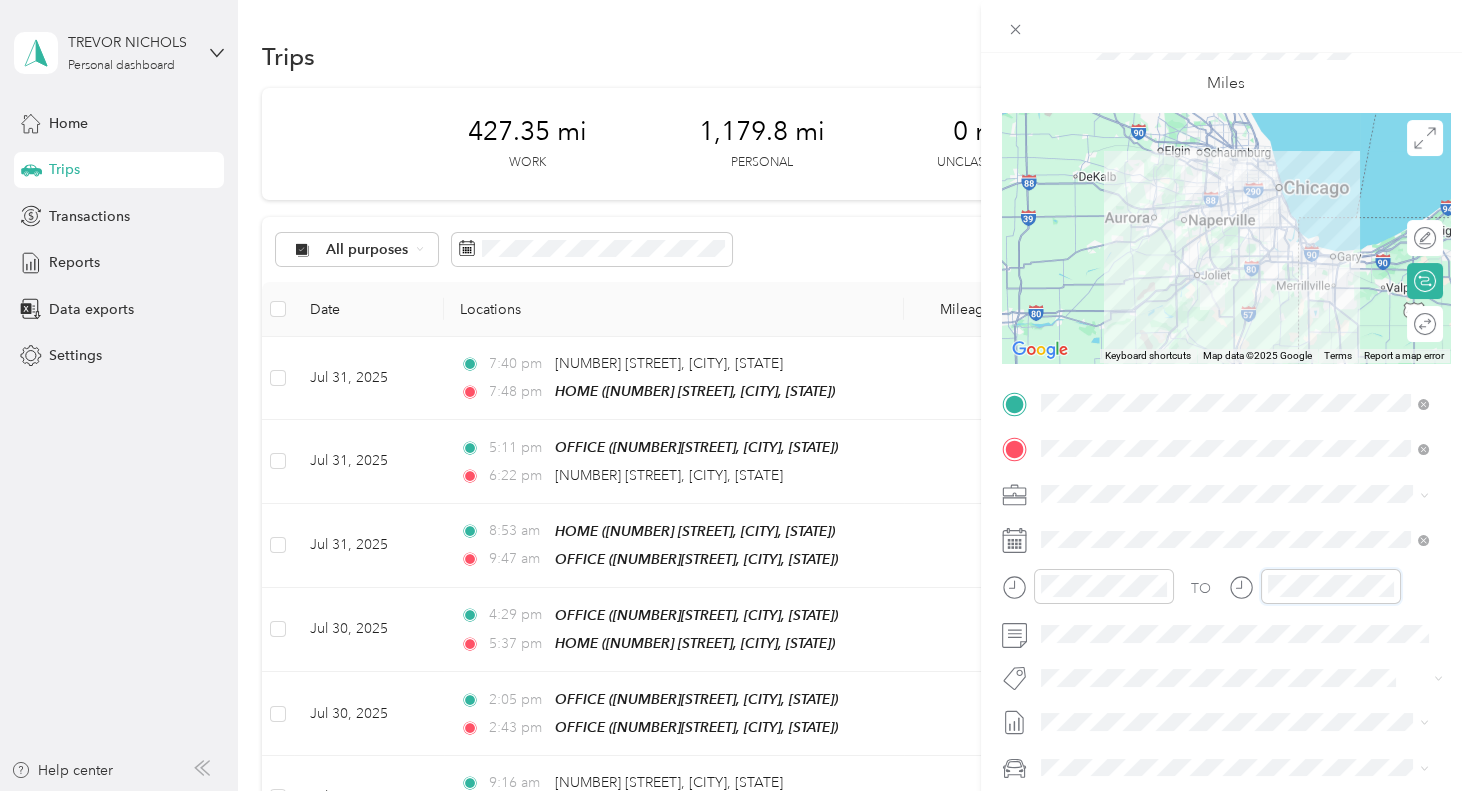click on "TO" at bounding box center [1226, 593] 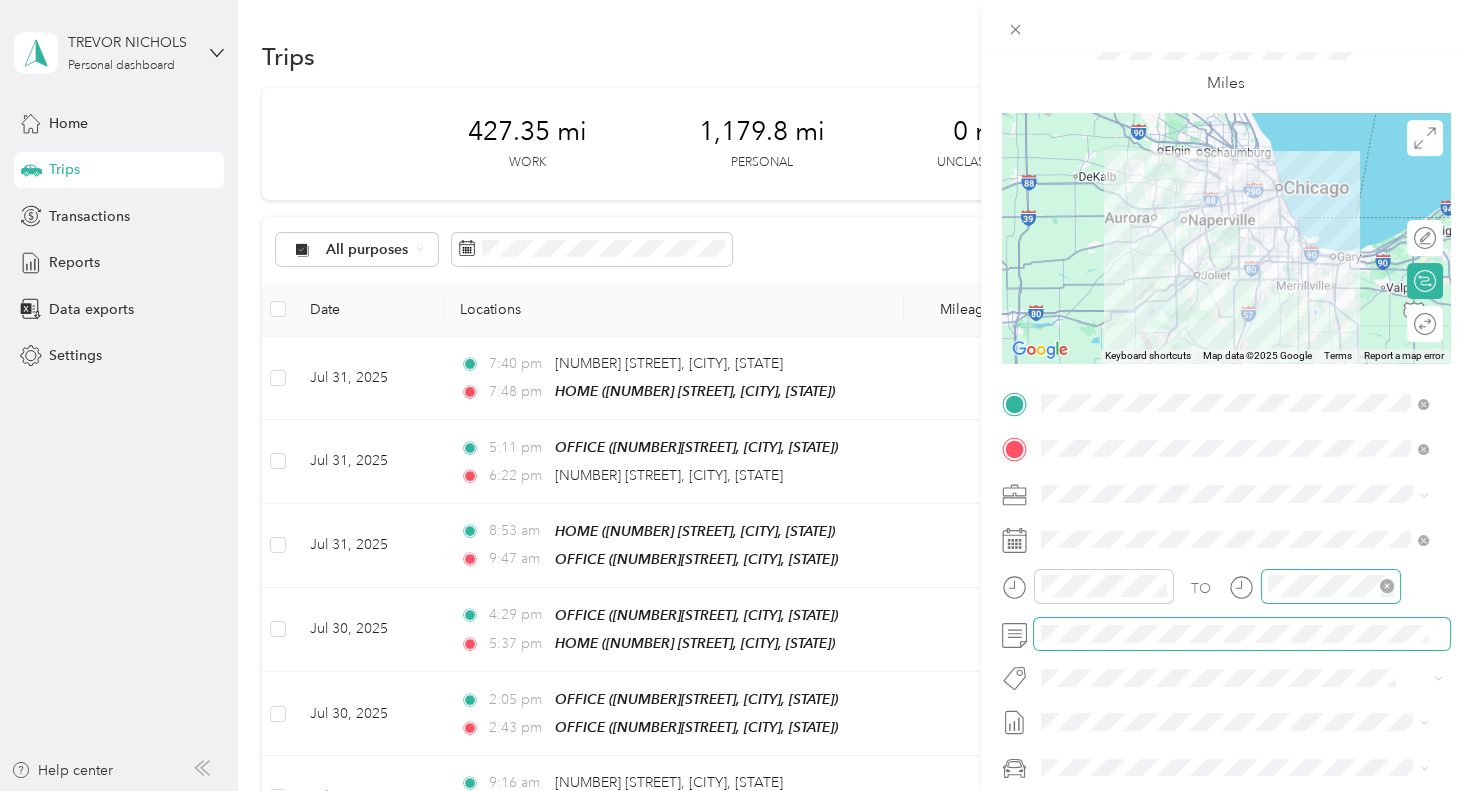 click 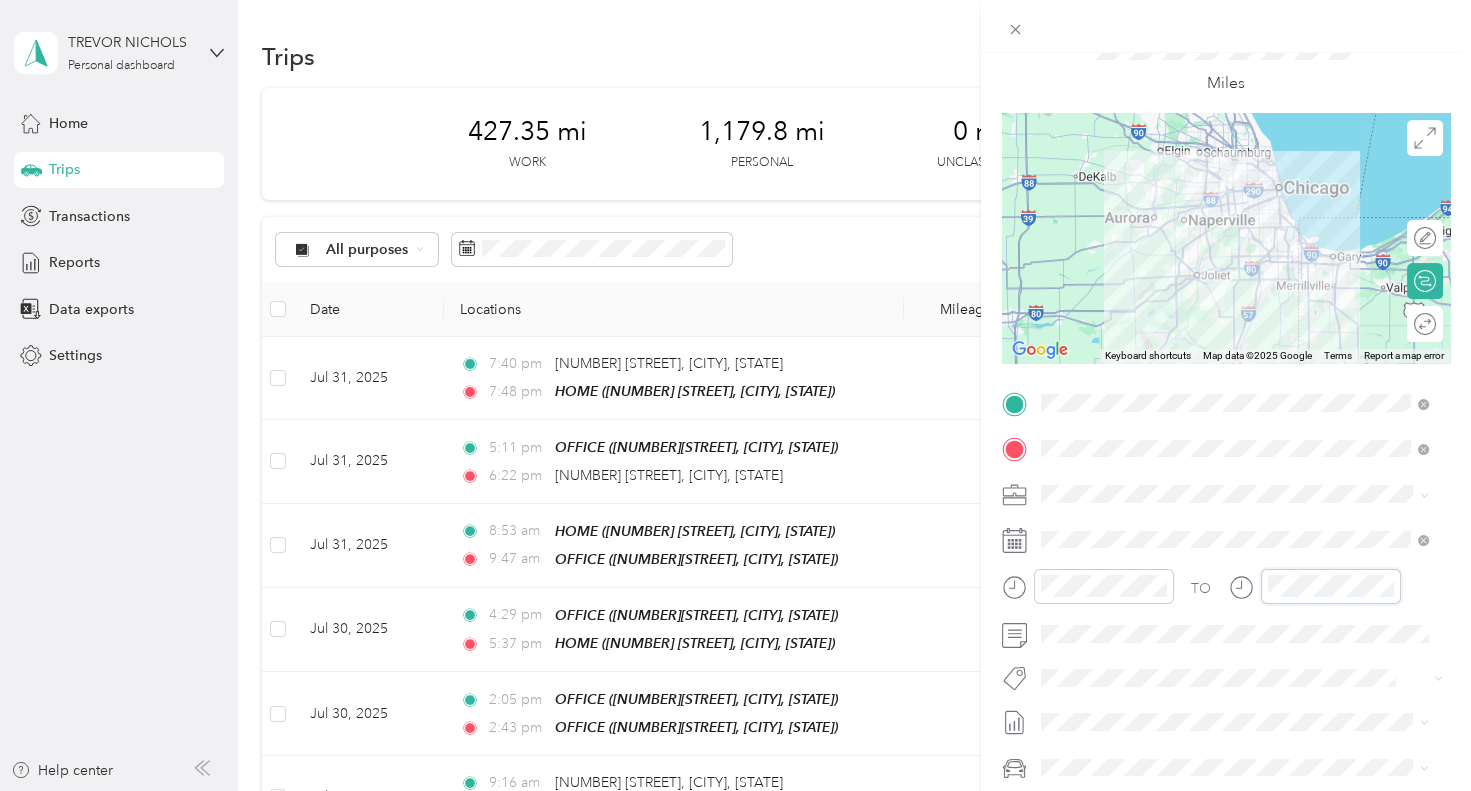 click on "TO" at bounding box center [1226, 593] 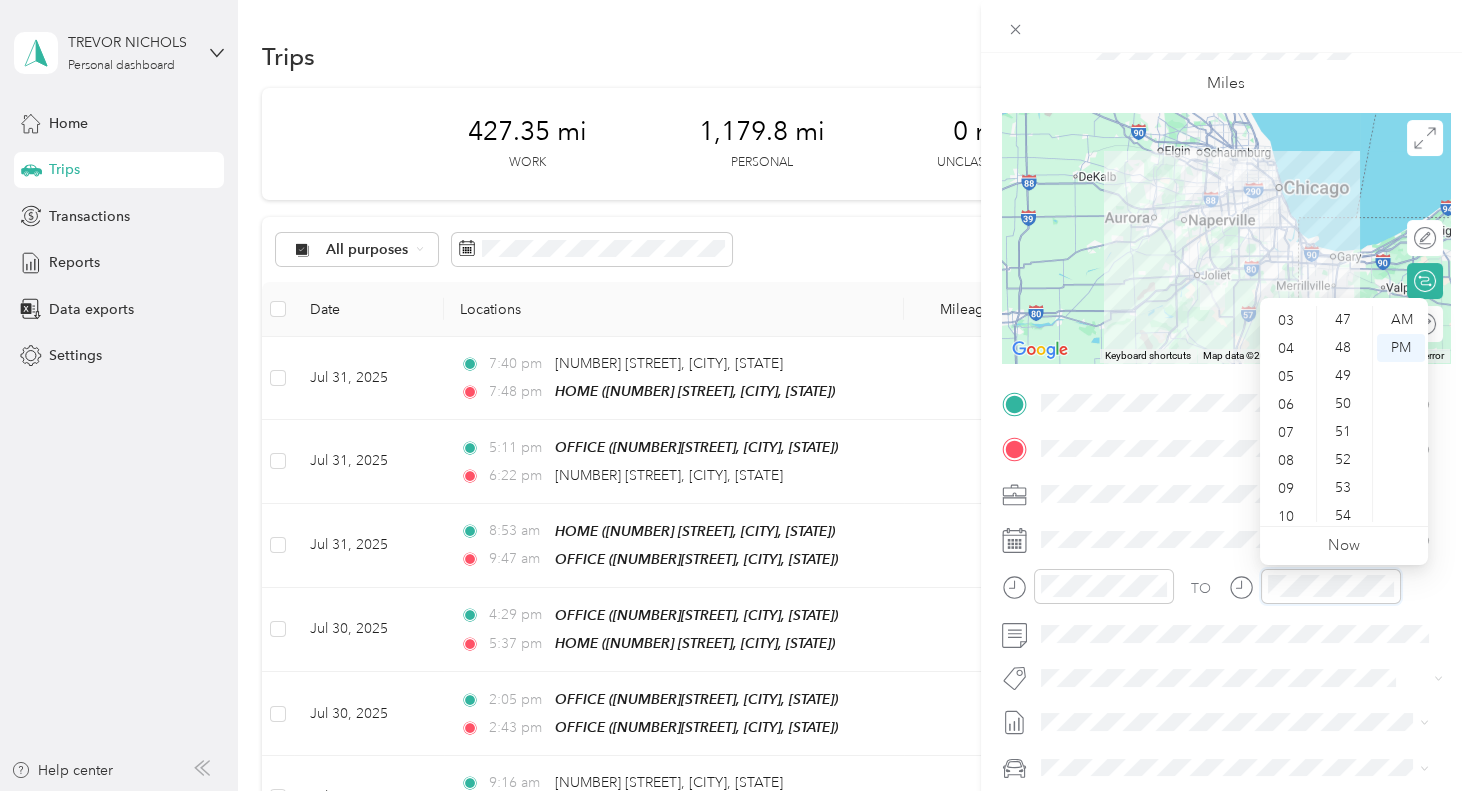 scroll, scrollTop: 1, scrollLeft: 0, axis: vertical 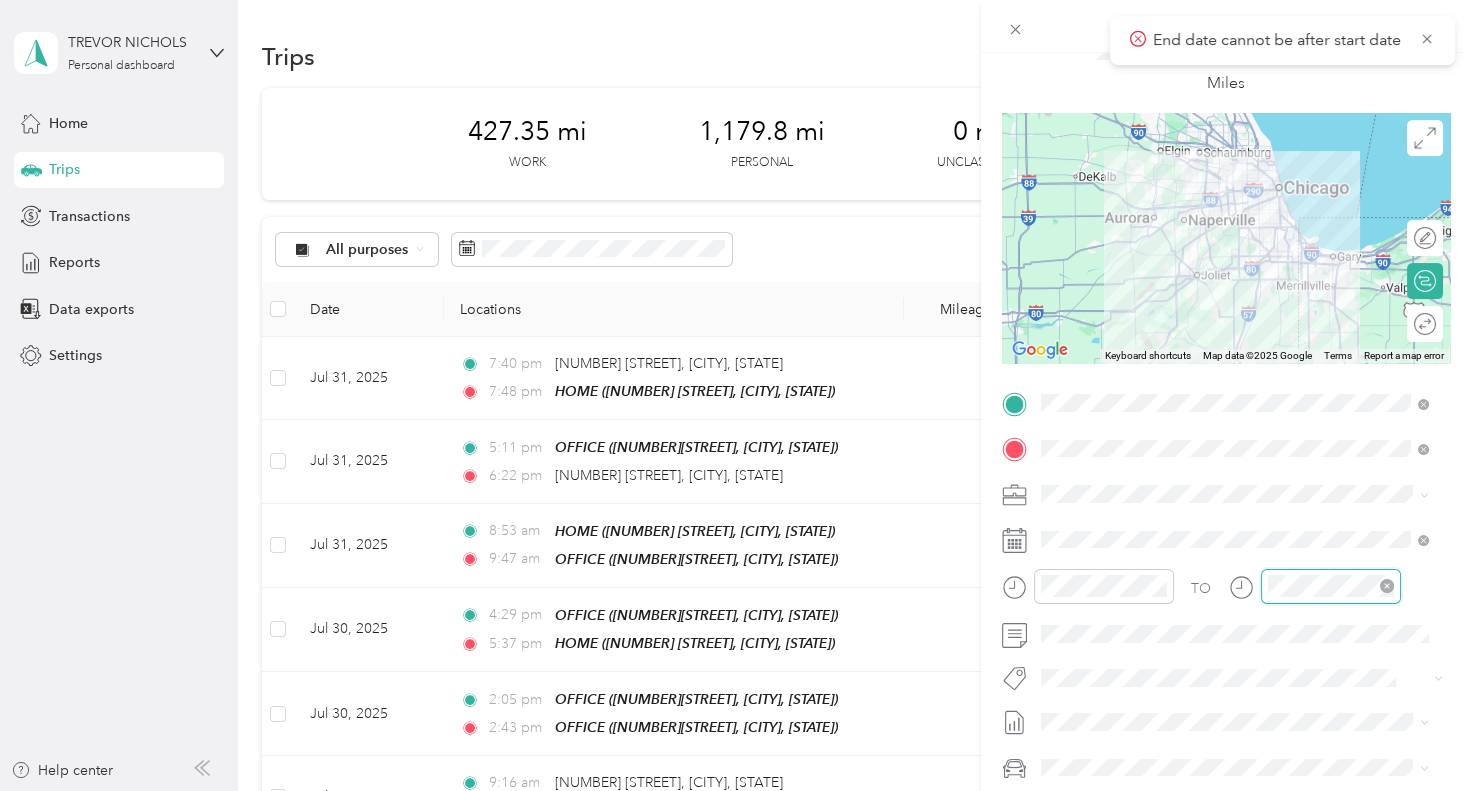 click at bounding box center [1331, 586] 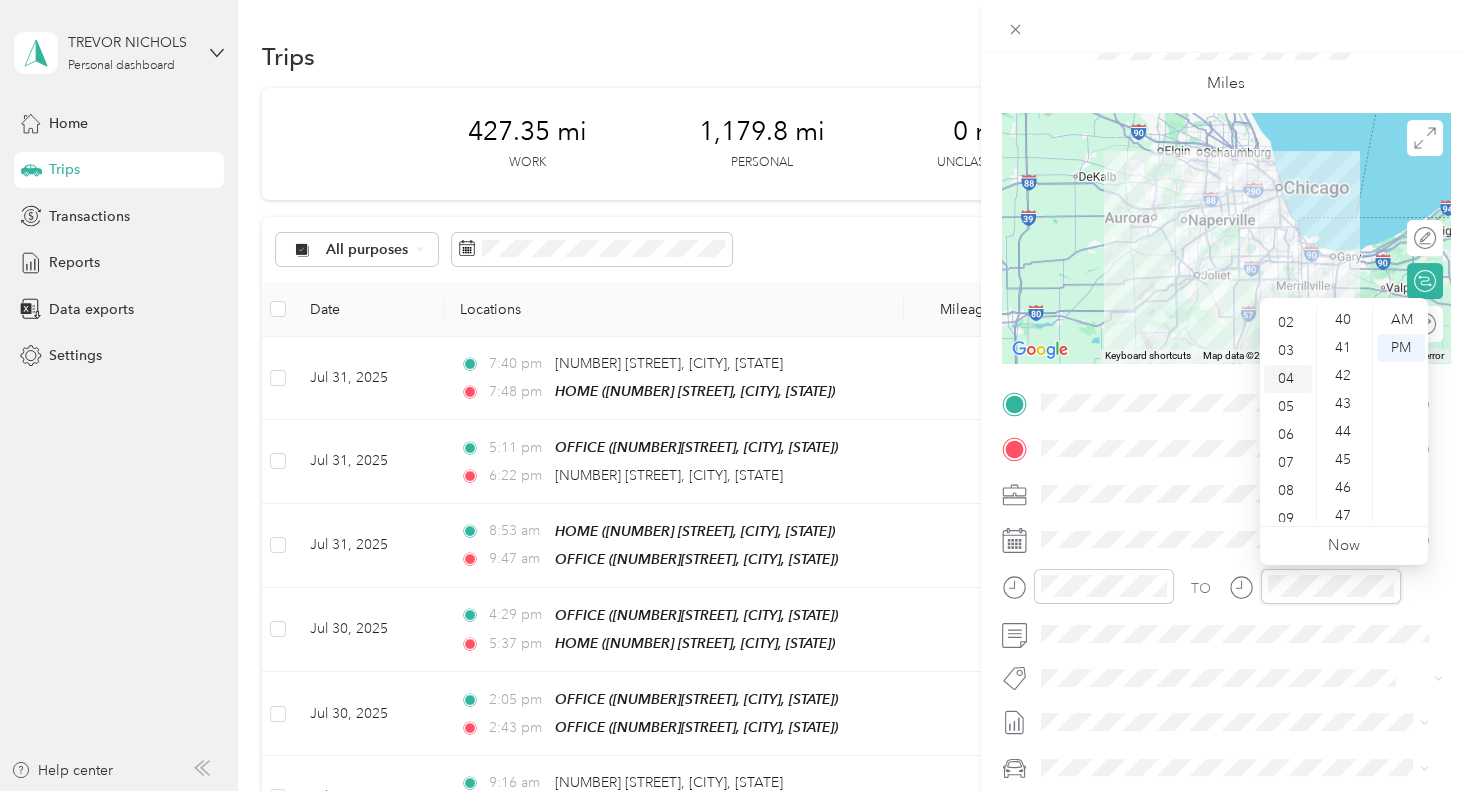 scroll, scrollTop: 0, scrollLeft: 0, axis: both 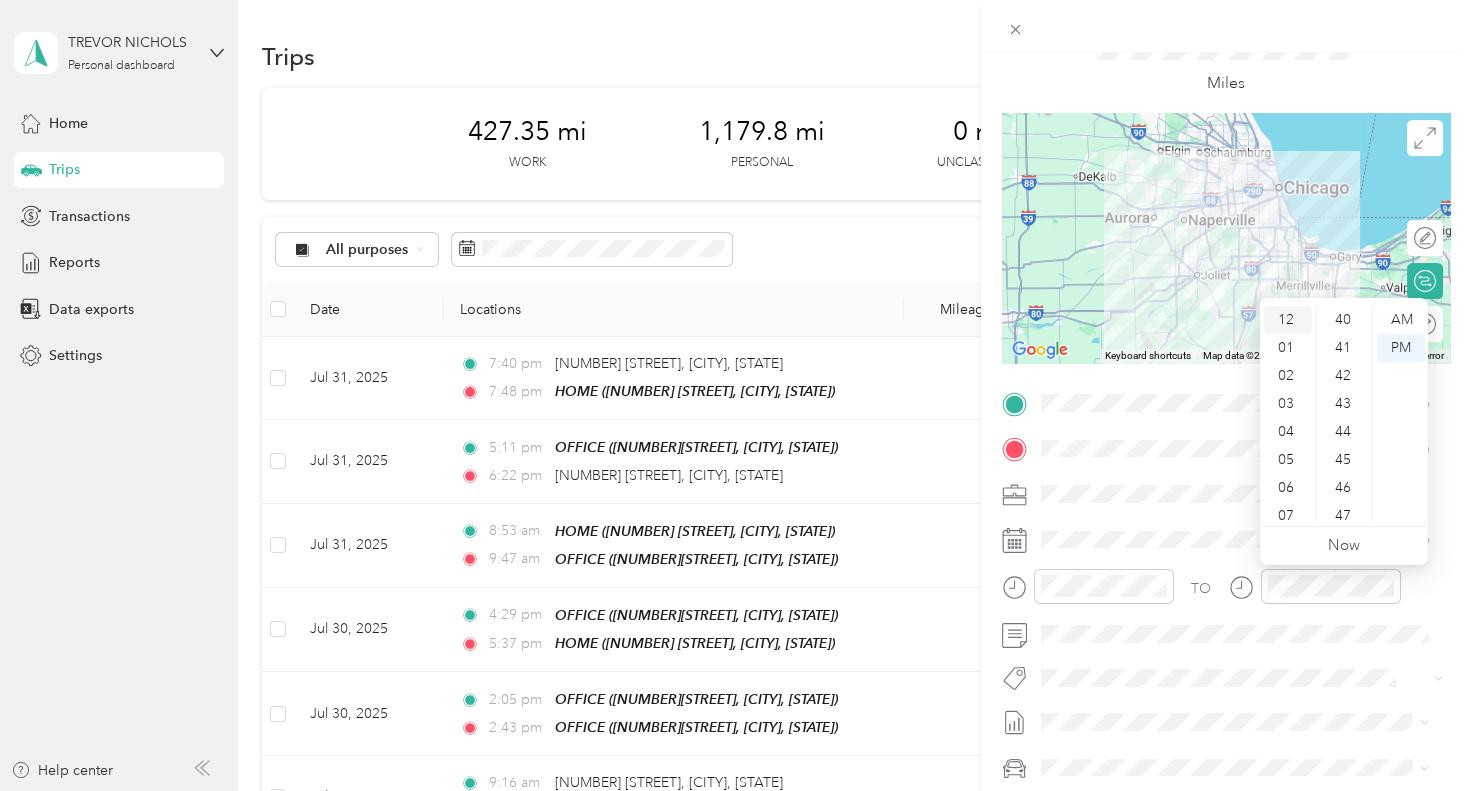 click on "12" at bounding box center [1288, 320] 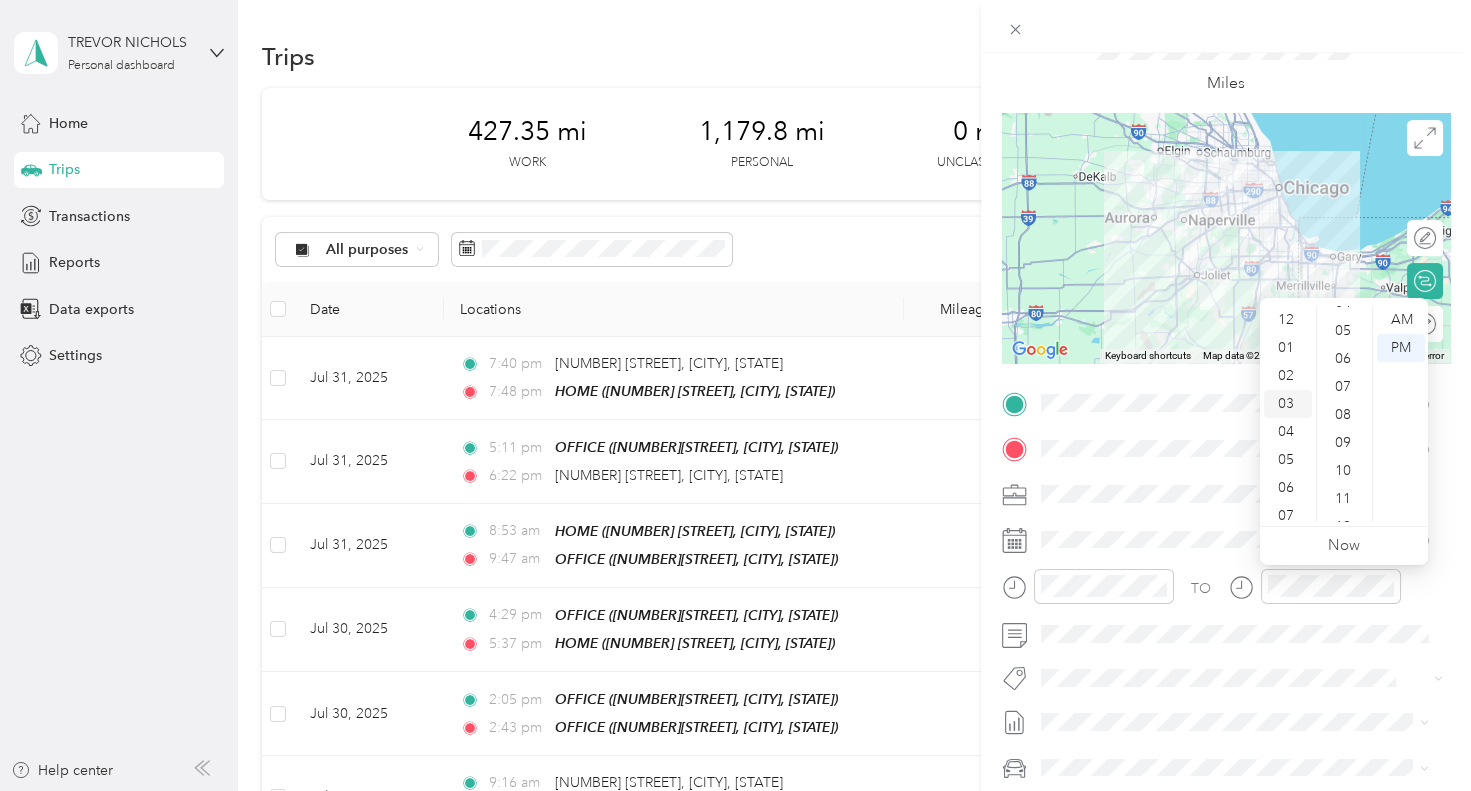 scroll, scrollTop: 126, scrollLeft: 0, axis: vertical 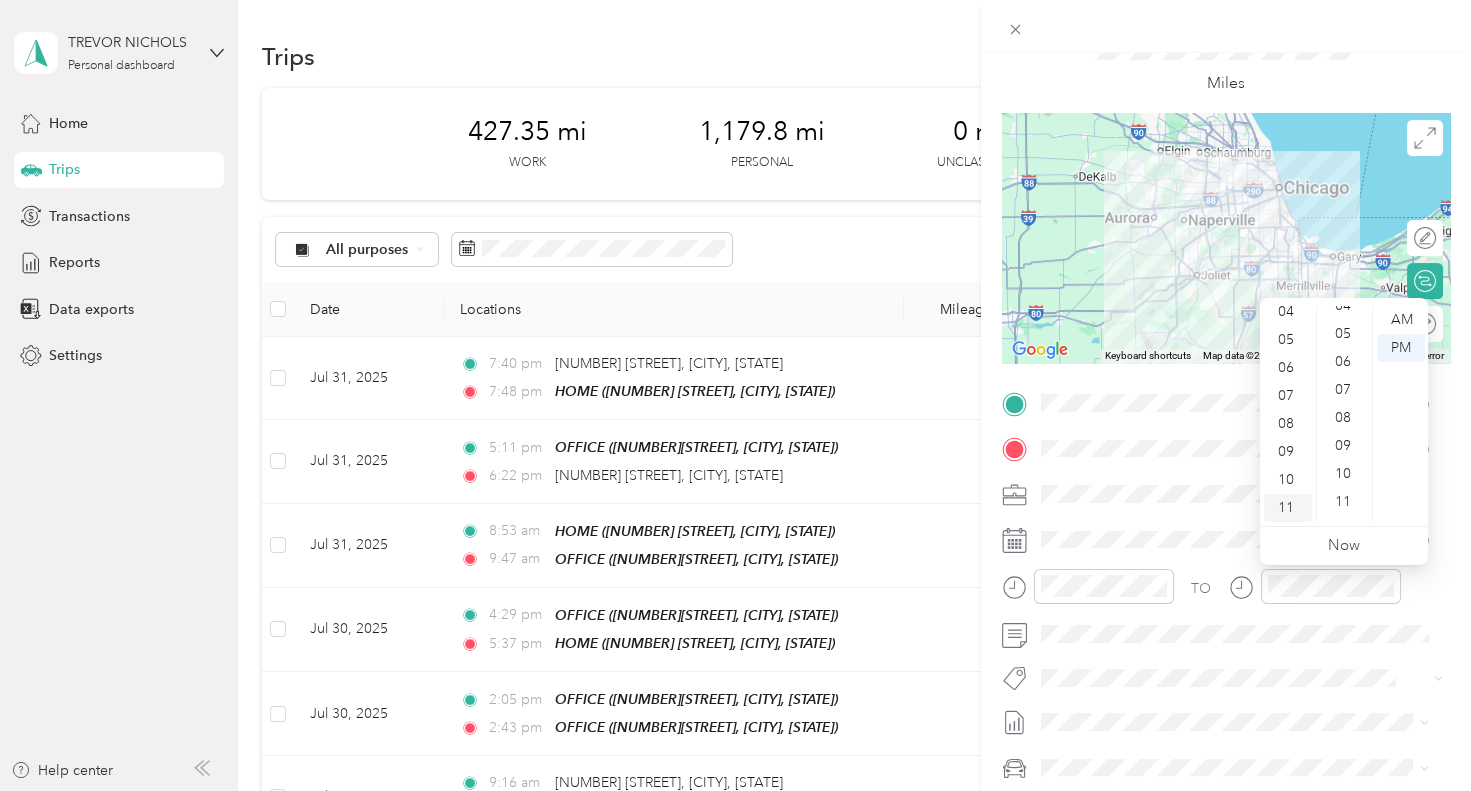 click on "11" at bounding box center (1288, 508) 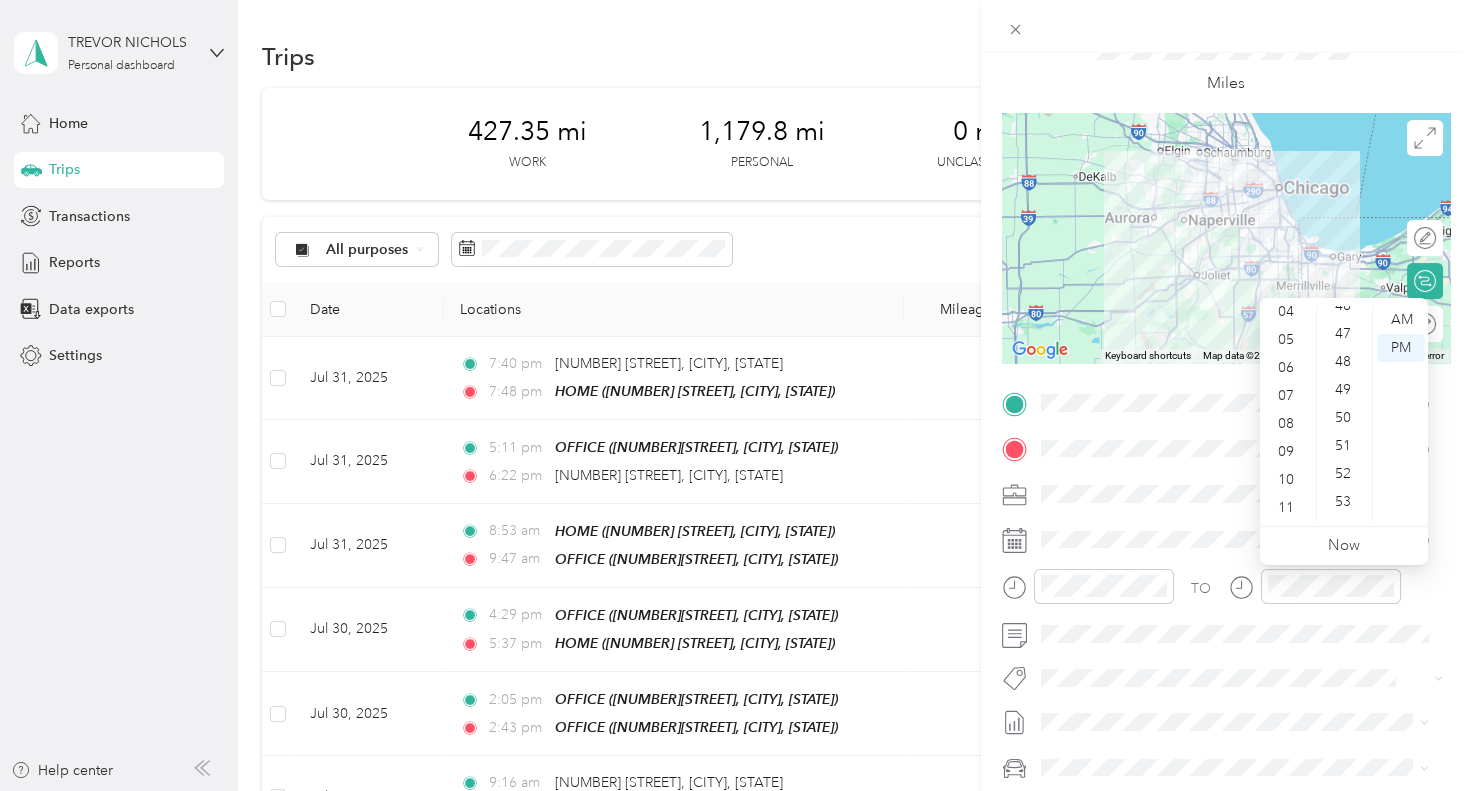 scroll, scrollTop: 1307, scrollLeft: 0, axis: vertical 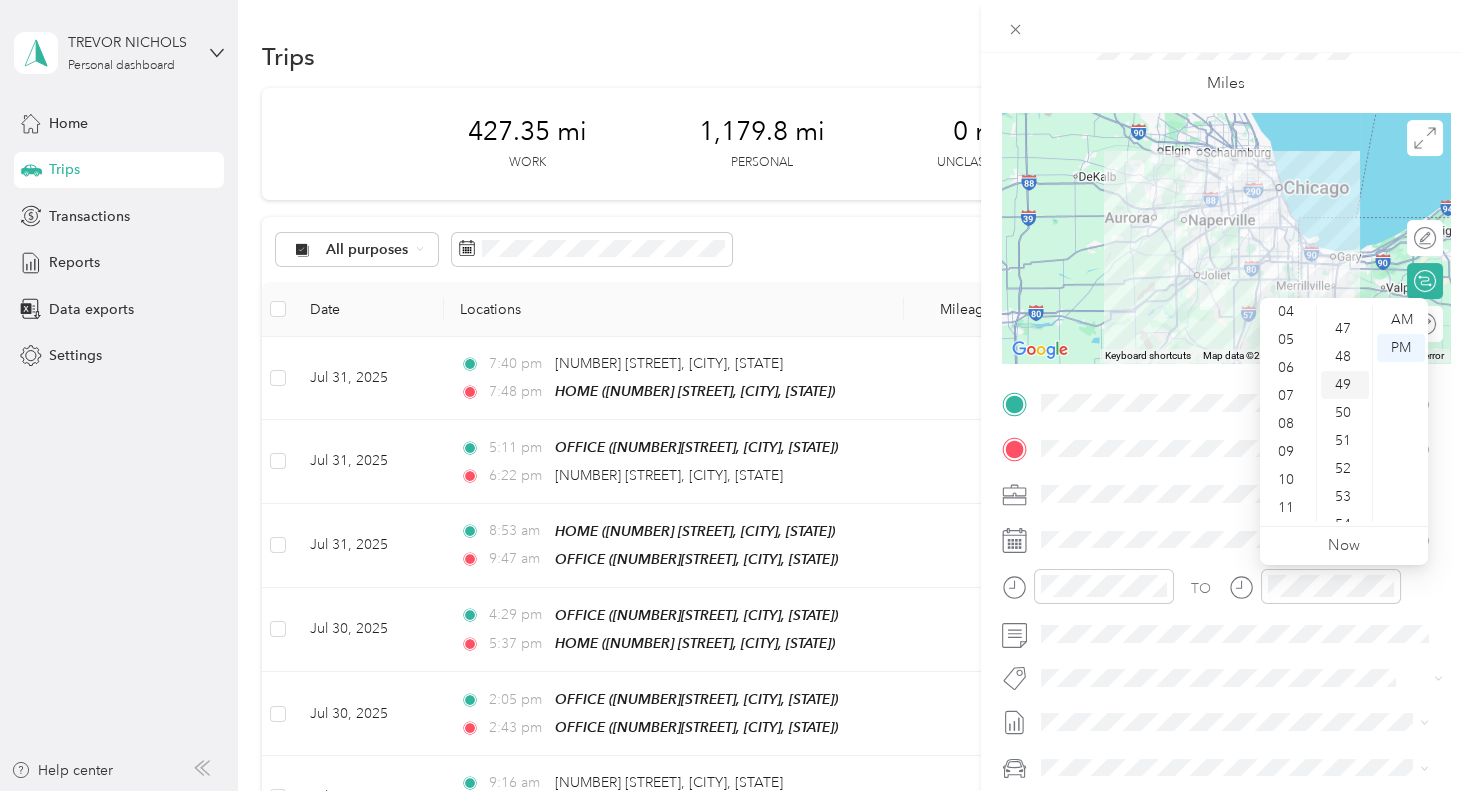 click on "49" at bounding box center [1345, 385] 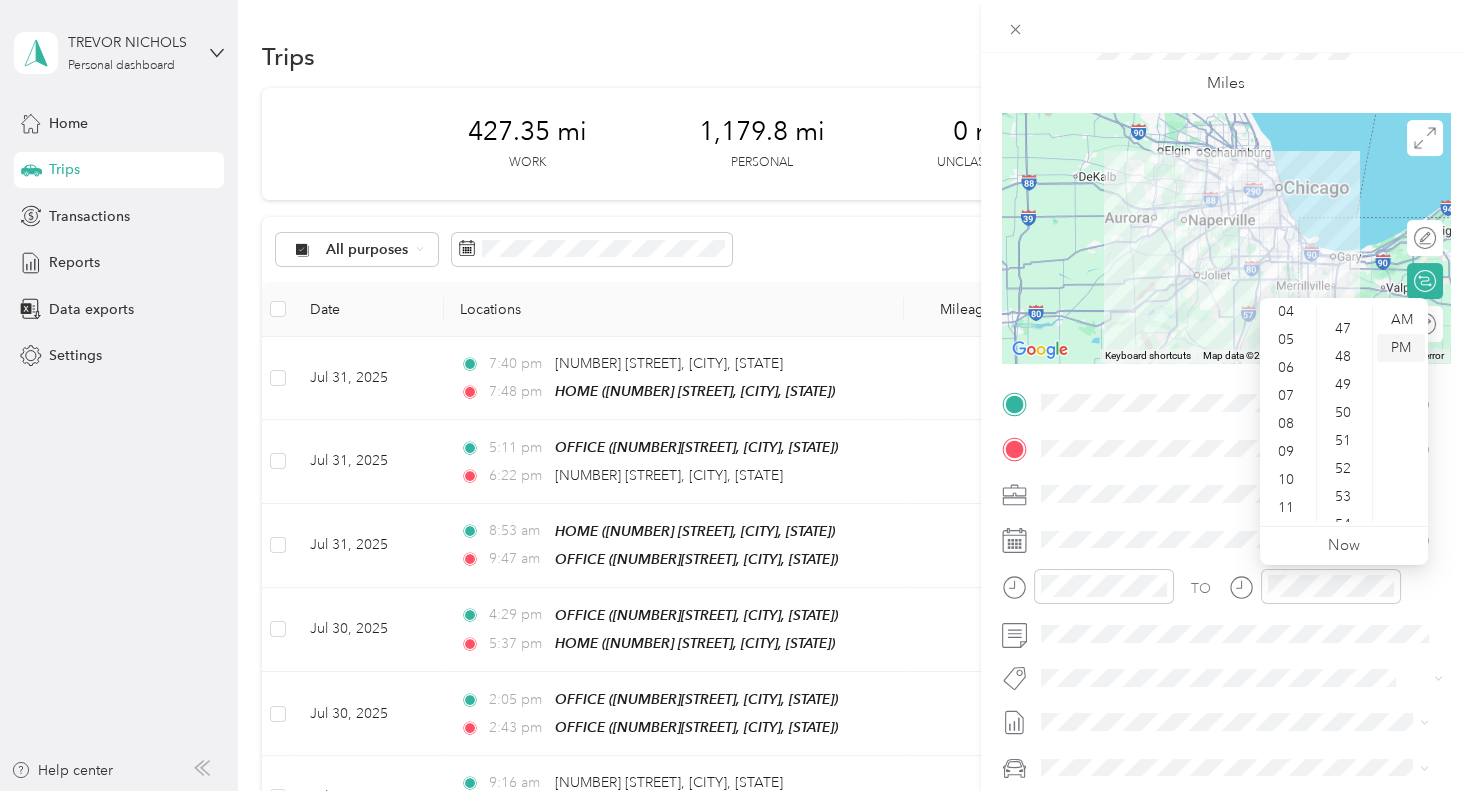 click on "PM" at bounding box center [1401, 348] 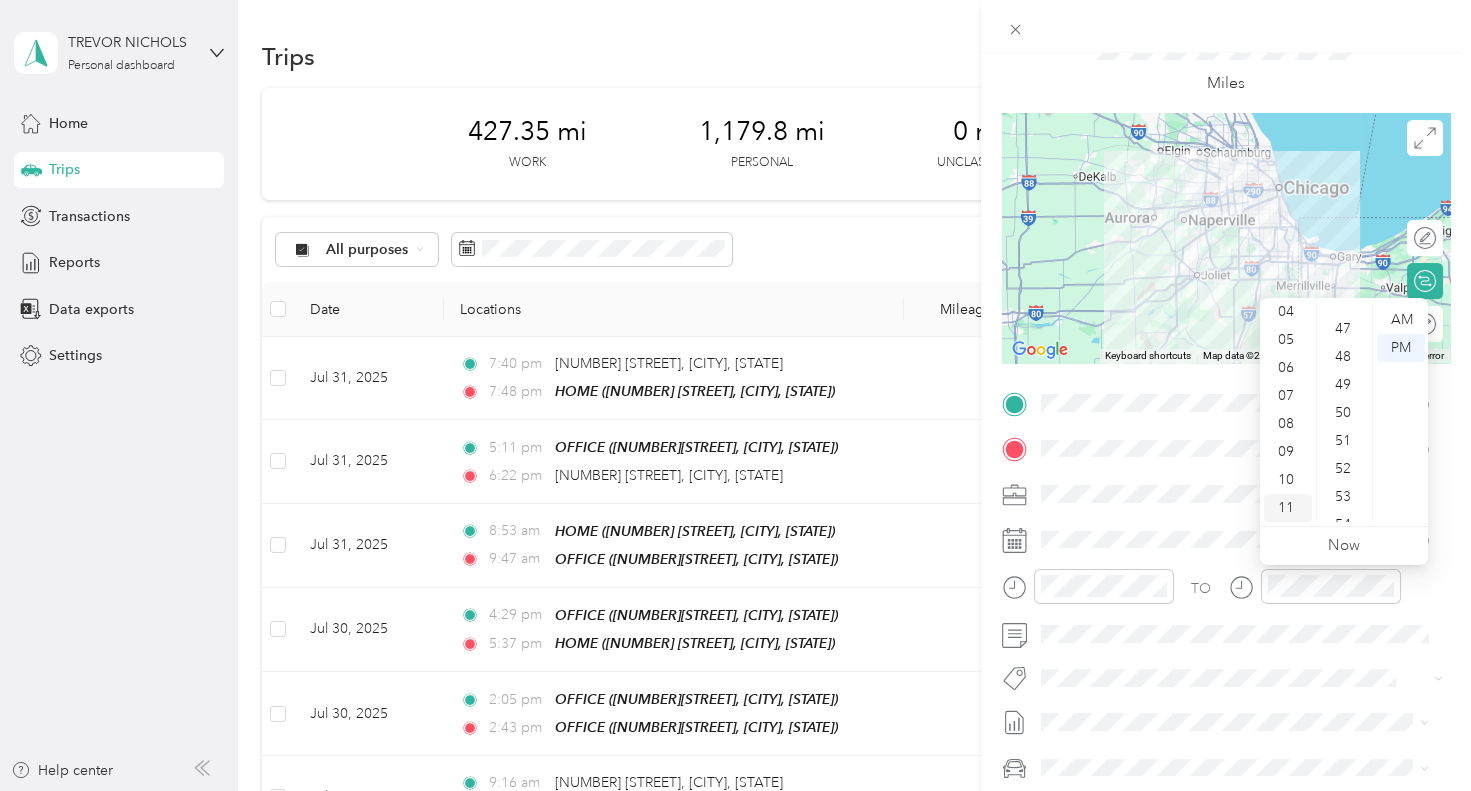 click on "11" at bounding box center [1288, 508] 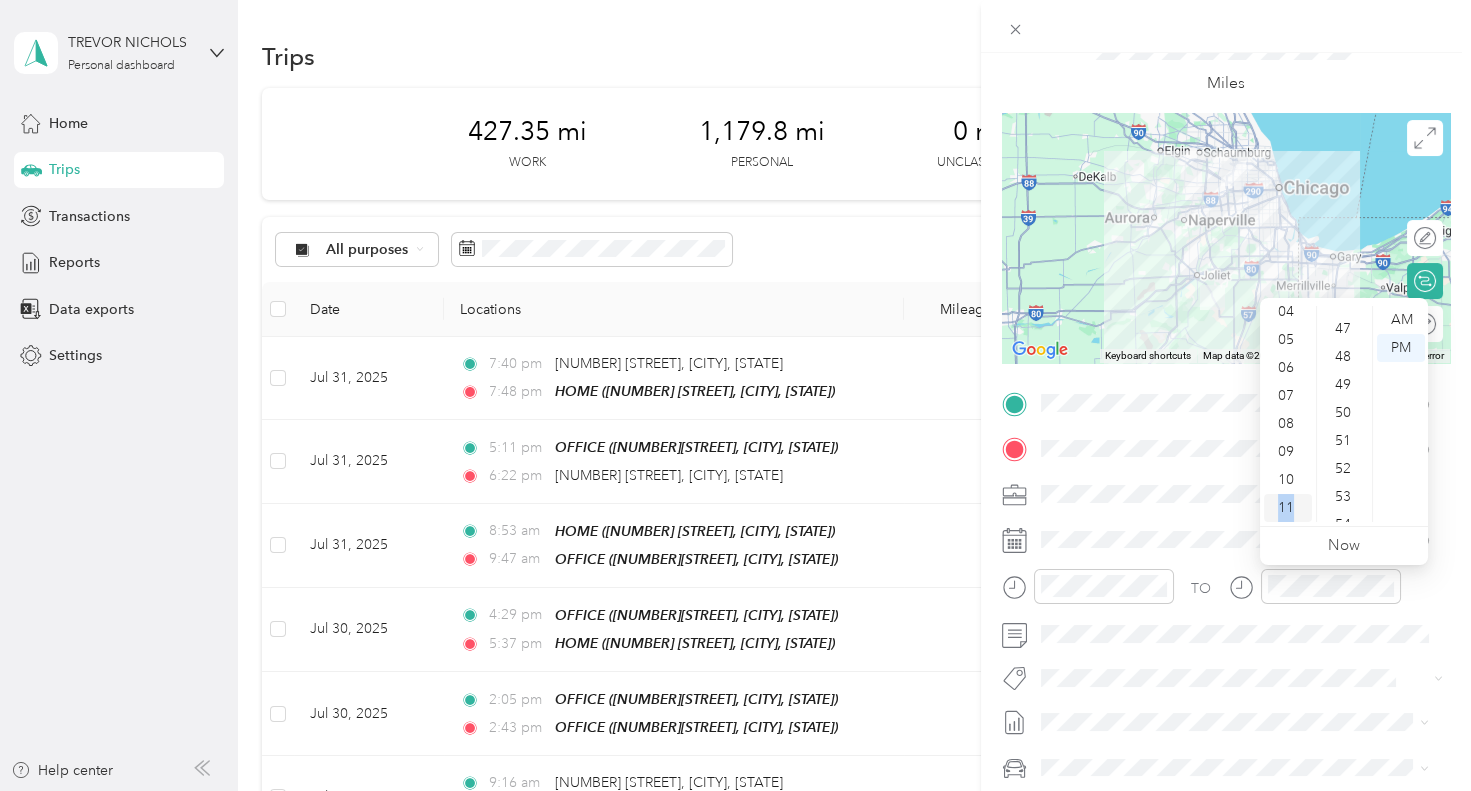 click on "11" at bounding box center (1288, 508) 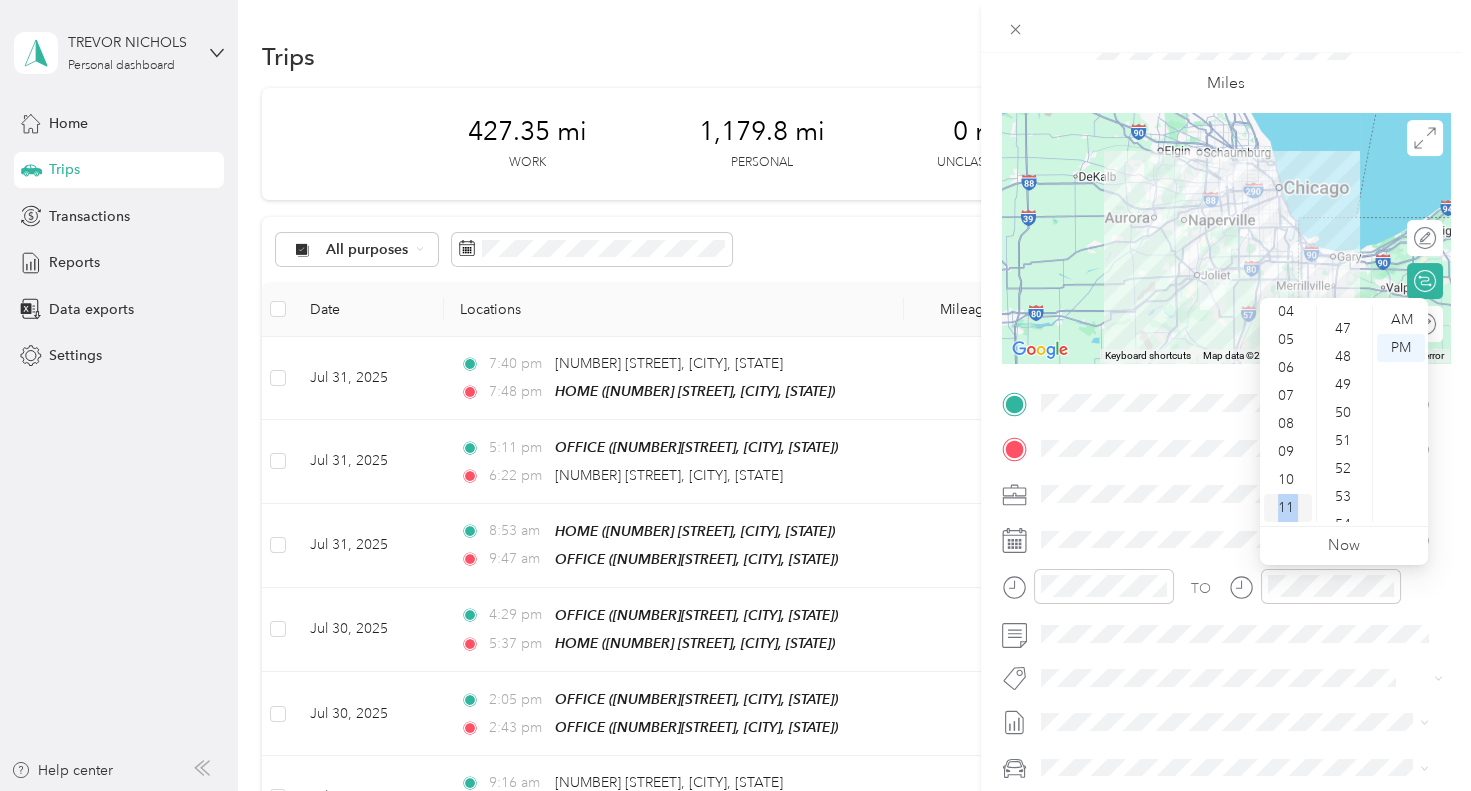 click on "11" at bounding box center [1288, 508] 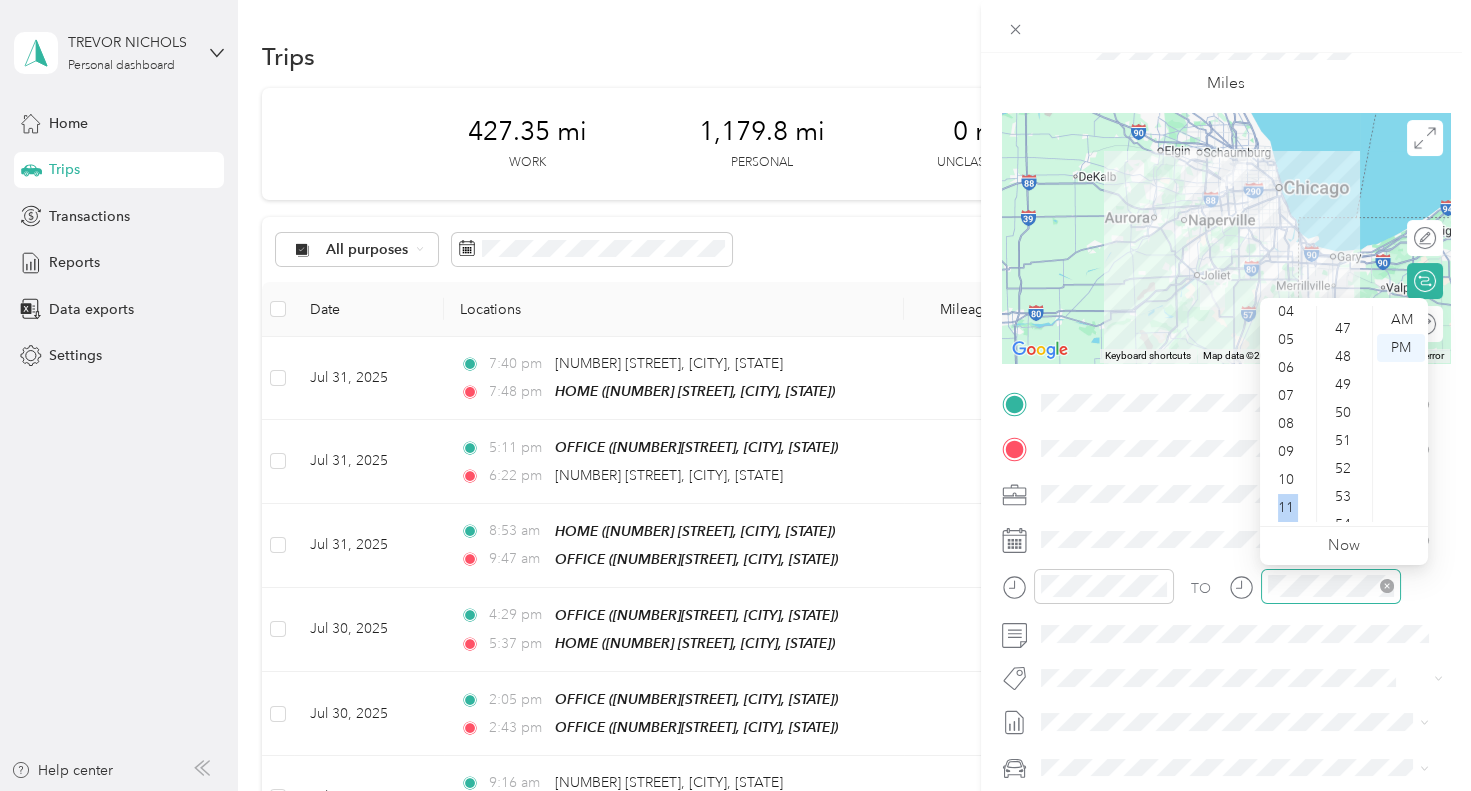 click at bounding box center [1331, 586] 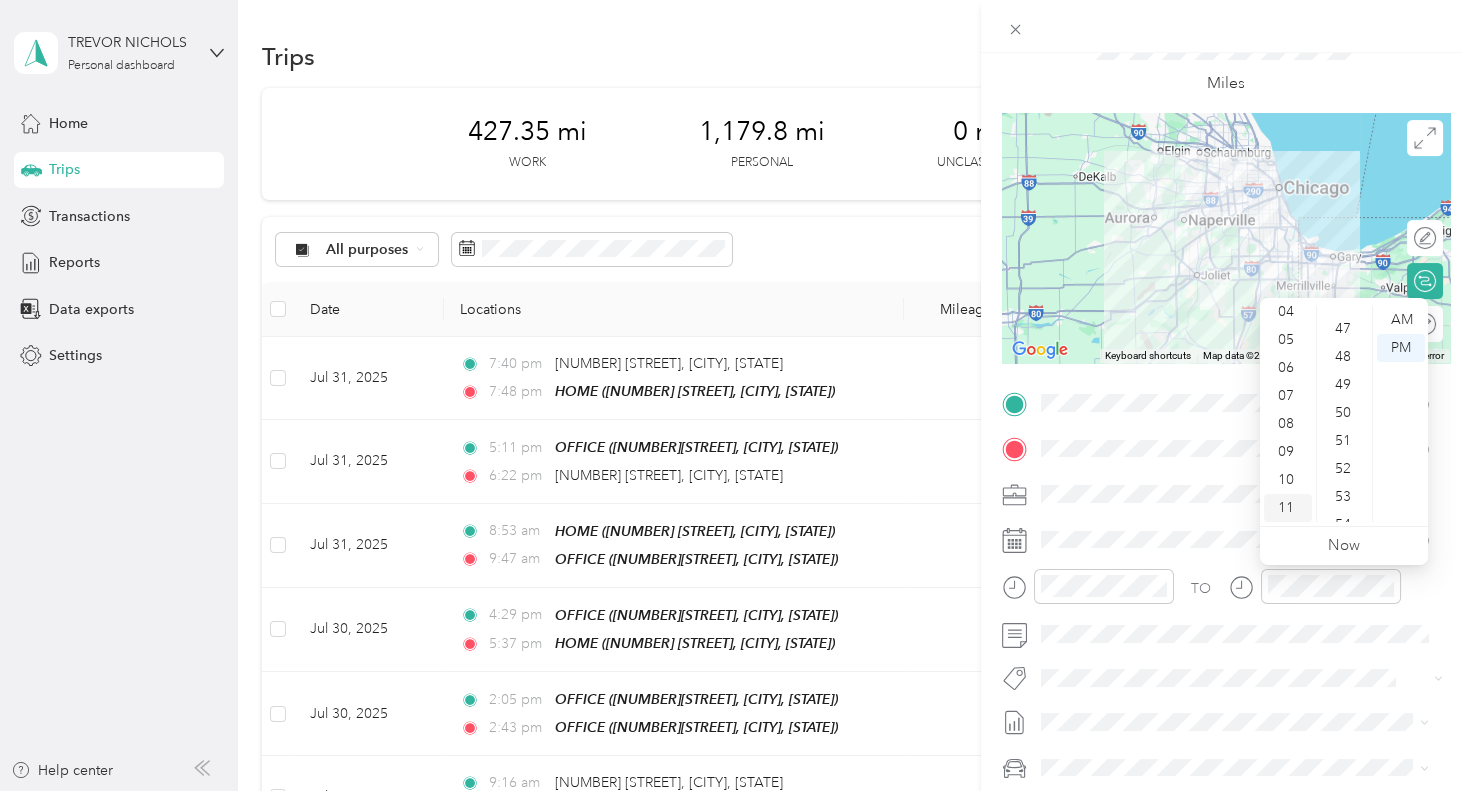 click on "11" at bounding box center [1288, 508] 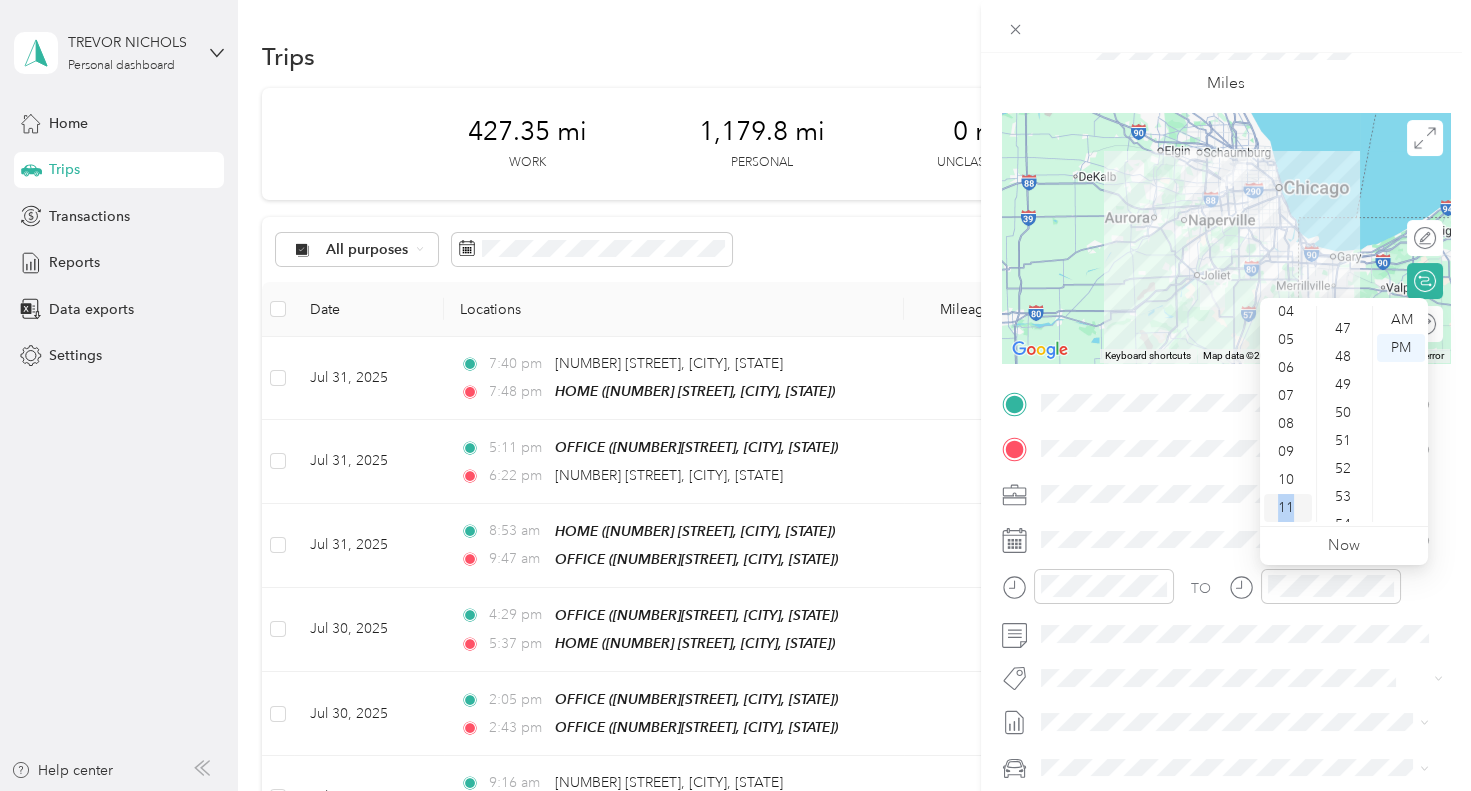 click on "11" at bounding box center (1288, 508) 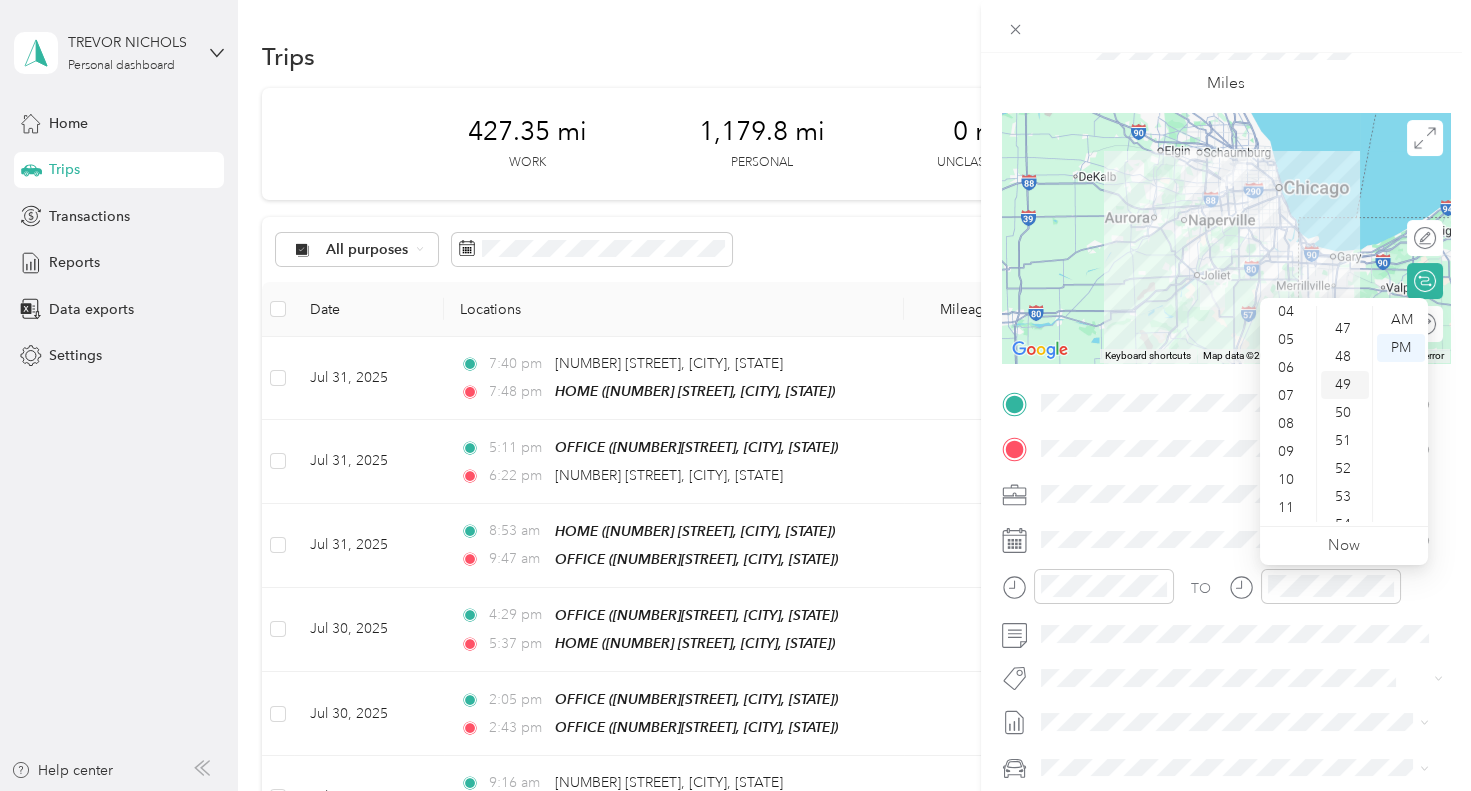 click on "49" at bounding box center (1345, 385) 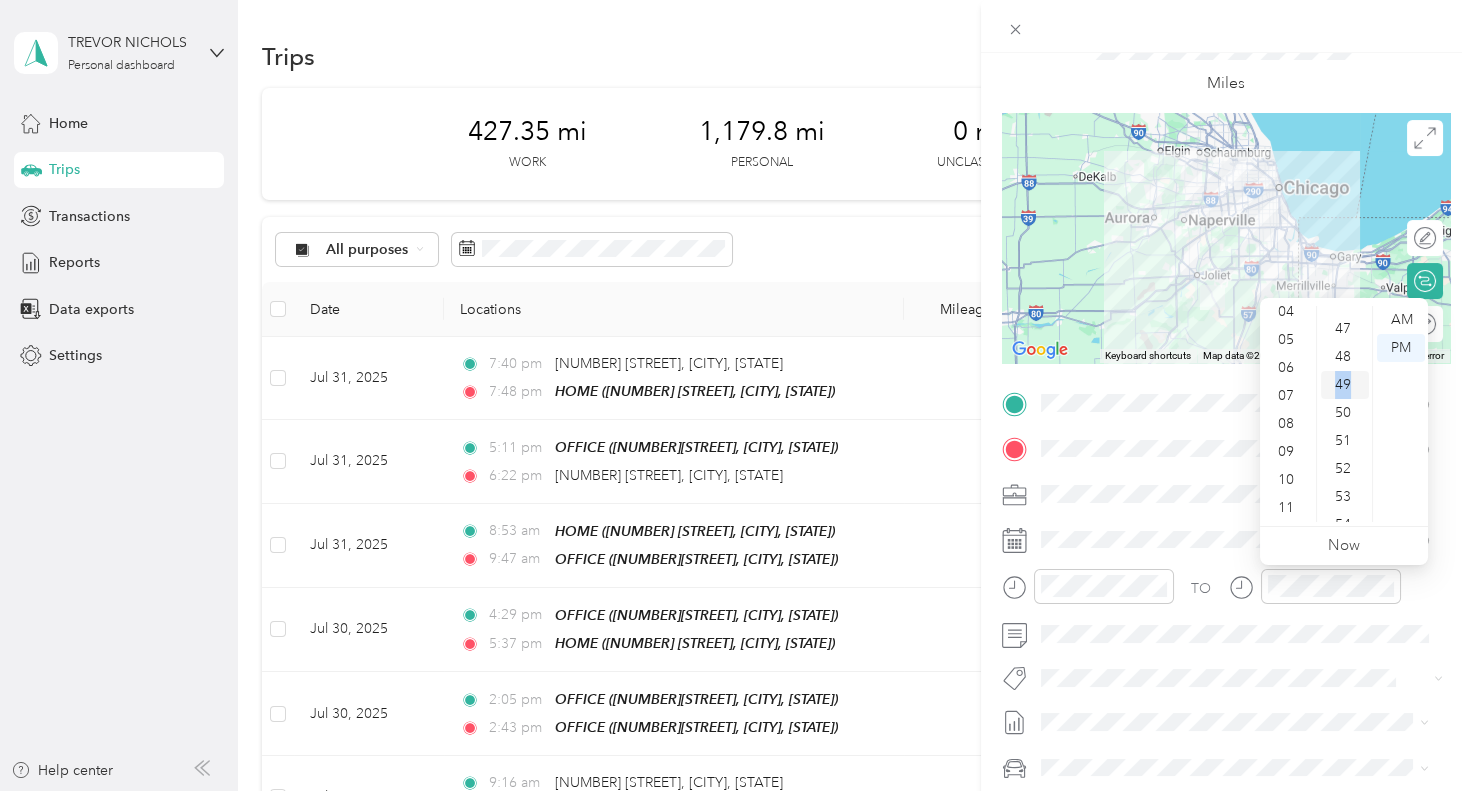 click on "49" at bounding box center (1345, 385) 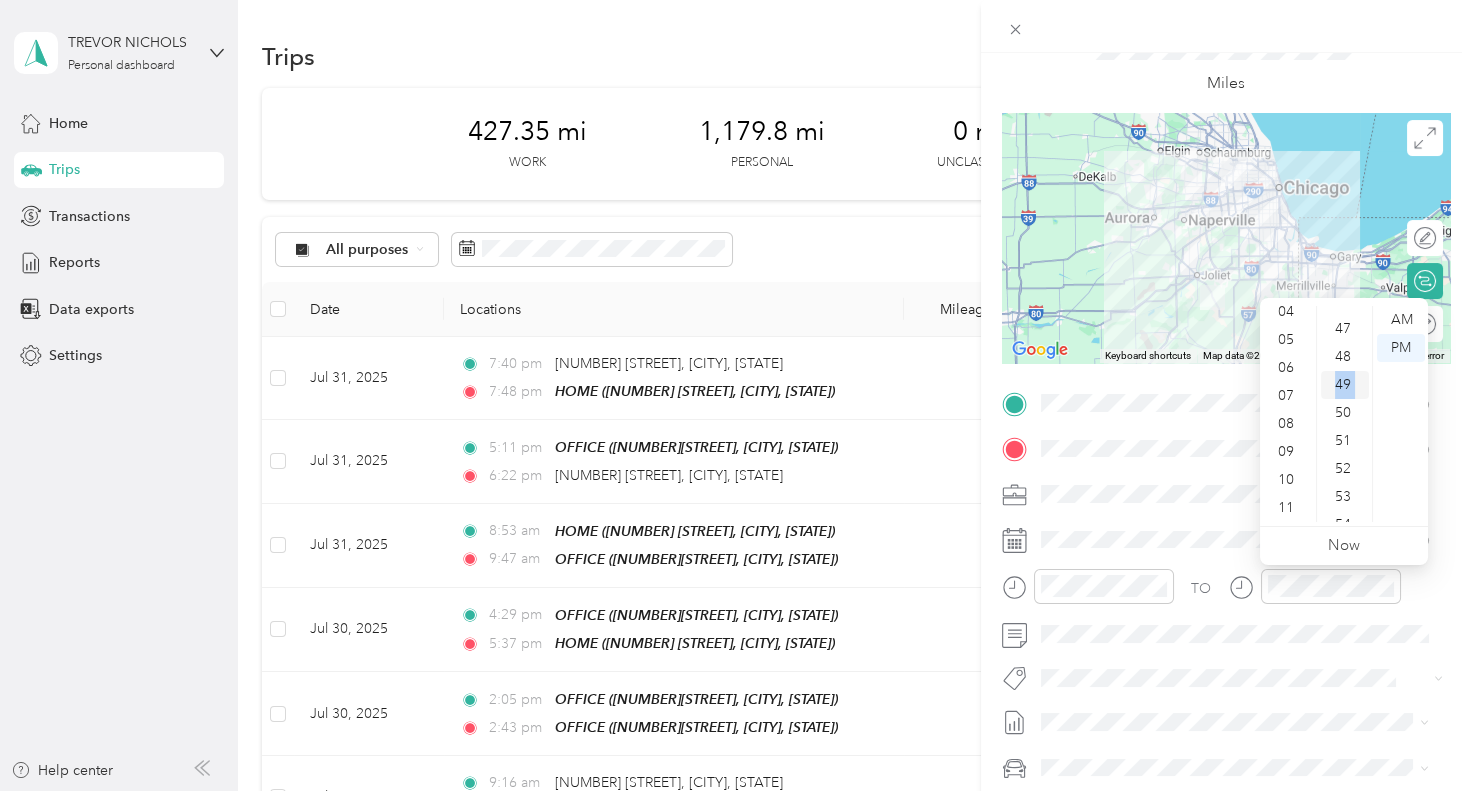 click on "49" at bounding box center [1345, 385] 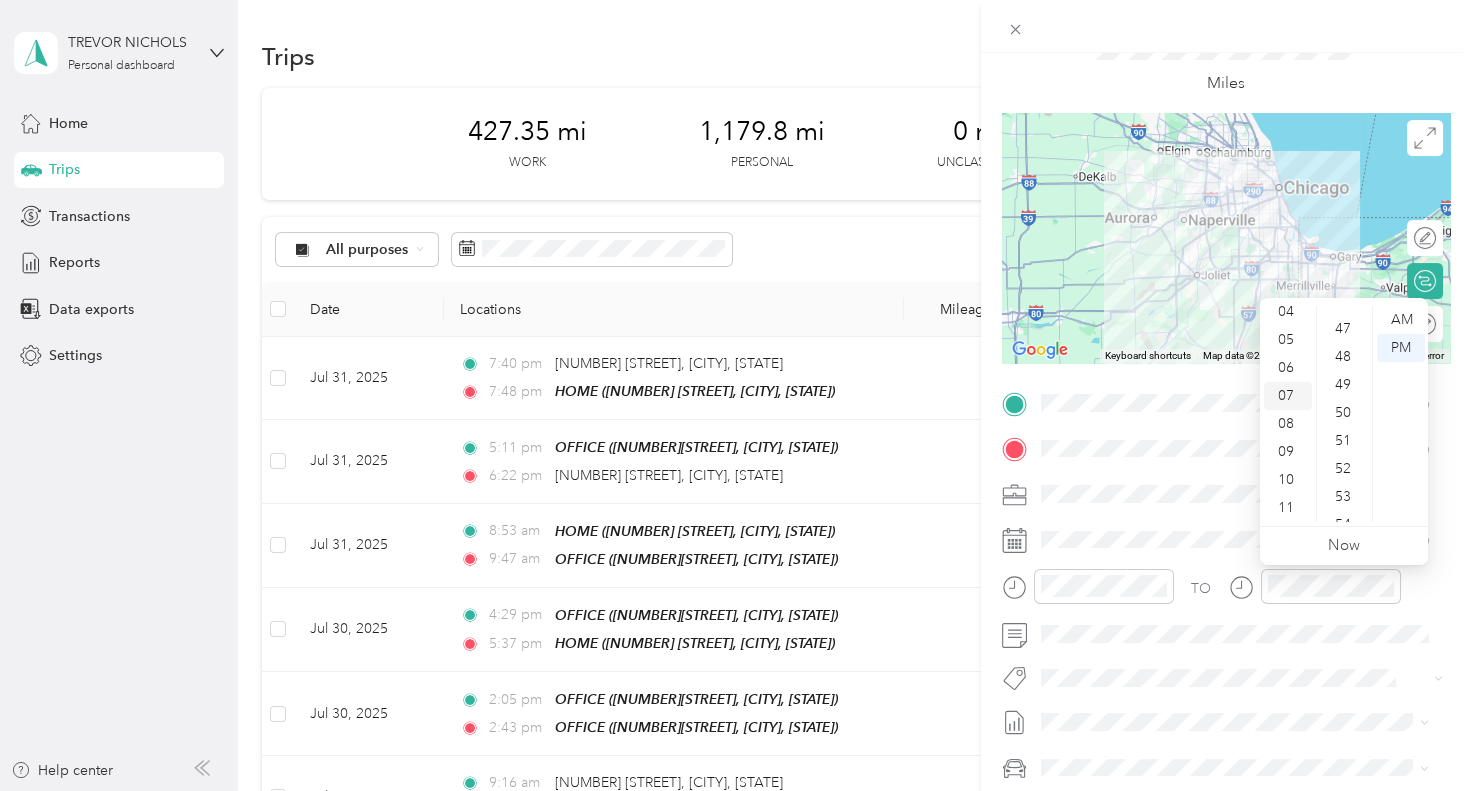 drag, startPoint x: 1290, startPoint y: 374, endPoint x: 1278, endPoint y: 390, distance: 20 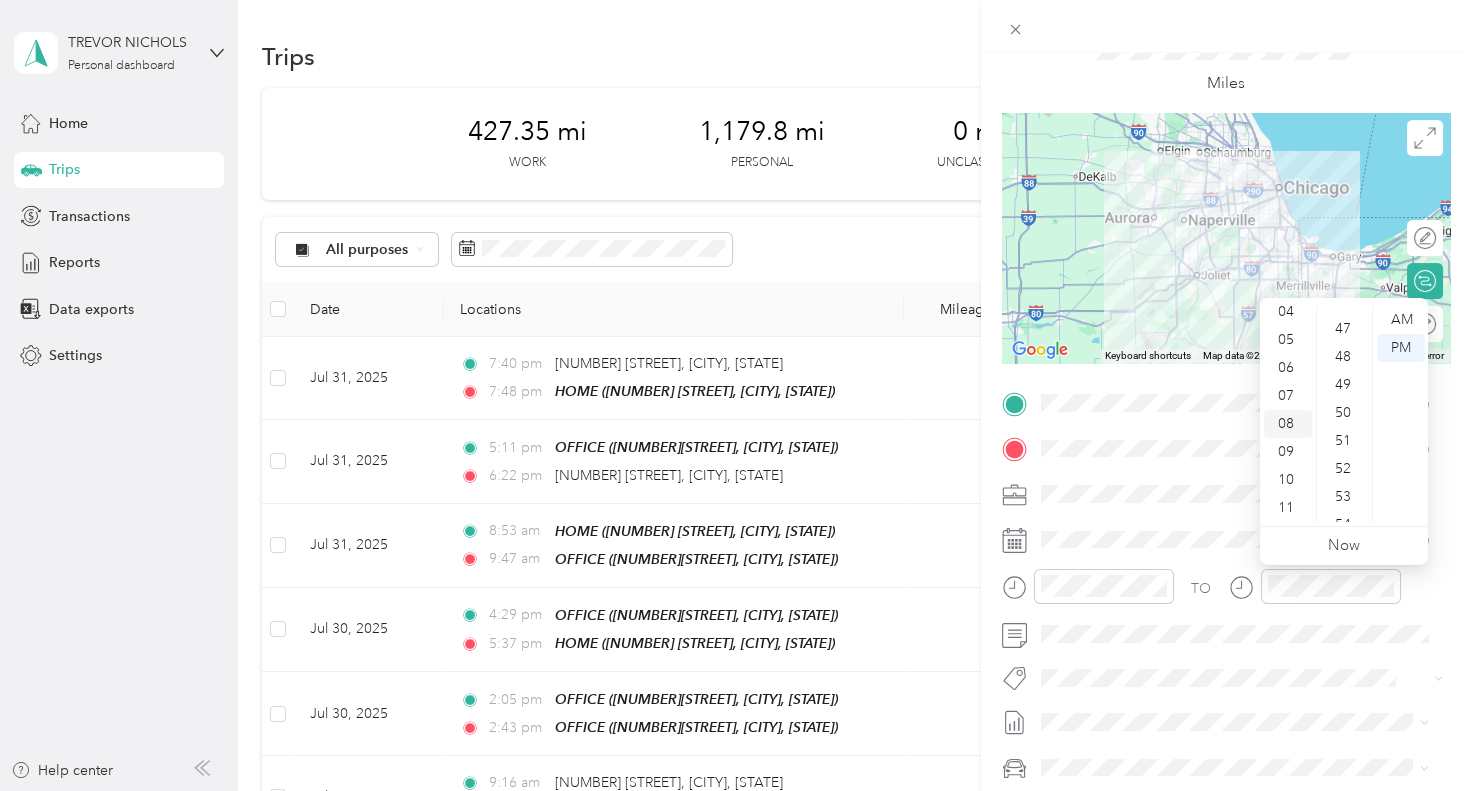 click on "12 01 02 03 04 05 06 07 08 09 10 11" at bounding box center [1288, 414] 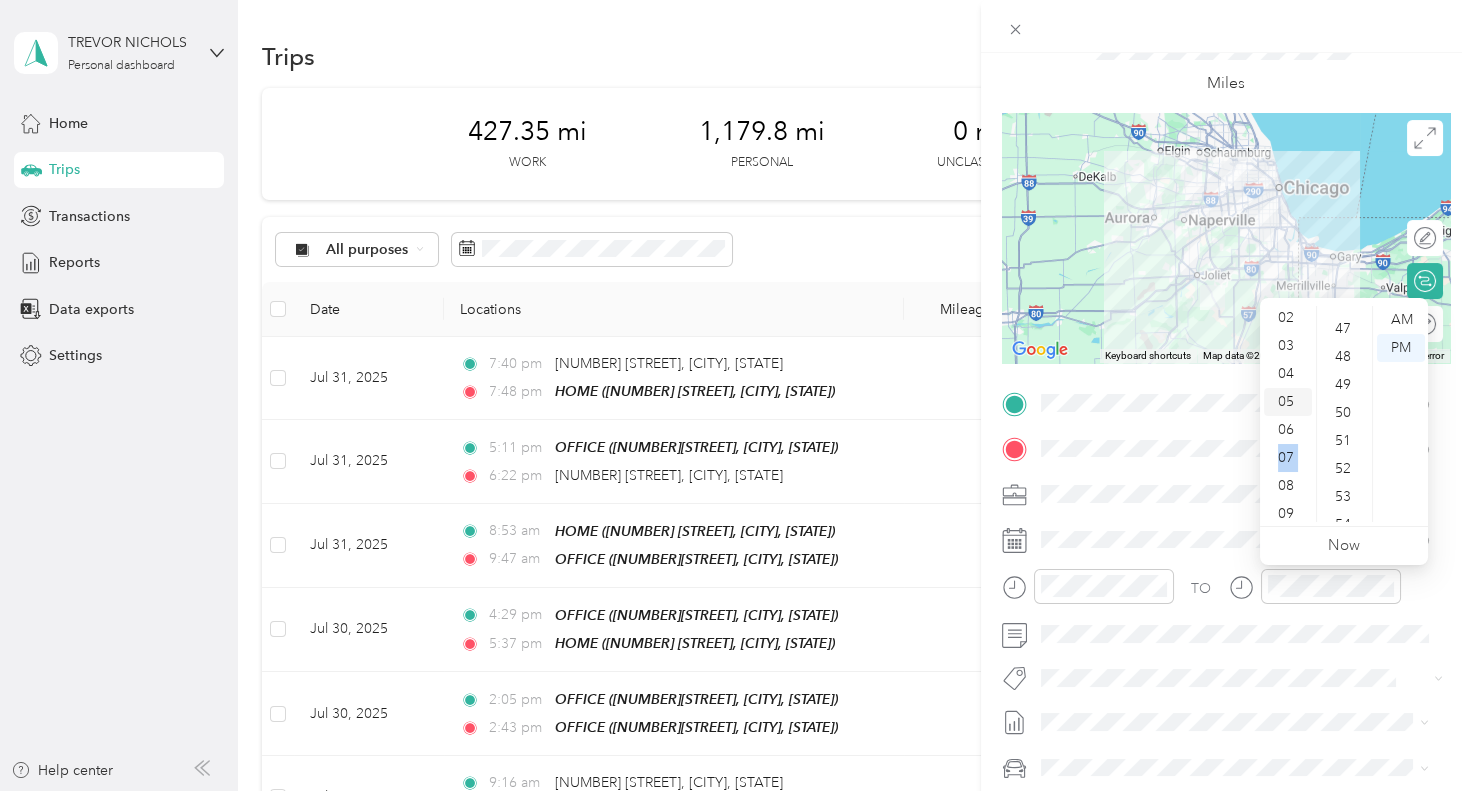 scroll, scrollTop: 0, scrollLeft: 0, axis: both 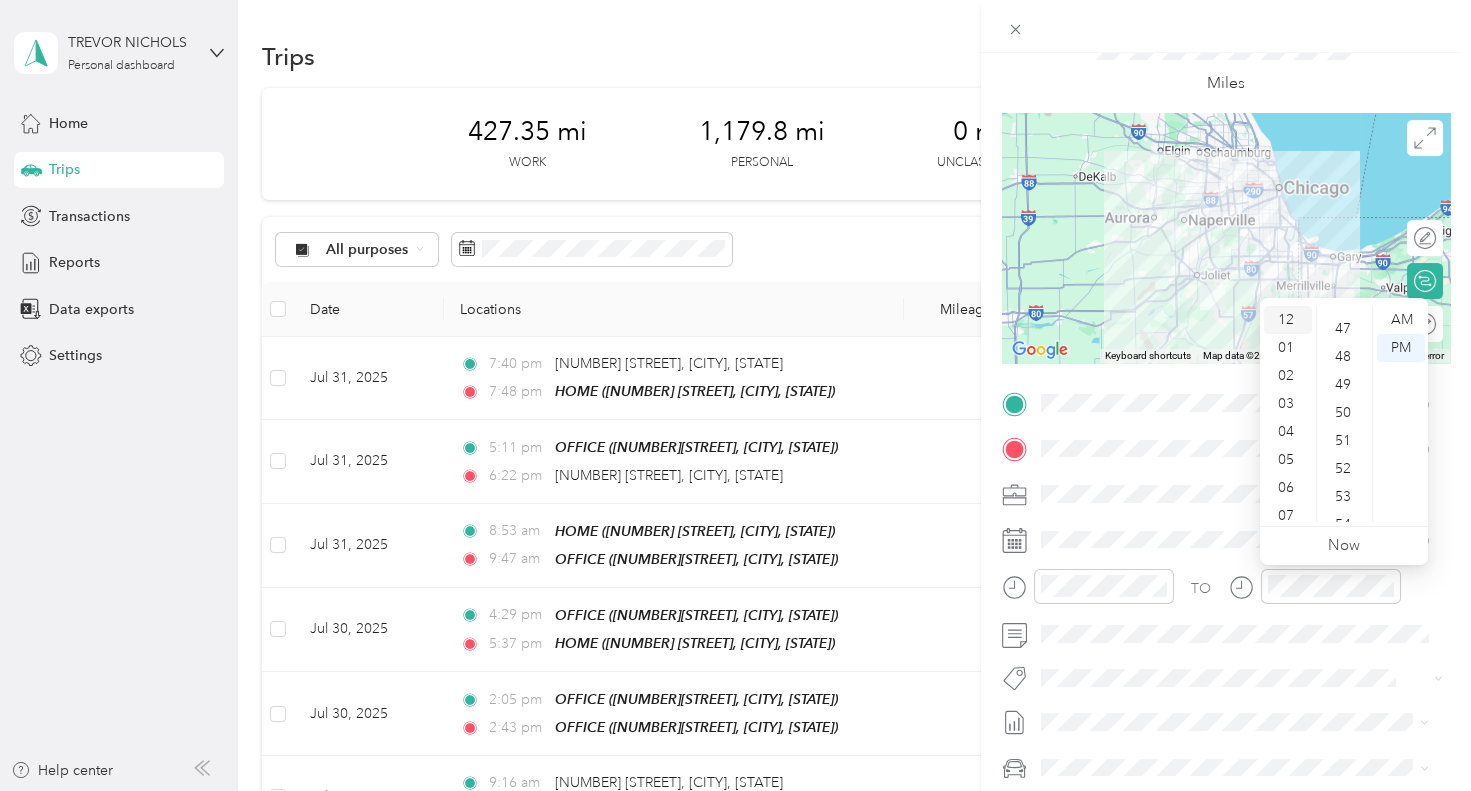 click on "12" at bounding box center (1288, 320) 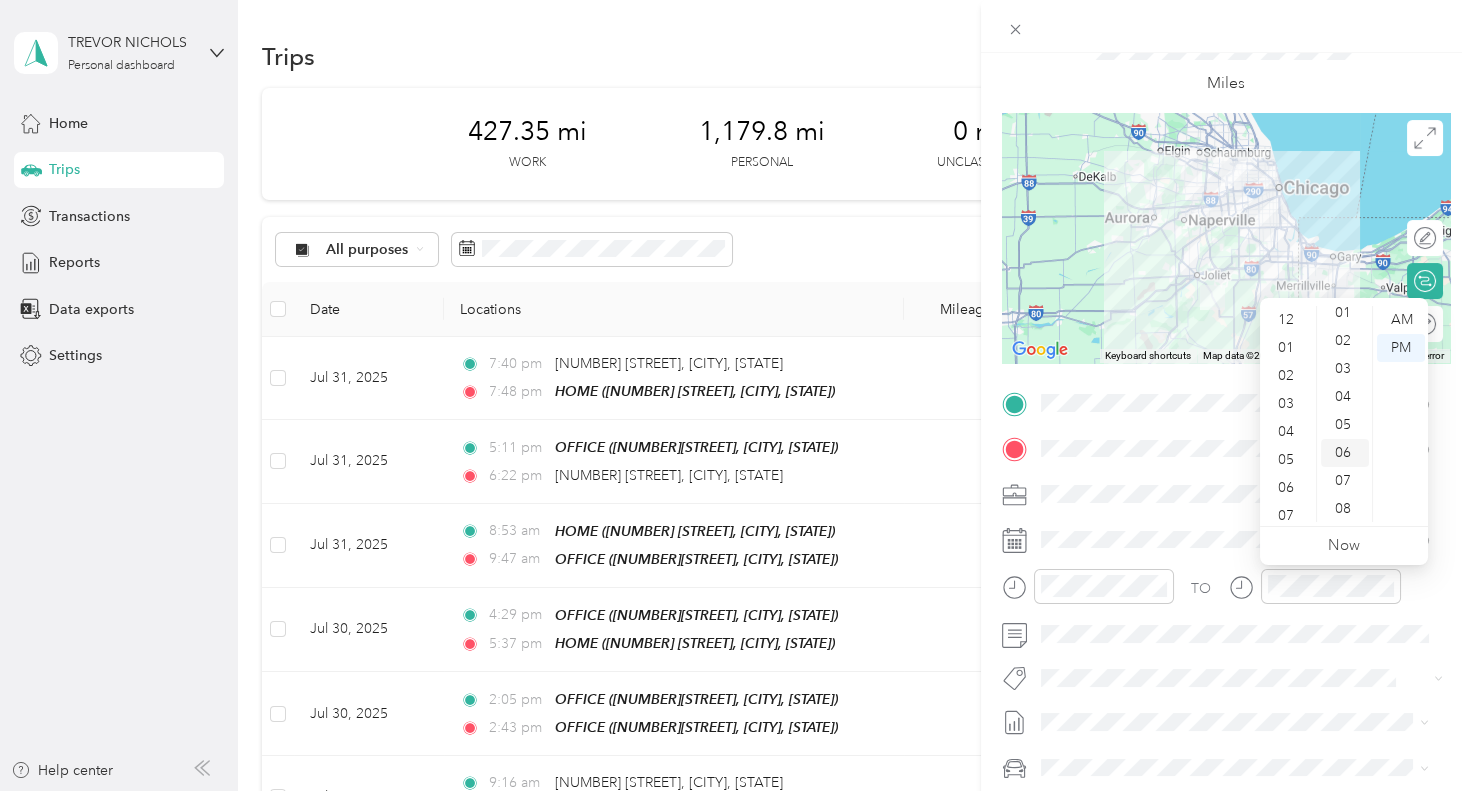 scroll, scrollTop: 0, scrollLeft: 0, axis: both 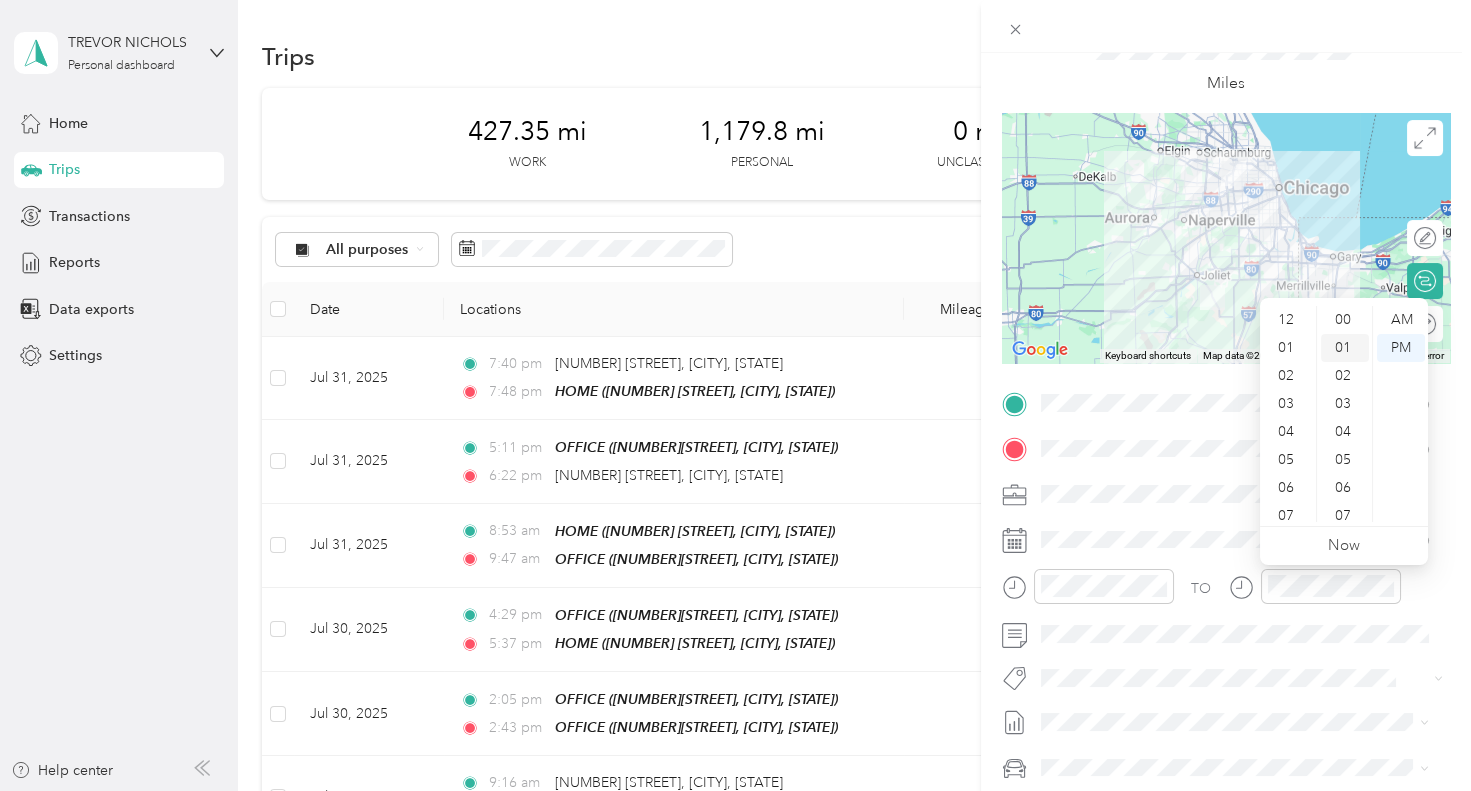 click on "01" at bounding box center [1345, 348] 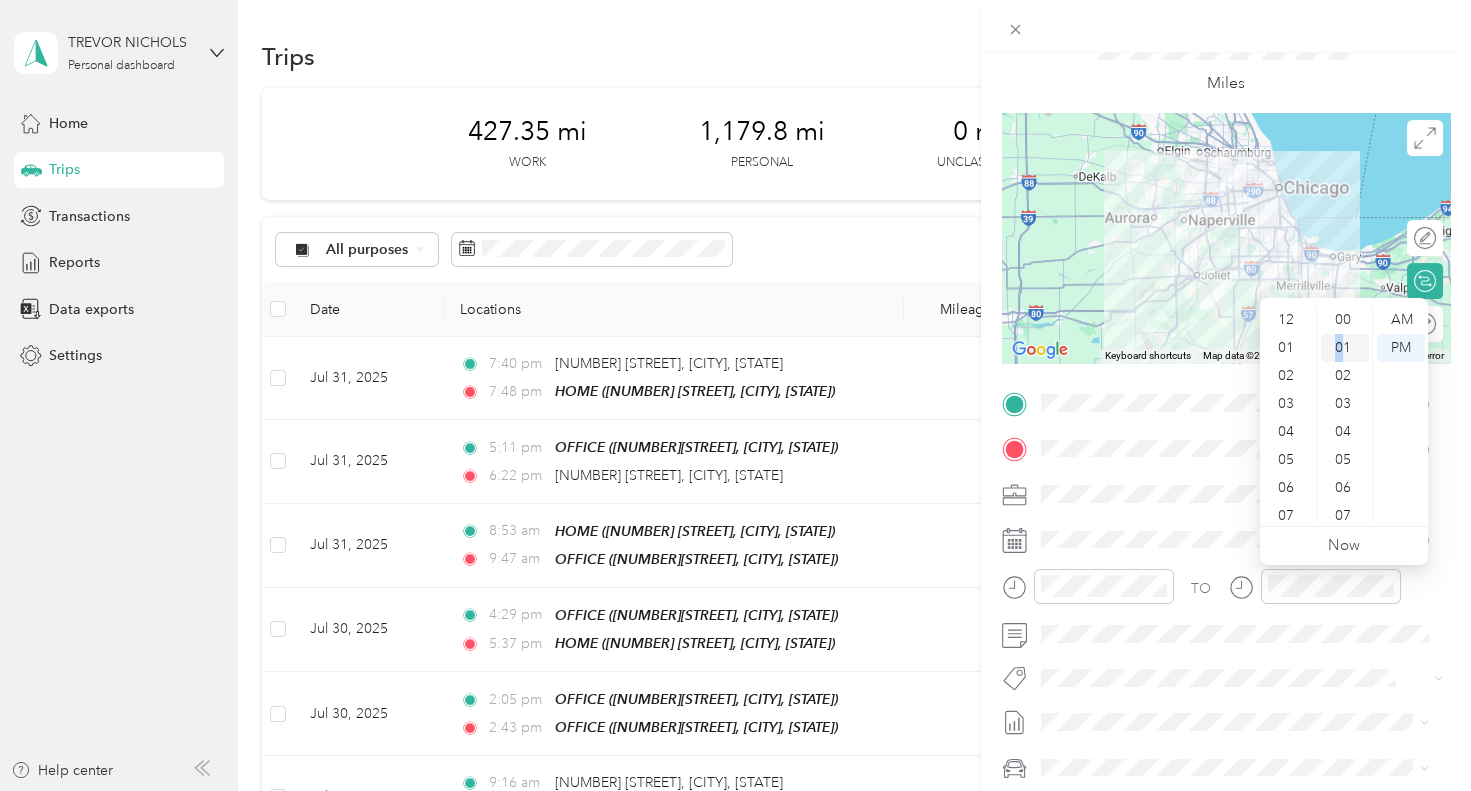 click on "01" at bounding box center (1345, 348) 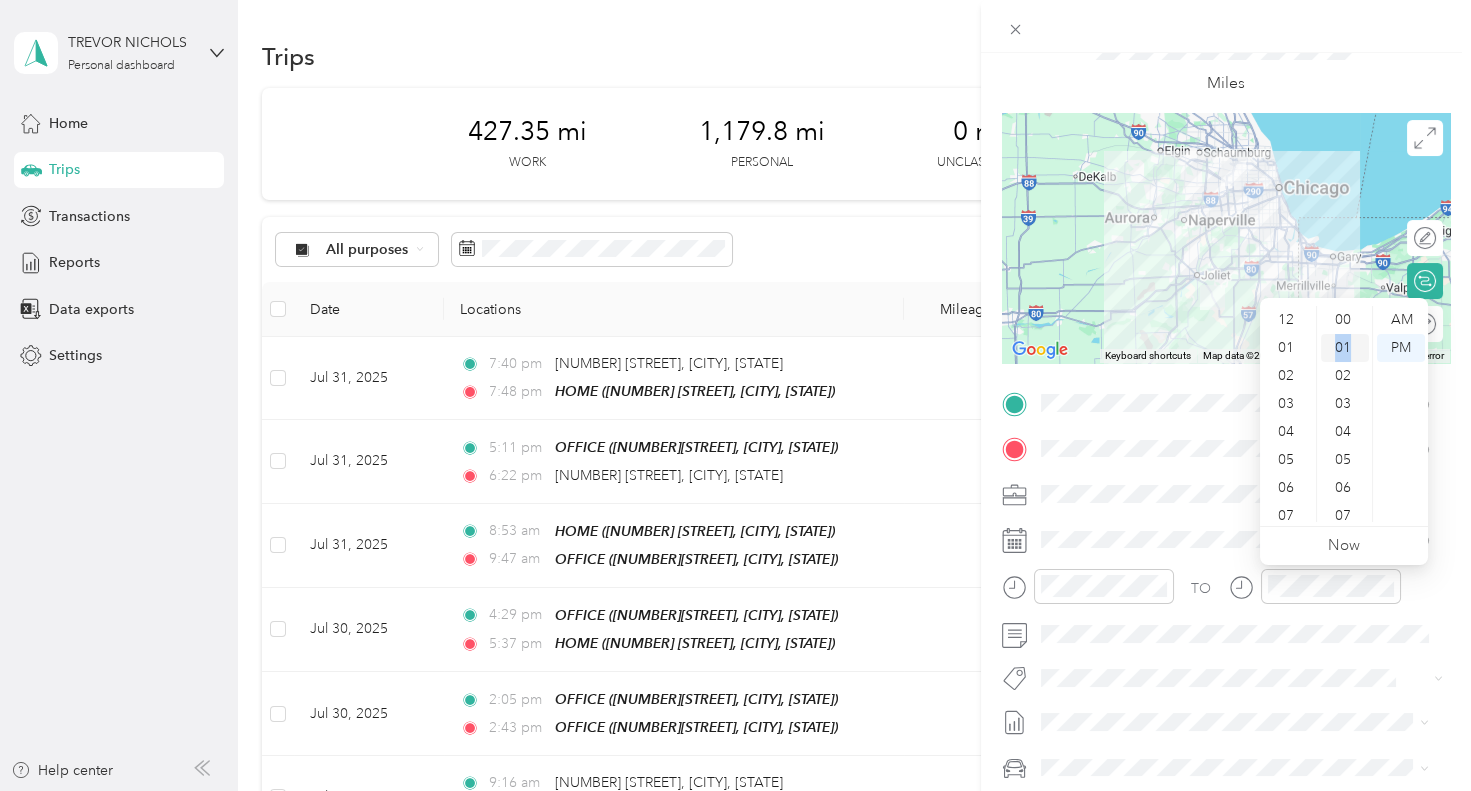 click on "01" at bounding box center [1345, 348] 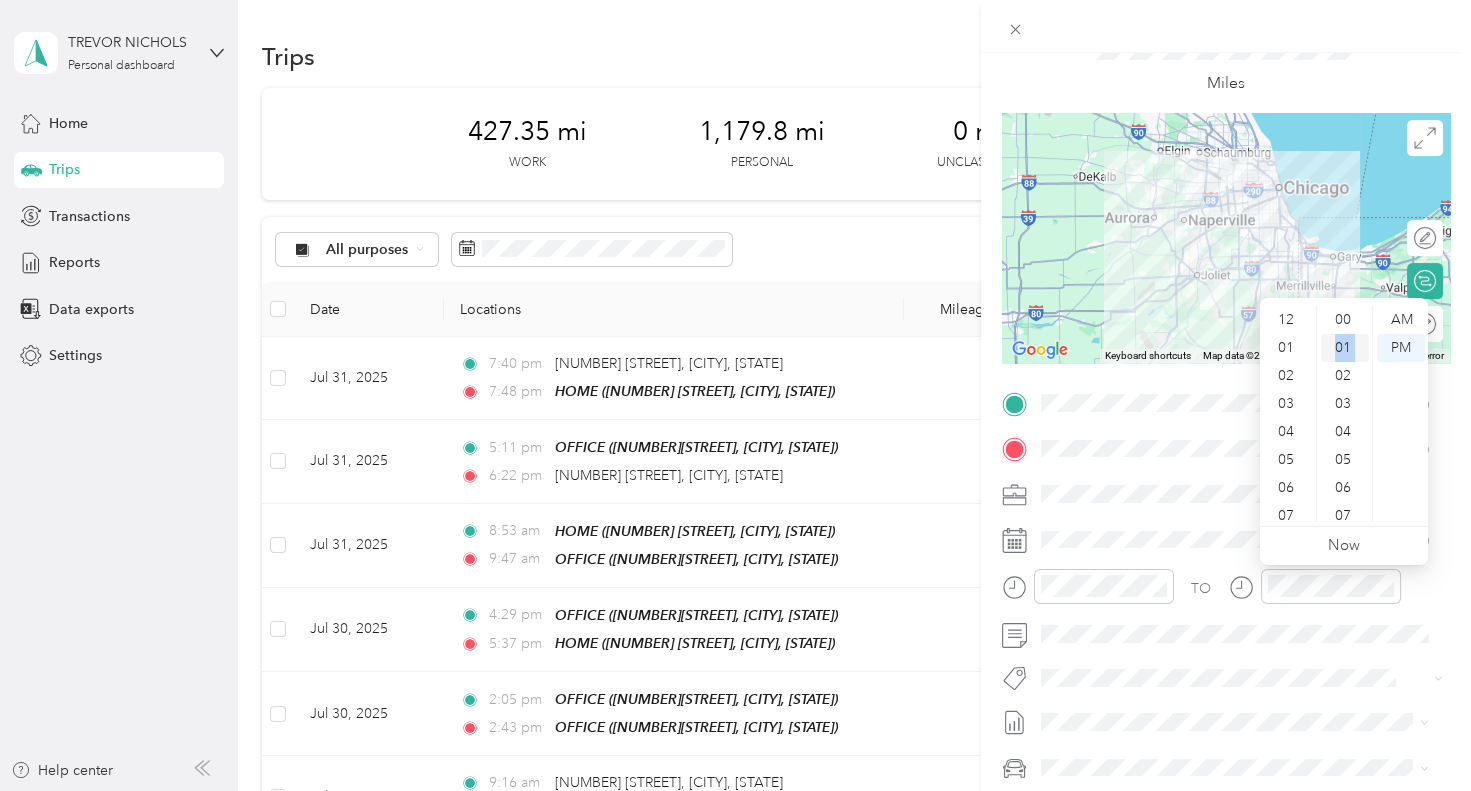 click on "01" at bounding box center [1345, 348] 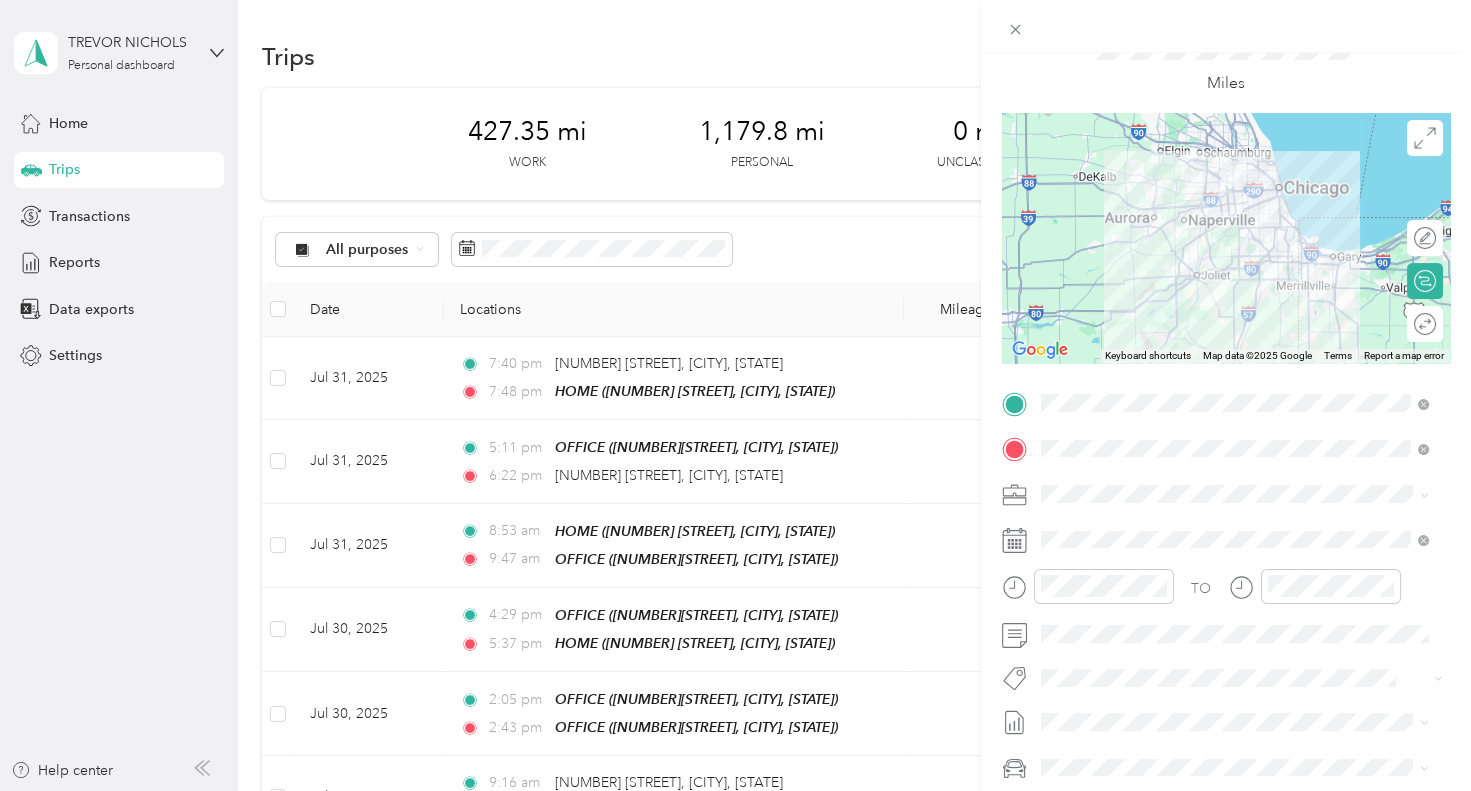 click on "TO Add photo" at bounding box center (1226, 628) 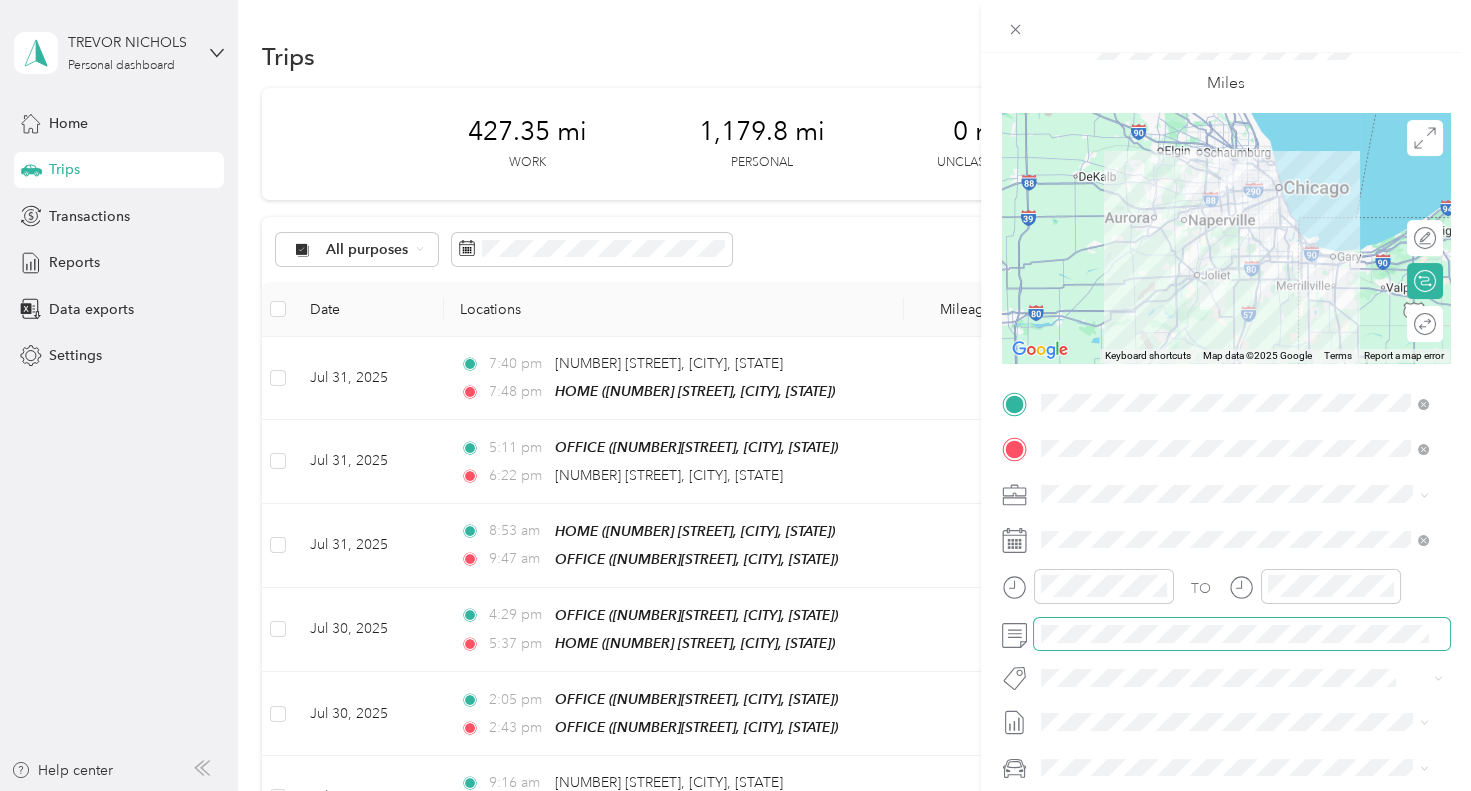 click on "TO Add photo" at bounding box center (1226, 628) 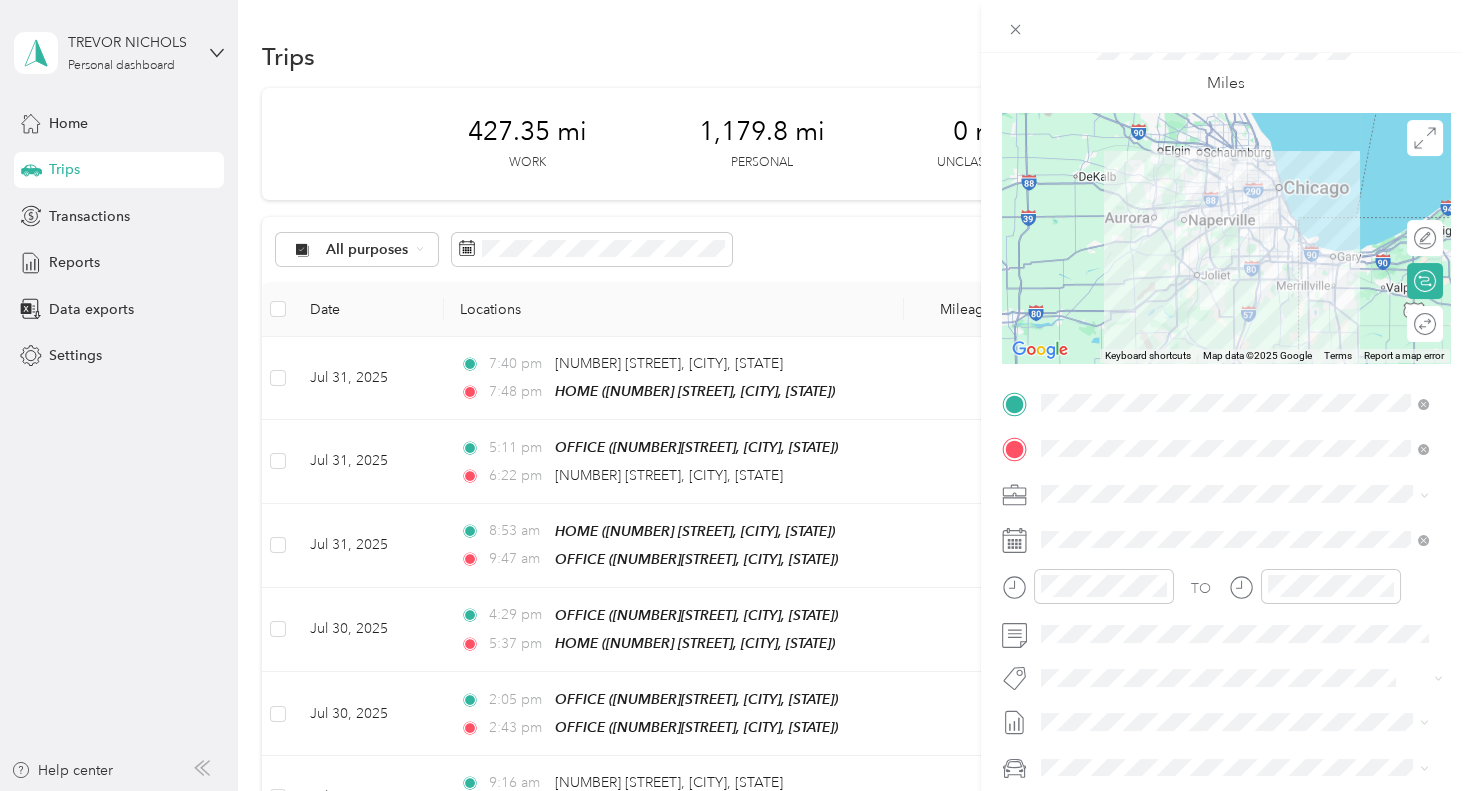 click 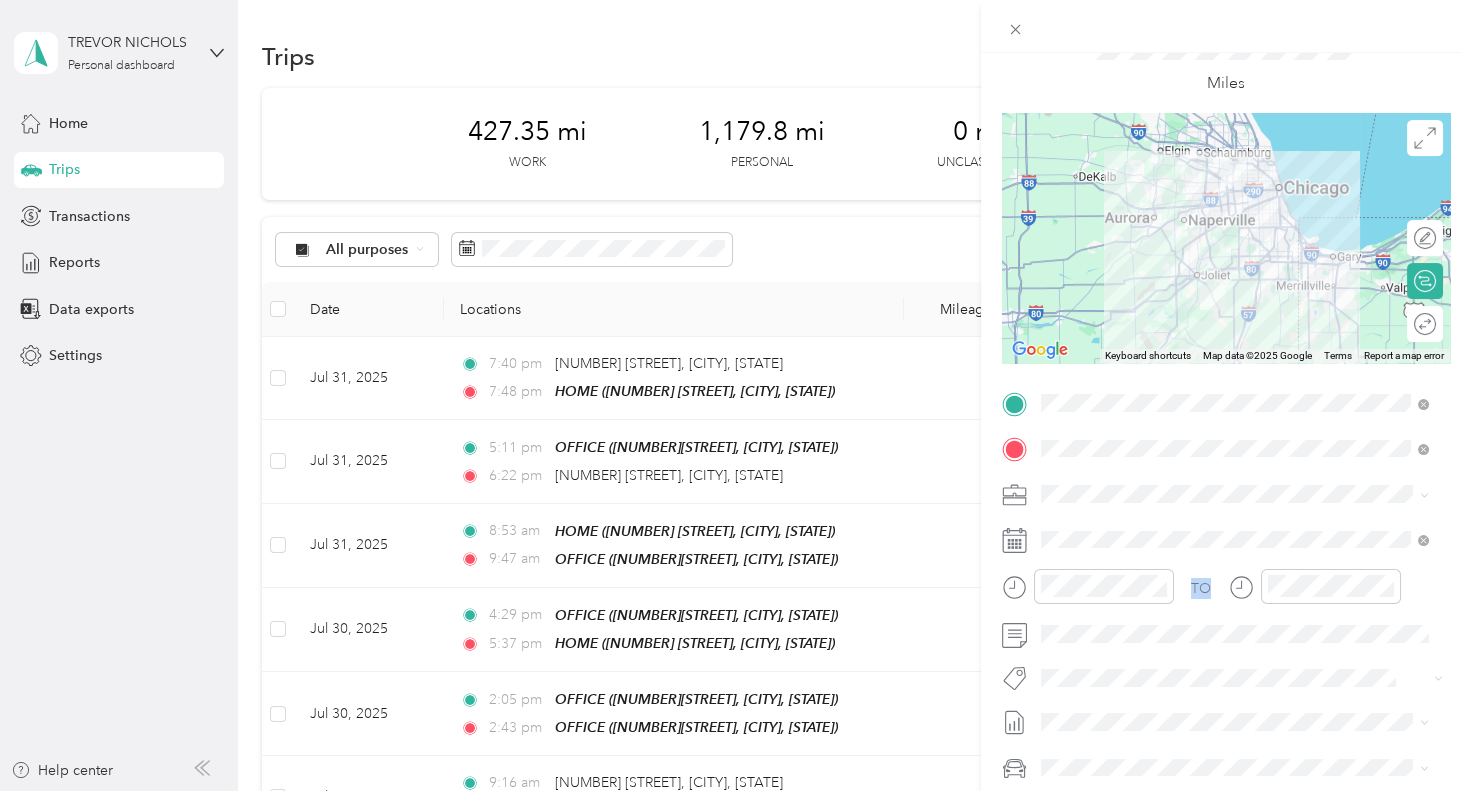 click 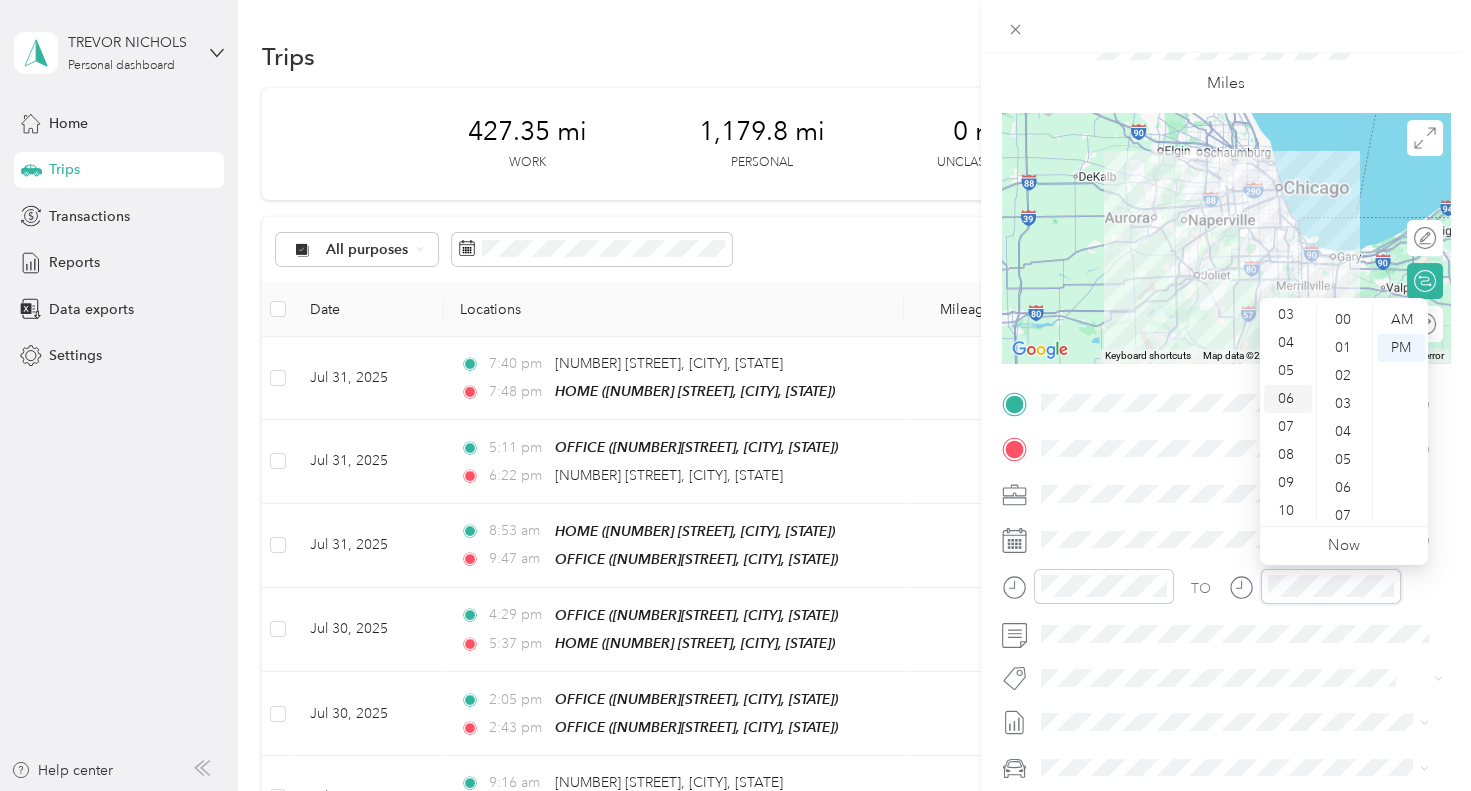 scroll, scrollTop: 120, scrollLeft: 0, axis: vertical 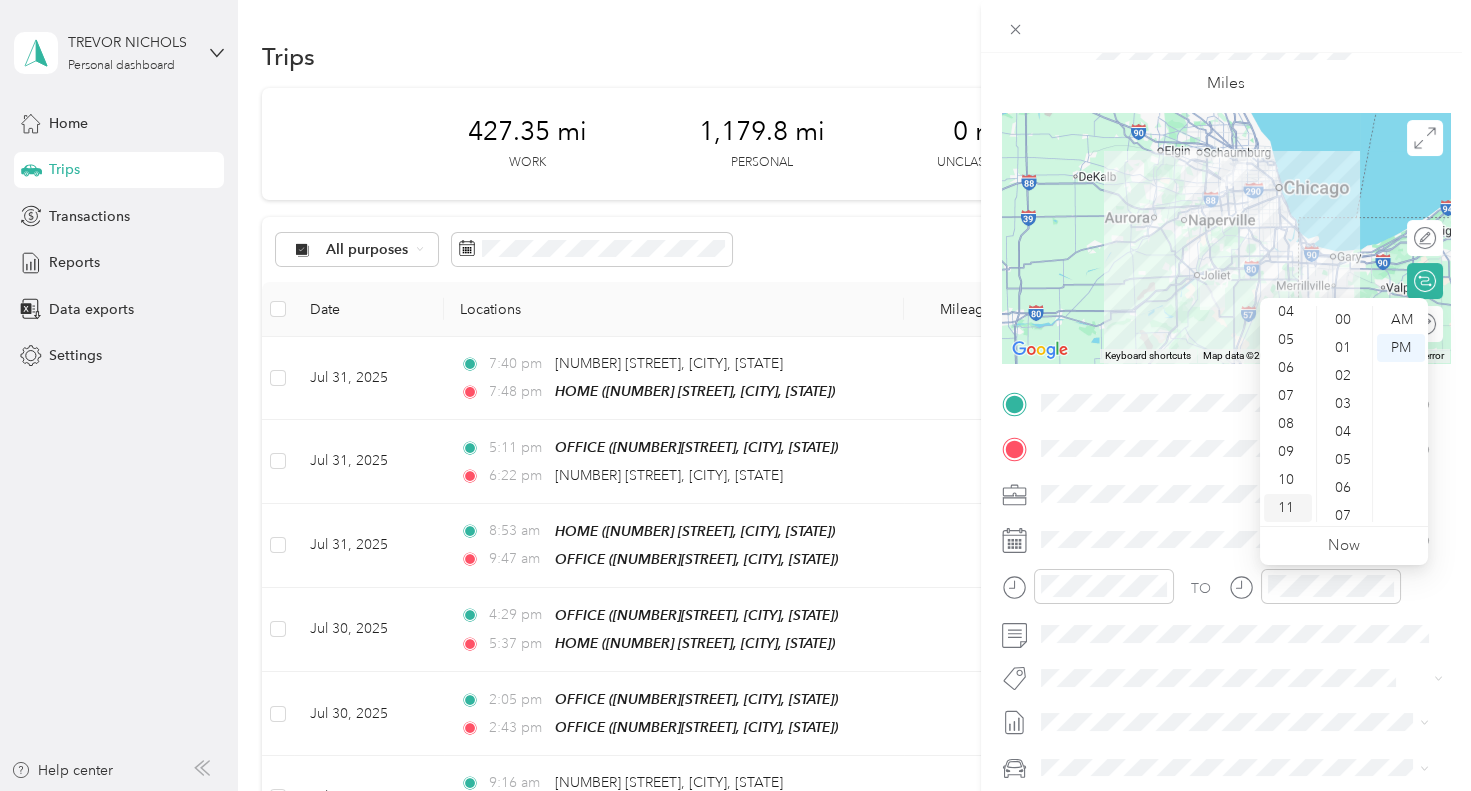 click on "11" at bounding box center [1288, 508] 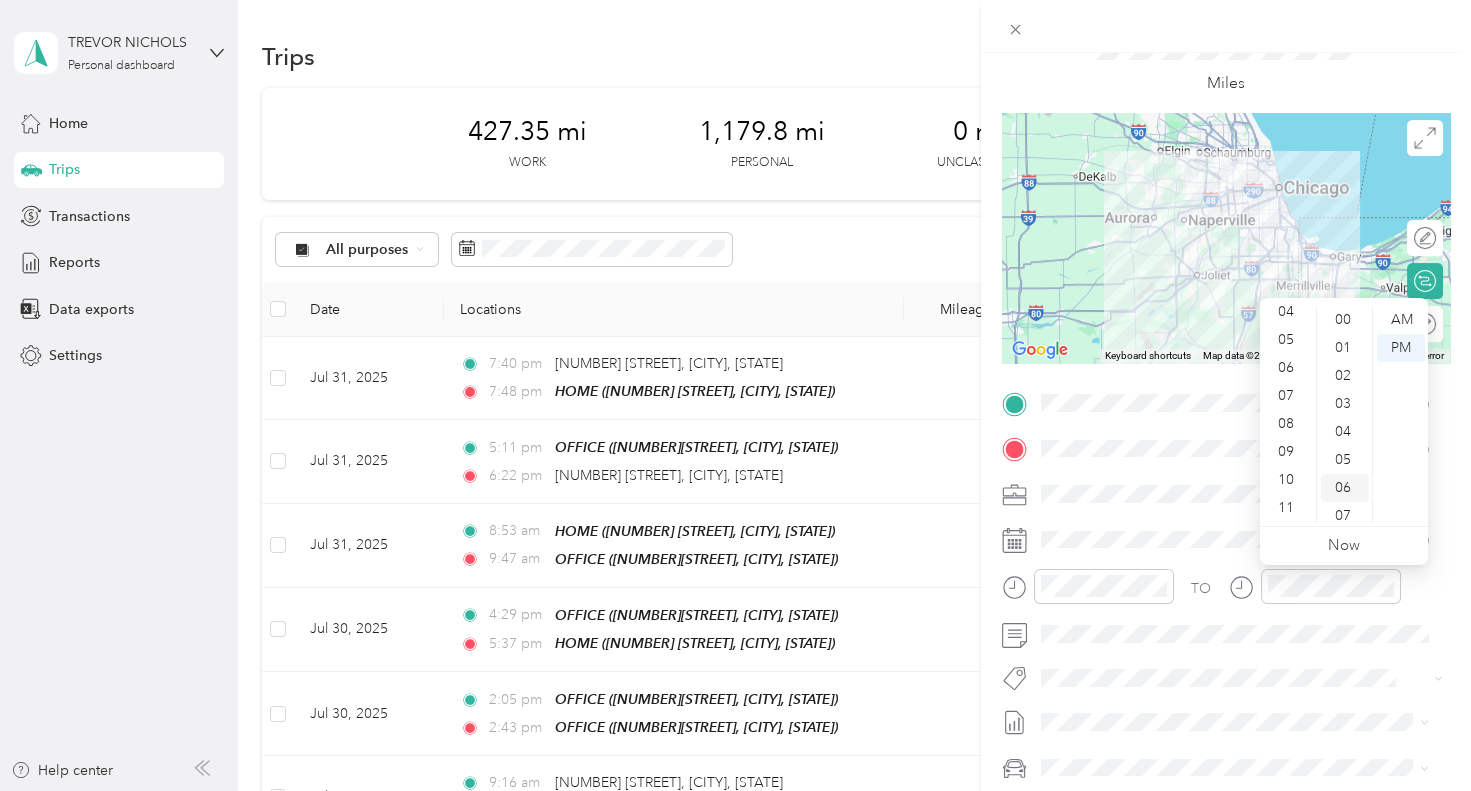 click on "06" at bounding box center (1345, 488) 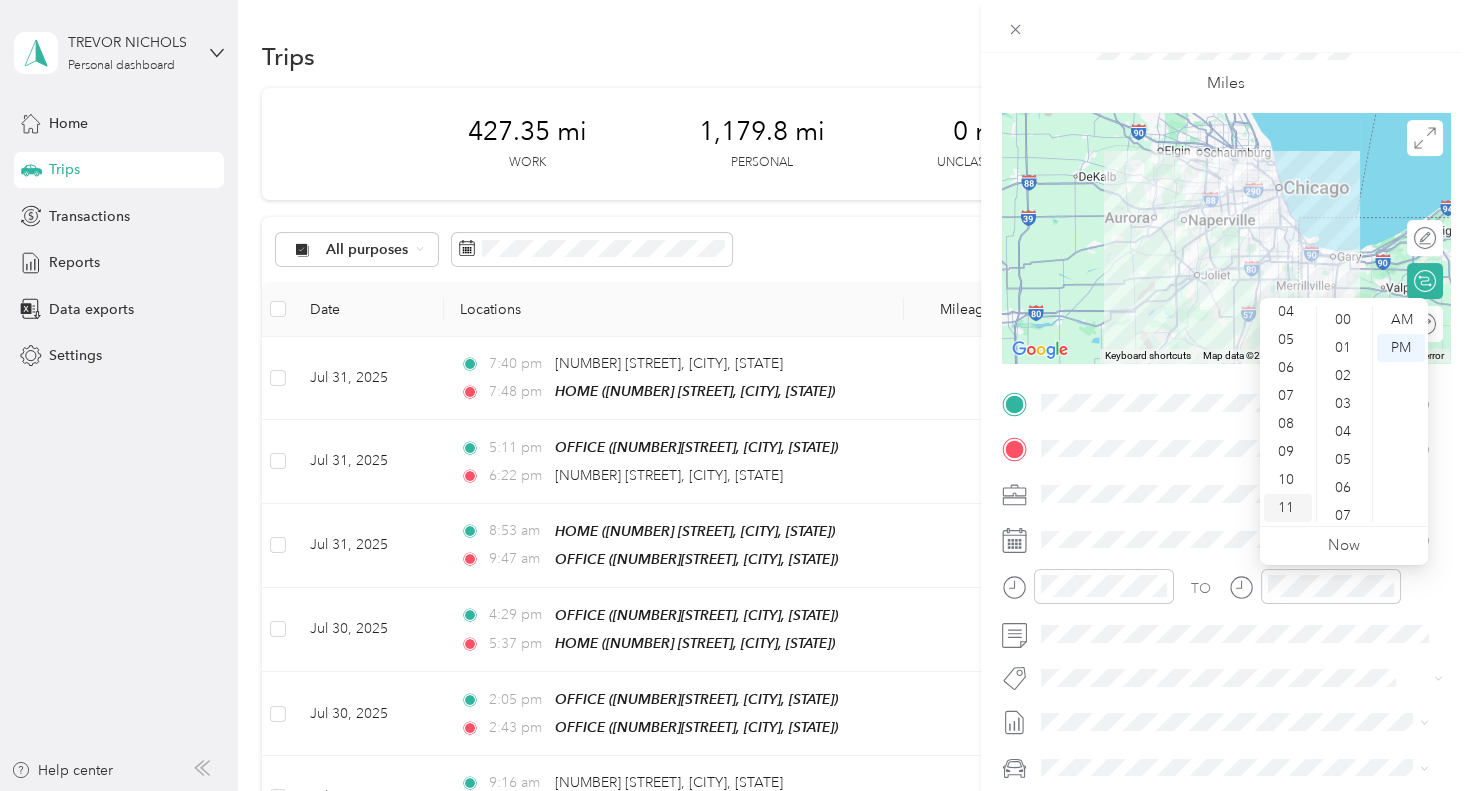 click on "11" at bounding box center [1288, 508] 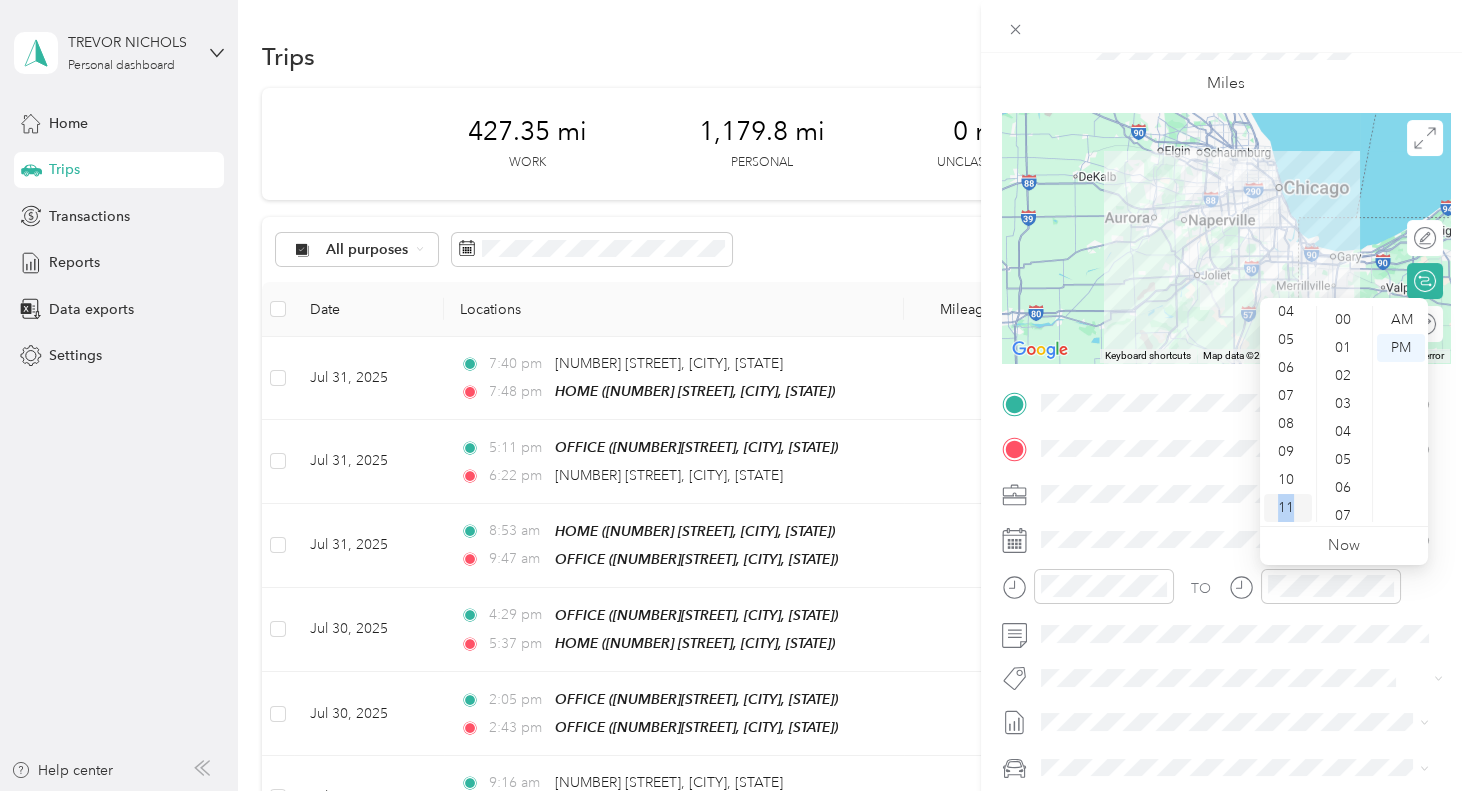click on "11" at bounding box center (1288, 508) 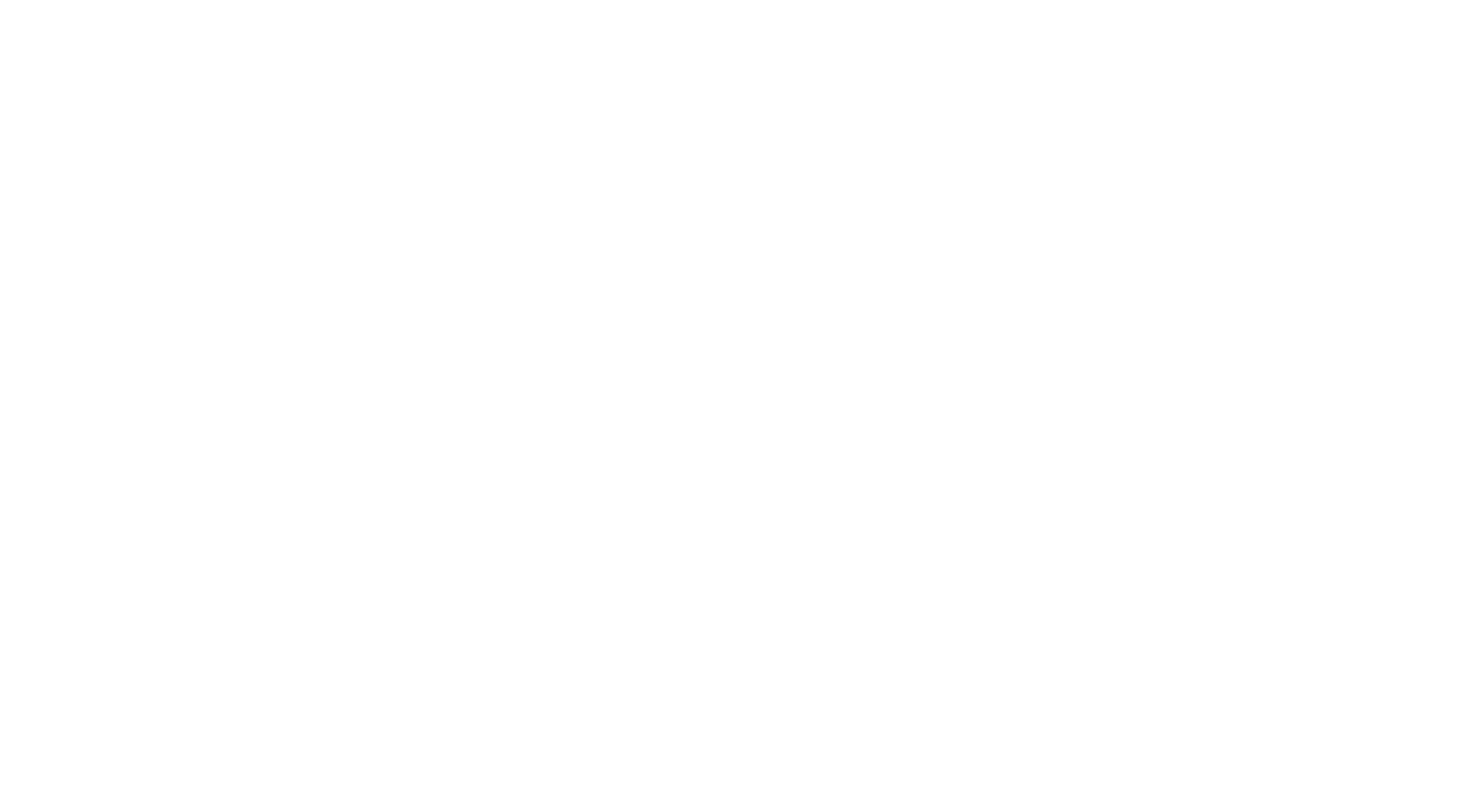scroll, scrollTop: 0, scrollLeft: 0, axis: both 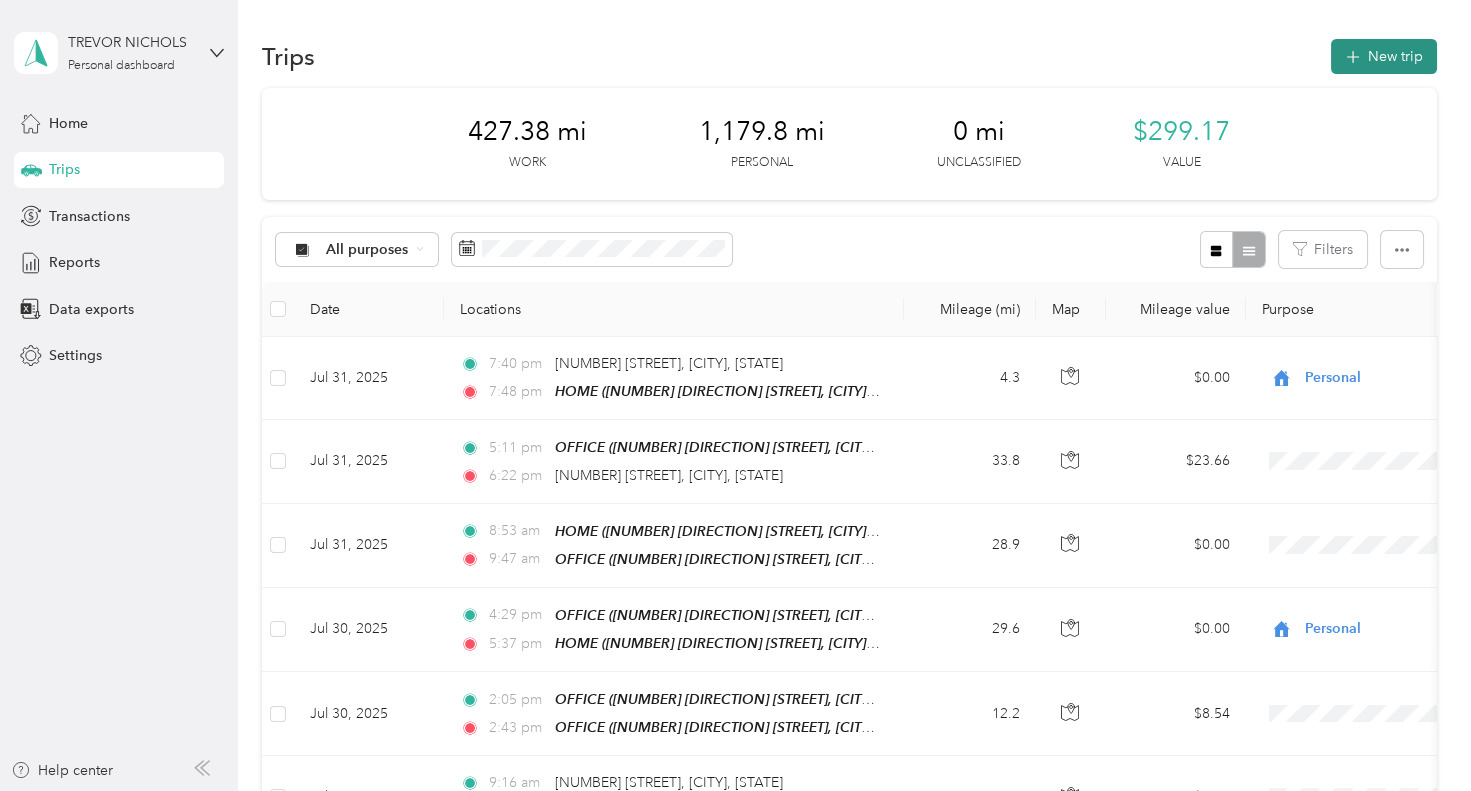 click 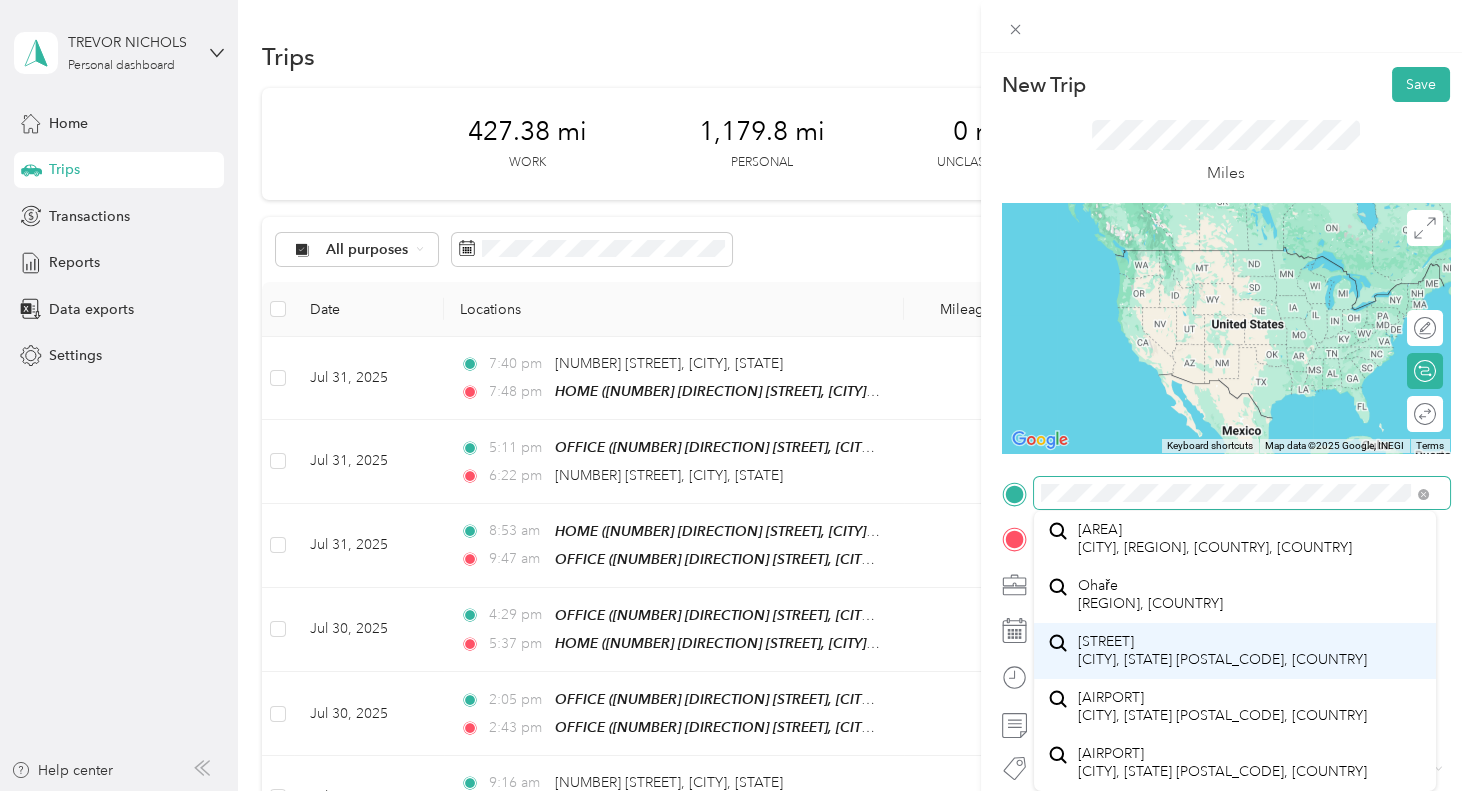 scroll, scrollTop: 51, scrollLeft: 0, axis: vertical 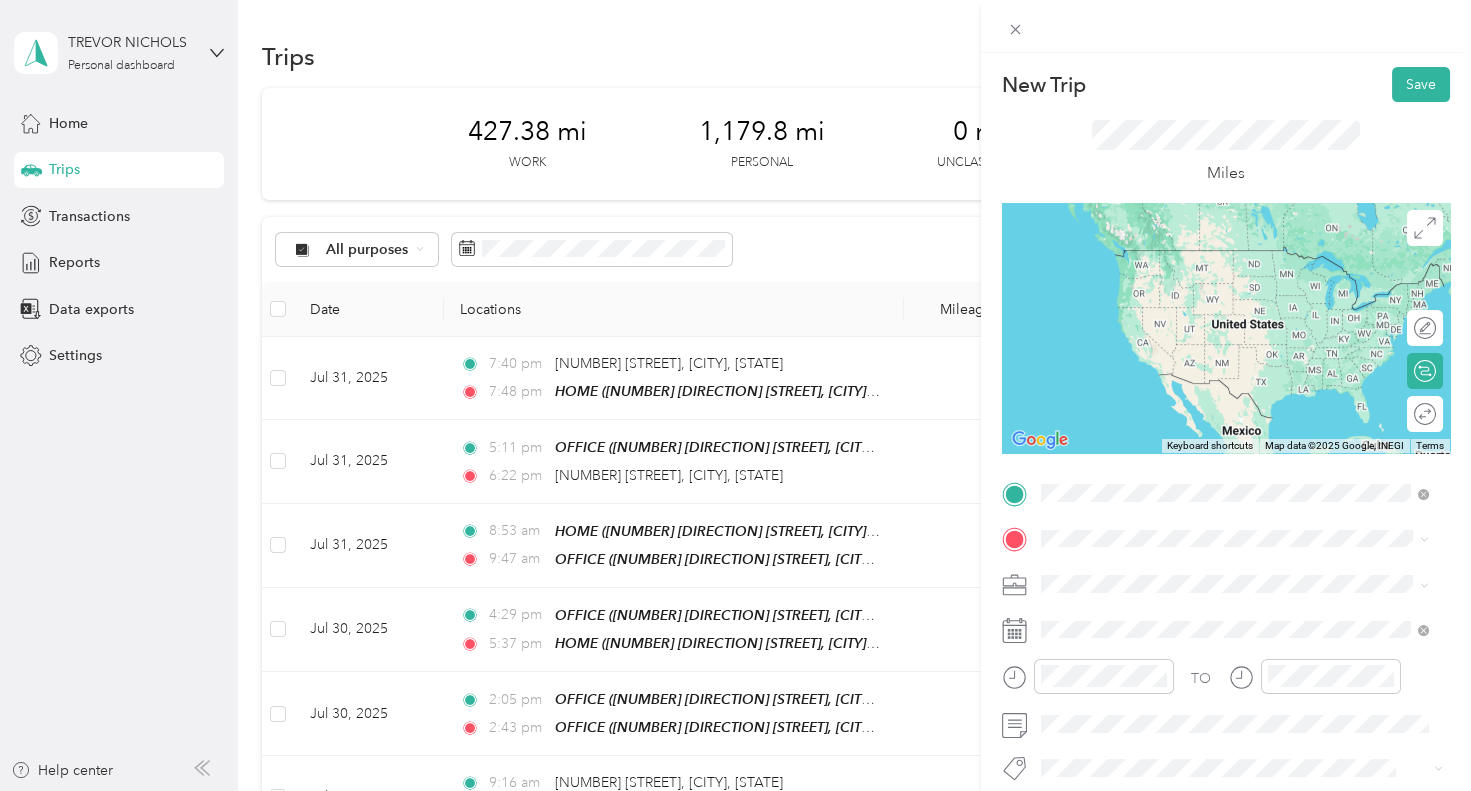 click on "[AIRPORT] [CITY], [STATE] [POSTAL_CODE], [COUNTRY]" at bounding box center [1222, 706] 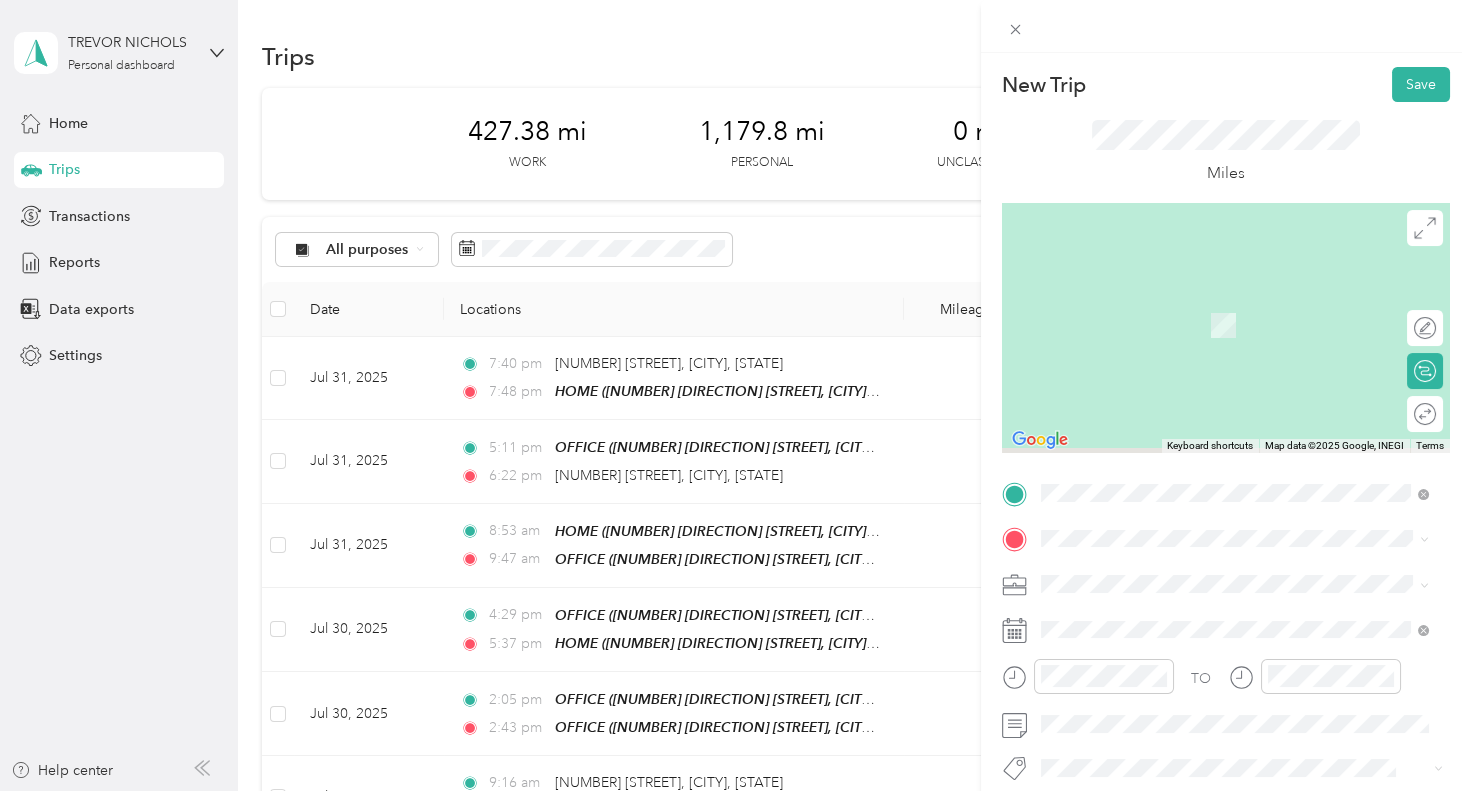 scroll, scrollTop: 52, scrollLeft: 0, axis: vertical 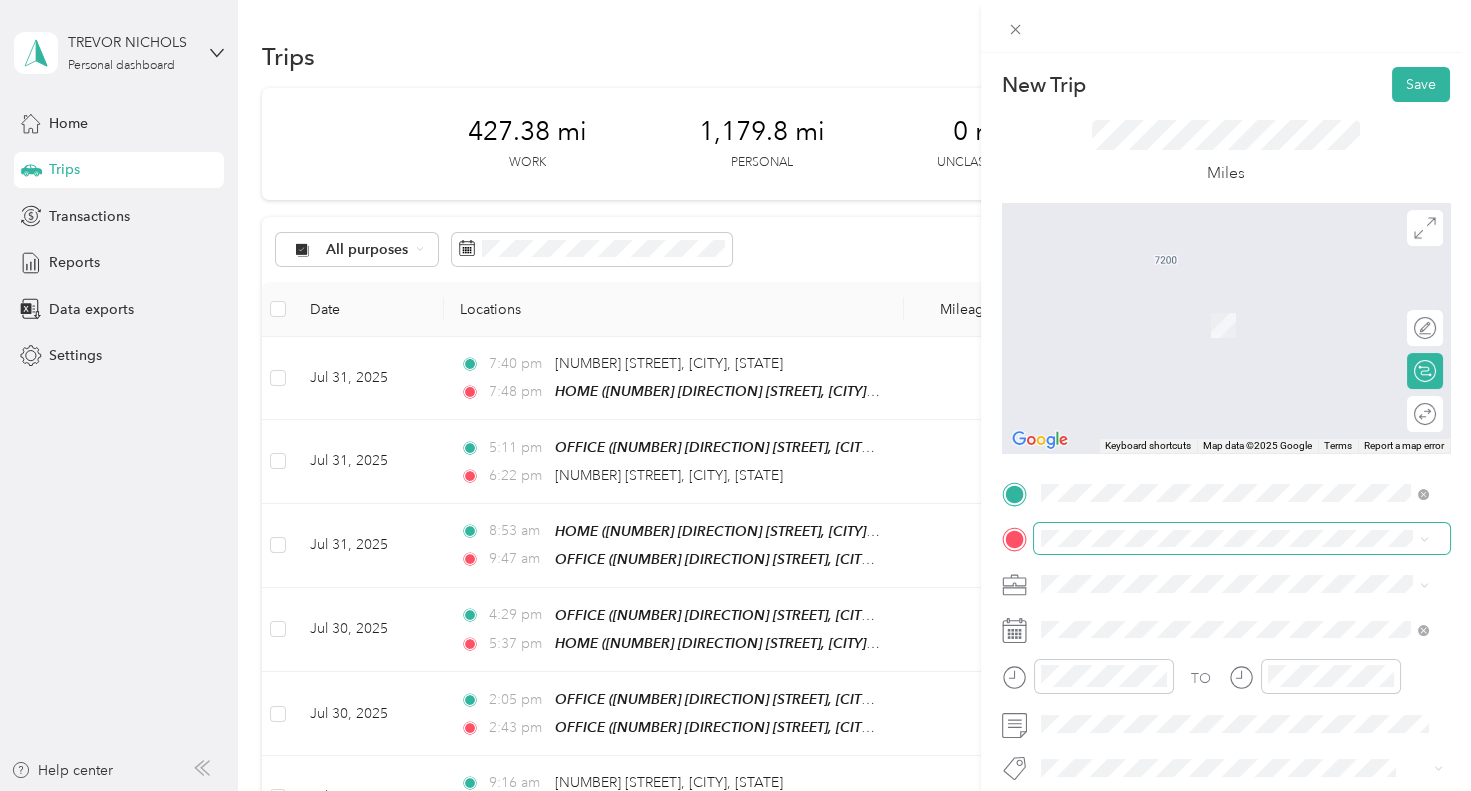 click at bounding box center (1242, 539) 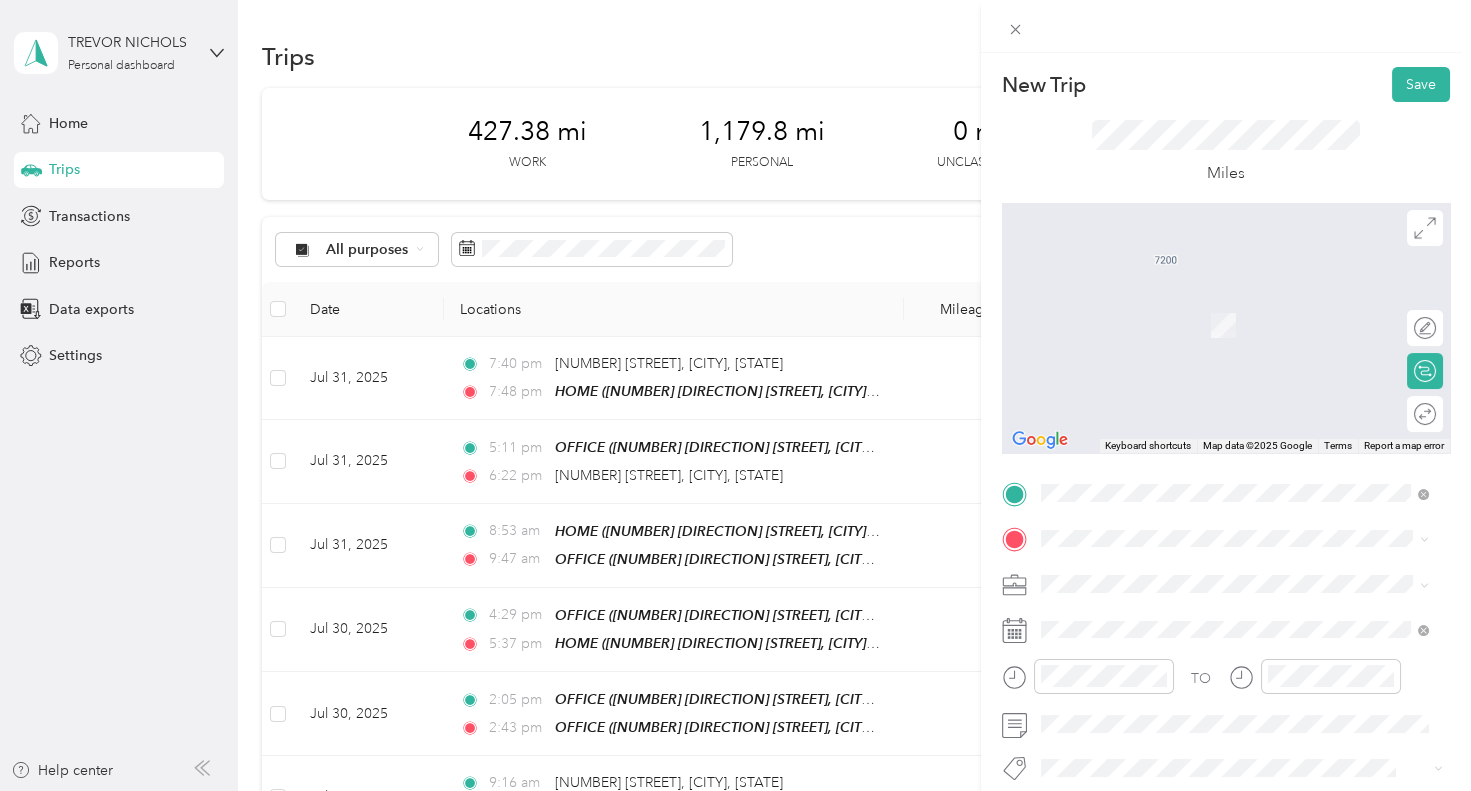 click on "[NUMBER] [STREET], [POSTAL_CODE], [CITY], [STATE], [COUNTRY]" at bounding box center [1245, 331] 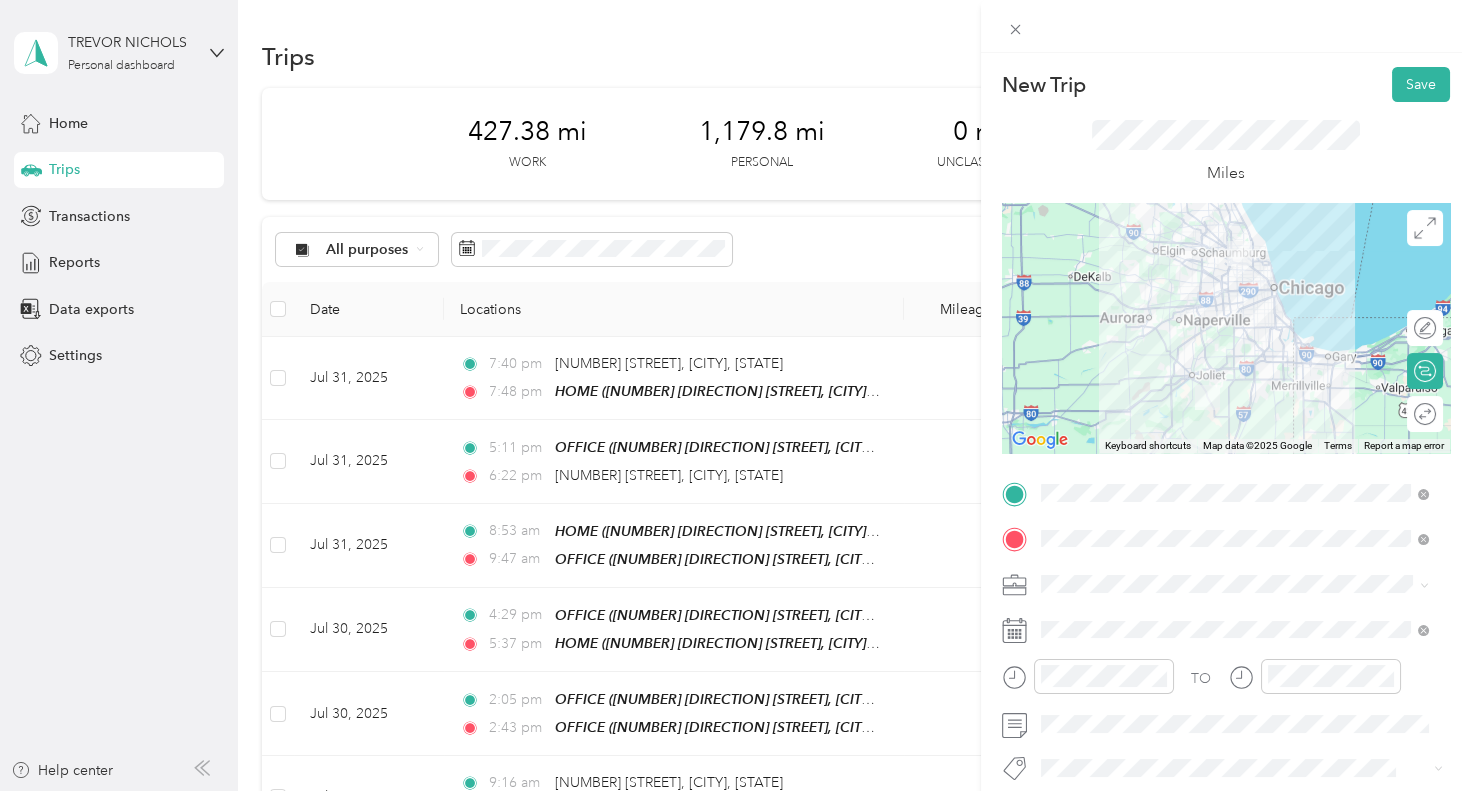 click 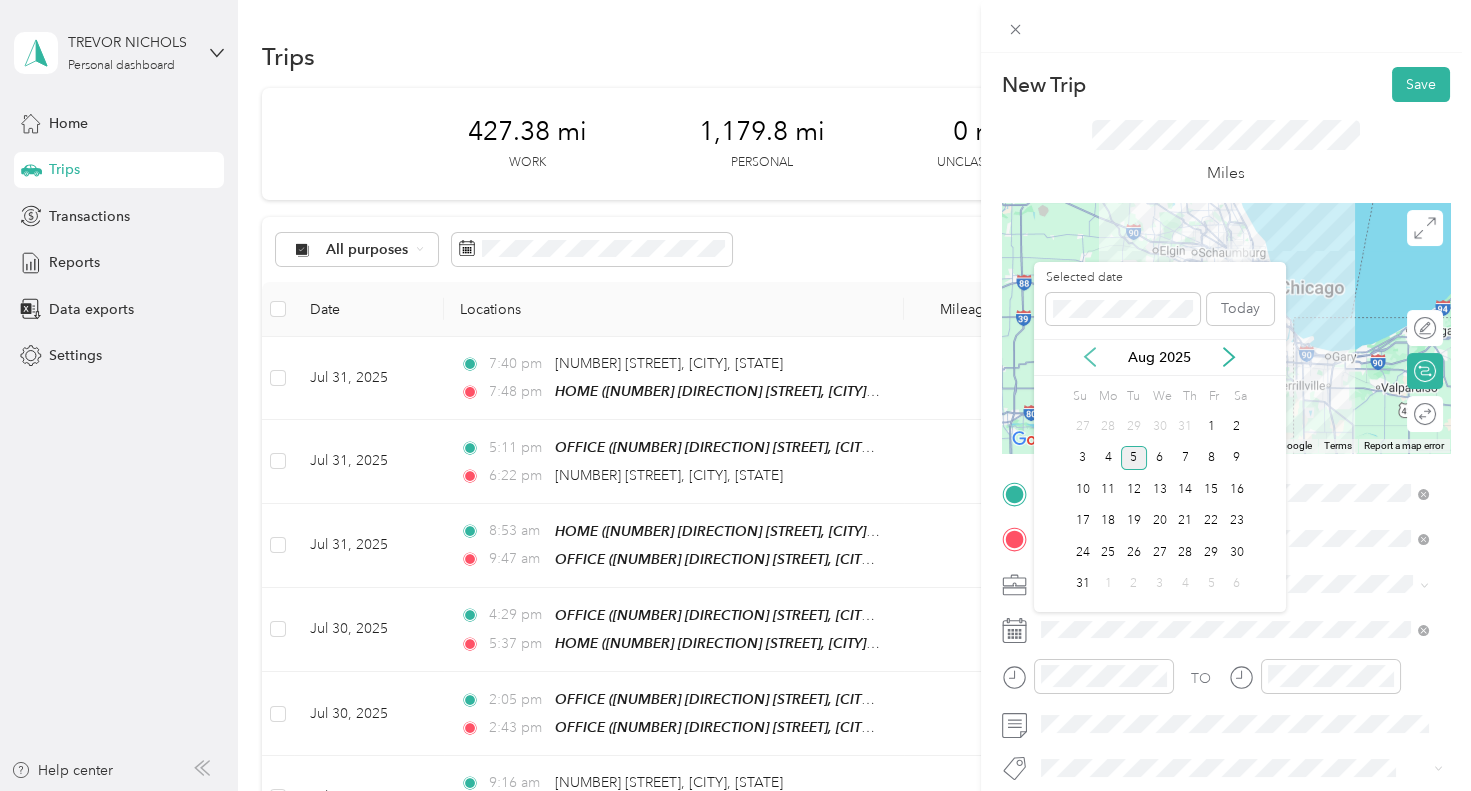 click 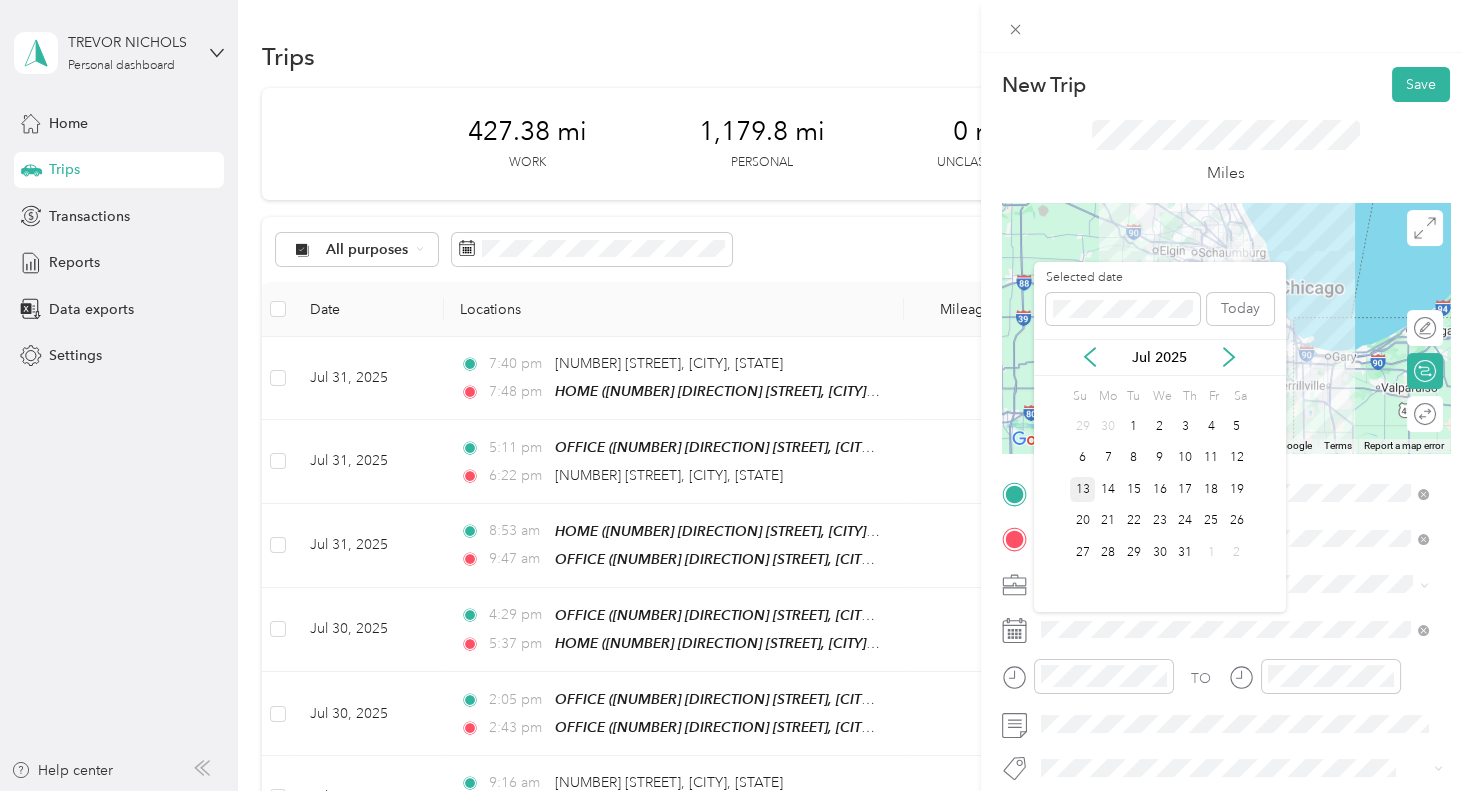 click on "13" at bounding box center [1083, 489] 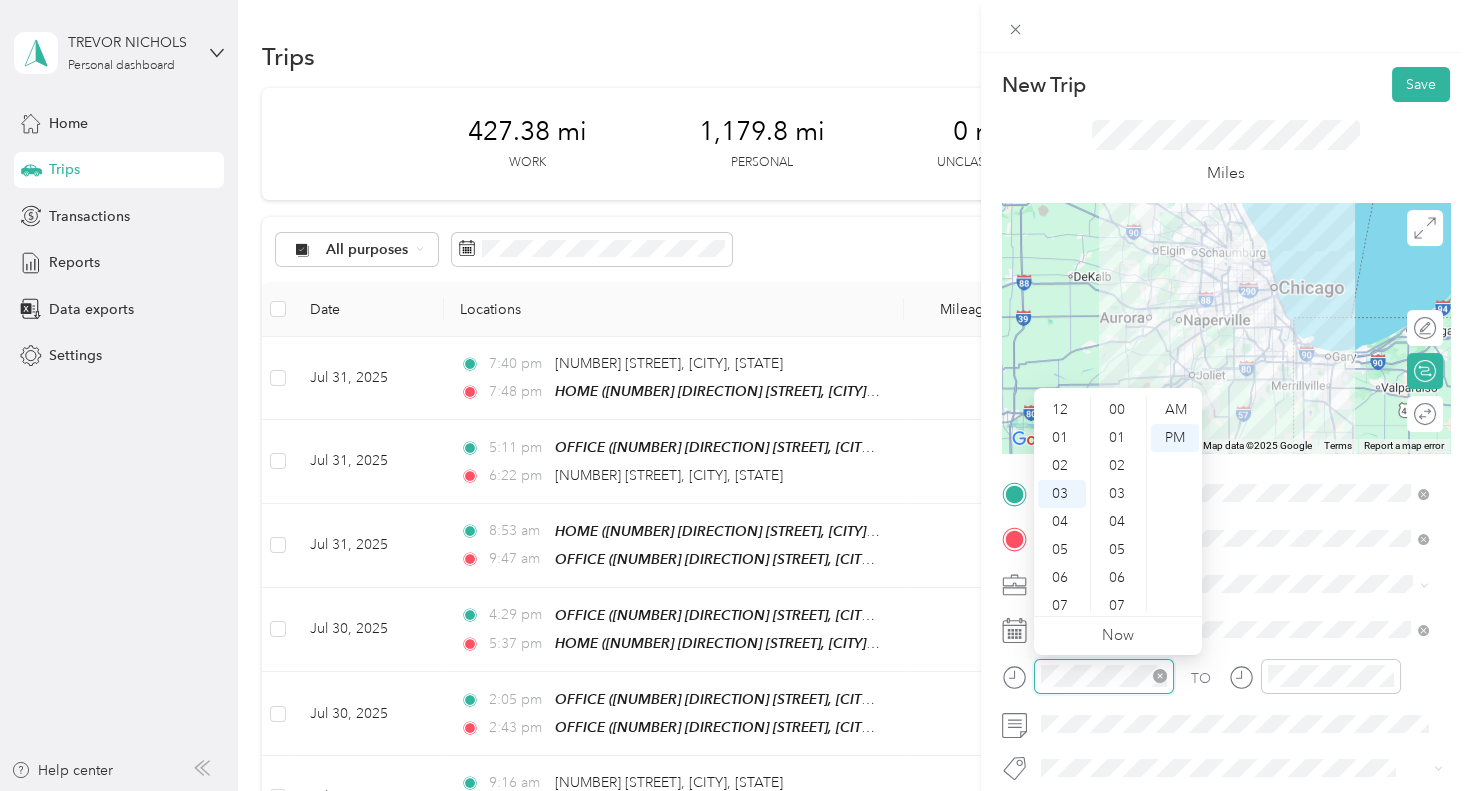 scroll, scrollTop: 83, scrollLeft: 0, axis: vertical 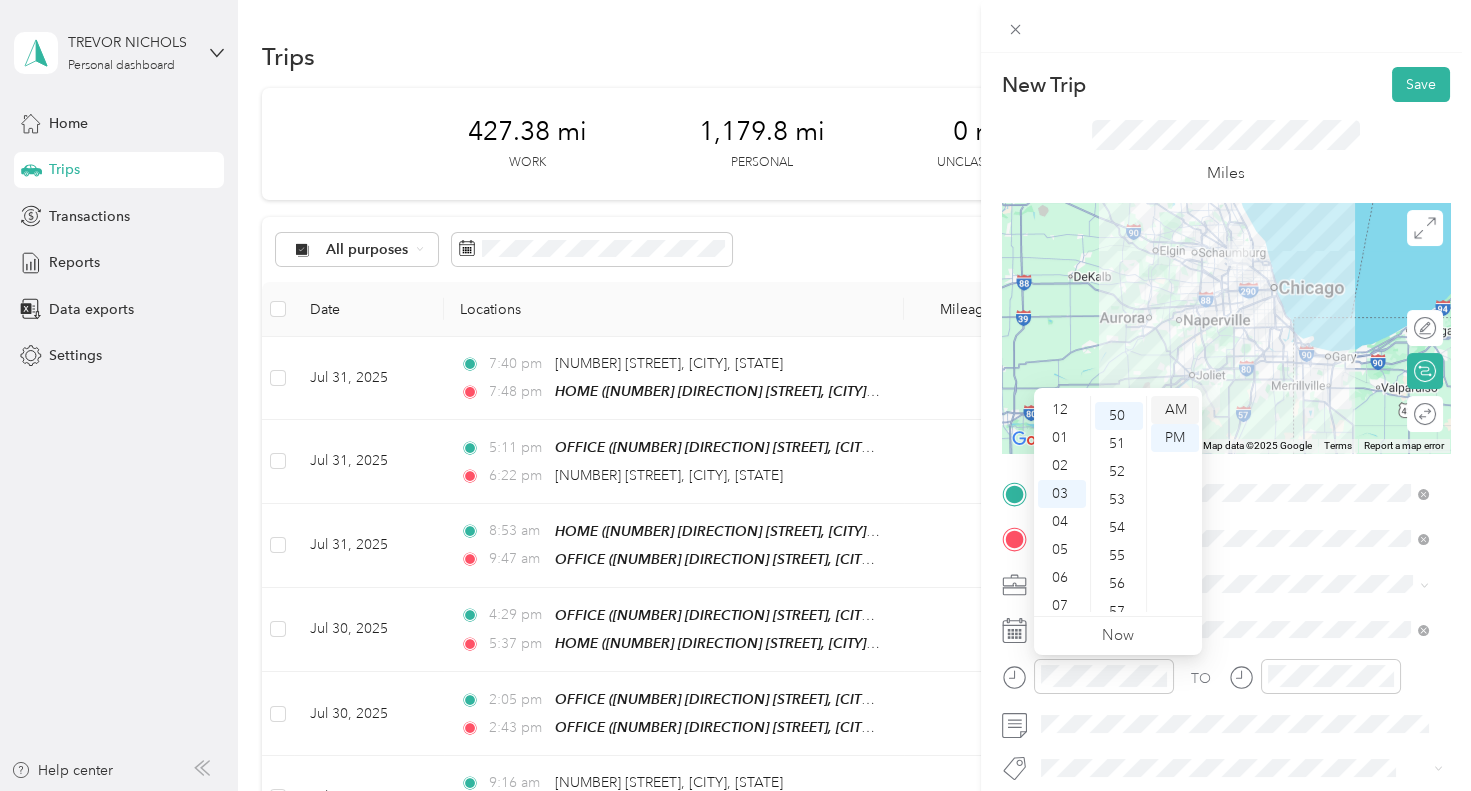 click on "AM" at bounding box center [1175, 410] 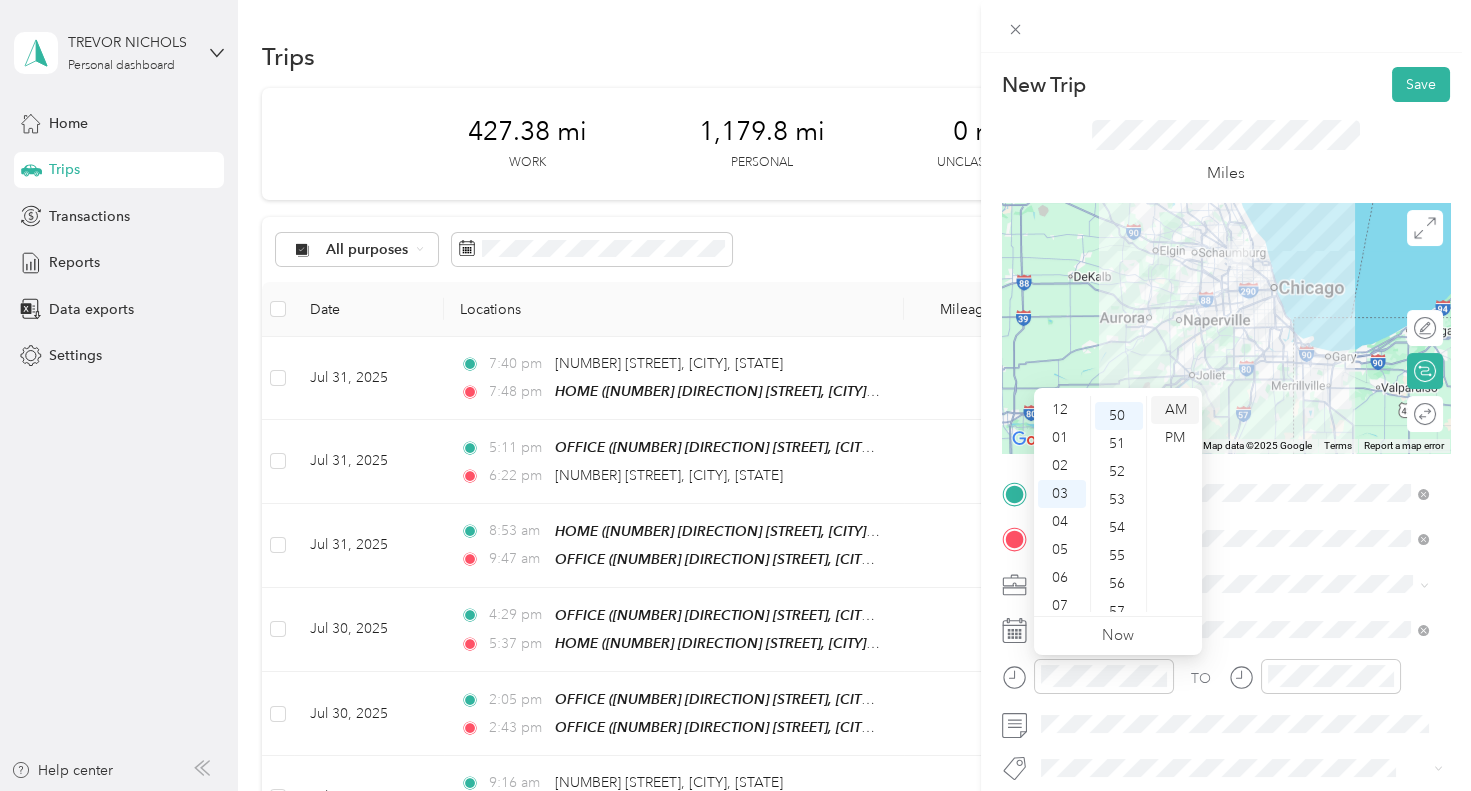 scroll, scrollTop: 83, scrollLeft: 0, axis: vertical 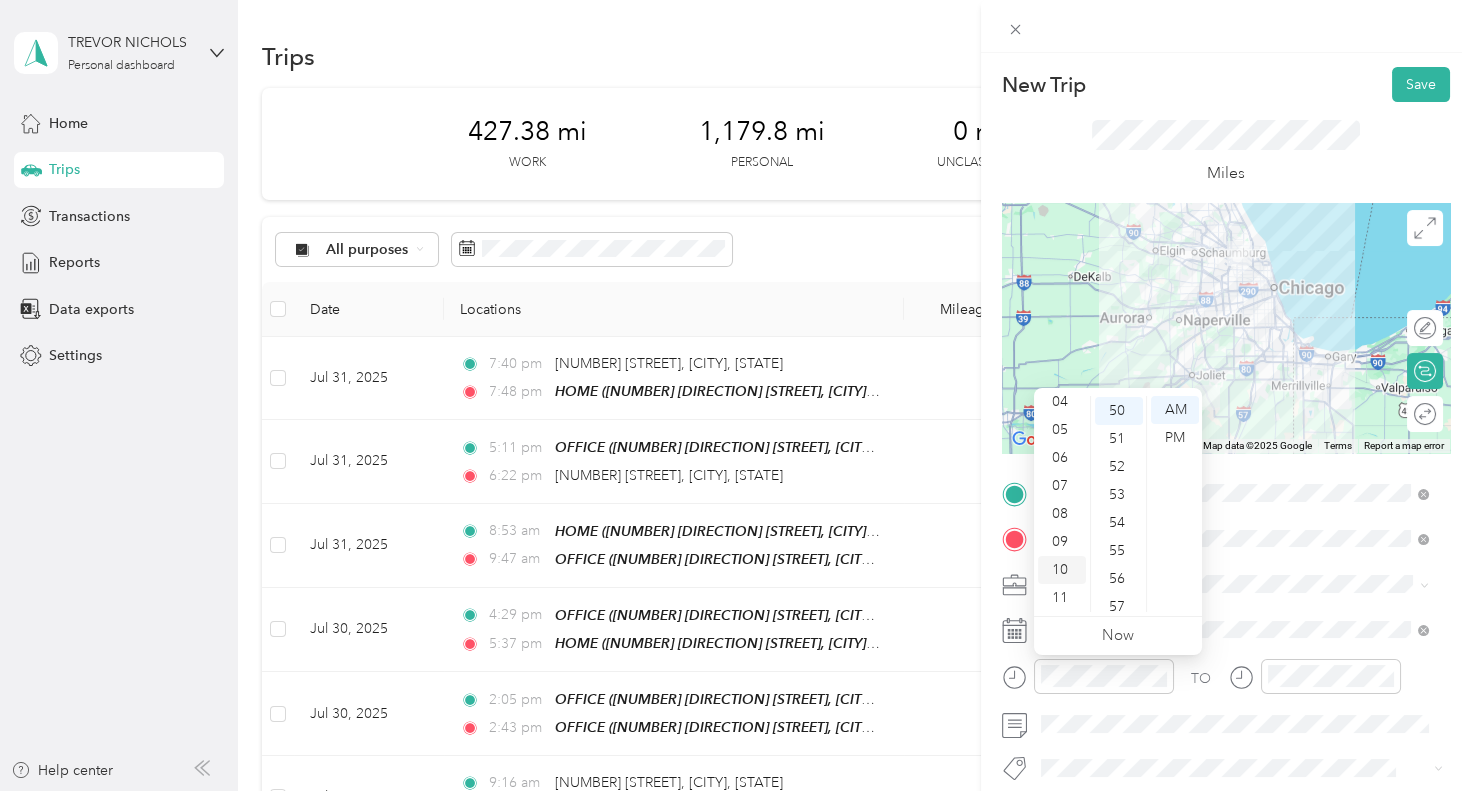 click on "10" at bounding box center [1062, 570] 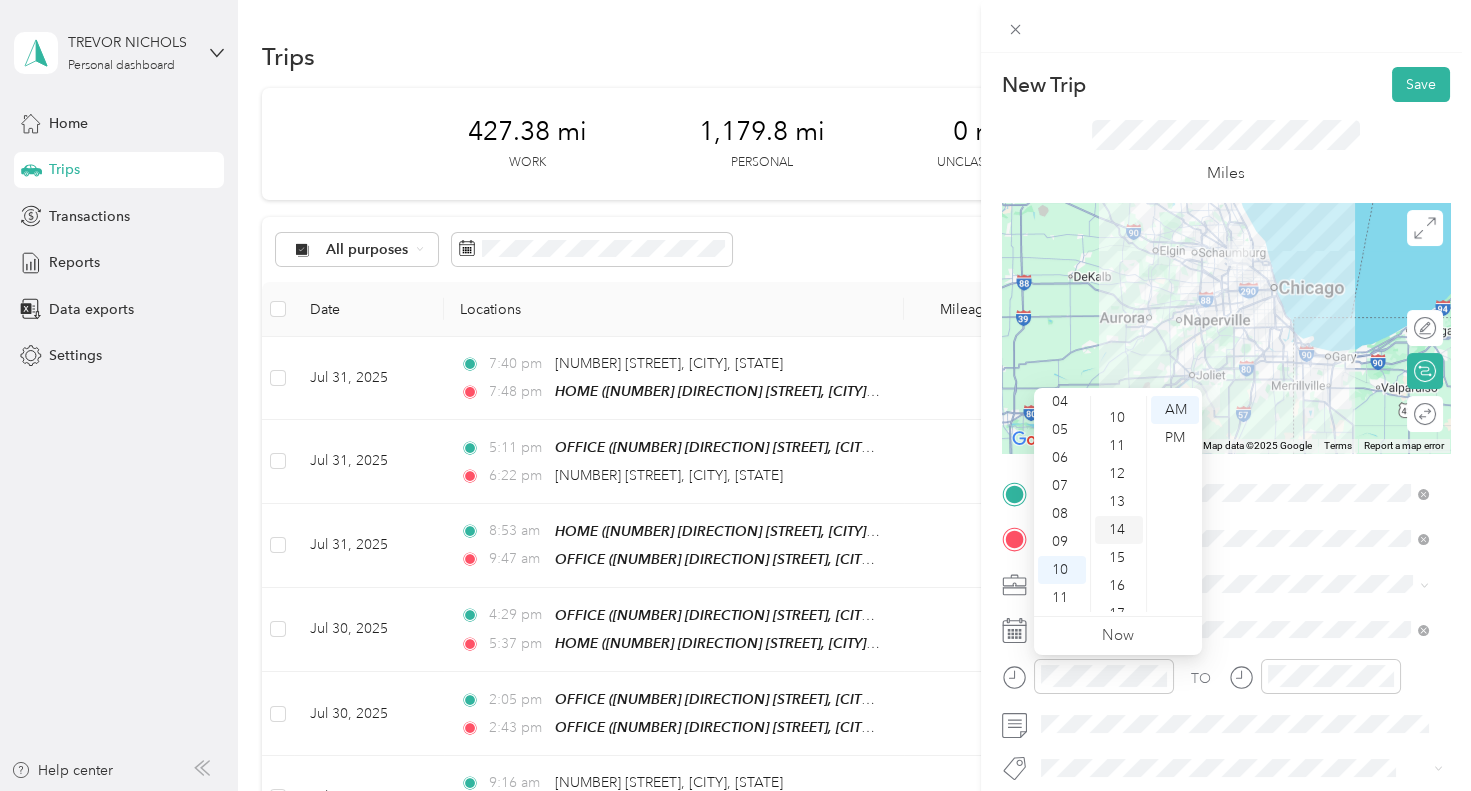 scroll, scrollTop: 0, scrollLeft: 0, axis: both 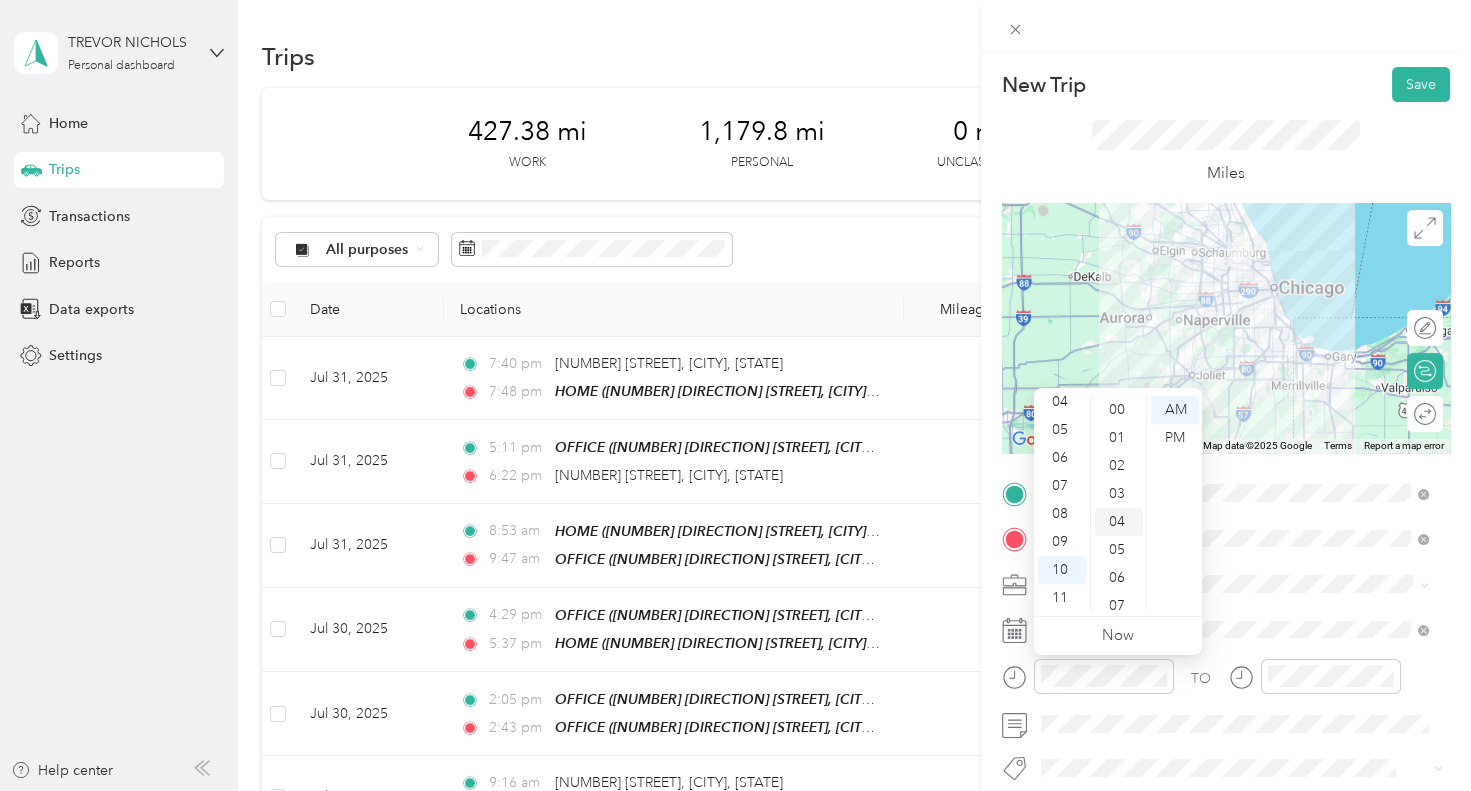 click on "04" at bounding box center (1119, 522) 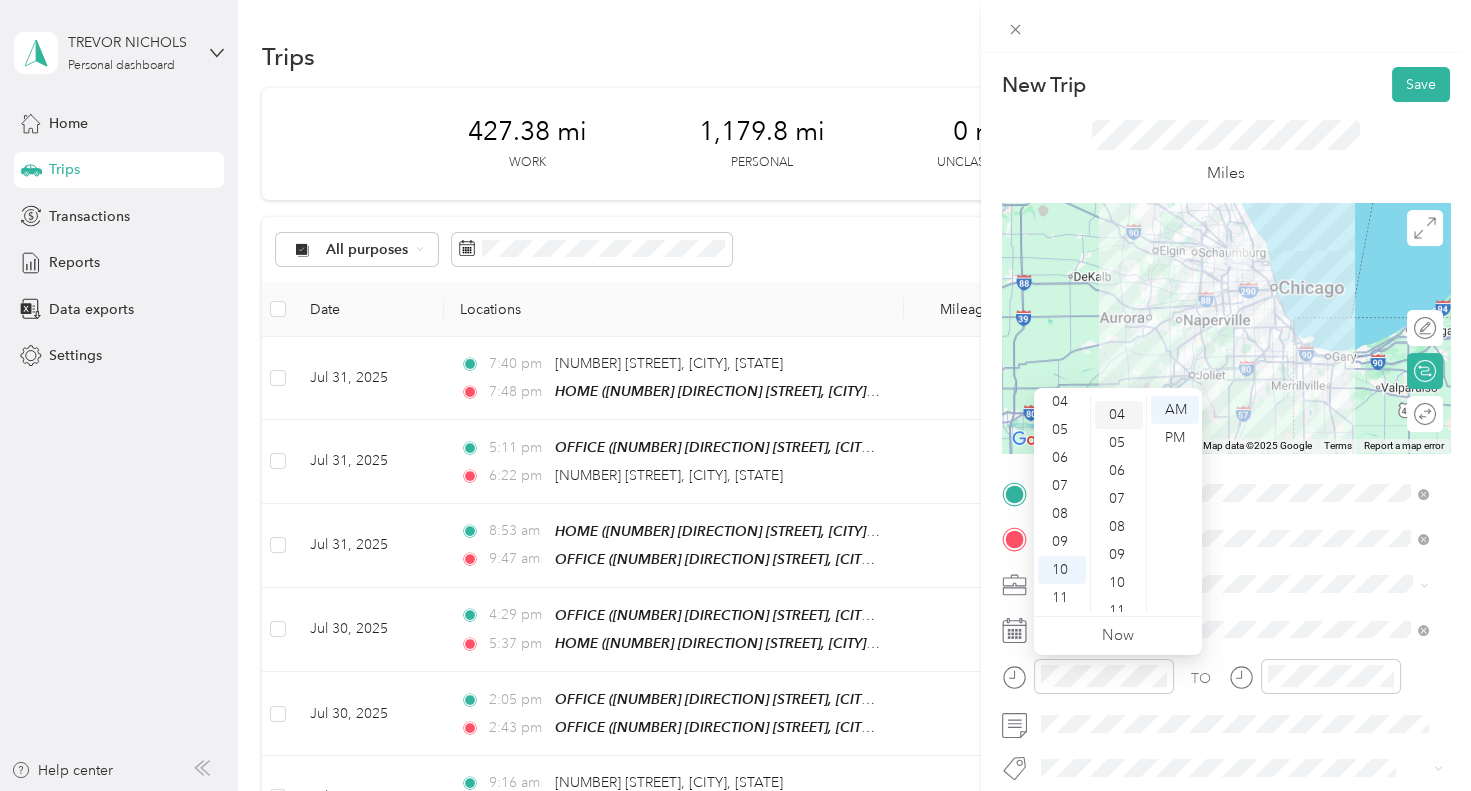scroll, scrollTop: 111, scrollLeft: 0, axis: vertical 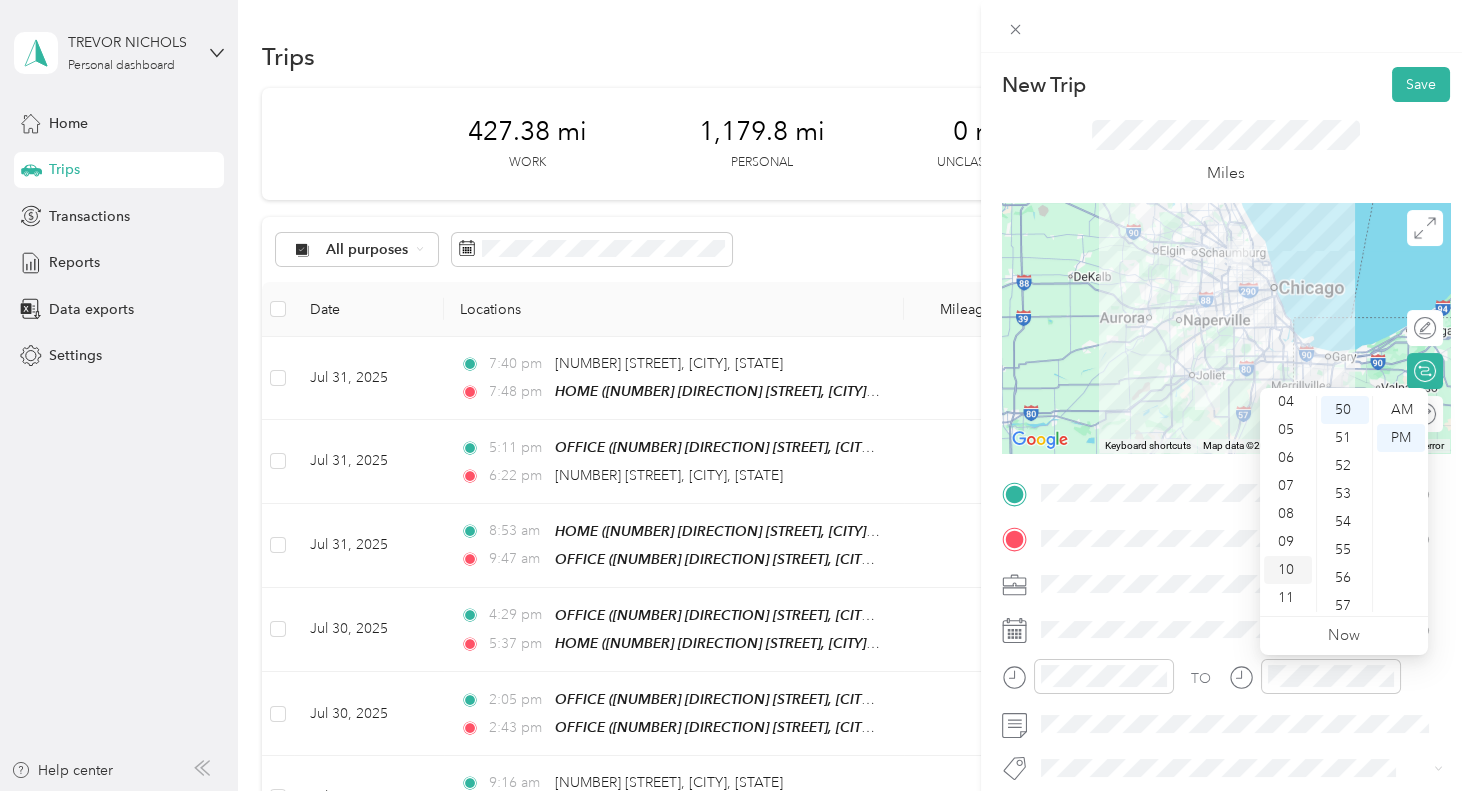 click on "10" at bounding box center (1288, 570) 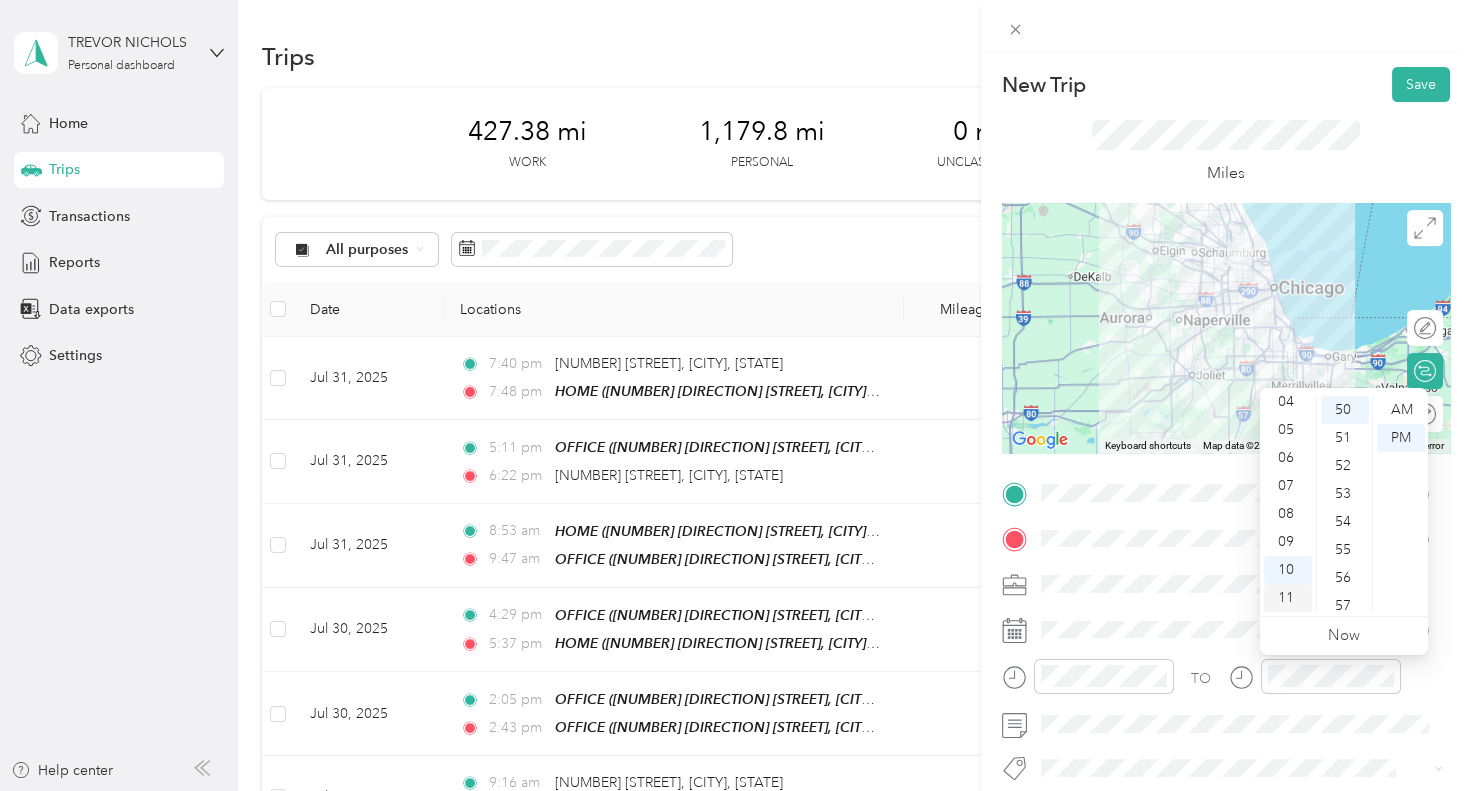click on "11" at bounding box center [1288, 598] 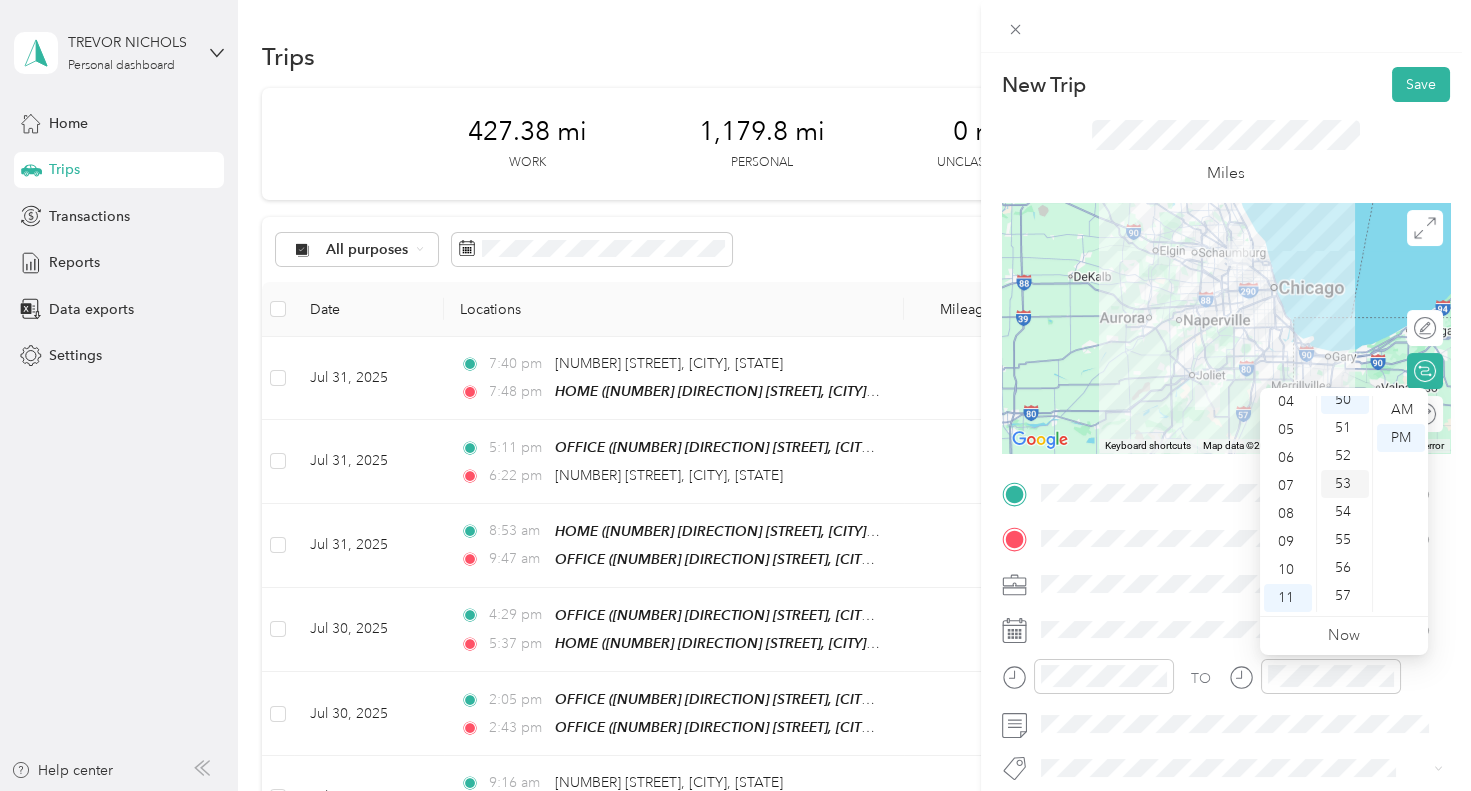 click on "53" at bounding box center [1345, 484] 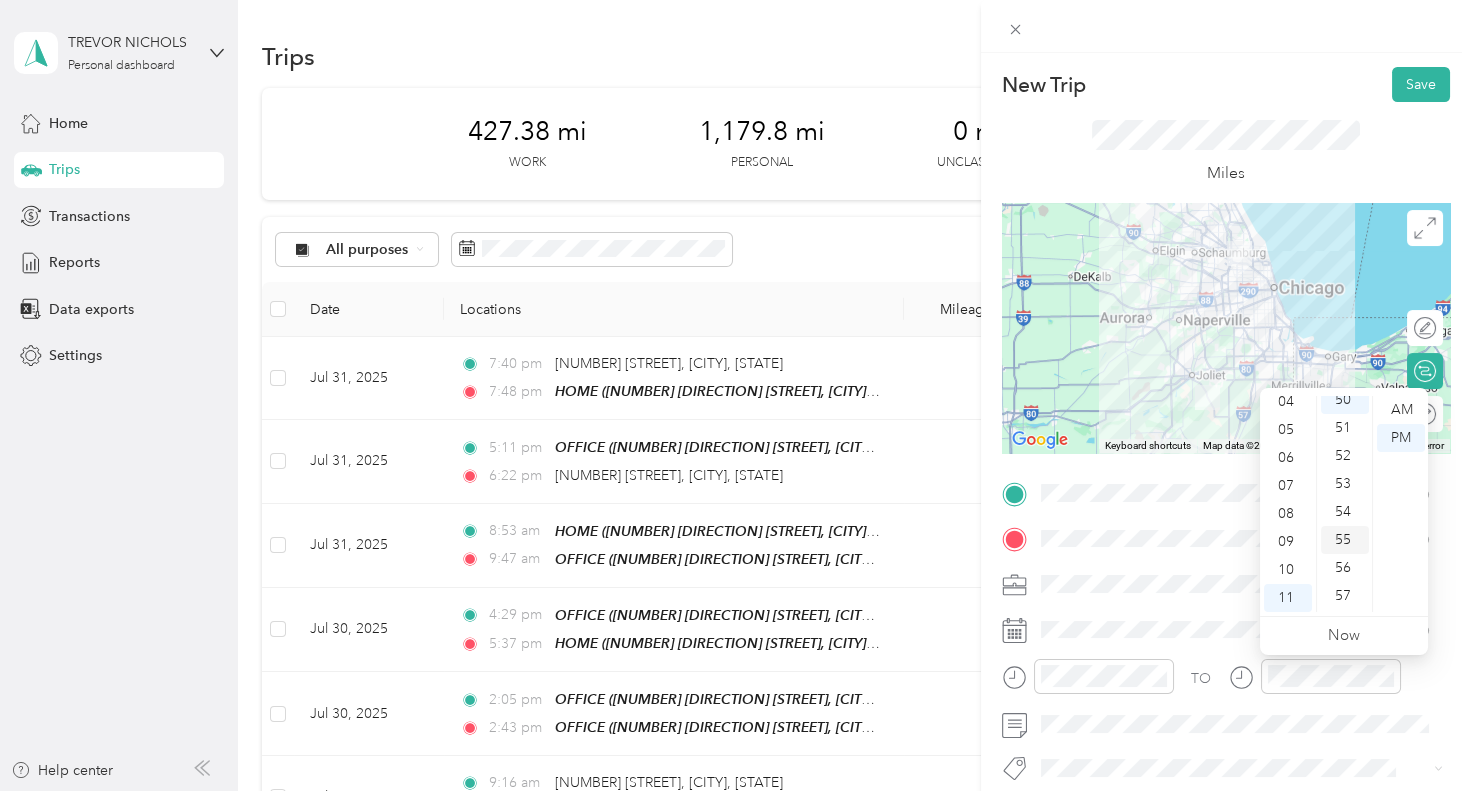 scroll, scrollTop: 1463, scrollLeft: 0, axis: vertical 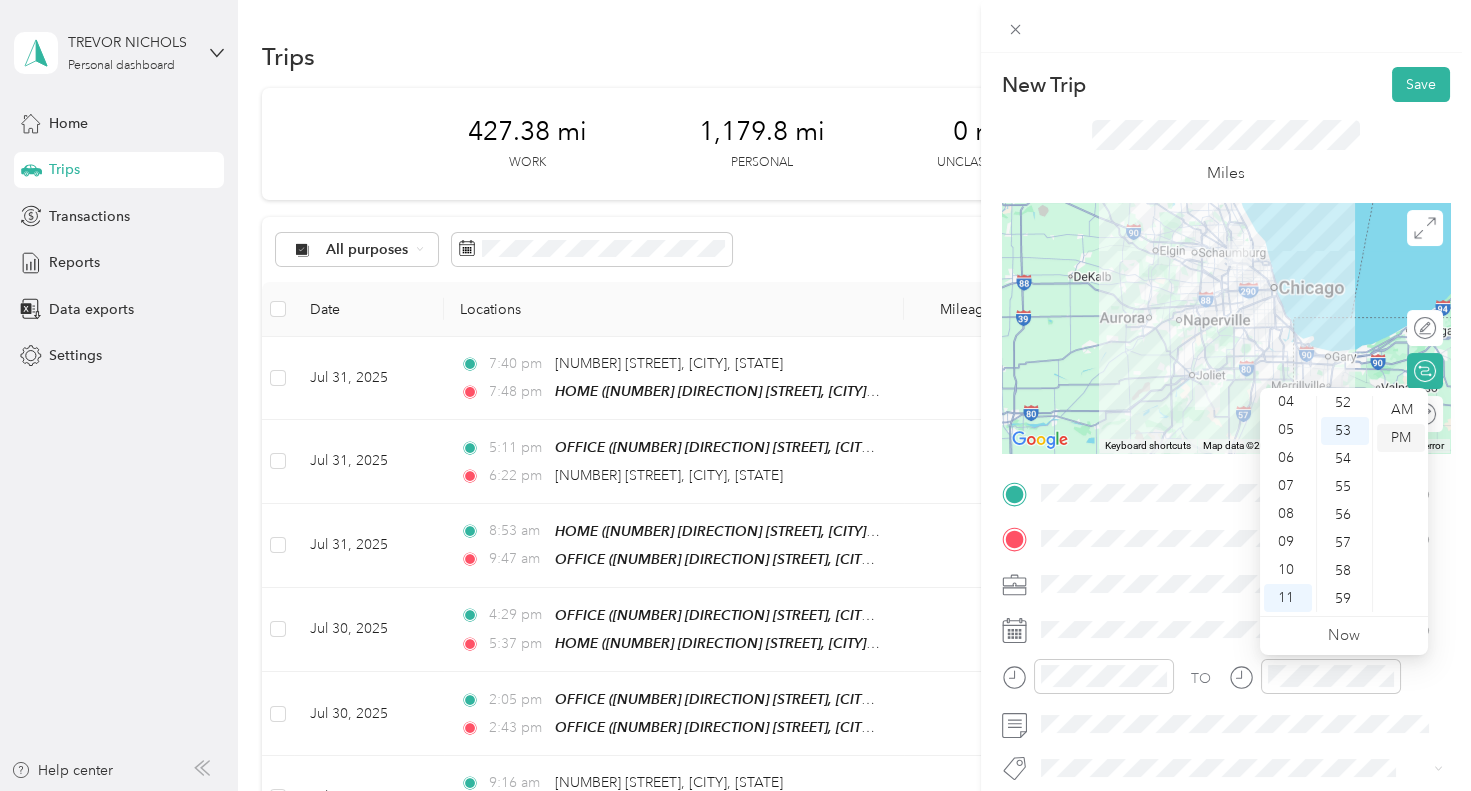 click on "PM" at bounding box center [1401, 438] 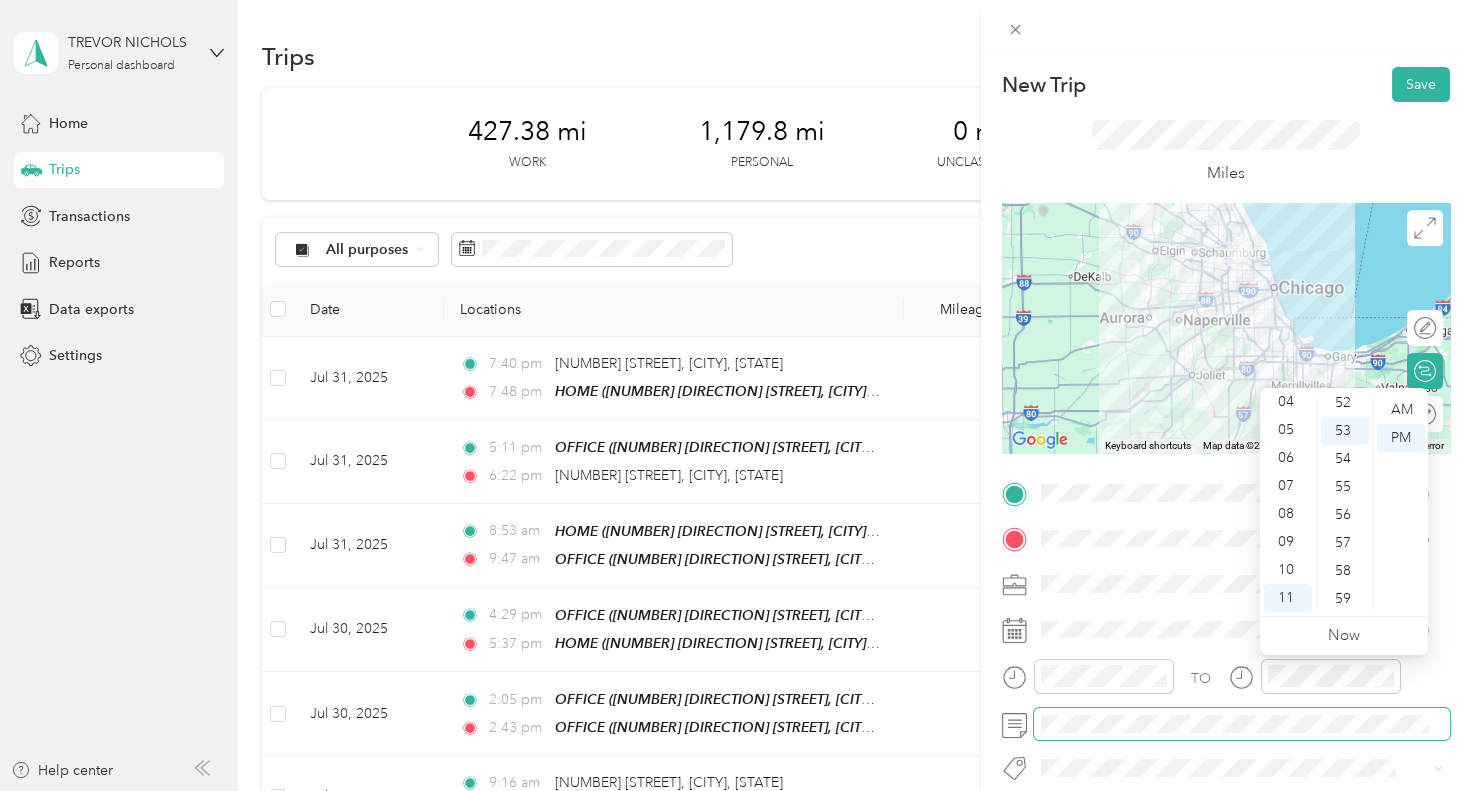 click at bounding box center (1242, 724) 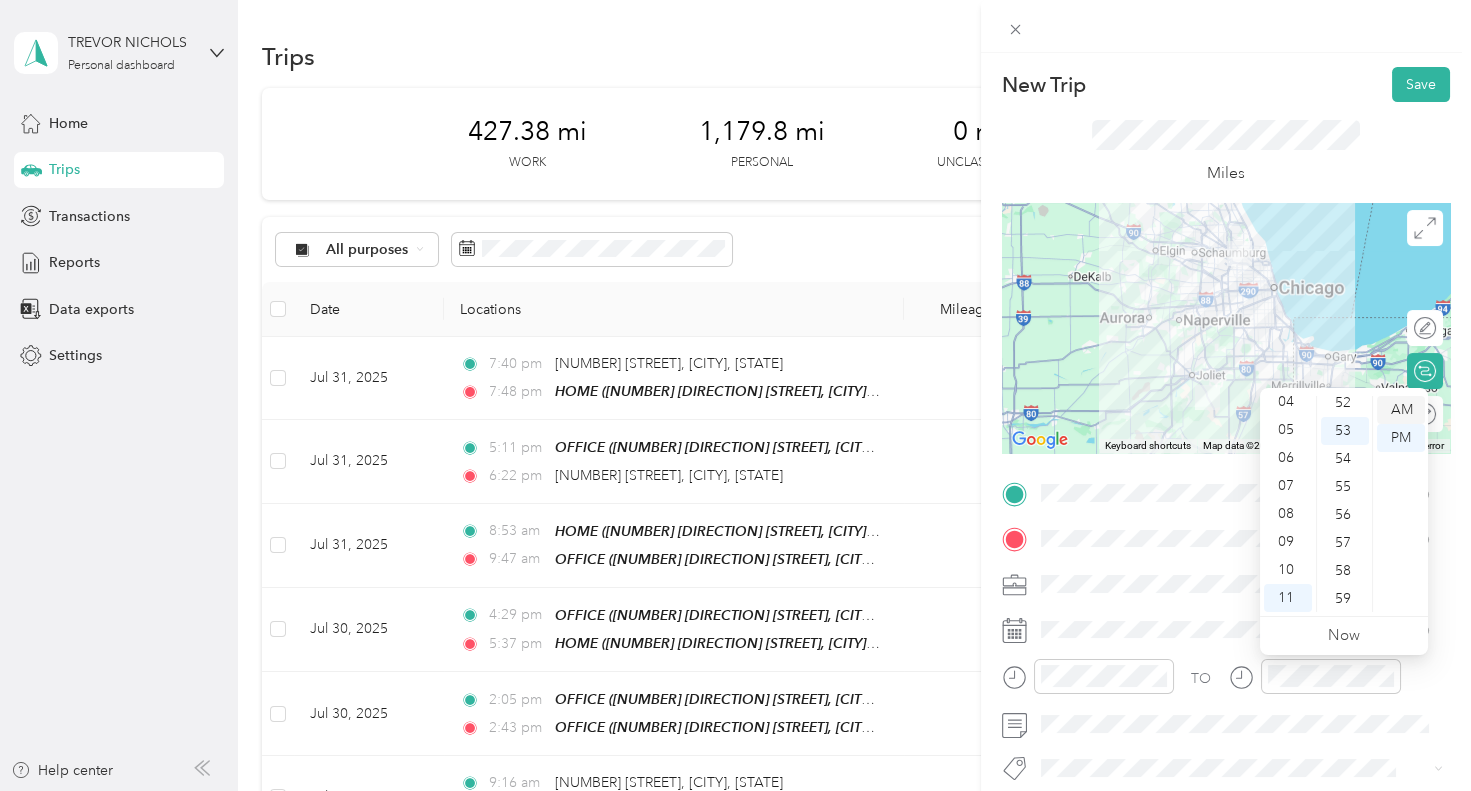 click on "AM" at bounding box center (1401, 410) 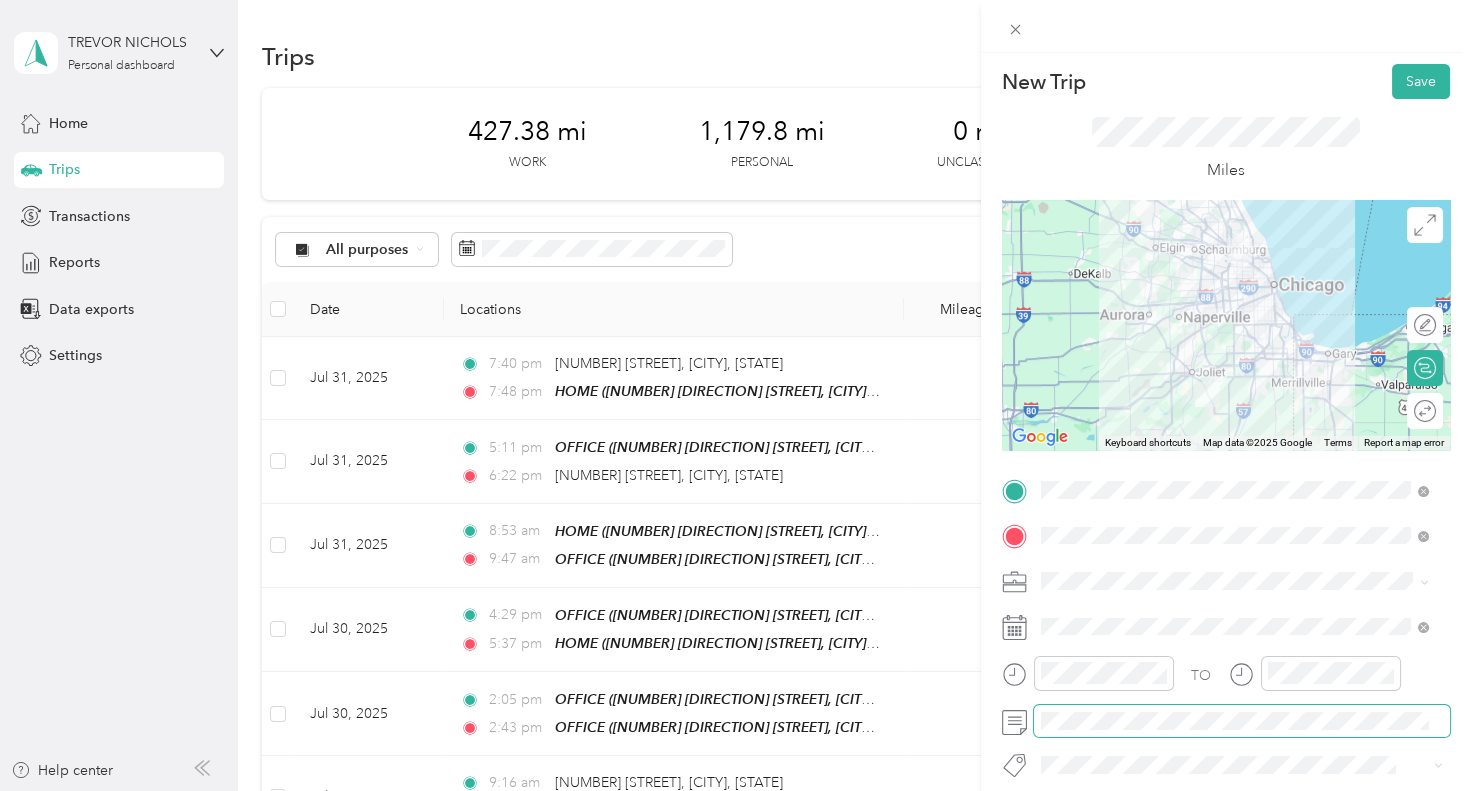 scroll, scrollTop: 0, scrollLeft: 0, axis: both 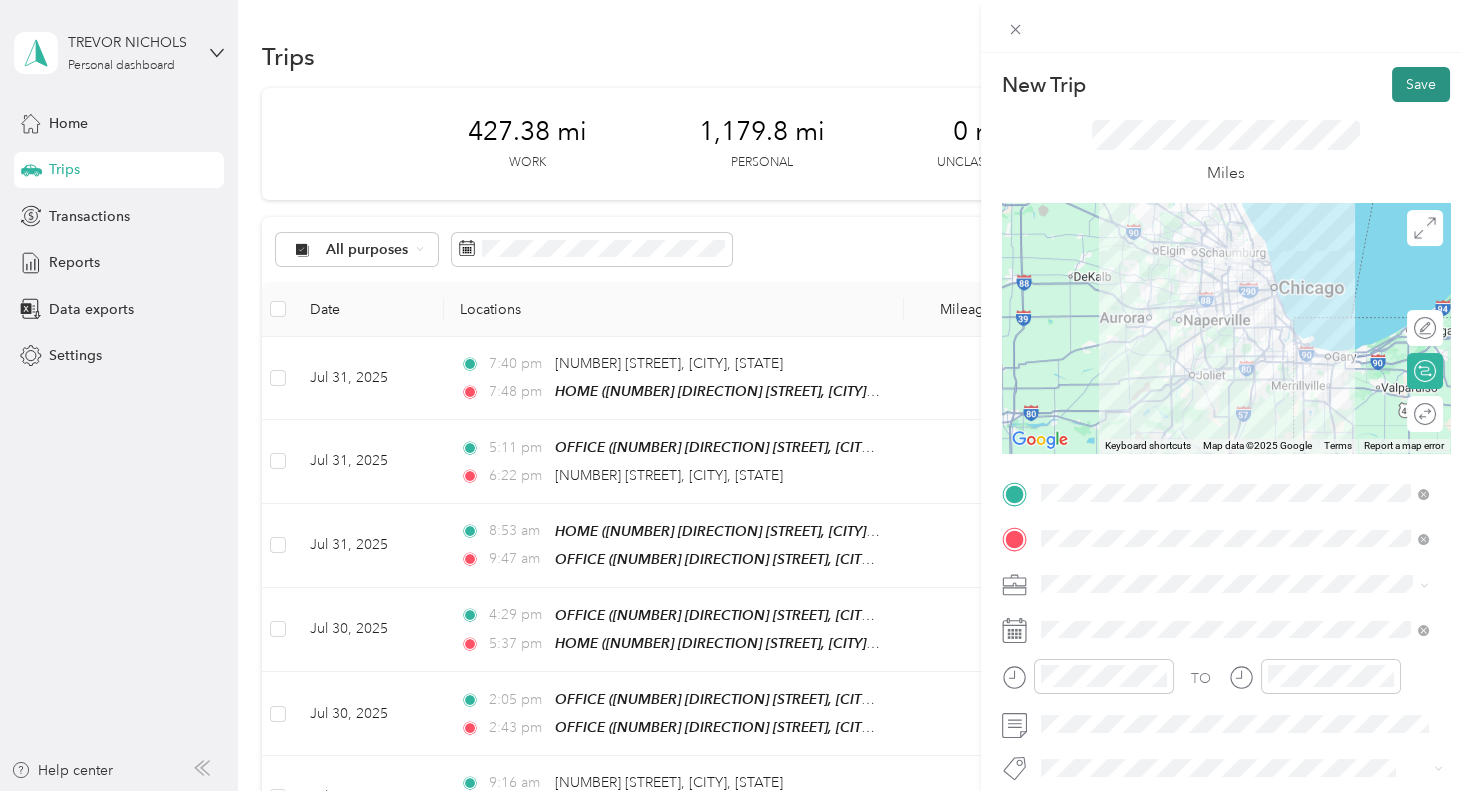 click on "Save" at bounding box center (1421, 84) 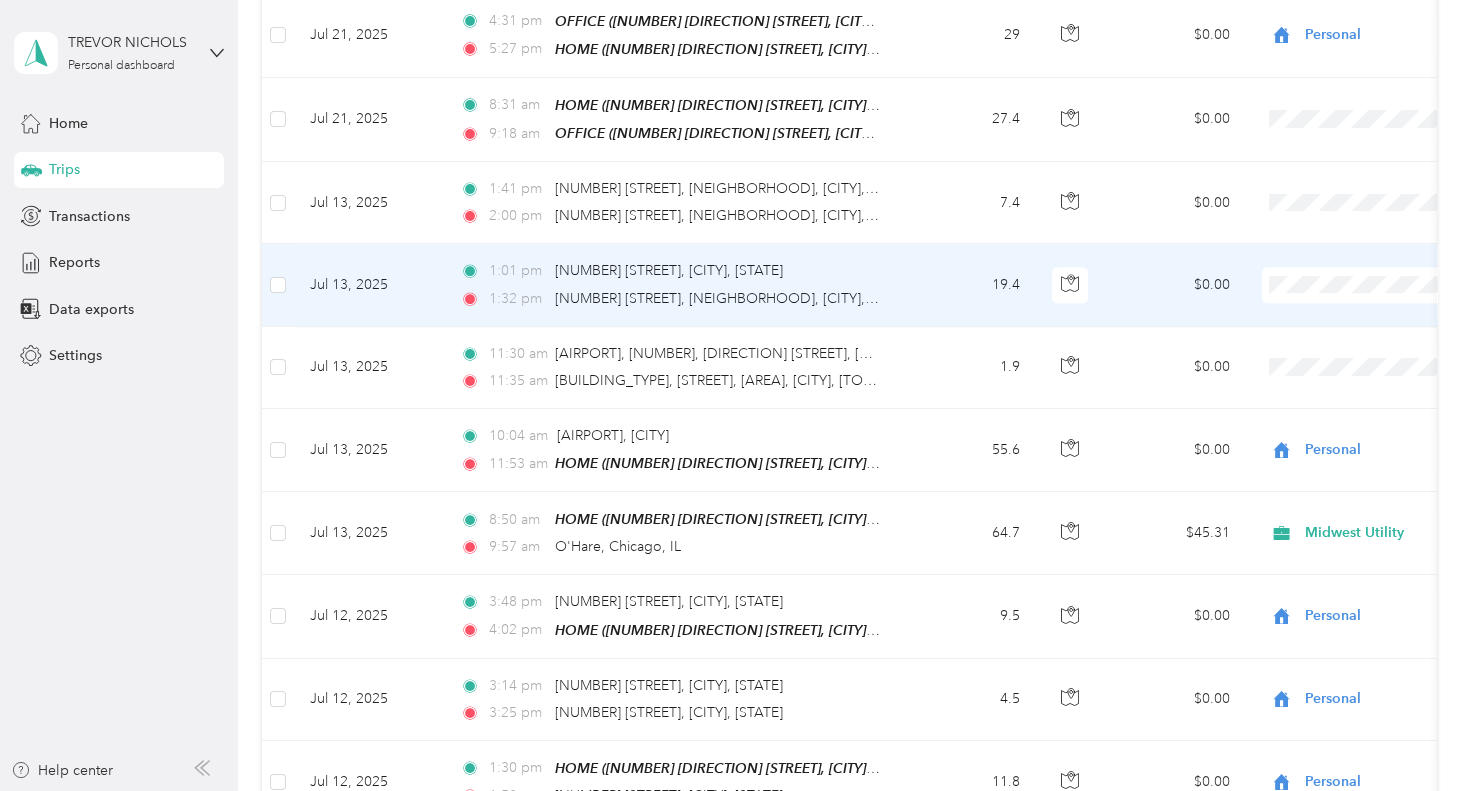 scroll, scrollTop: 3180, scrollLeft: 0, axis: vertical 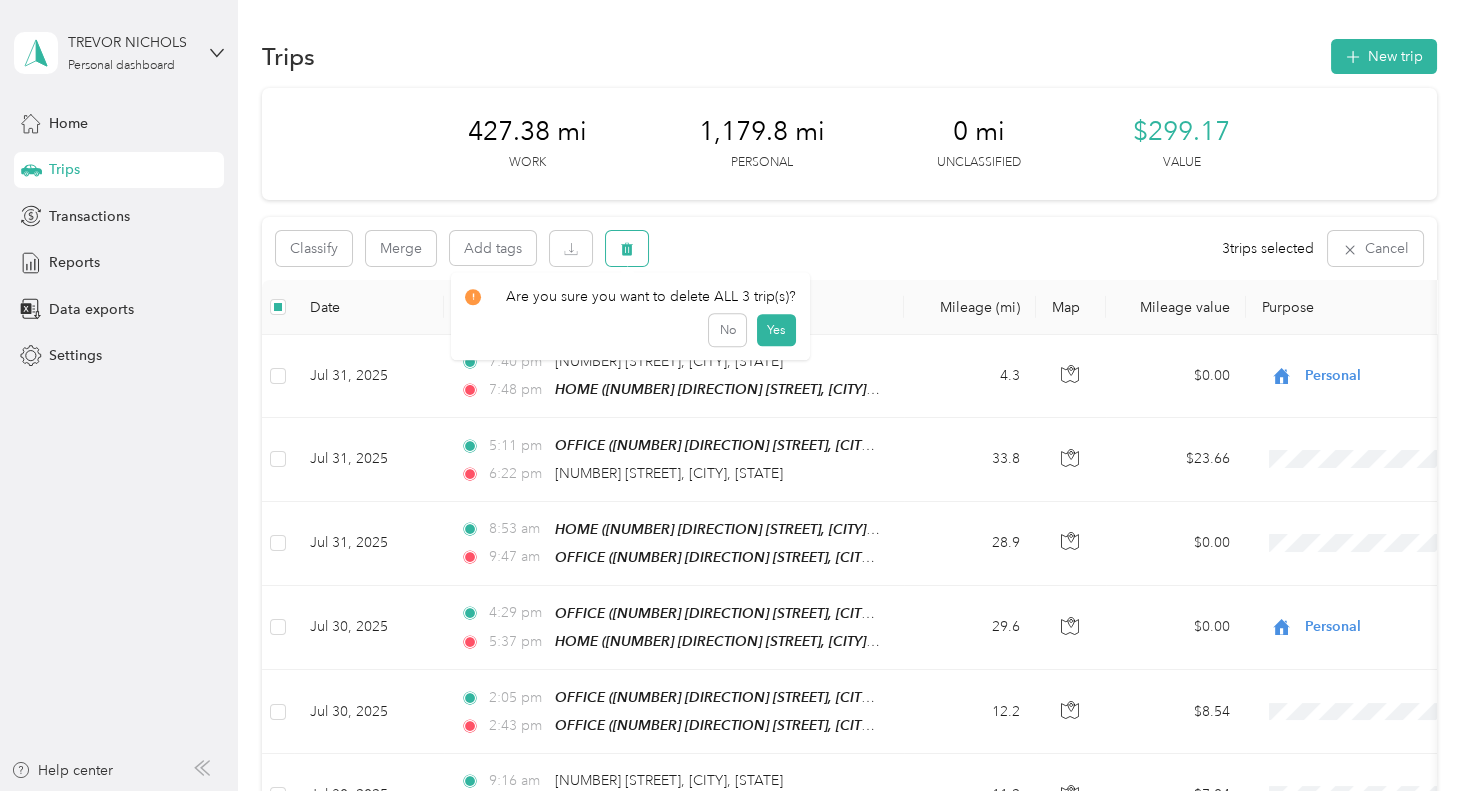 click 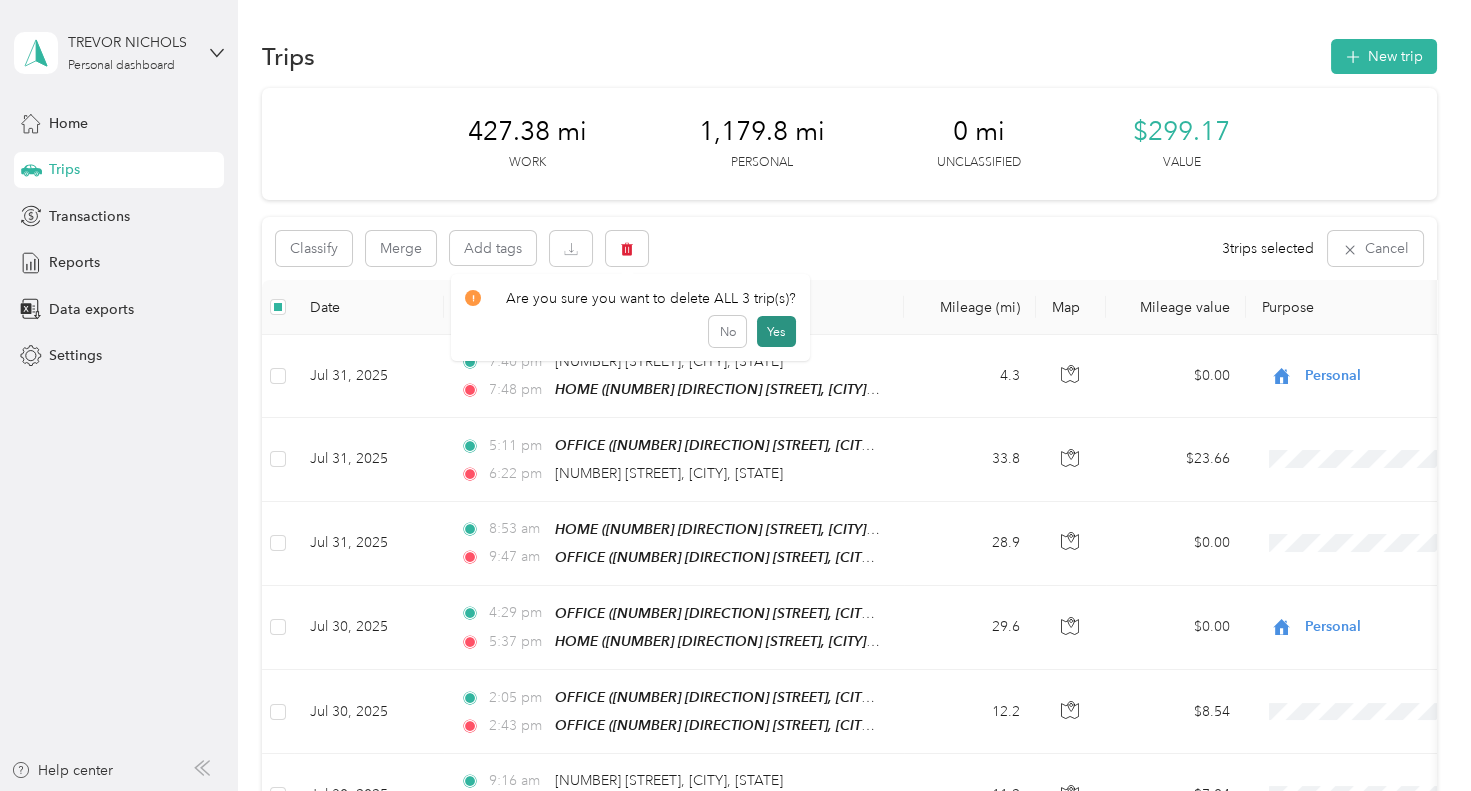 click on "Yes" at bounding box center [776, 332] 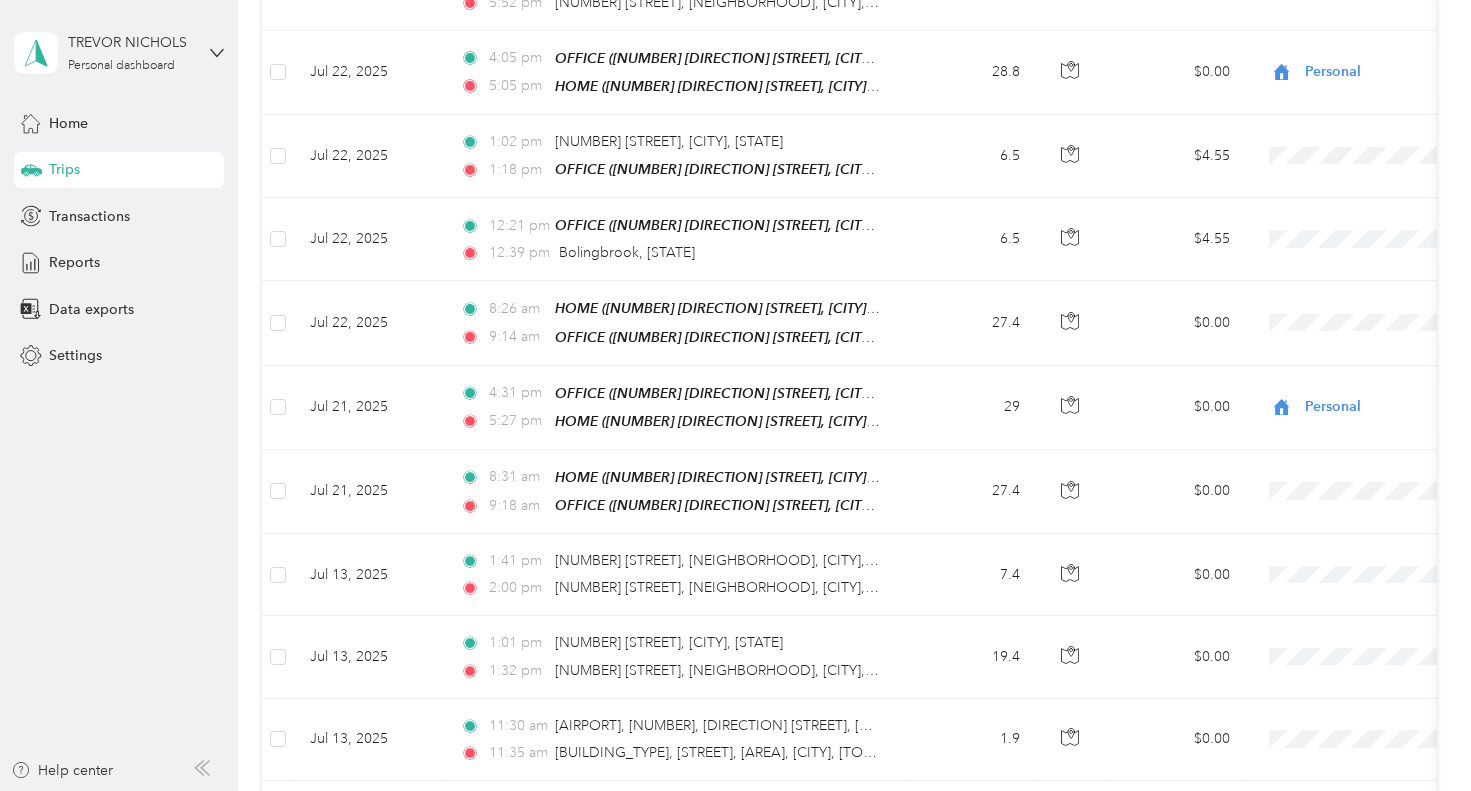 scroll, scrollTop: 3458, scrollLeft: 0, axis: vertical 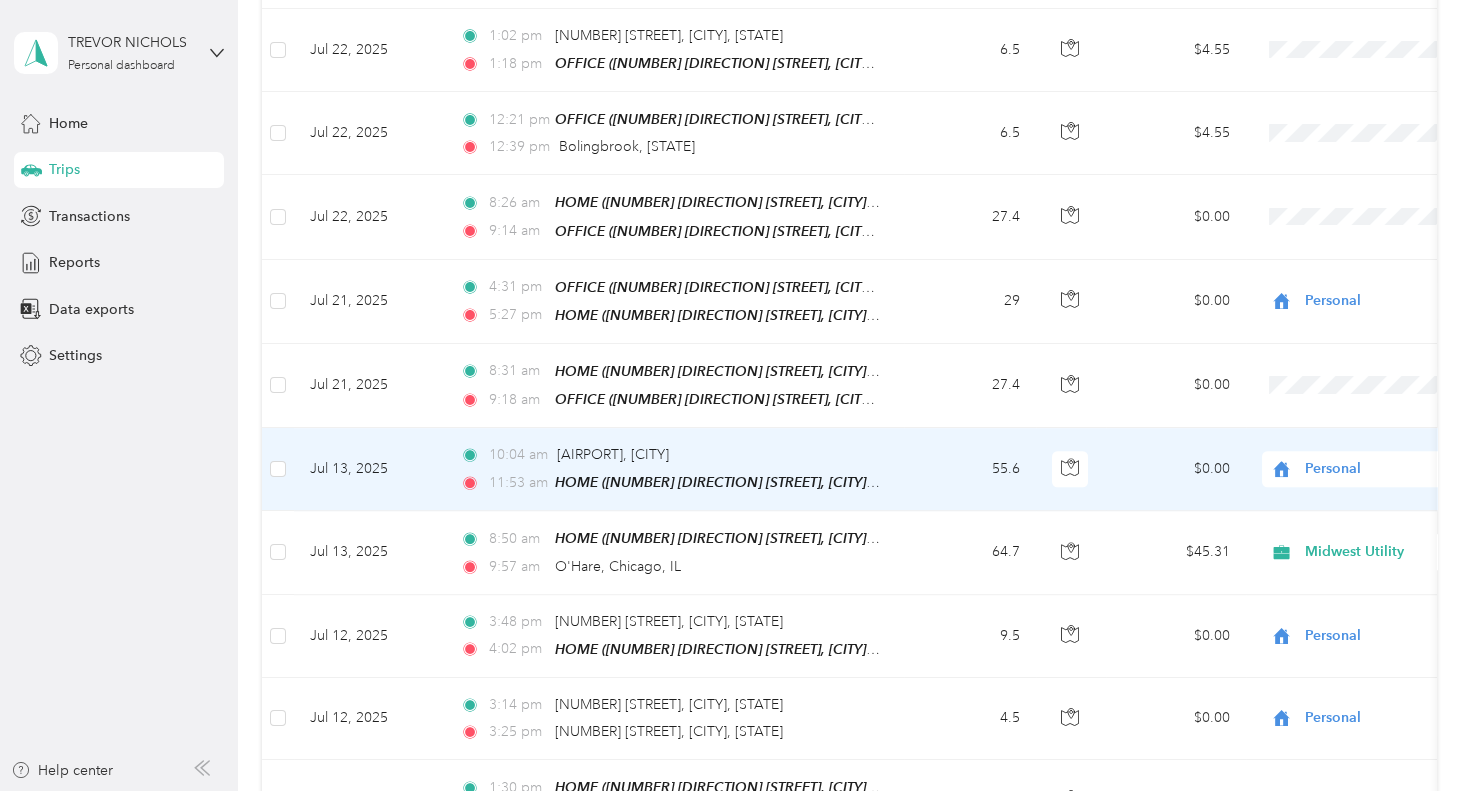 click 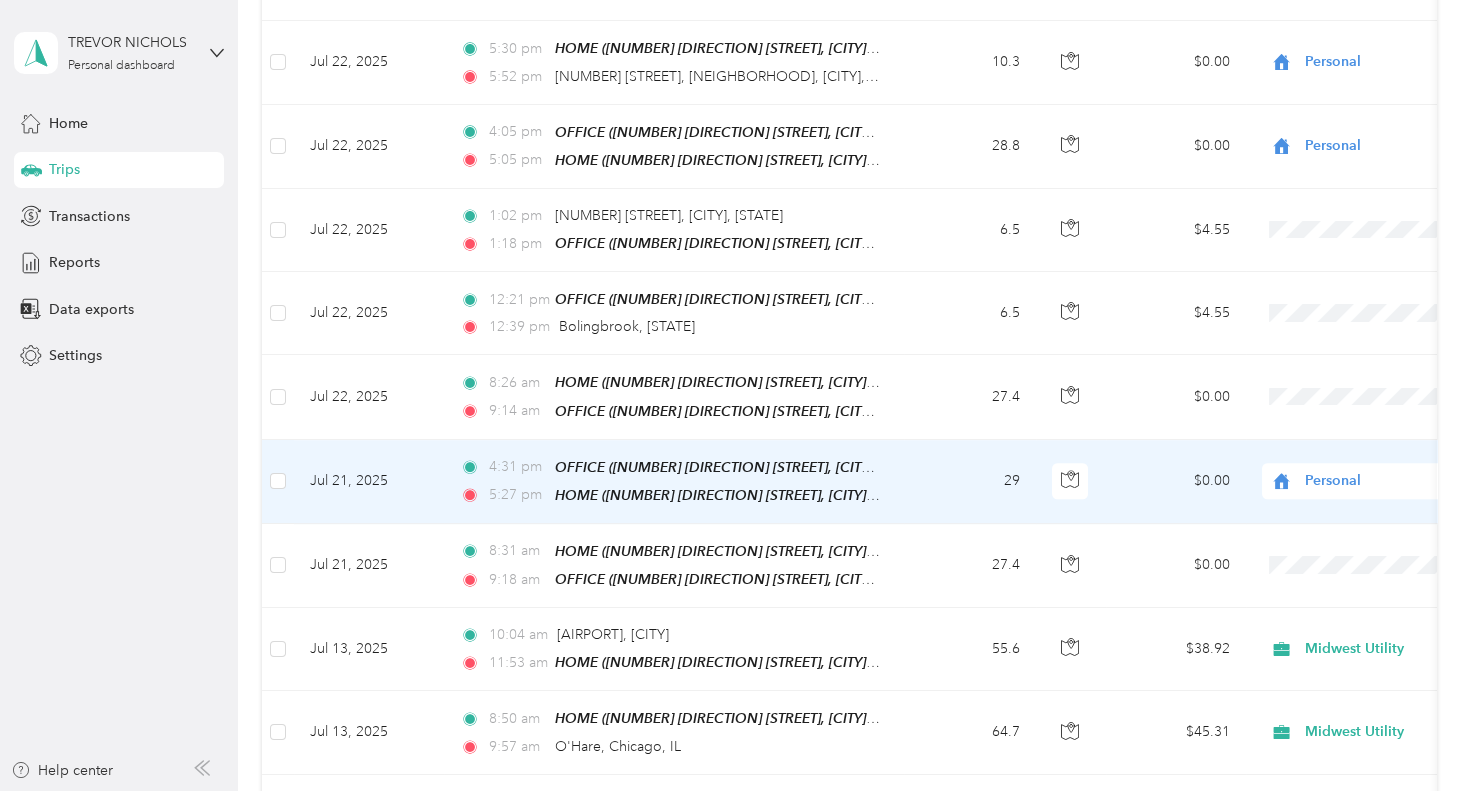 scroll, scrollTop: 2733, scrollLeft: 0, axis: vertical 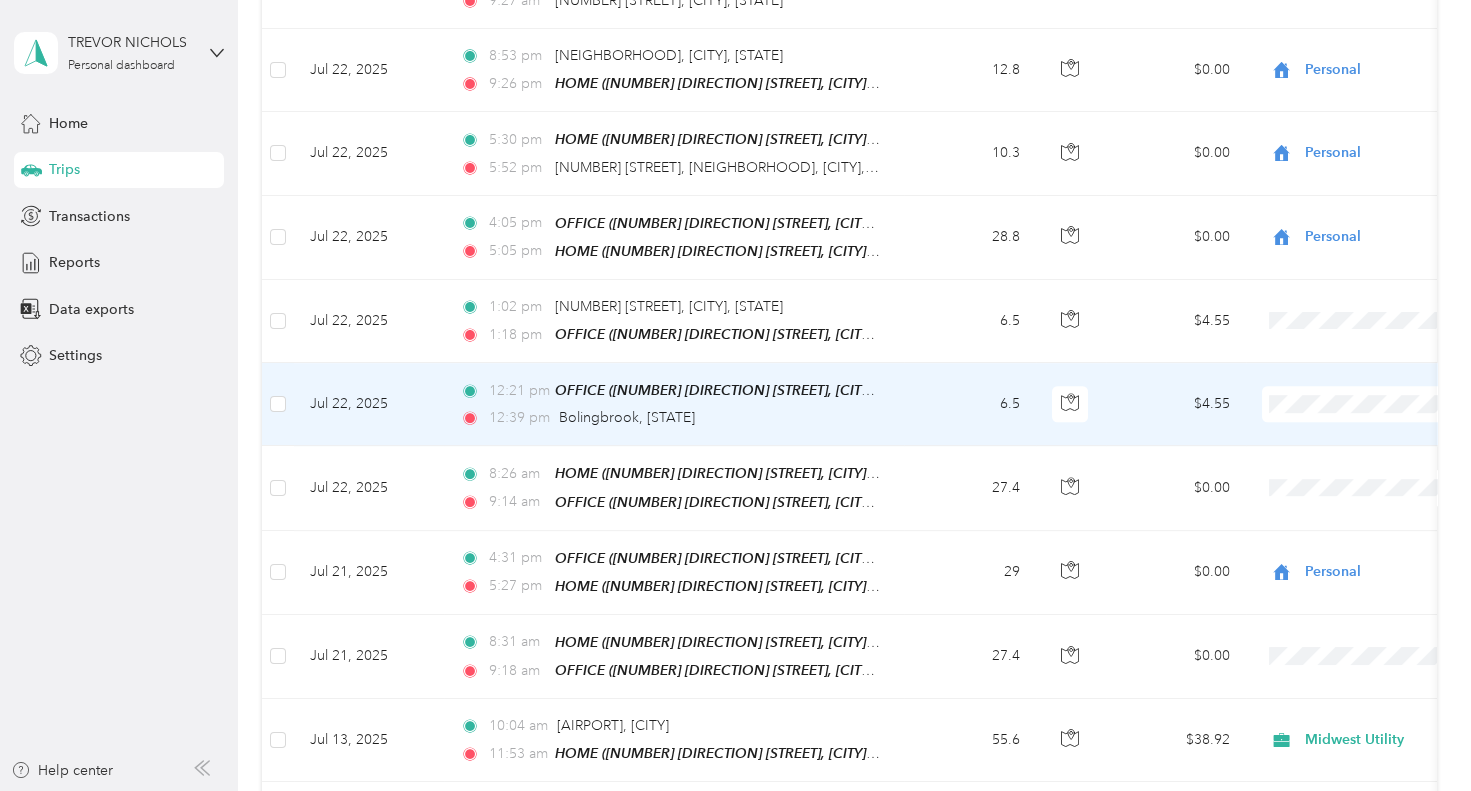 click on "Midwest Utility" at bounding box center [1364, 399] 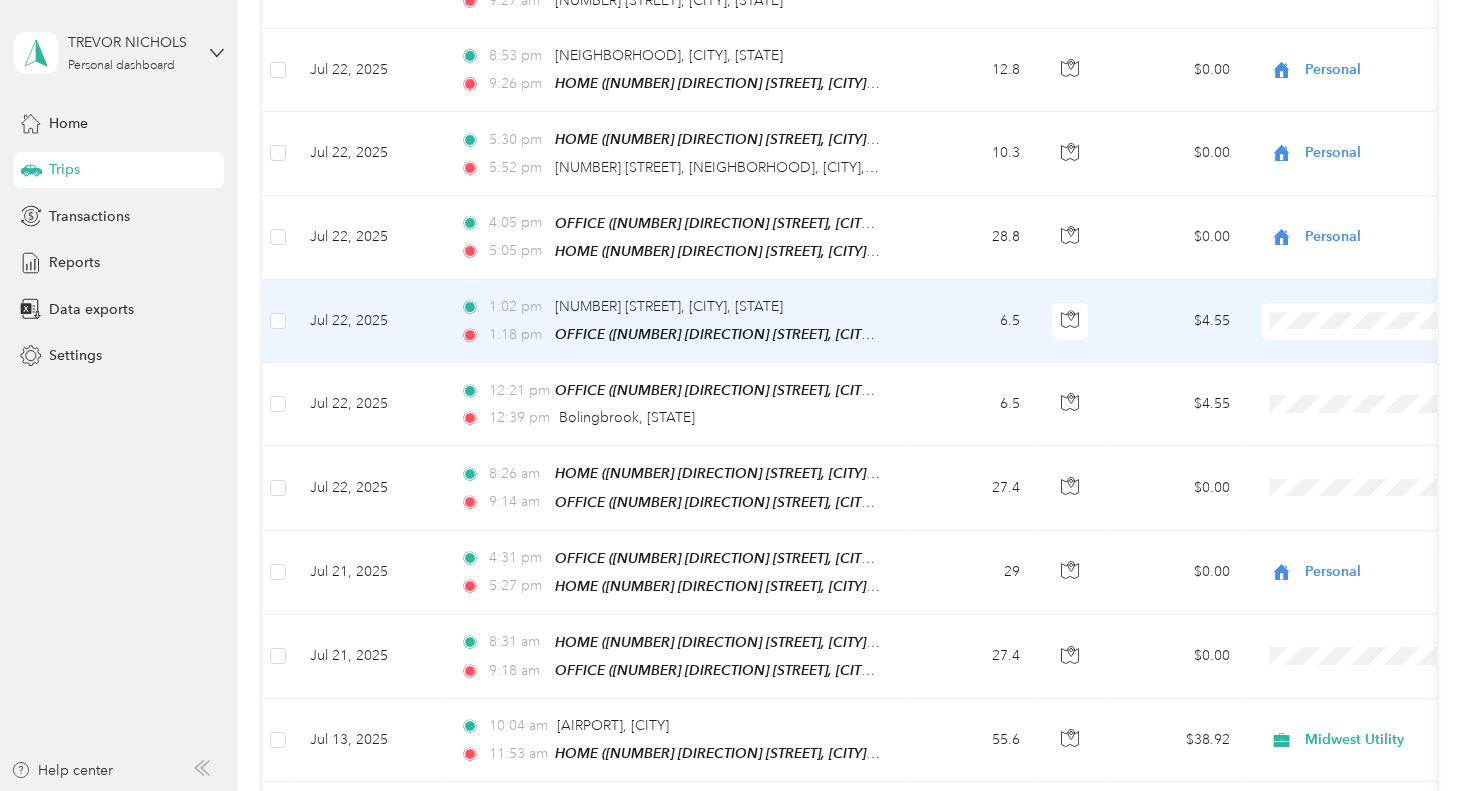 click on "Midwest Utility" at bounding box center (1364, 311) 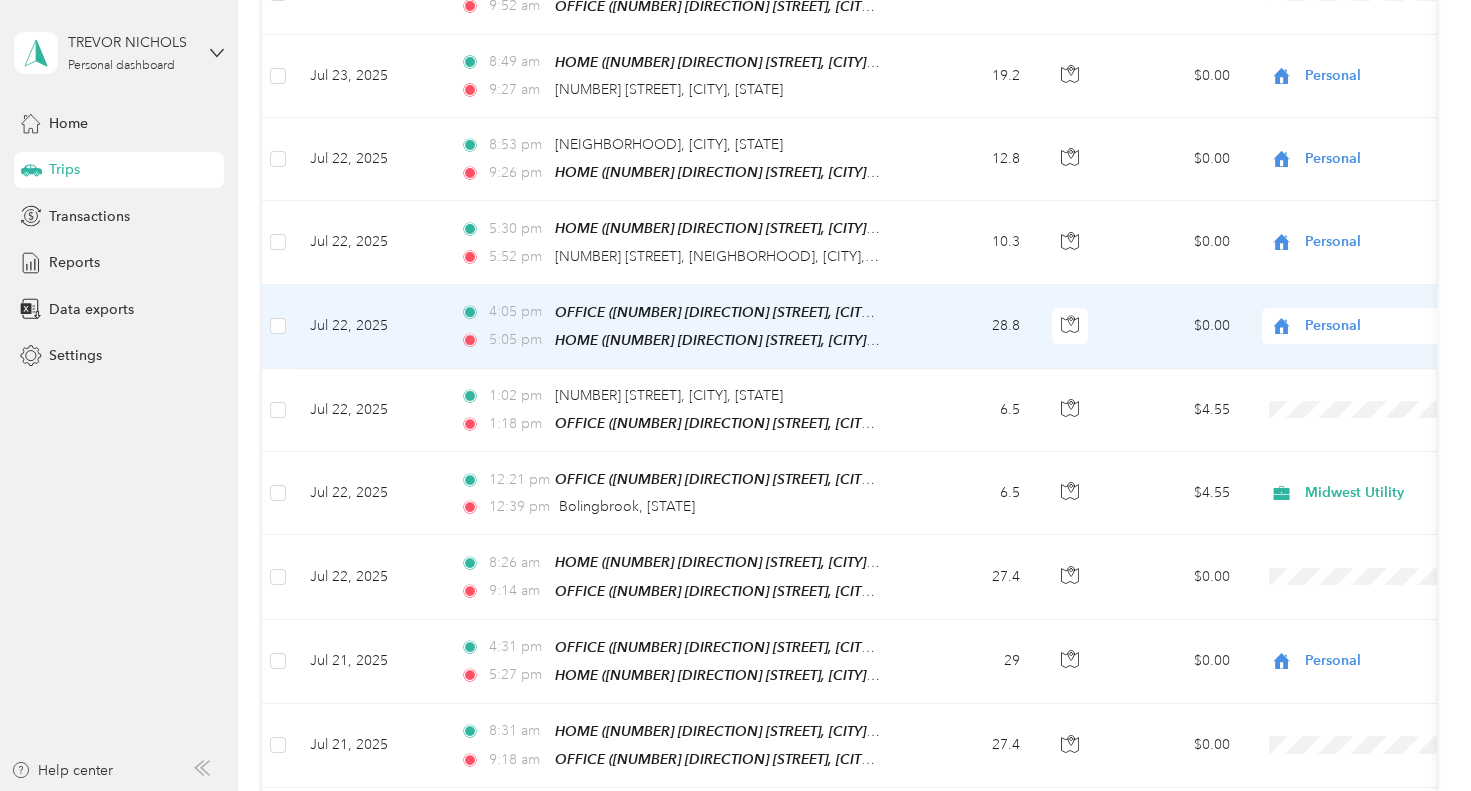 scroll, scrollTop: 2553, scrollLeft: 0, axis: vertical 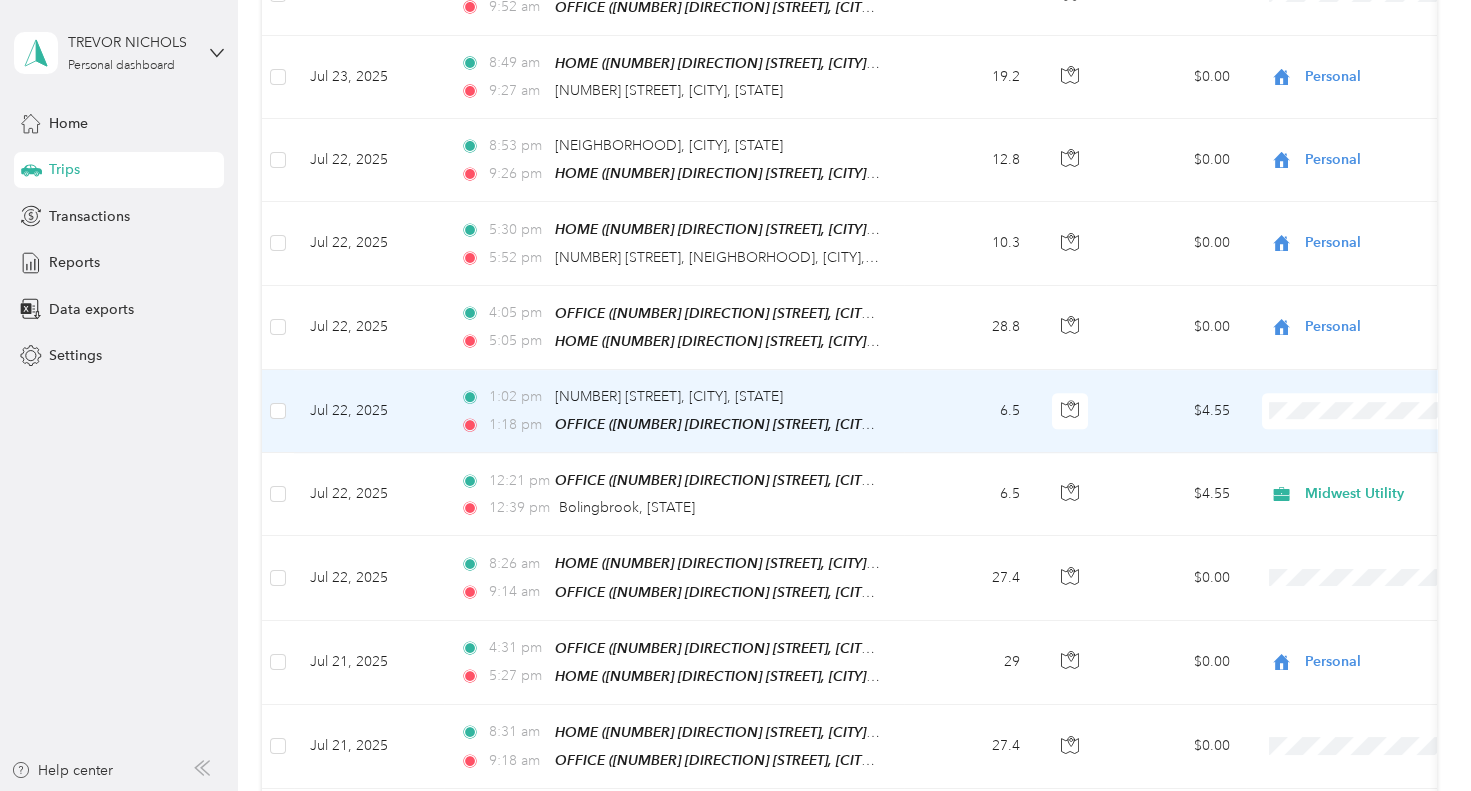 click on "Midwest Utility" at bounding box center [1364, 401] 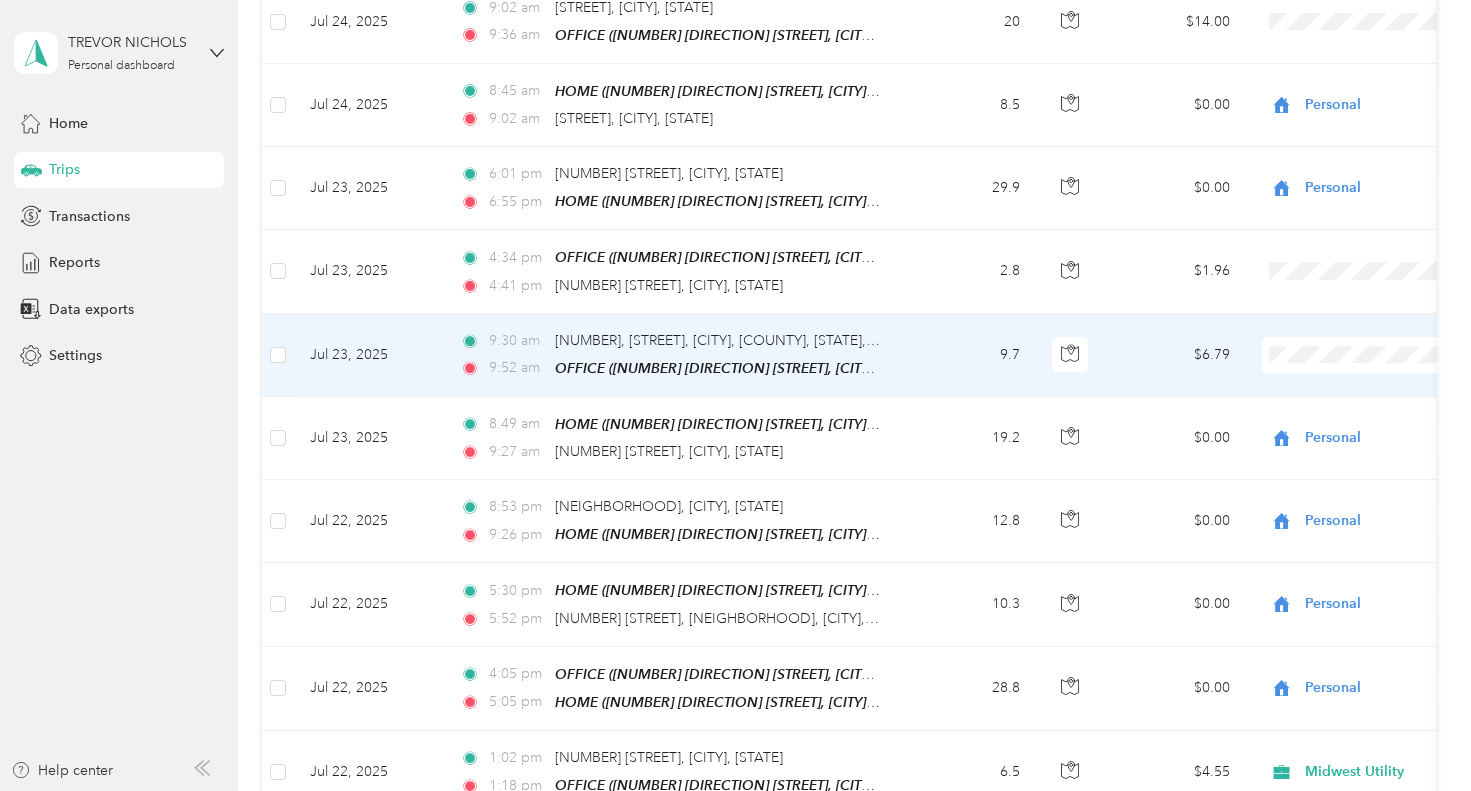 scroll, scrollTop: 2191, scrollLeft: 0, axis: vertical 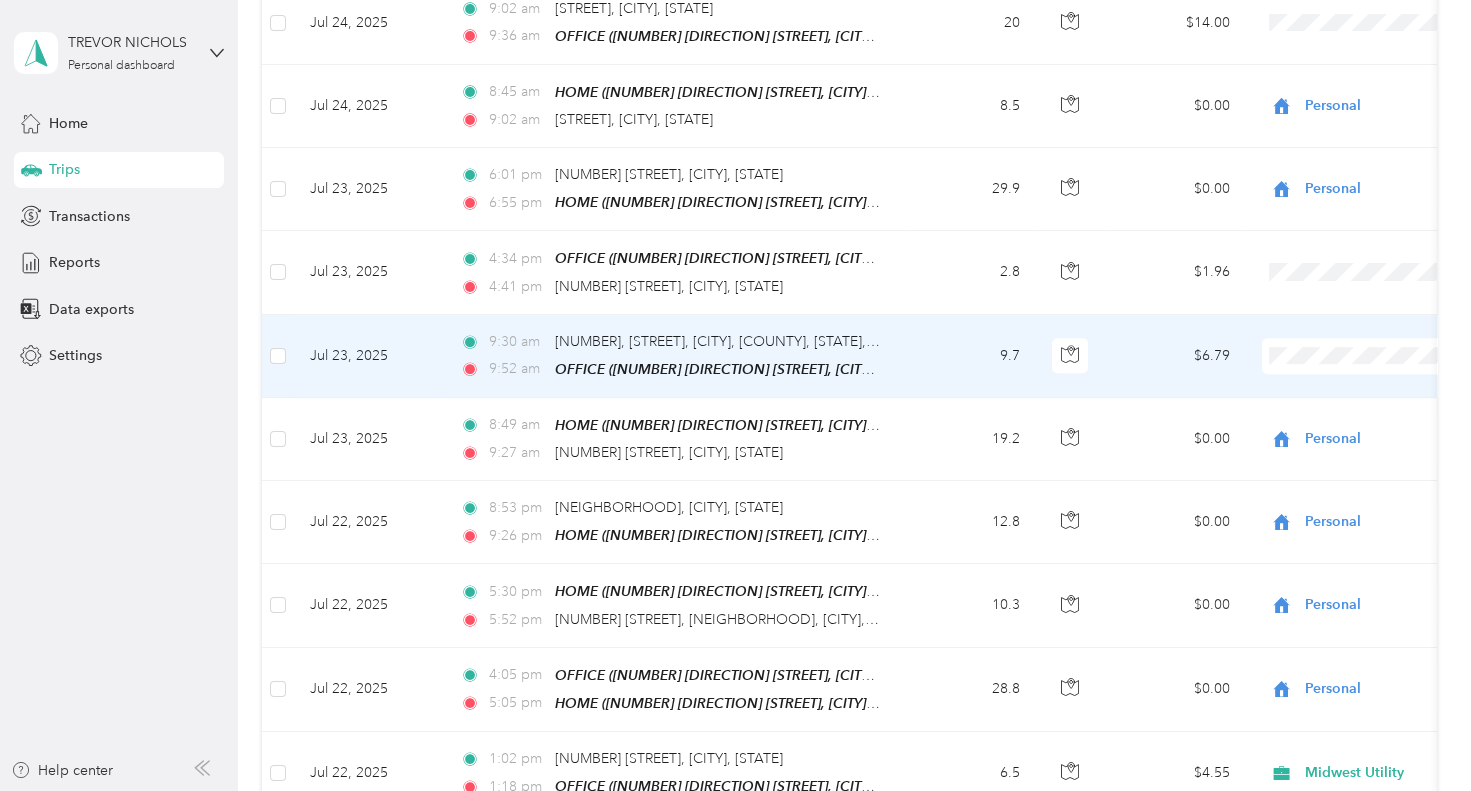 click on "Midwest Utility" at bounding box center [1347, 348] 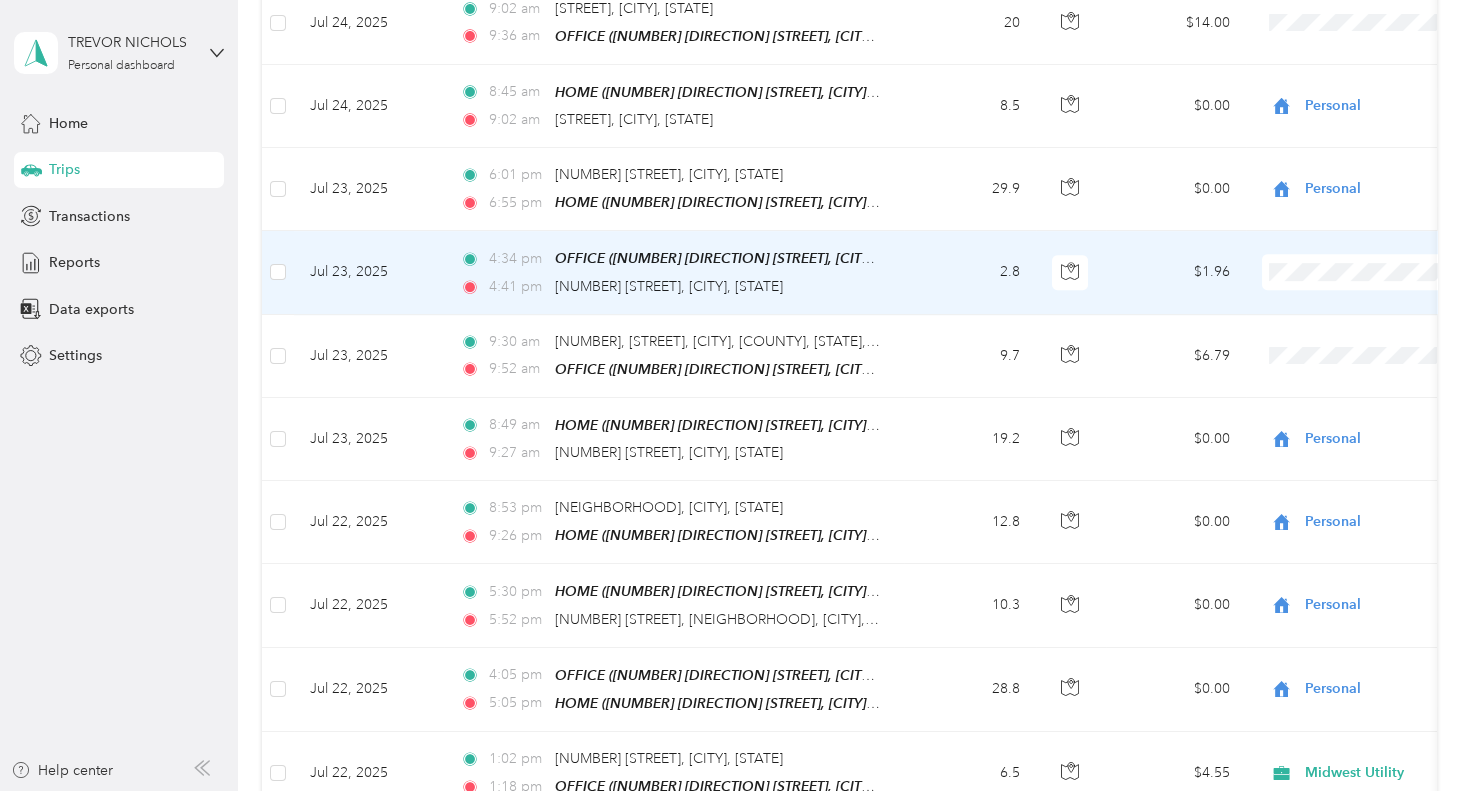 click on "Midwest Utility" at bounding box center (1364, 276) 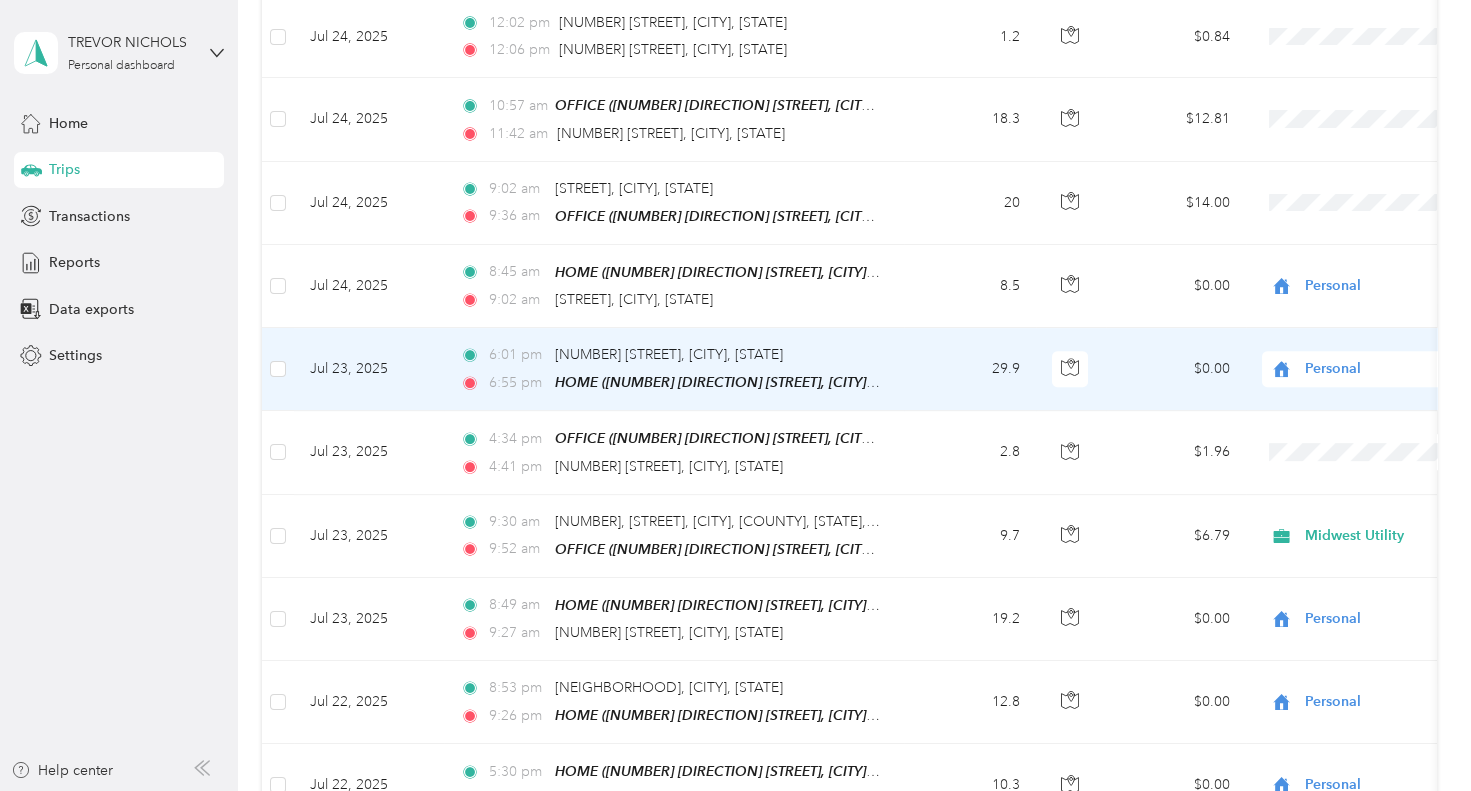 scroll, scrollTop: 2010, scrollLeft: 0, axis: vertical 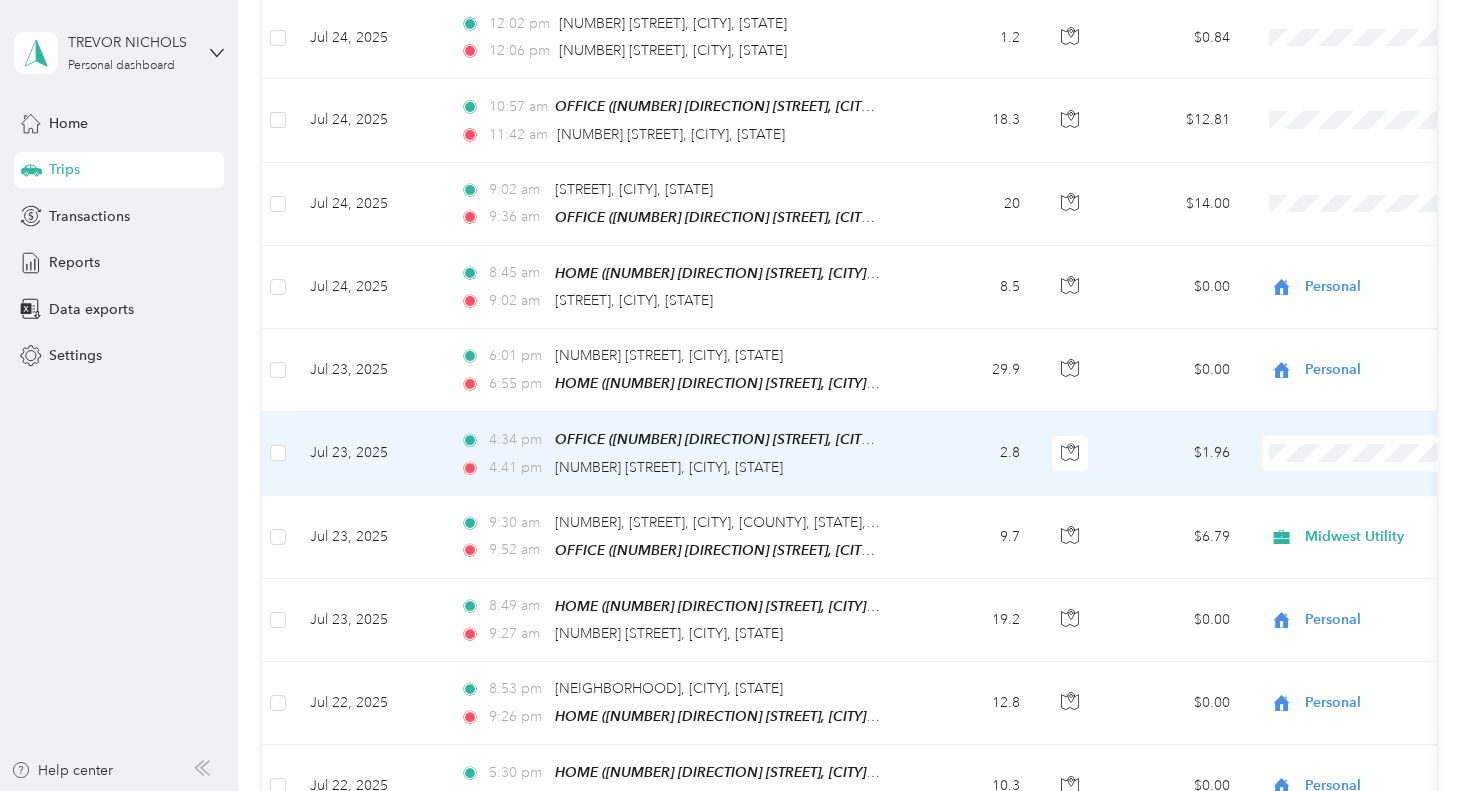 click on "Midwest Utility" at bounding box center (1364, 457) 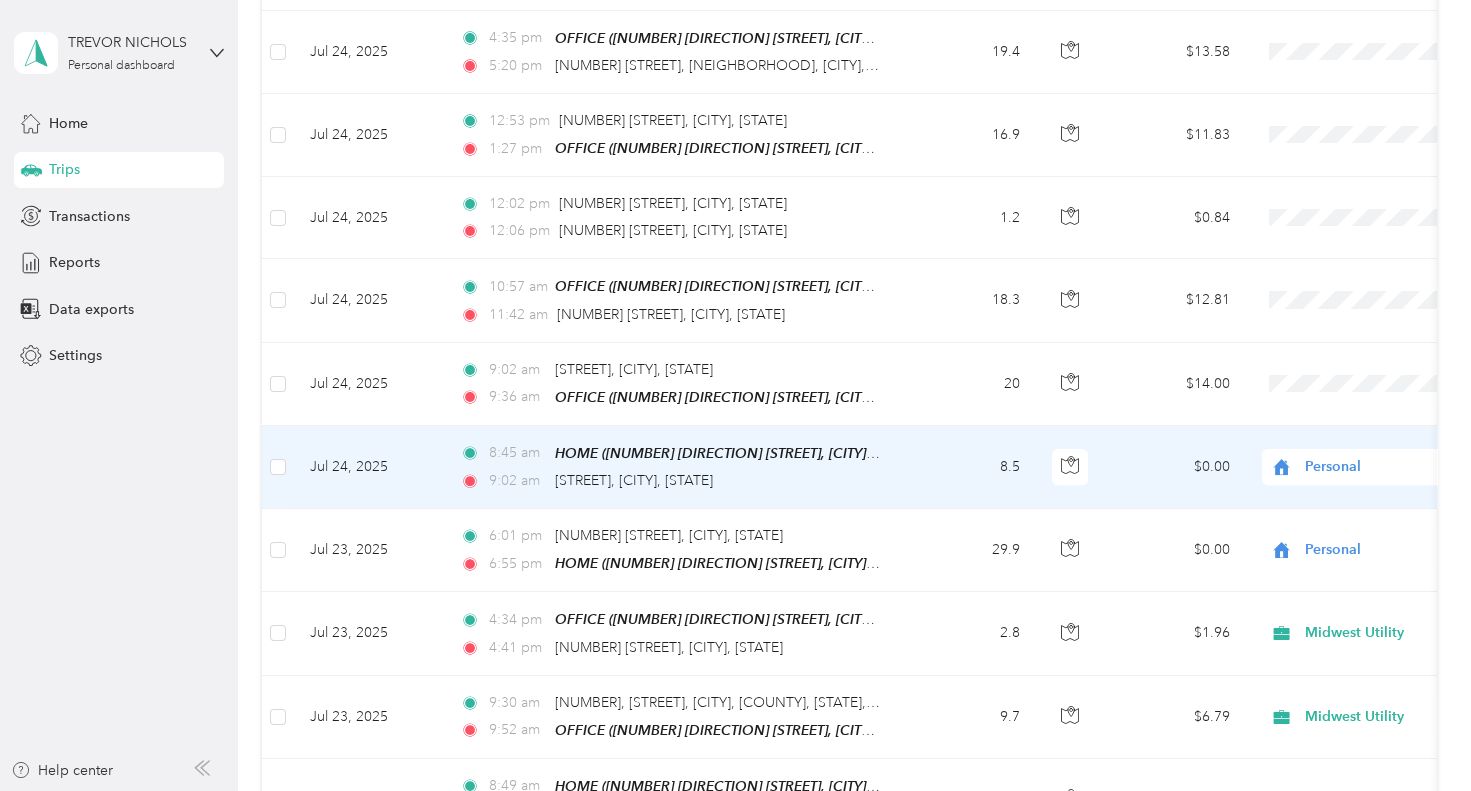 scroll, scrollTop: 1830, scrollLeft: 0, axis: vertical 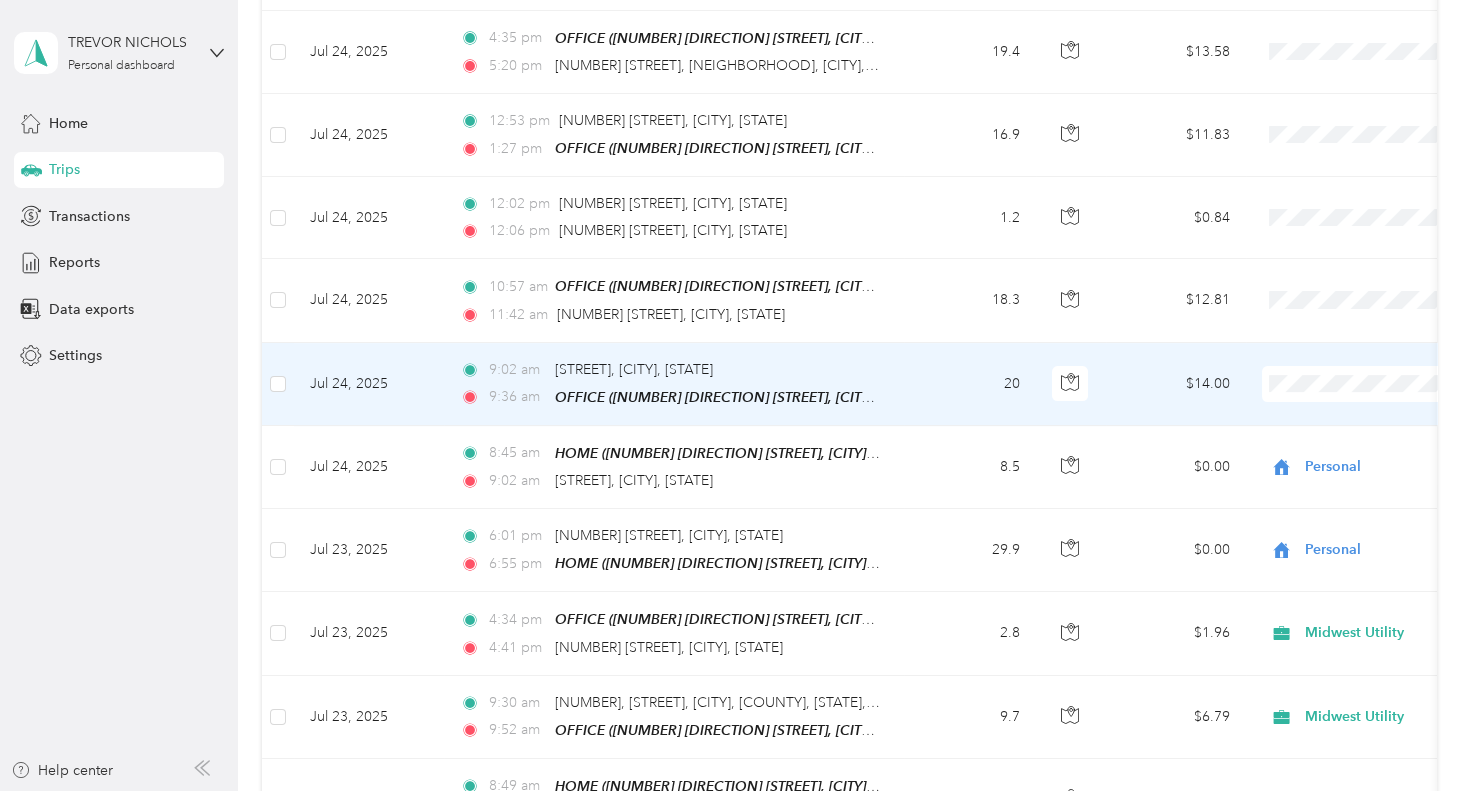 click on "Midwest Utility" at bounding box center (1364, 381) 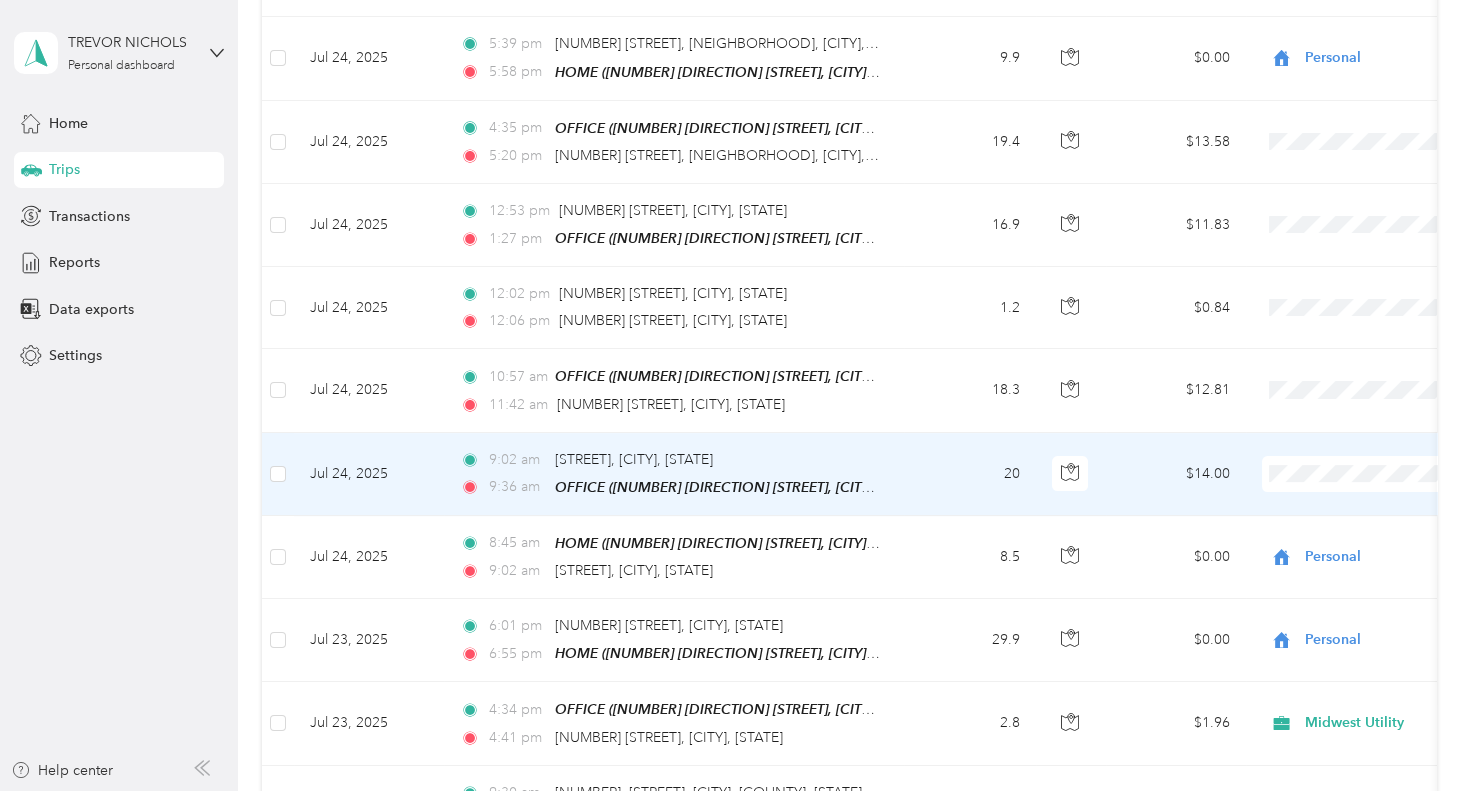 scroll, scrollTop: 1740, scrollLeft: 0, axis: vertical 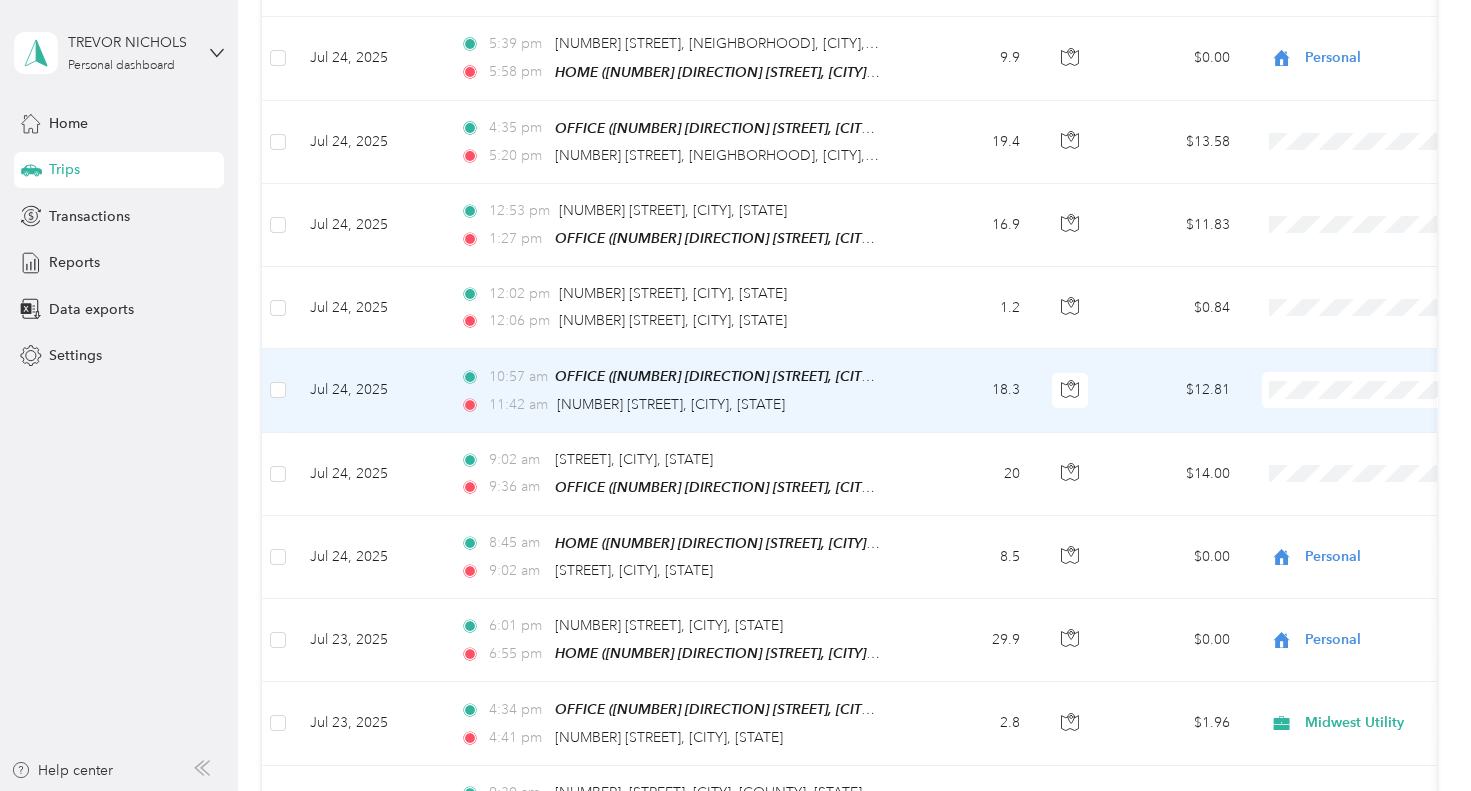 click on "Midwest Utility" at bounding box center [1364, 399] 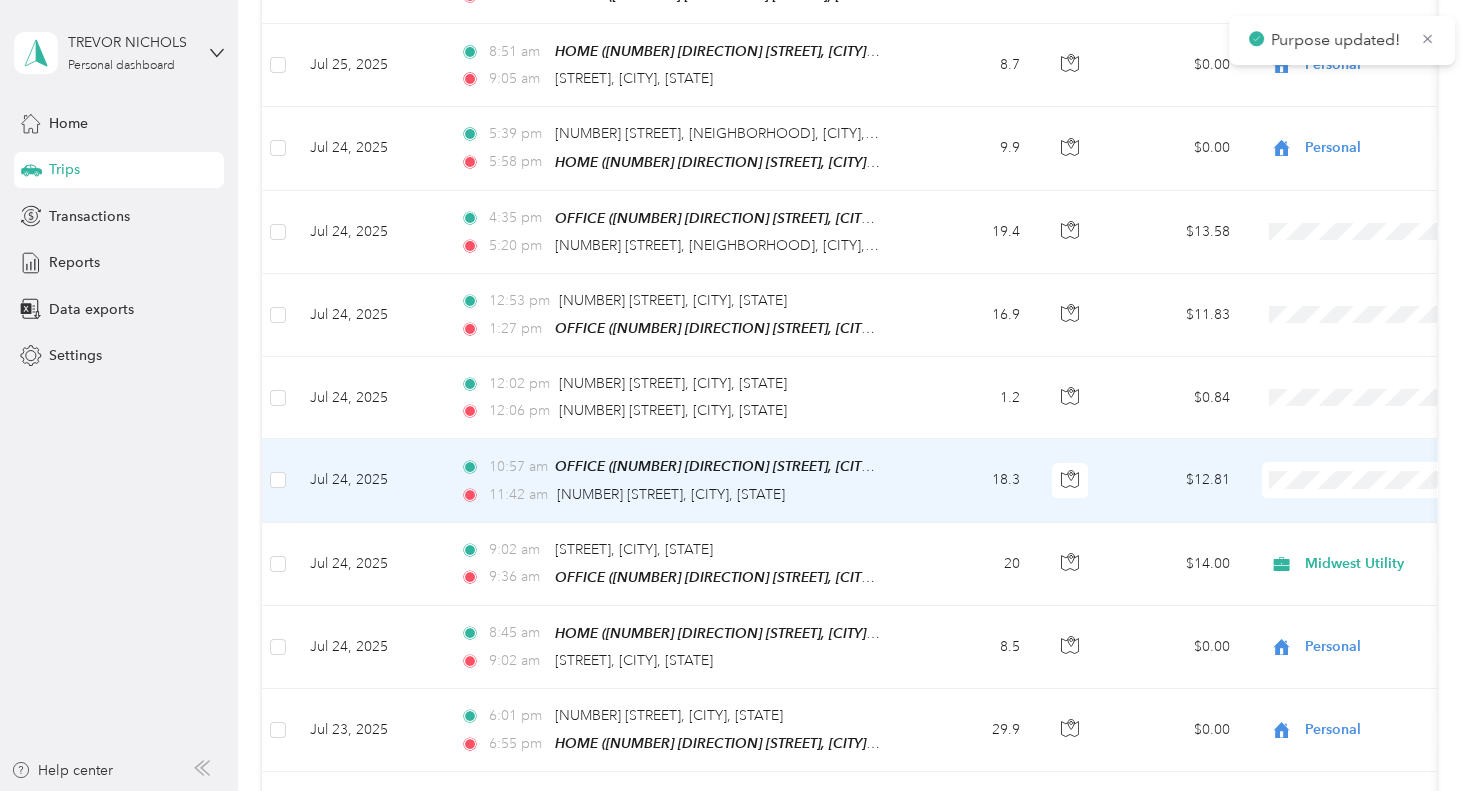 scroll, scrollTop: 1650, scrollLeft: 0, axis: vertical 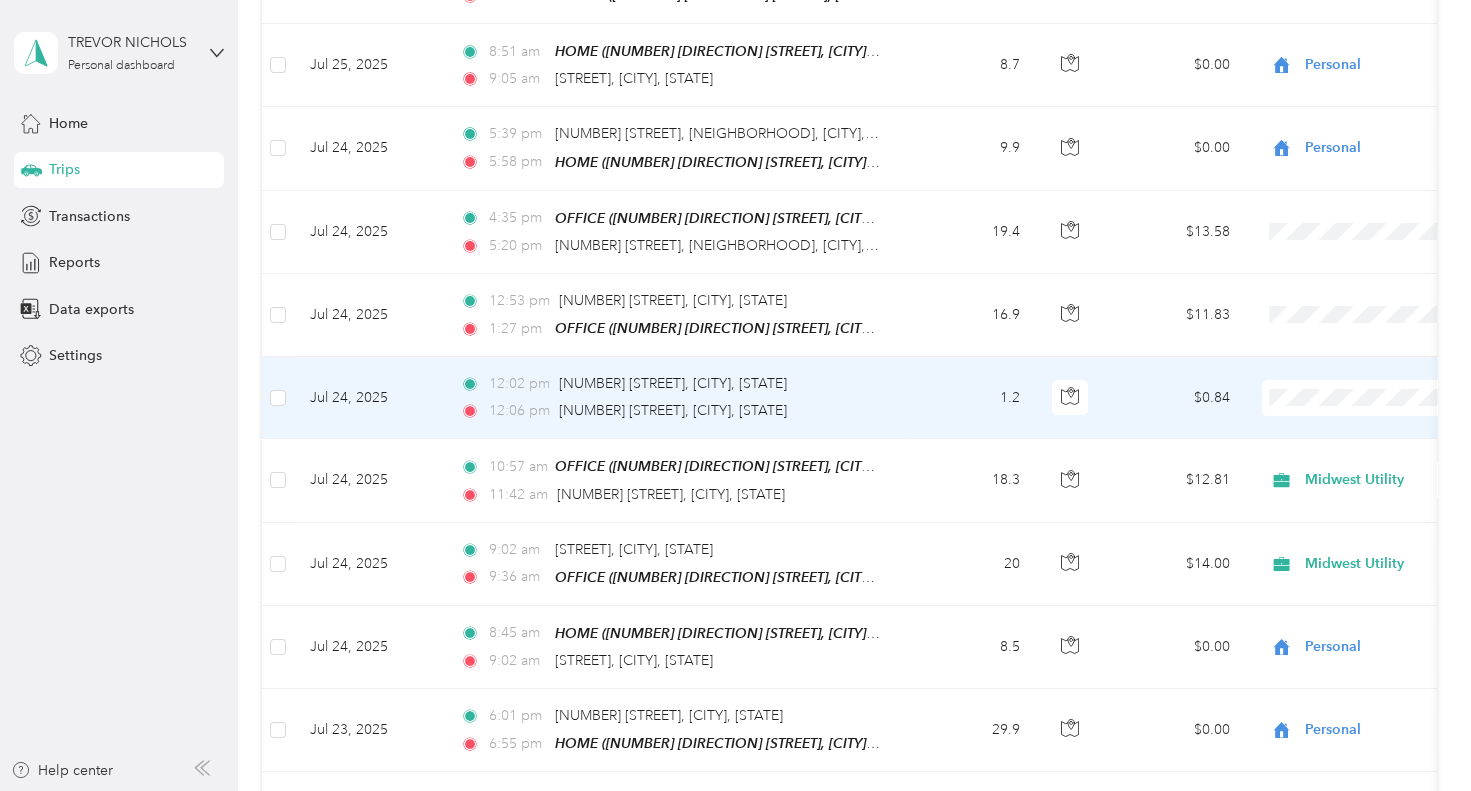 click on "Midwest Utility" at bounding box center [1364, 401] 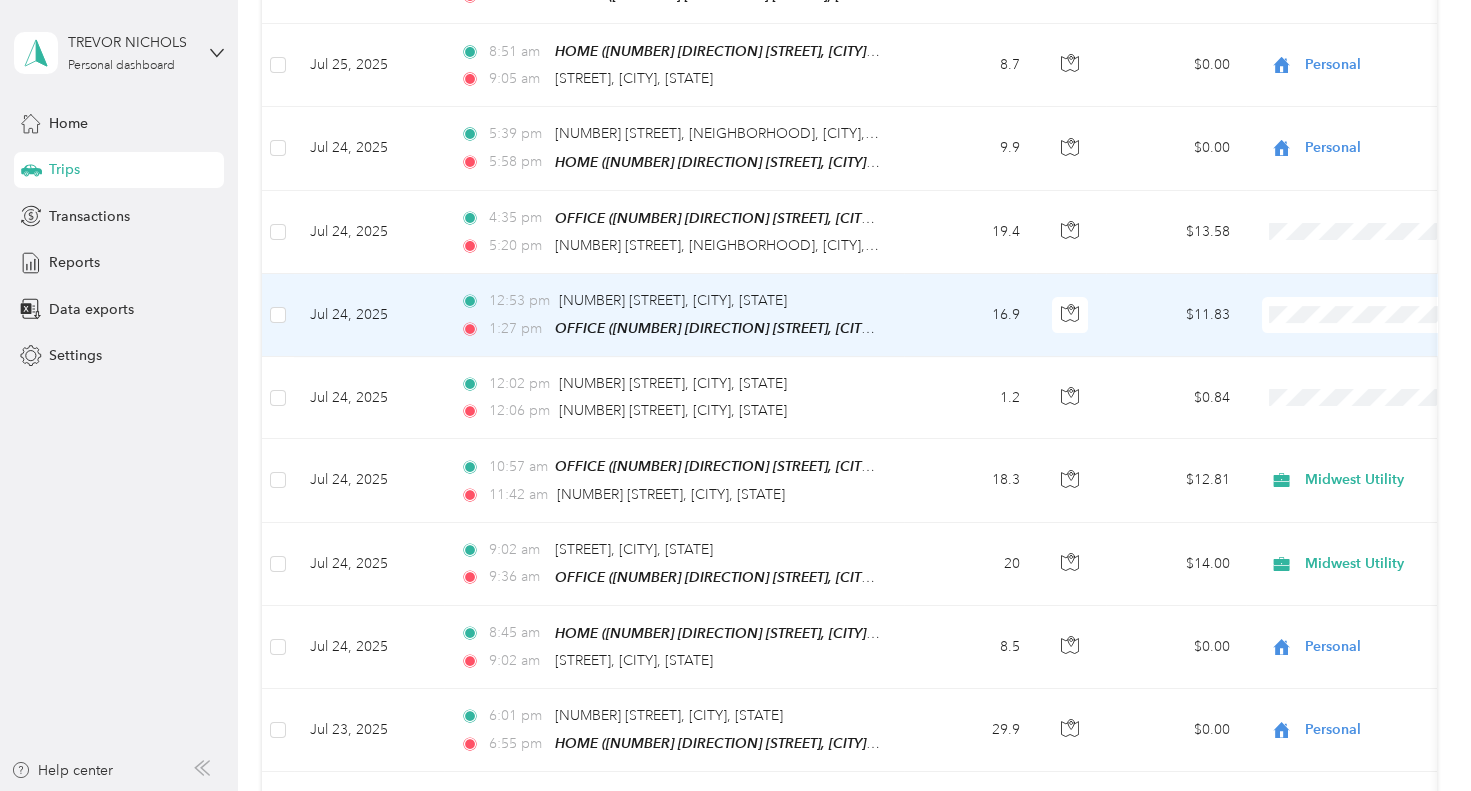 click on "Midwest Utility" at bounding box center (1364, 319) 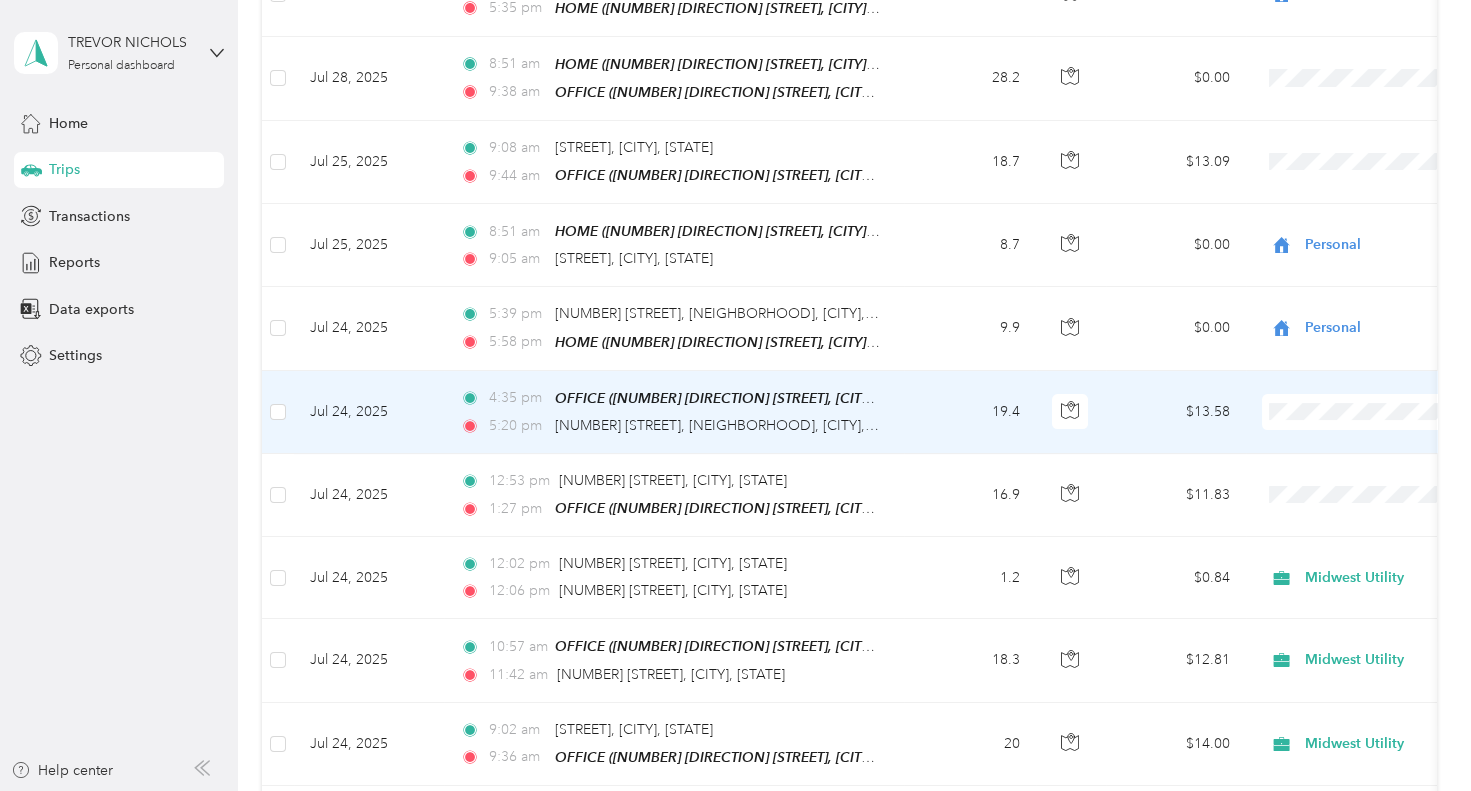 scroll, scrollTop: 1469, scrollLeft: 0, axis: vertical 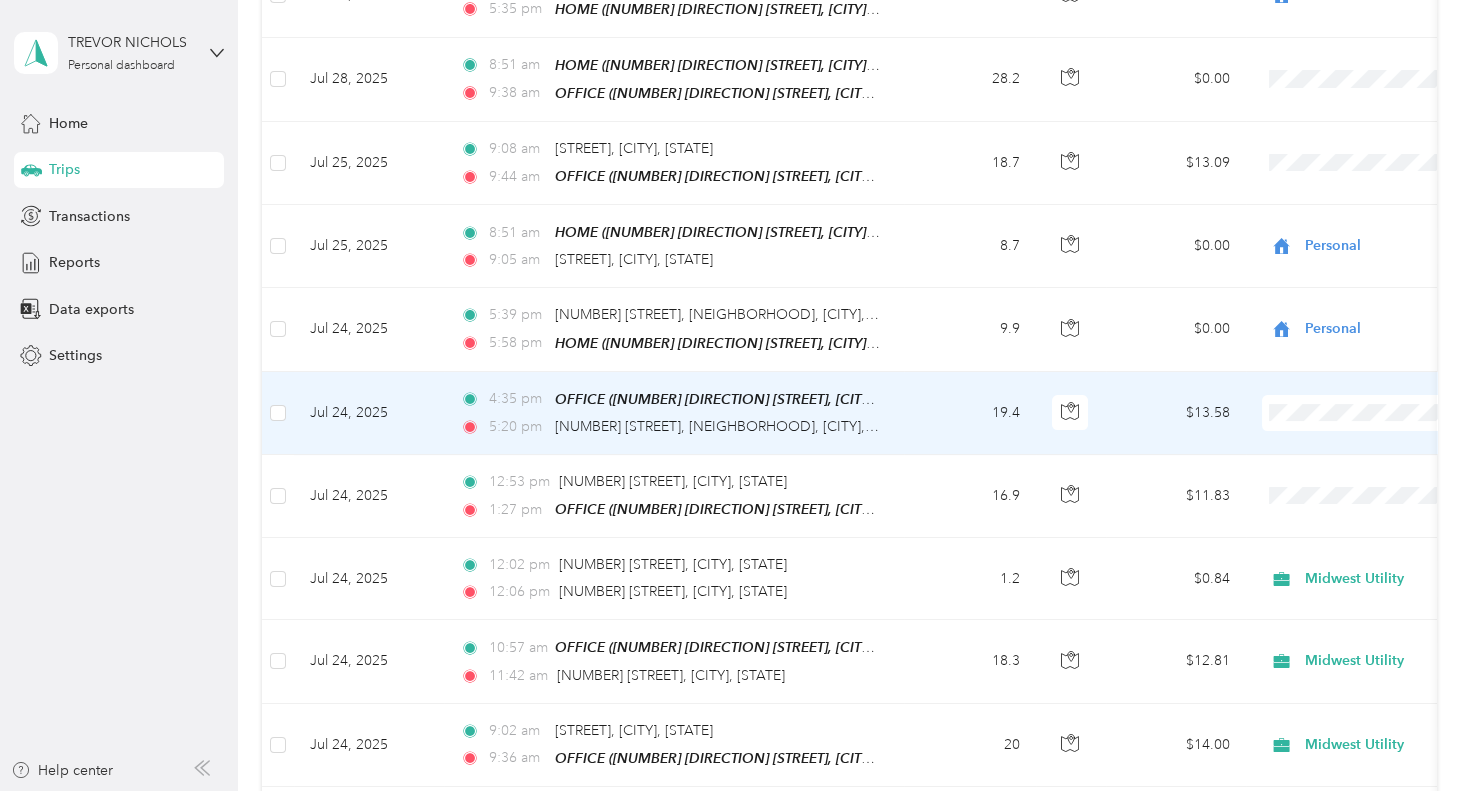click on "Midwest Utility" at bounding box center (1364, 418) 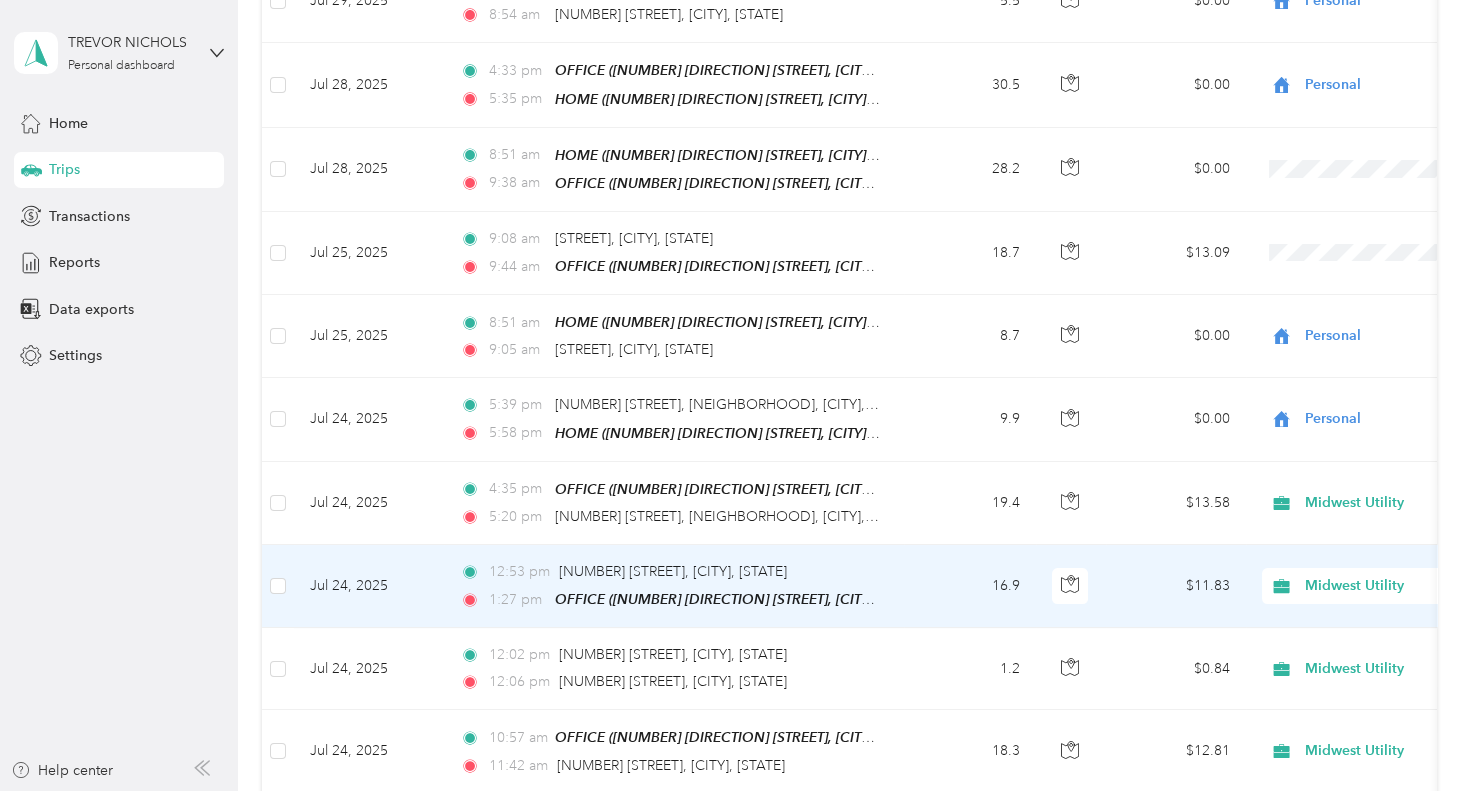 scroll, scrollTop: 1378, scrollLeft: 0, axis: vertical 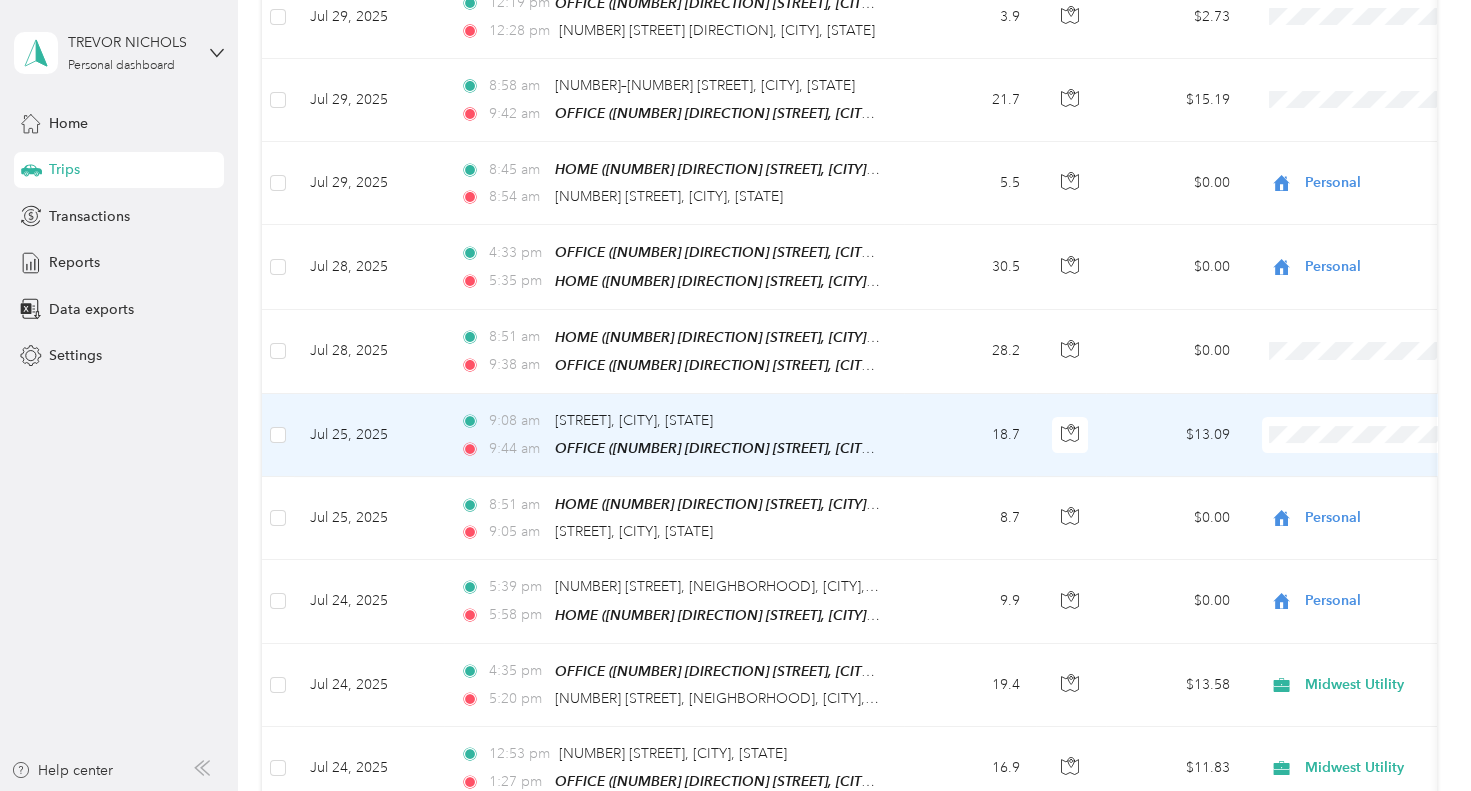 click on "Midwest Utility" at bounding box center [1364, 449] 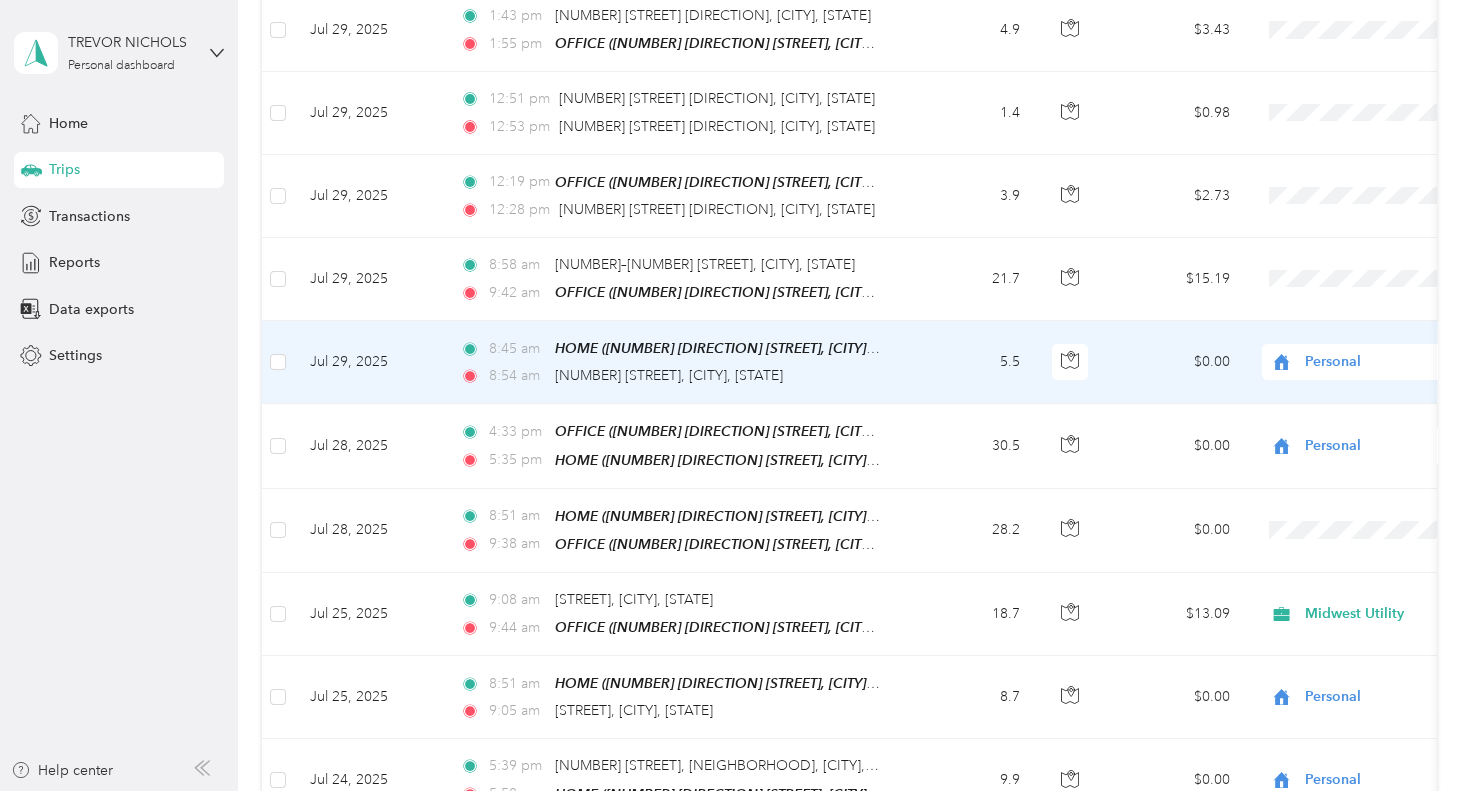 scroll, scrollTop: 1017, scrollLeft: 0, axis: vertical 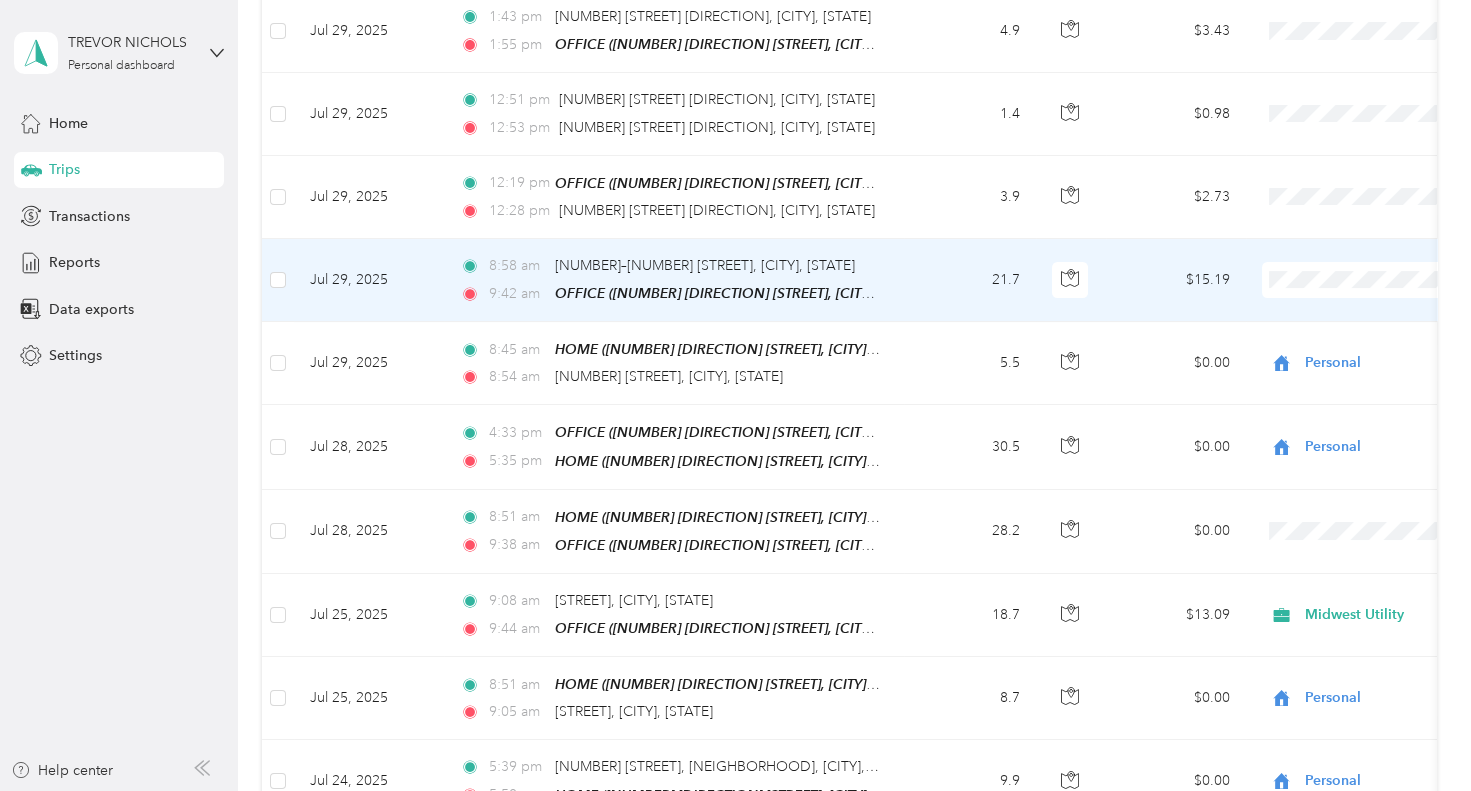 click on "Midwest Utility" at bounding box center [1364, 301] 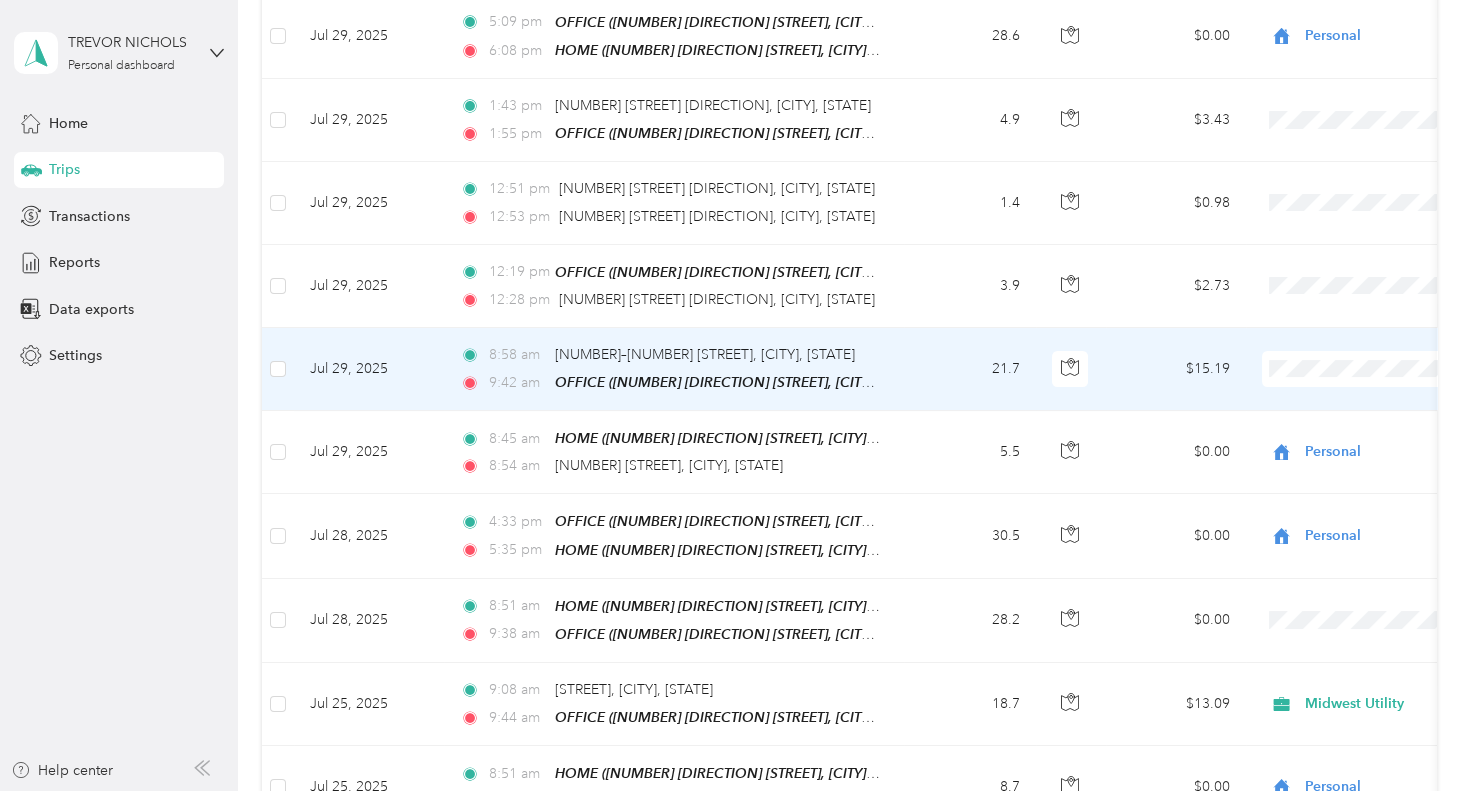 scroll, scrollTop: 927, scrollLeft: 0, axis: vertical 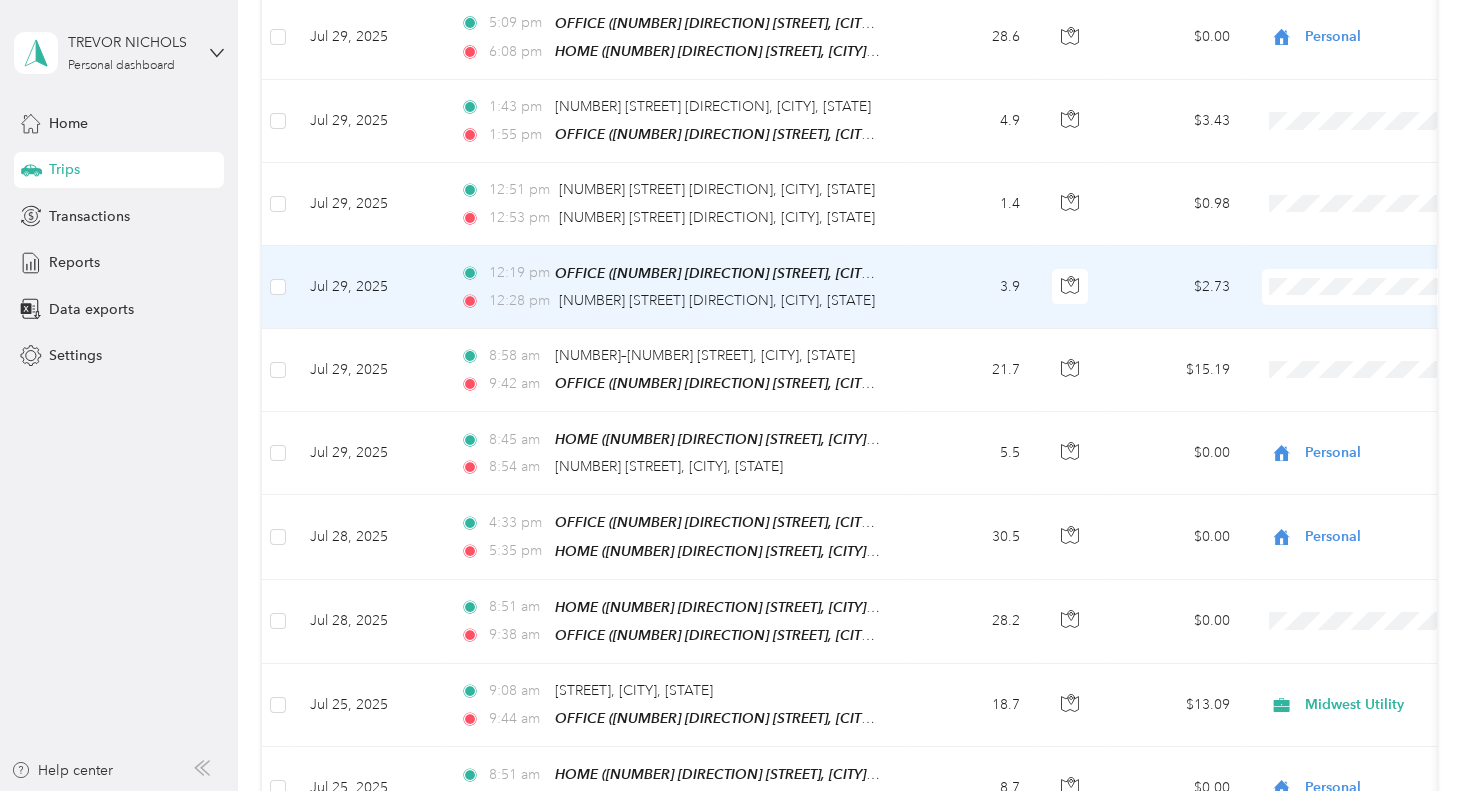 click on "Midwest Utility" at bounding box center [1364, 301] 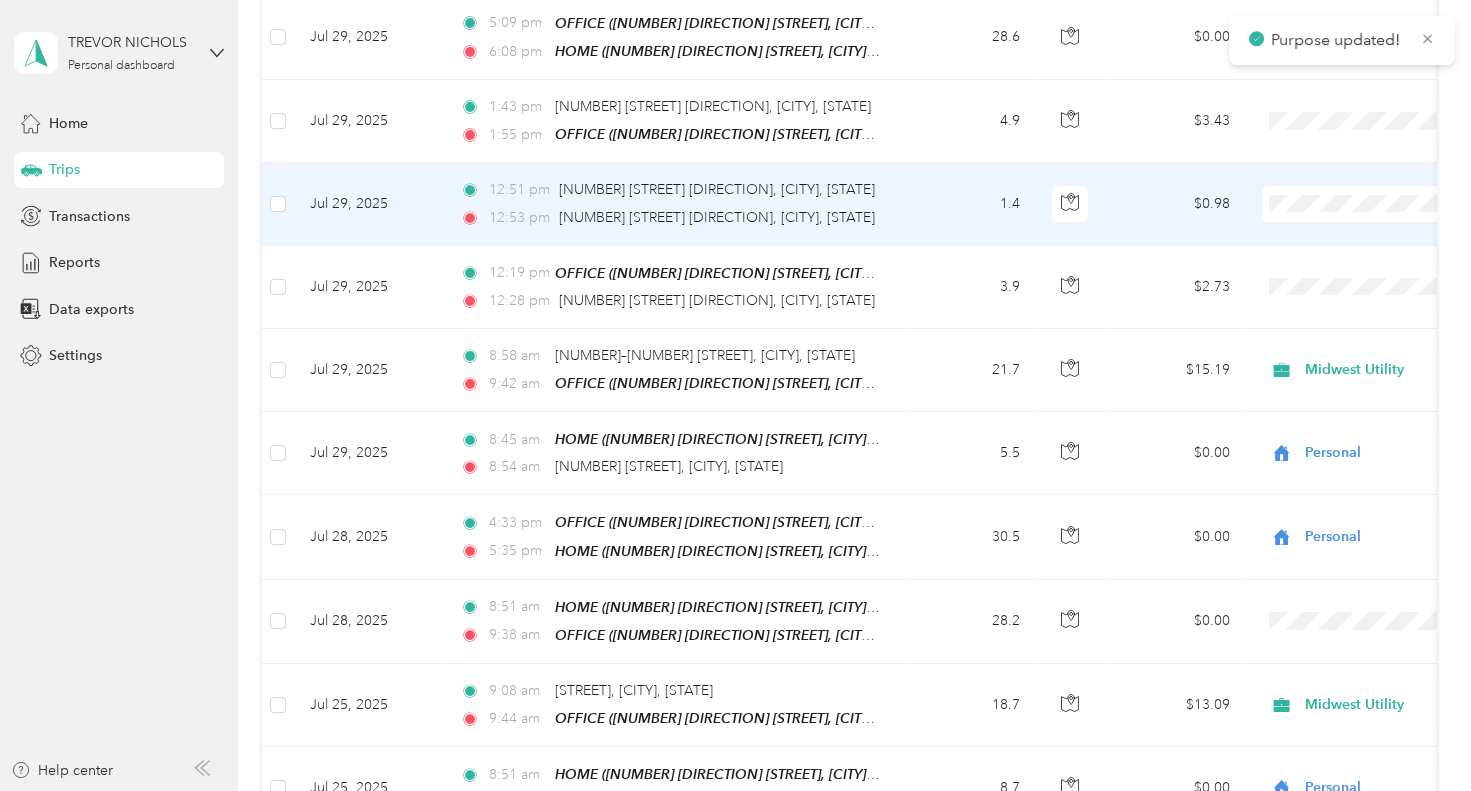 click on "Midwest Utility" at bounding box center [1364, 226] 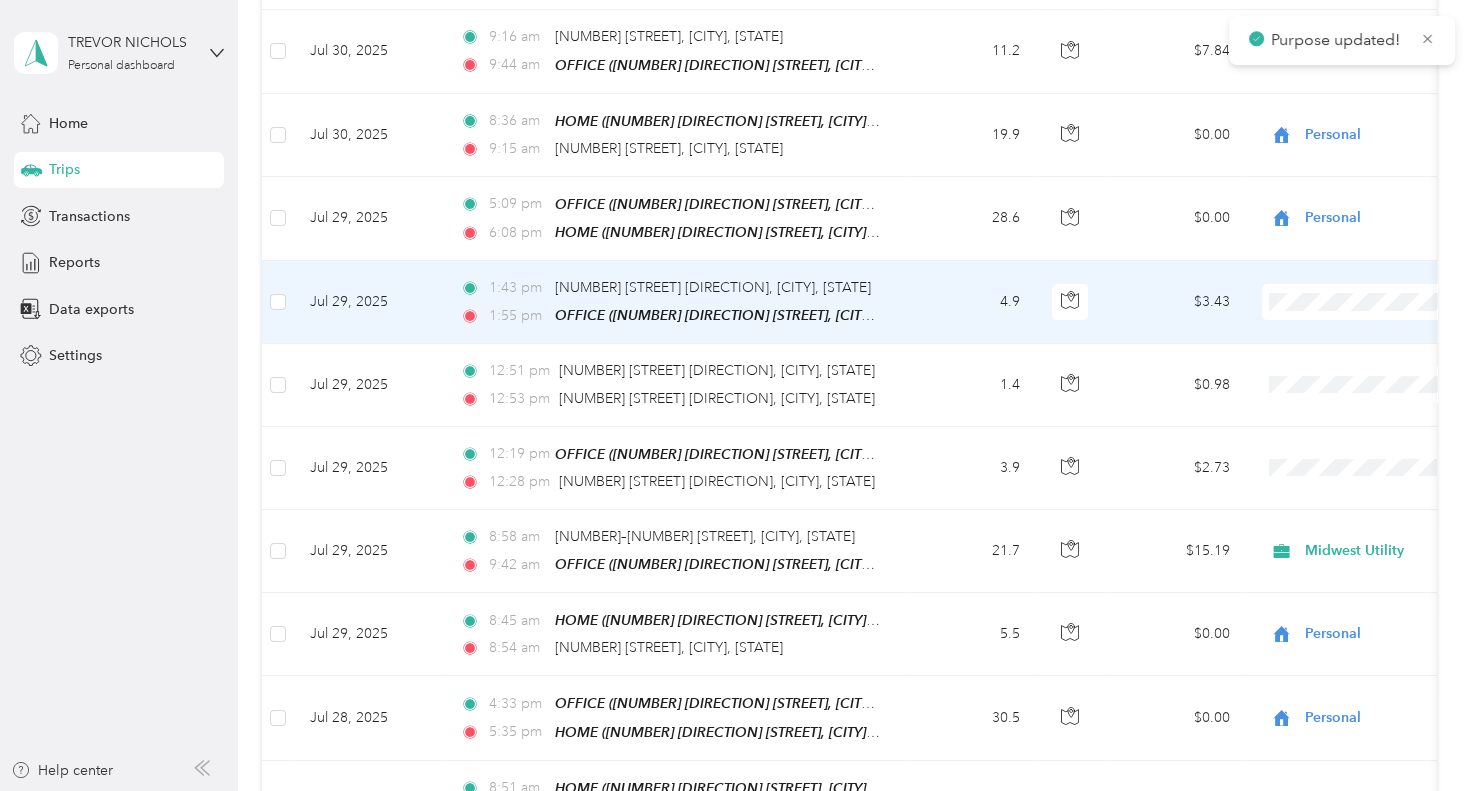 scroll, scrollTop: 745, scrollLeft: 0, axis: vertical 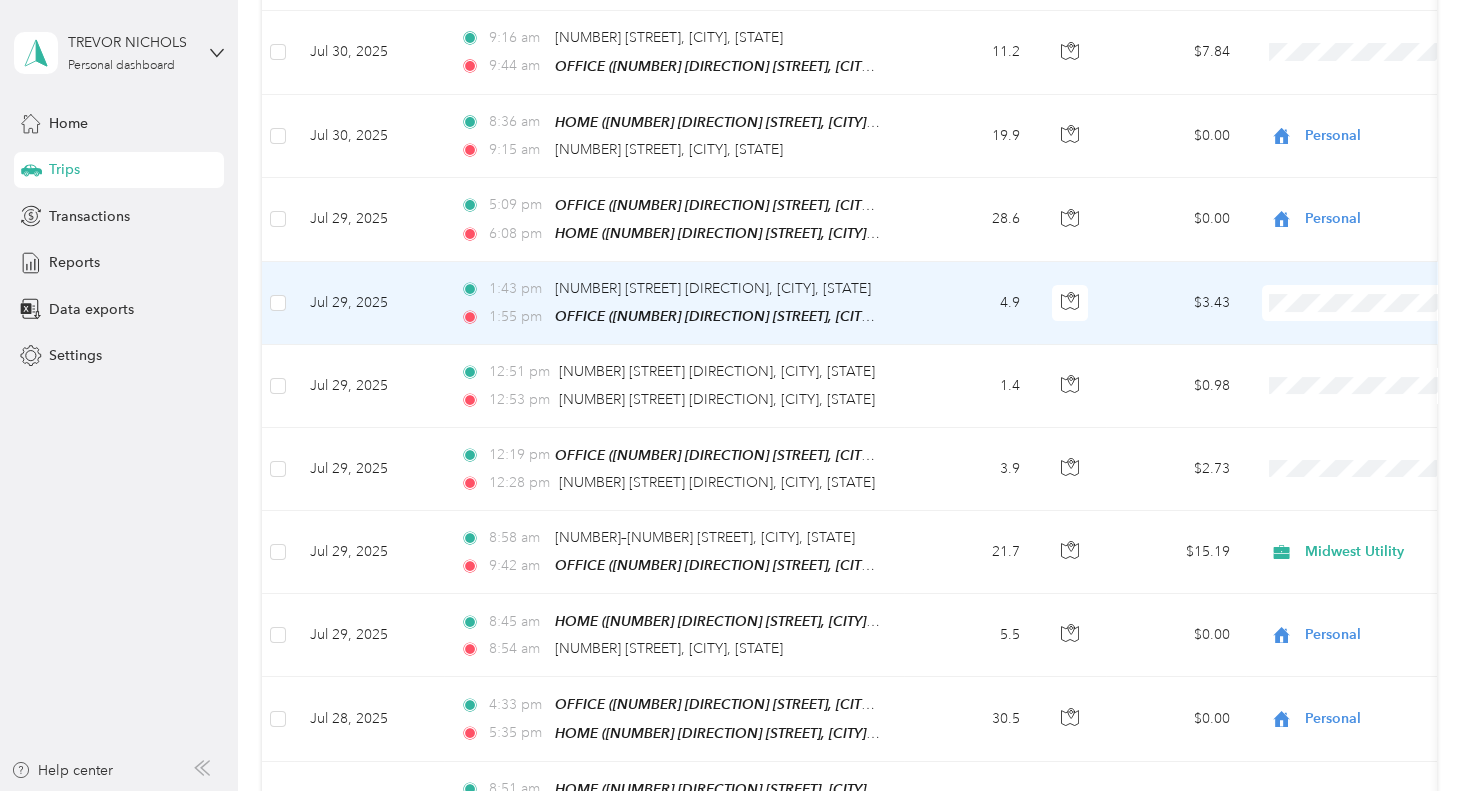 click on "Midwest Utility" at bounding box center [1364, 321] 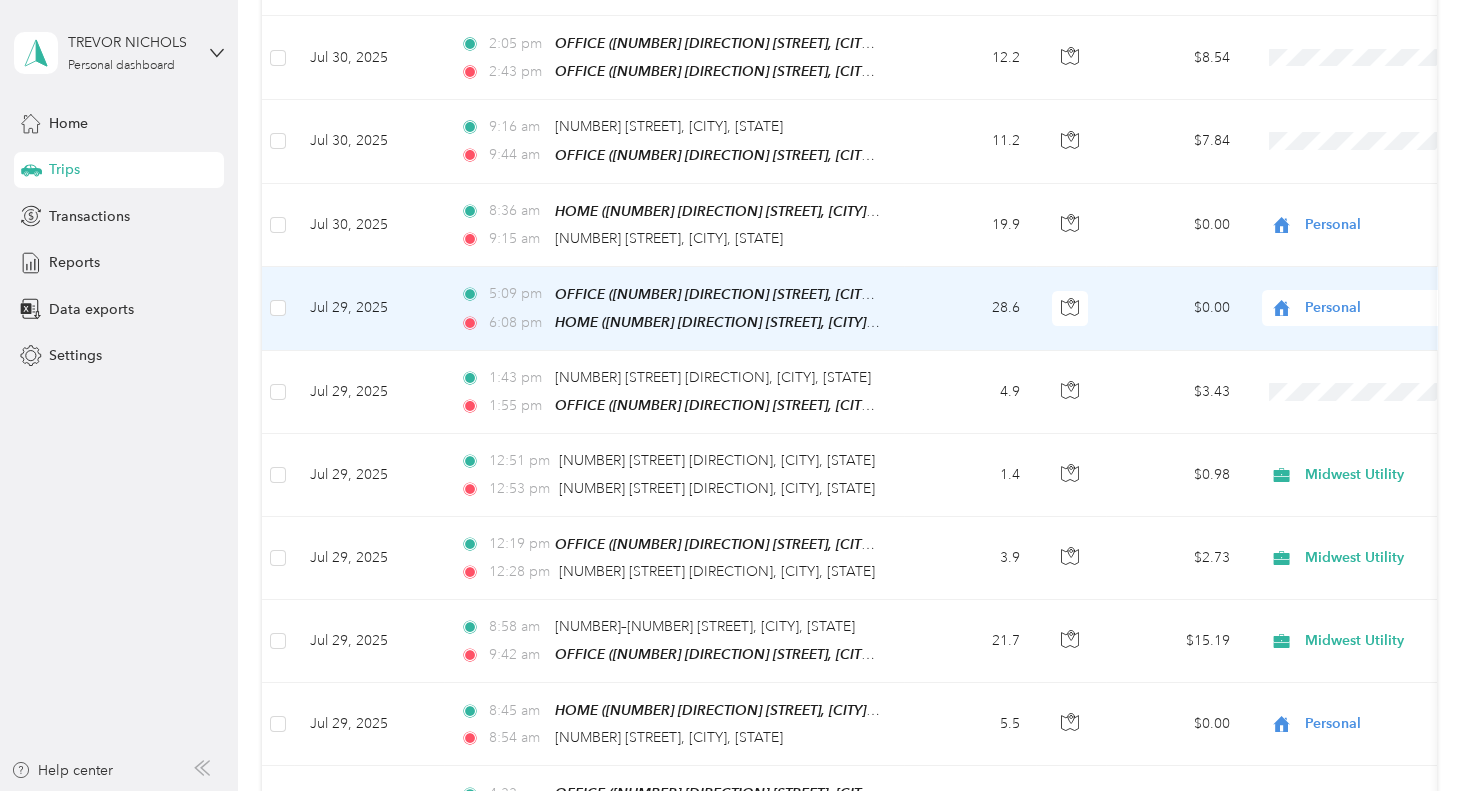 scroll, scrollTop: 655, scrollLeft: 0, axis: vertical 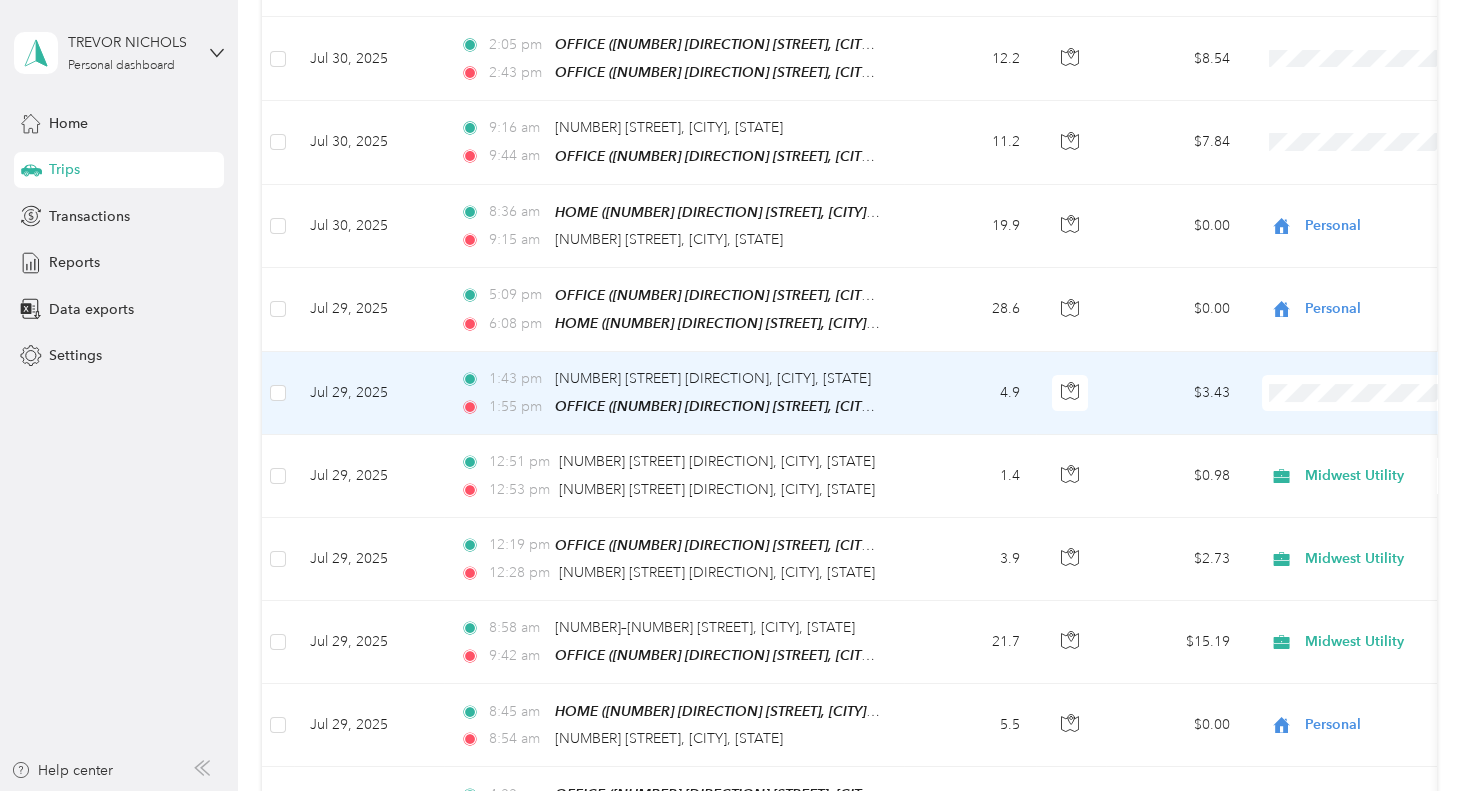click on "Midwest Utility" at bounding box center (1364, 416) 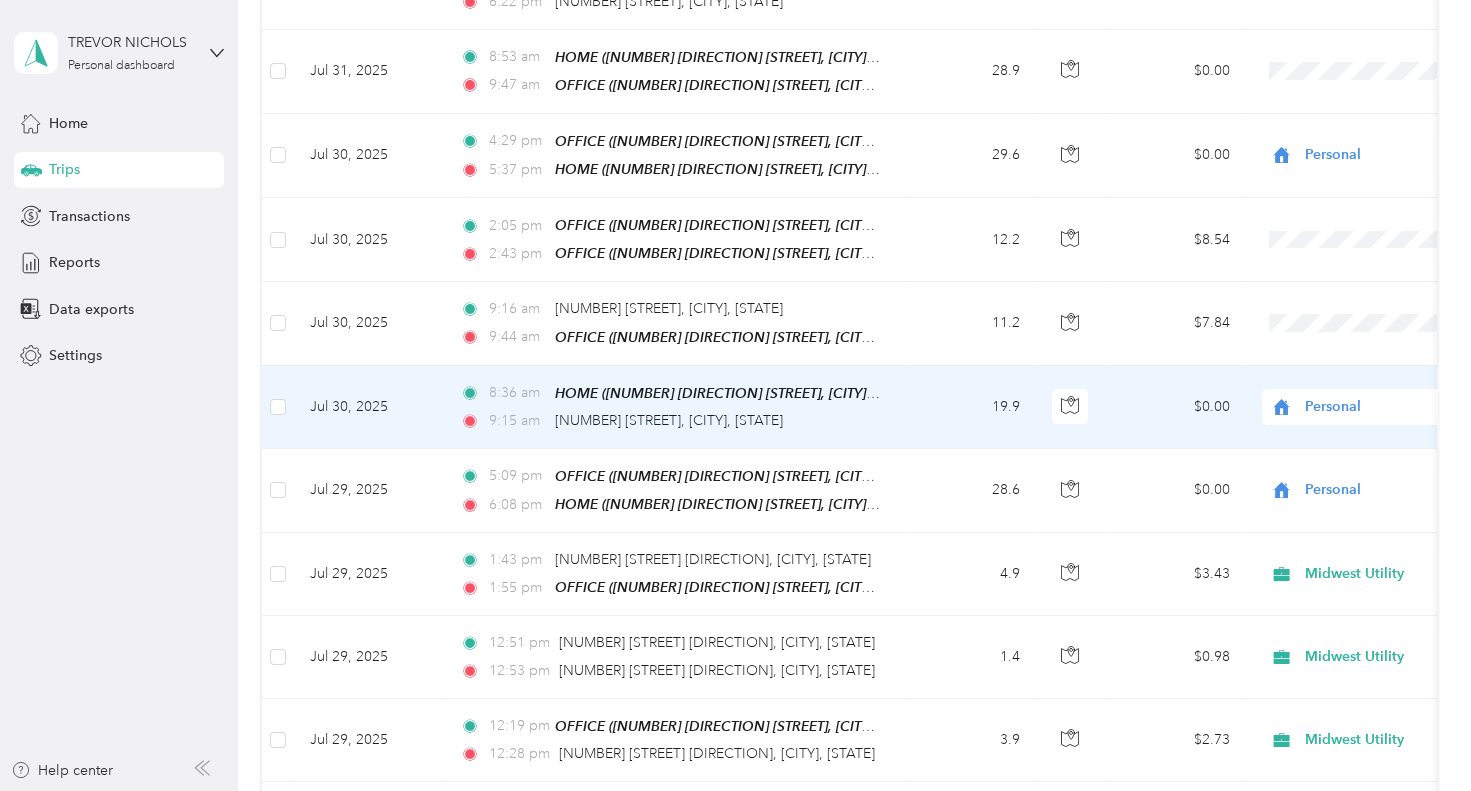 scroll, scrollTop: 473, scrollLeft: 0, axis: vertical 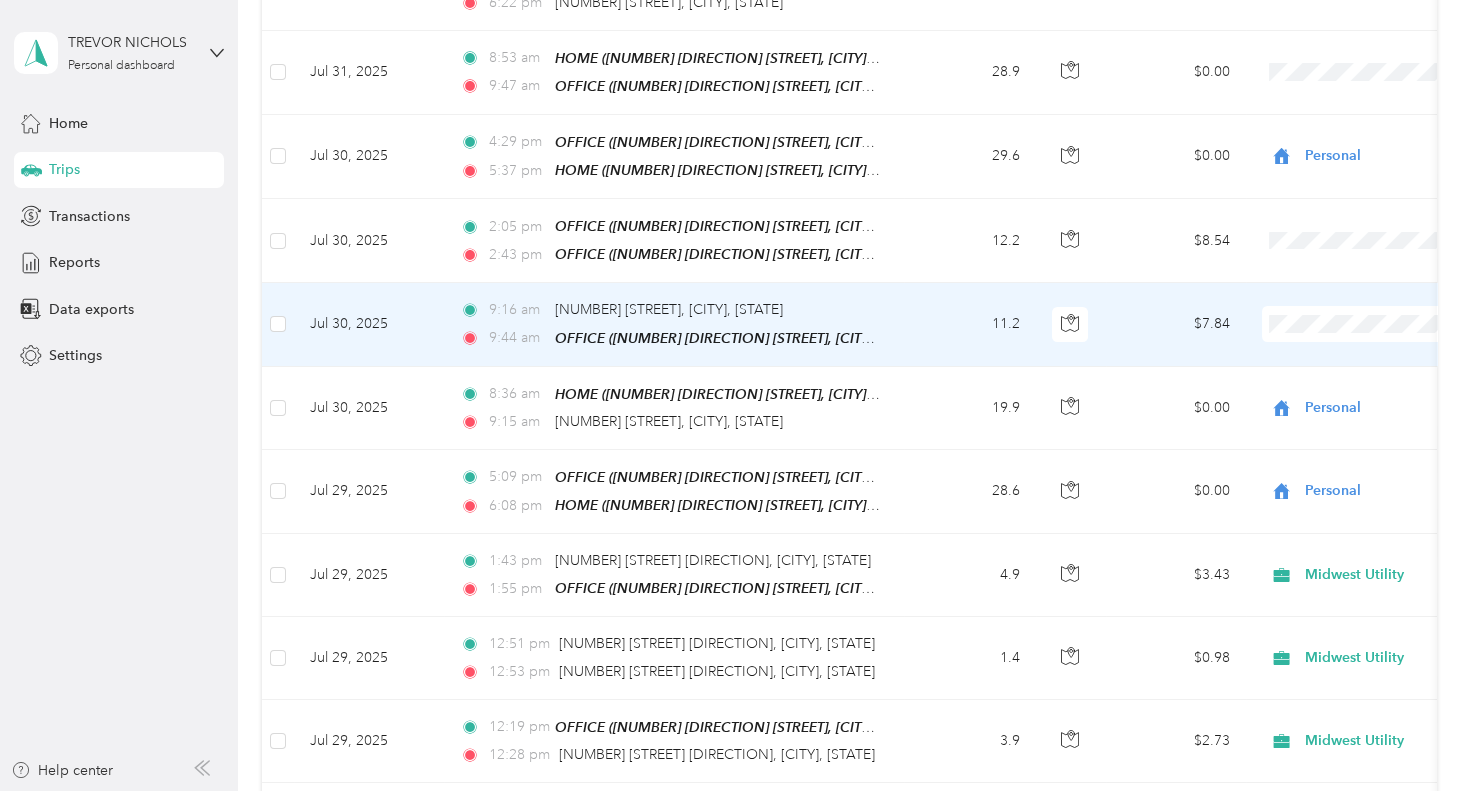 click on "Midwest Utility" at bounding box center [1364, 351] 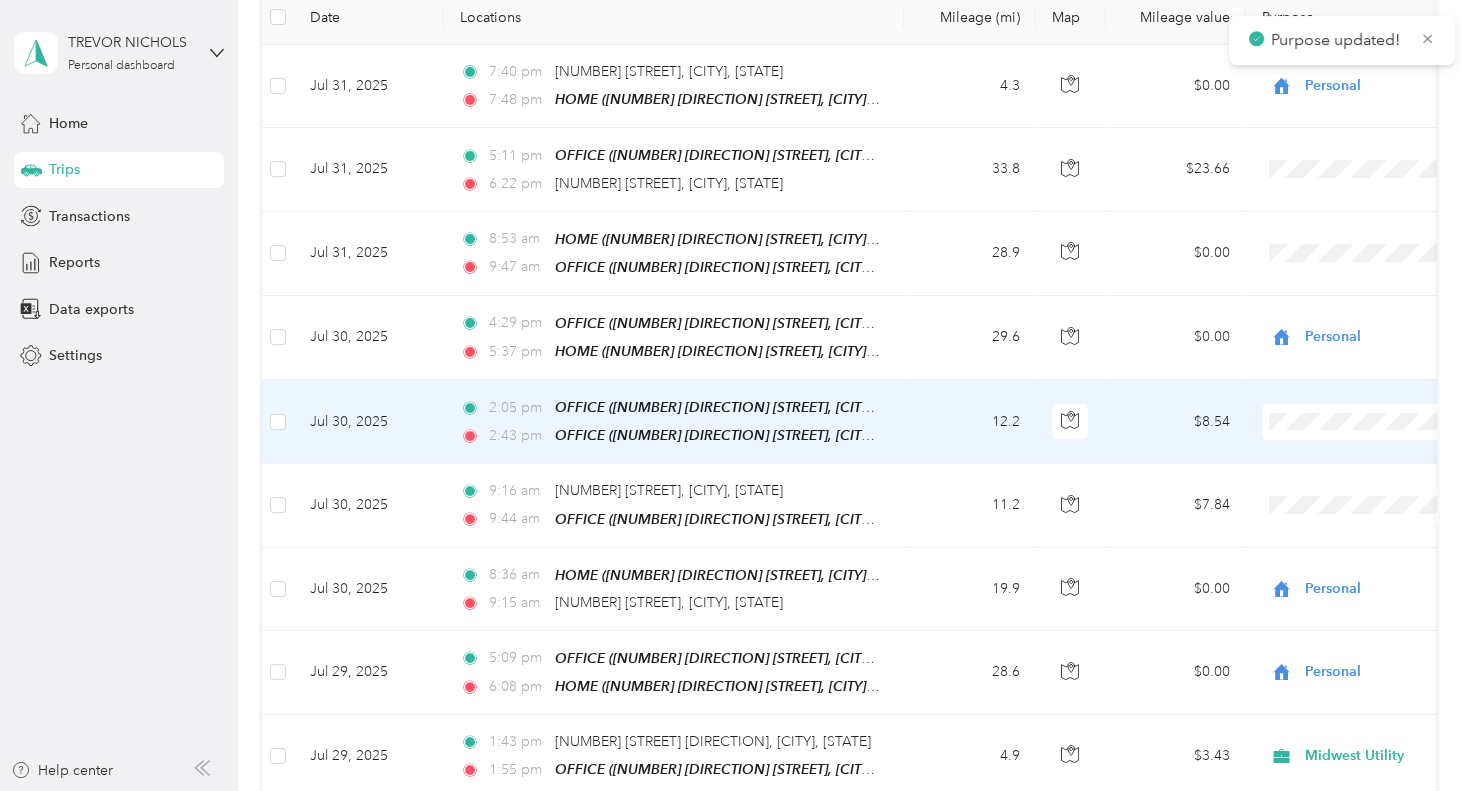 scroll, scrollTop: 291, scrollLeft: 0, axis: vertical 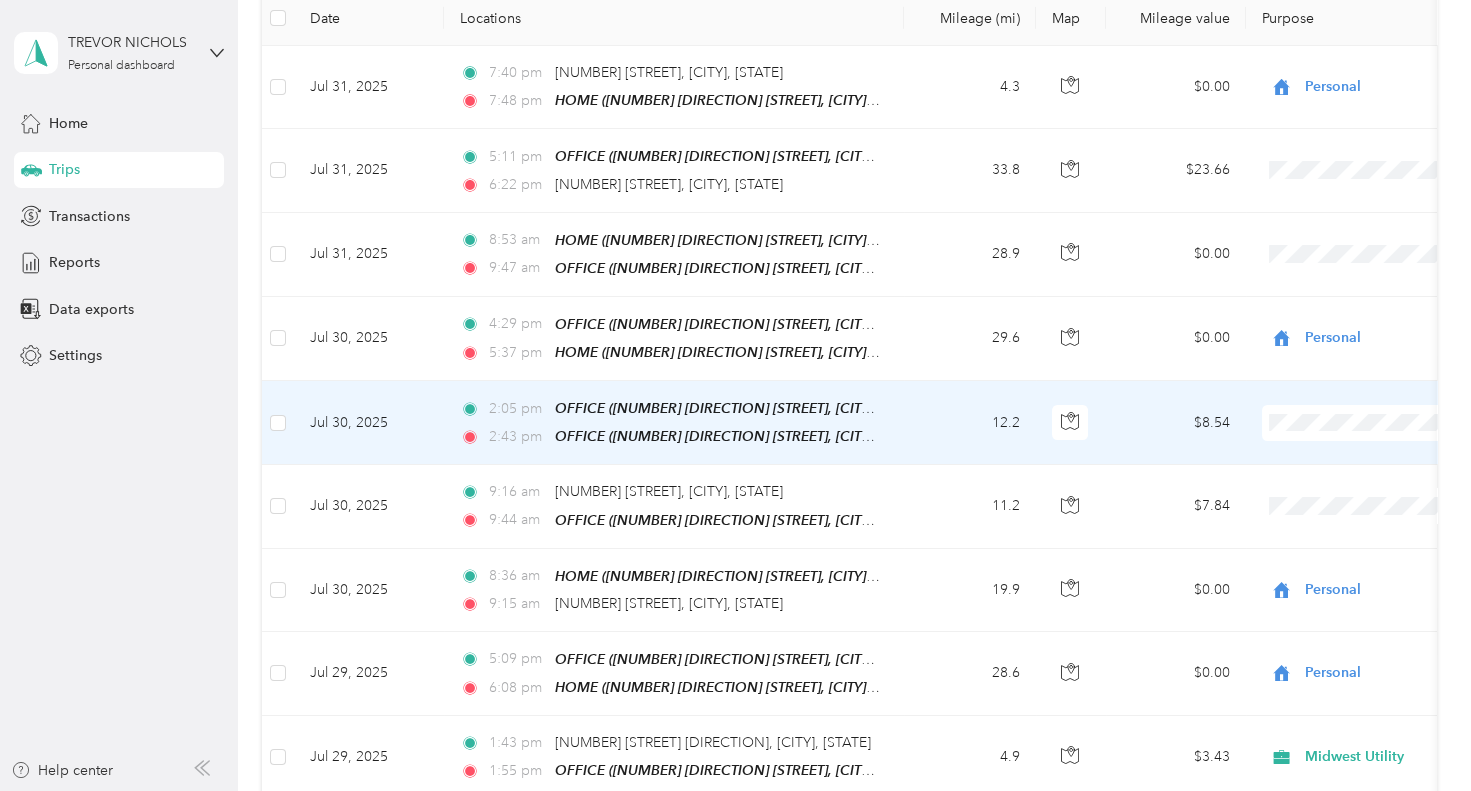 click on "Midwest Utility" at bounding box center [1364, 445] 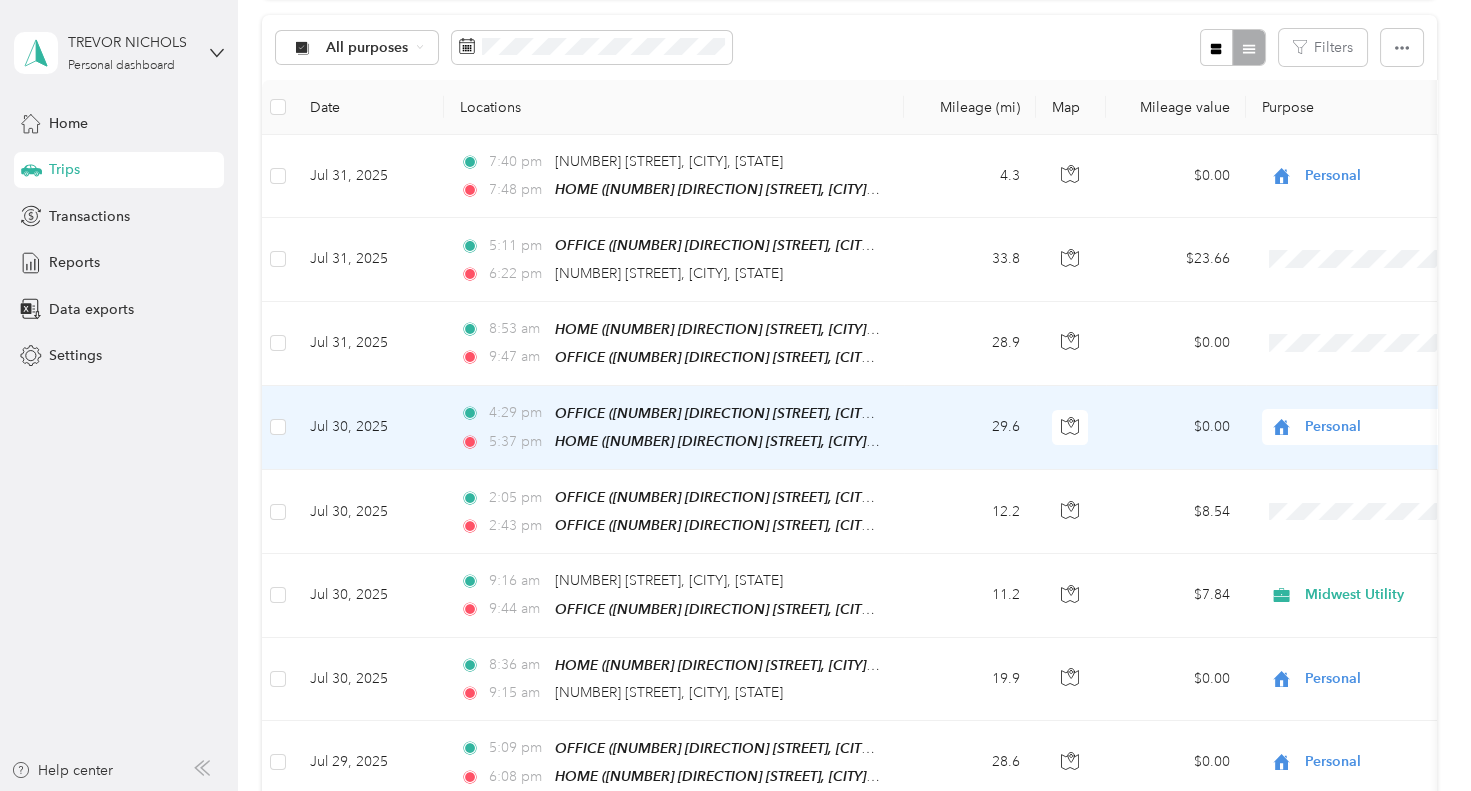 scroll, scrollTop: 201, scrollLeft: 0, axis: vertical 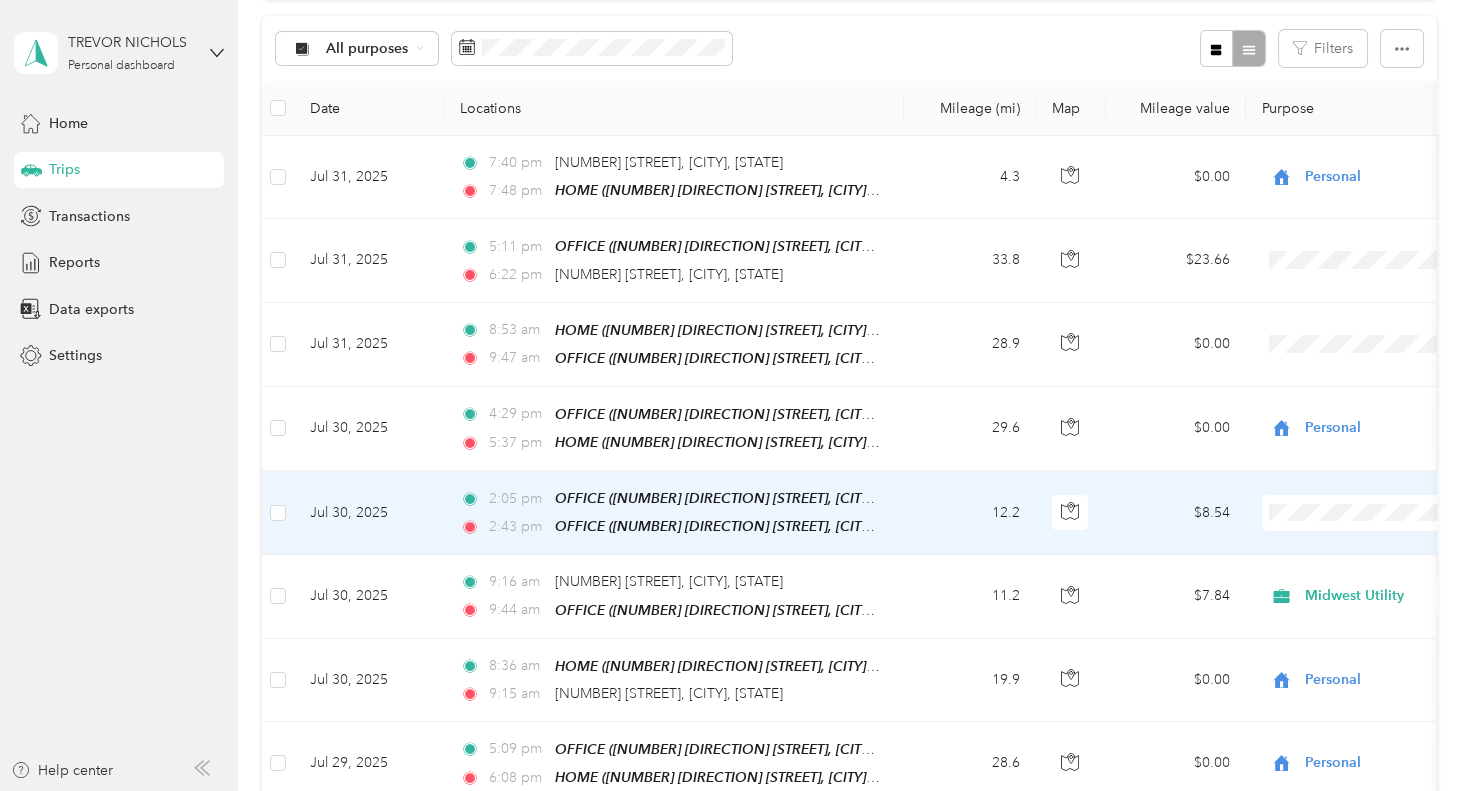 click on "Midwest Utility" at bounding box center (1364, 539) 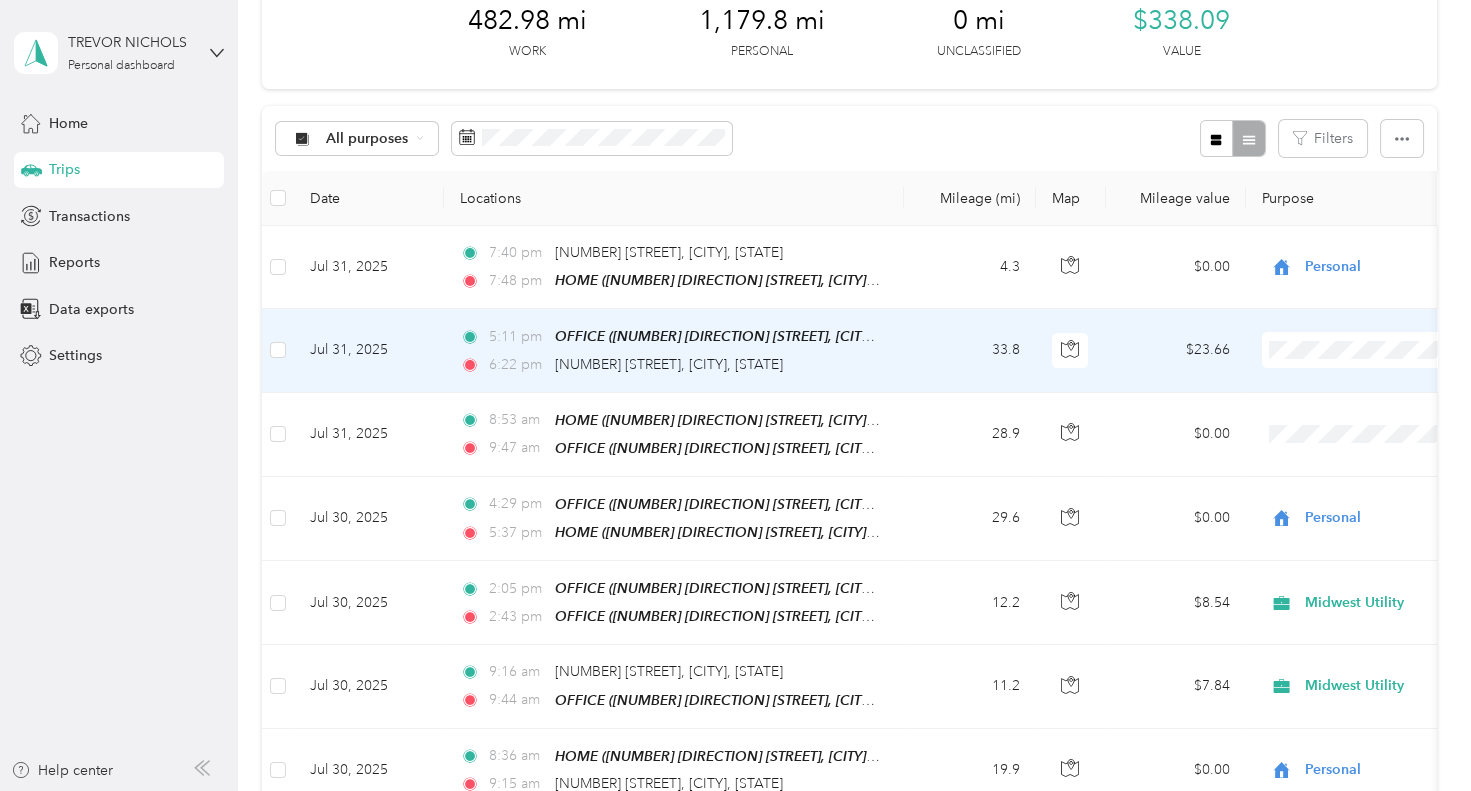 scroll, scrollTop: 110, scrollLeft: 0, axis: vertical 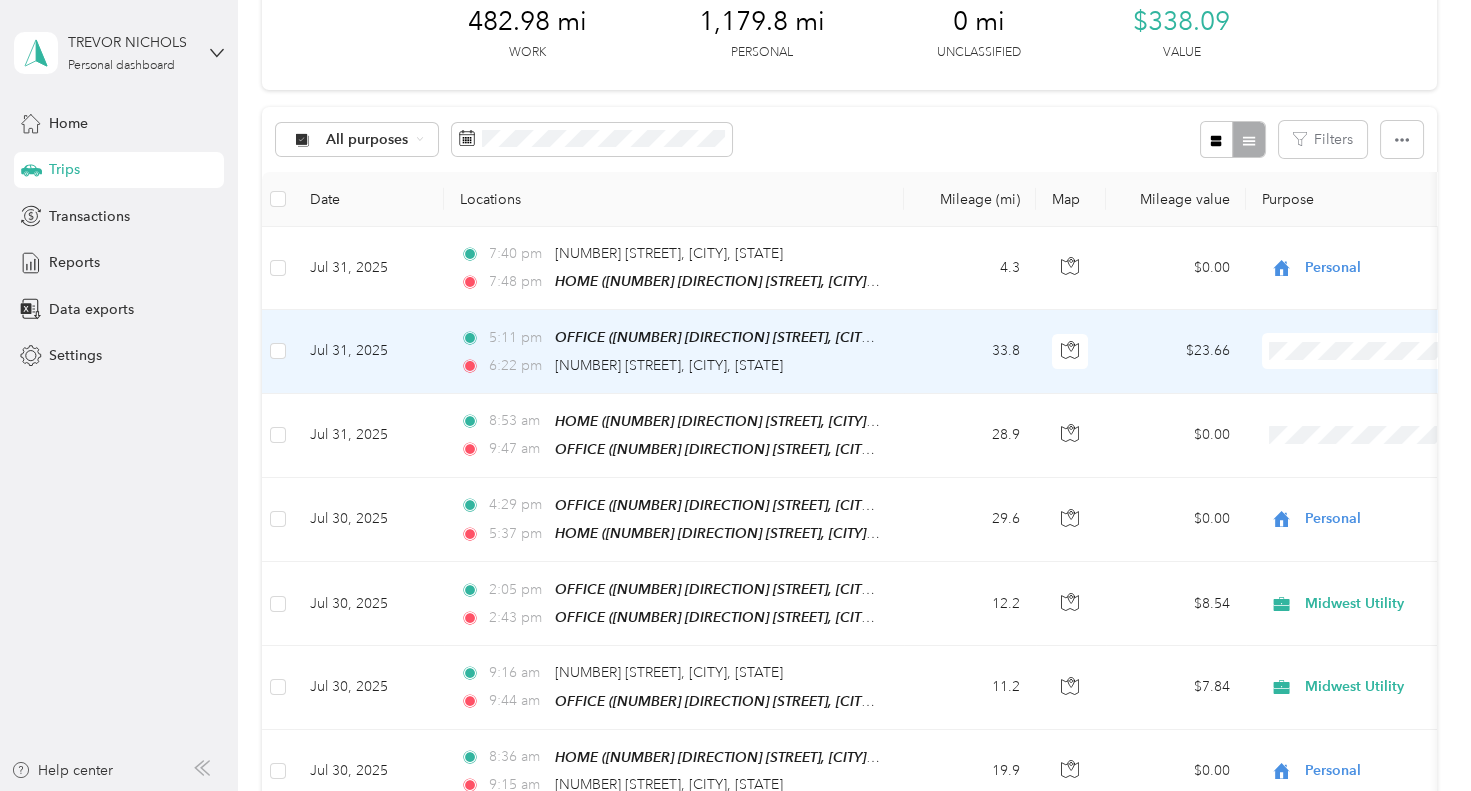 click on "Personal" at bounding box center [1347, 419] 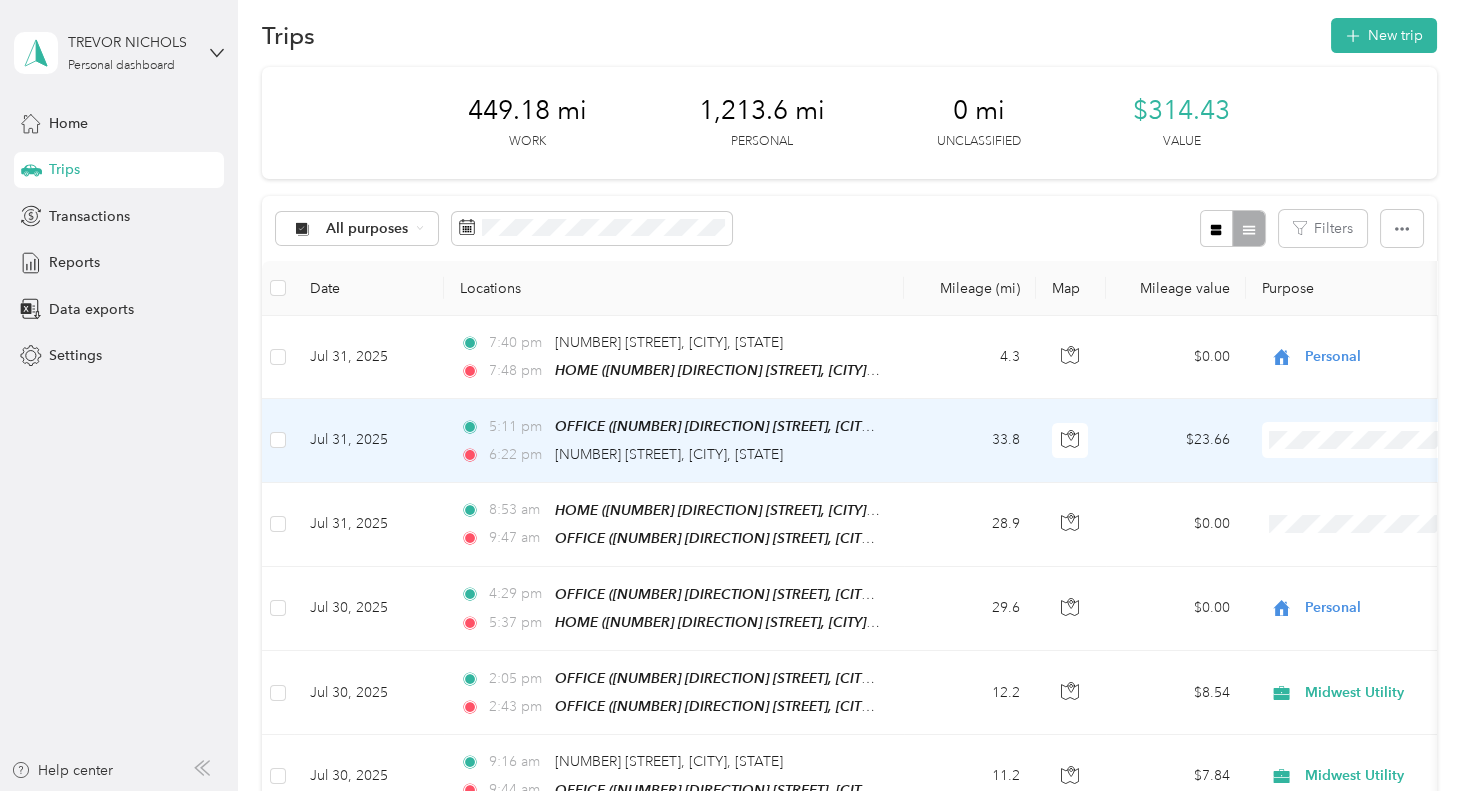 scroll, scrollTop: 20, scrollLeft: 0, axis: vertical 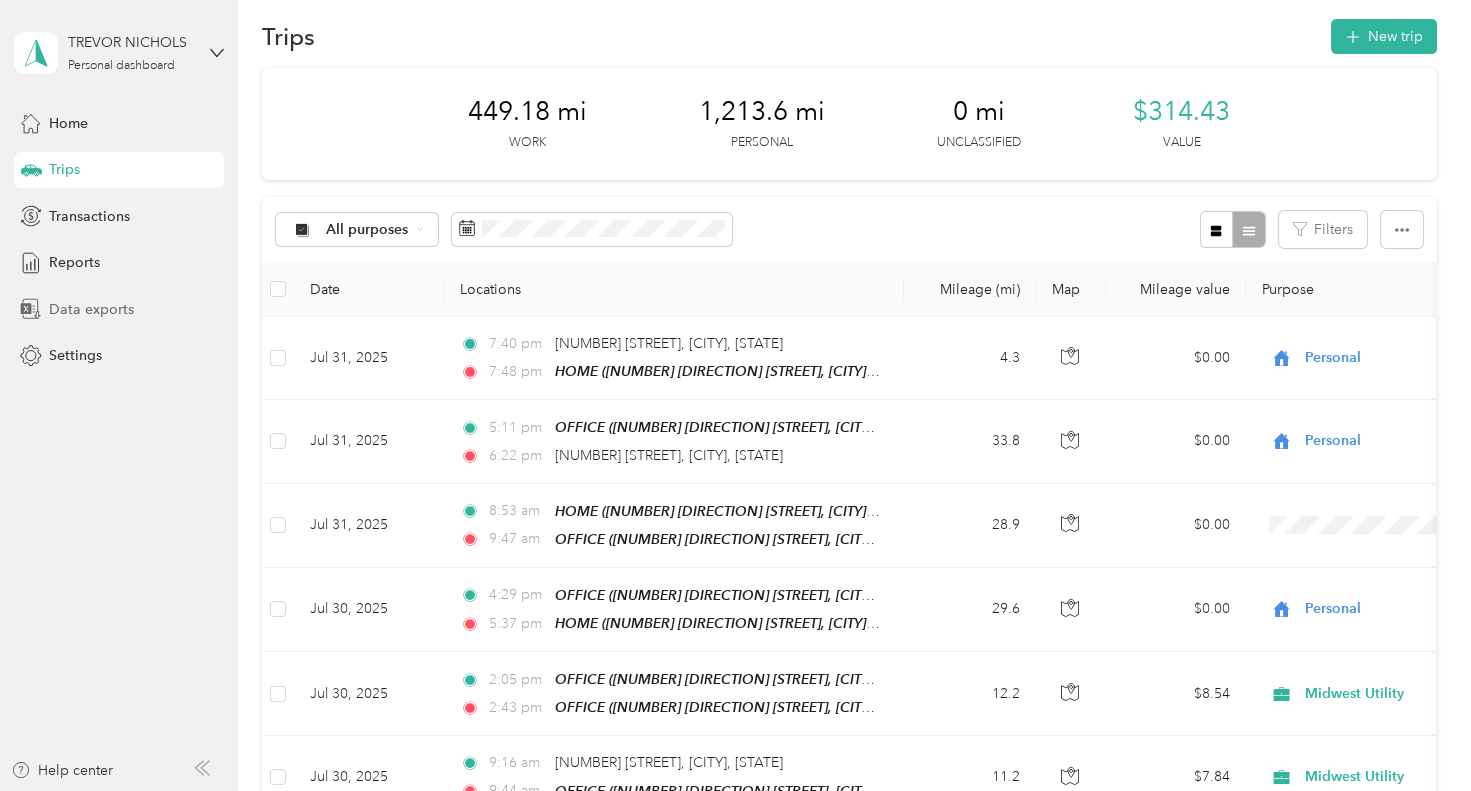 click on "Data exports" at bounding box center (91, 309) 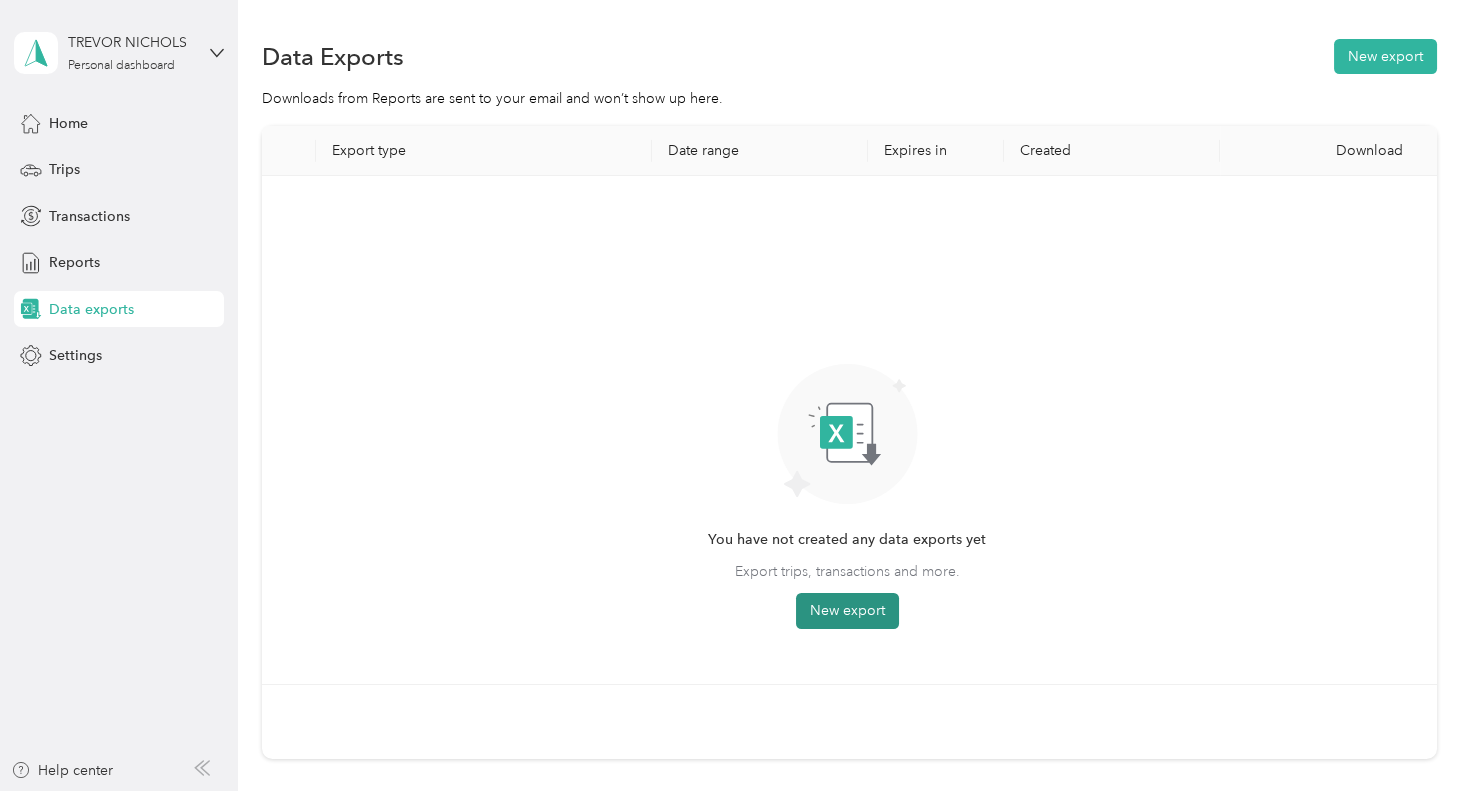 click on "New export" at bounding box center (847, 611) 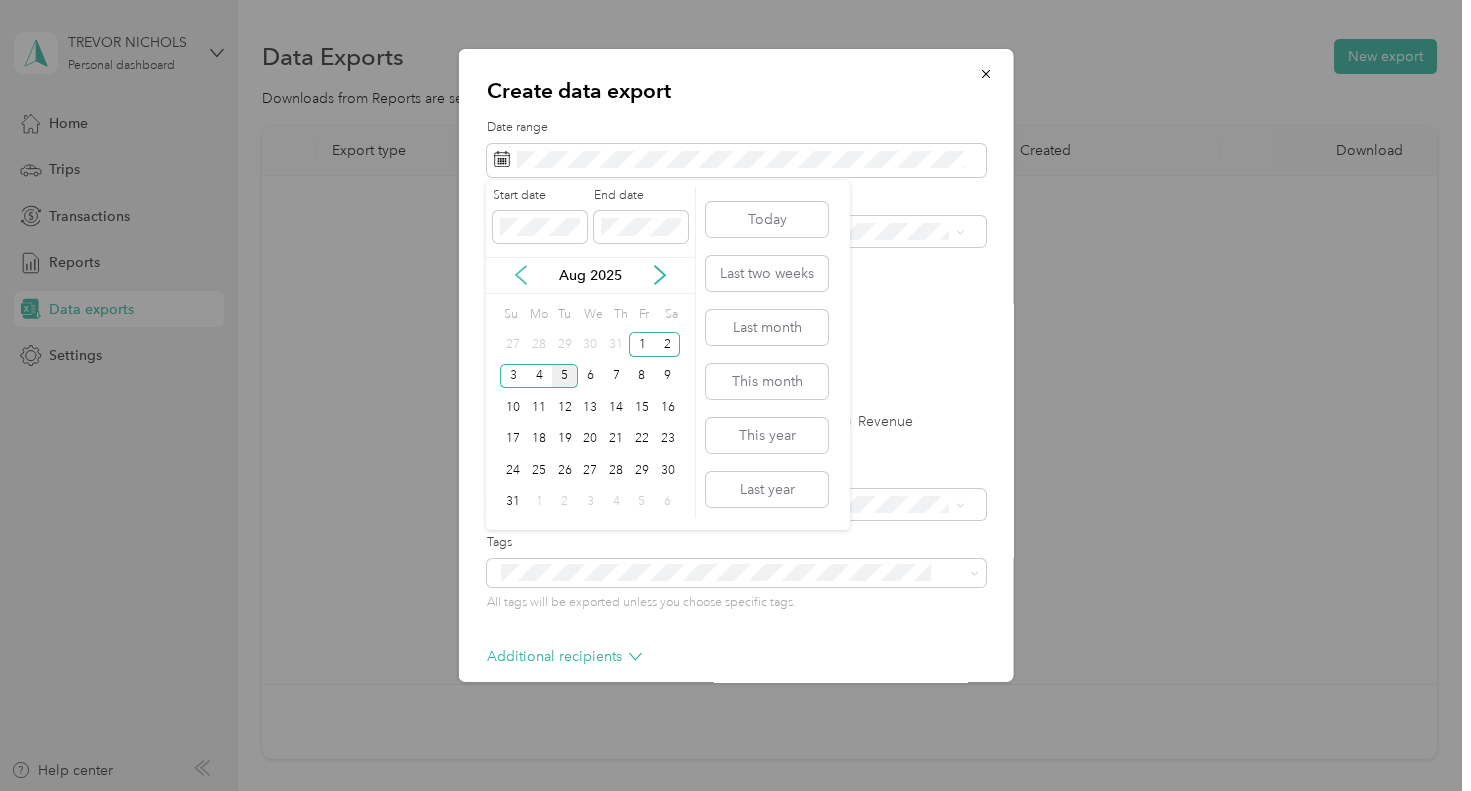 click 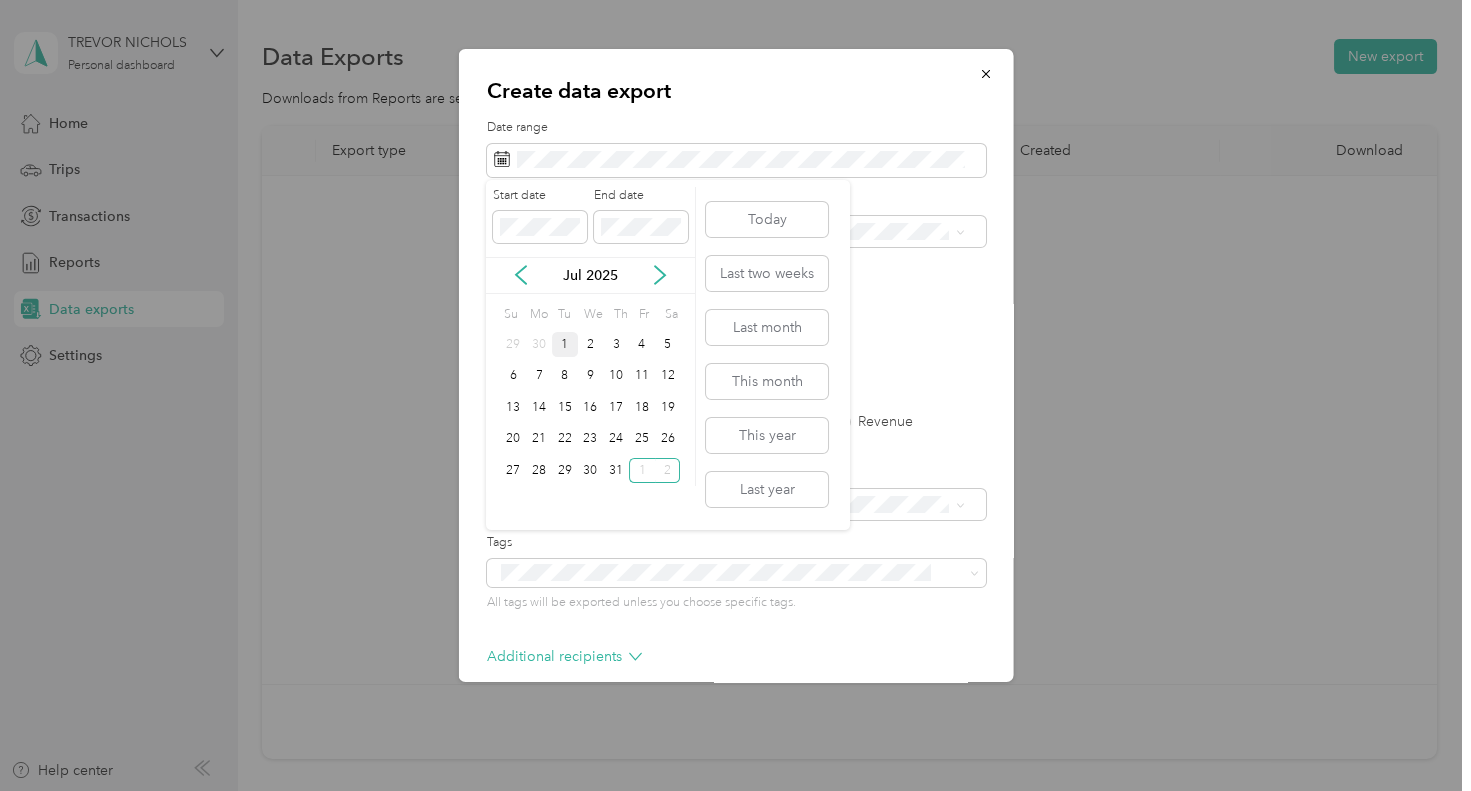click on "1" at bounding box center (565, 344) 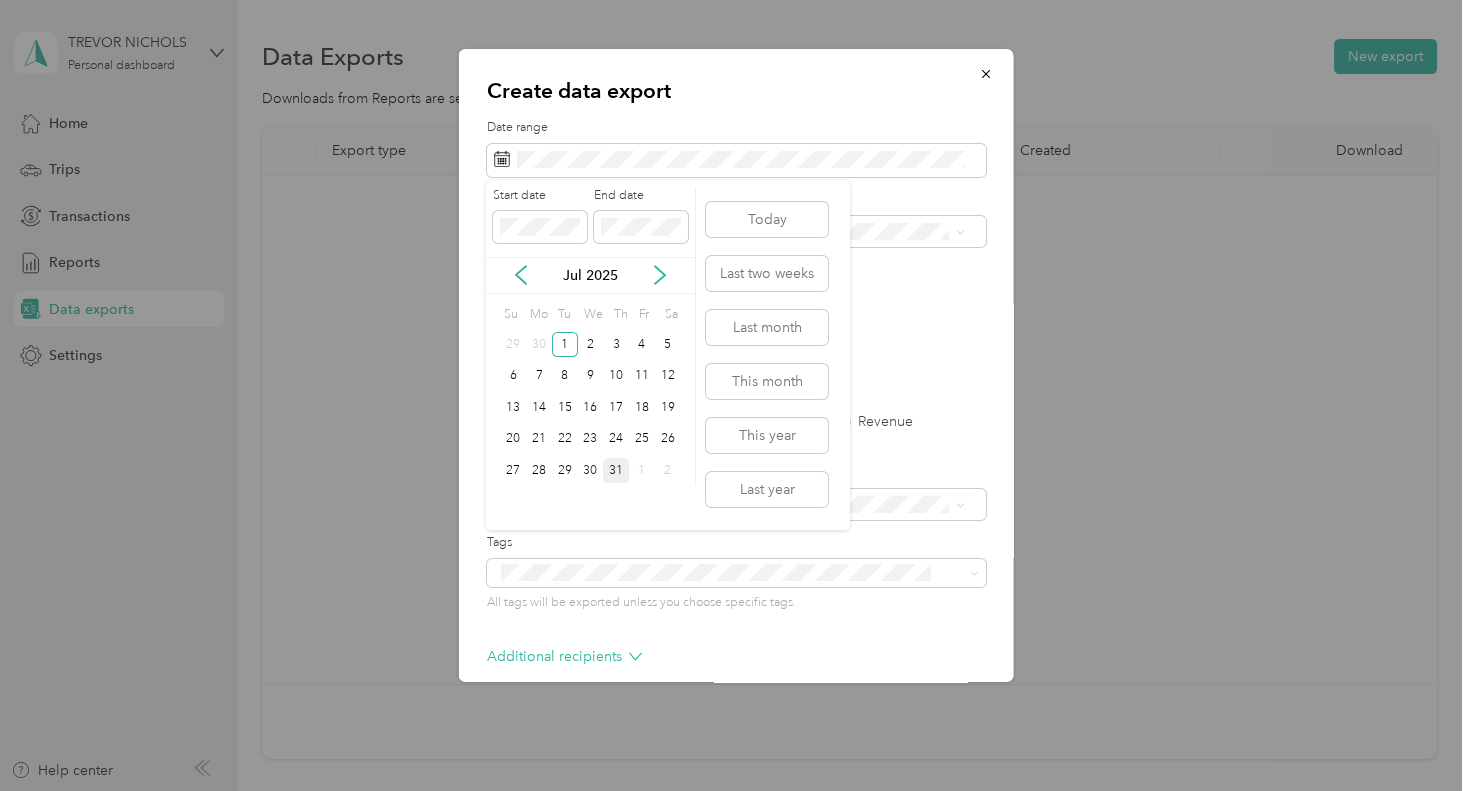 click on "31" at bounding box center (616, 470) 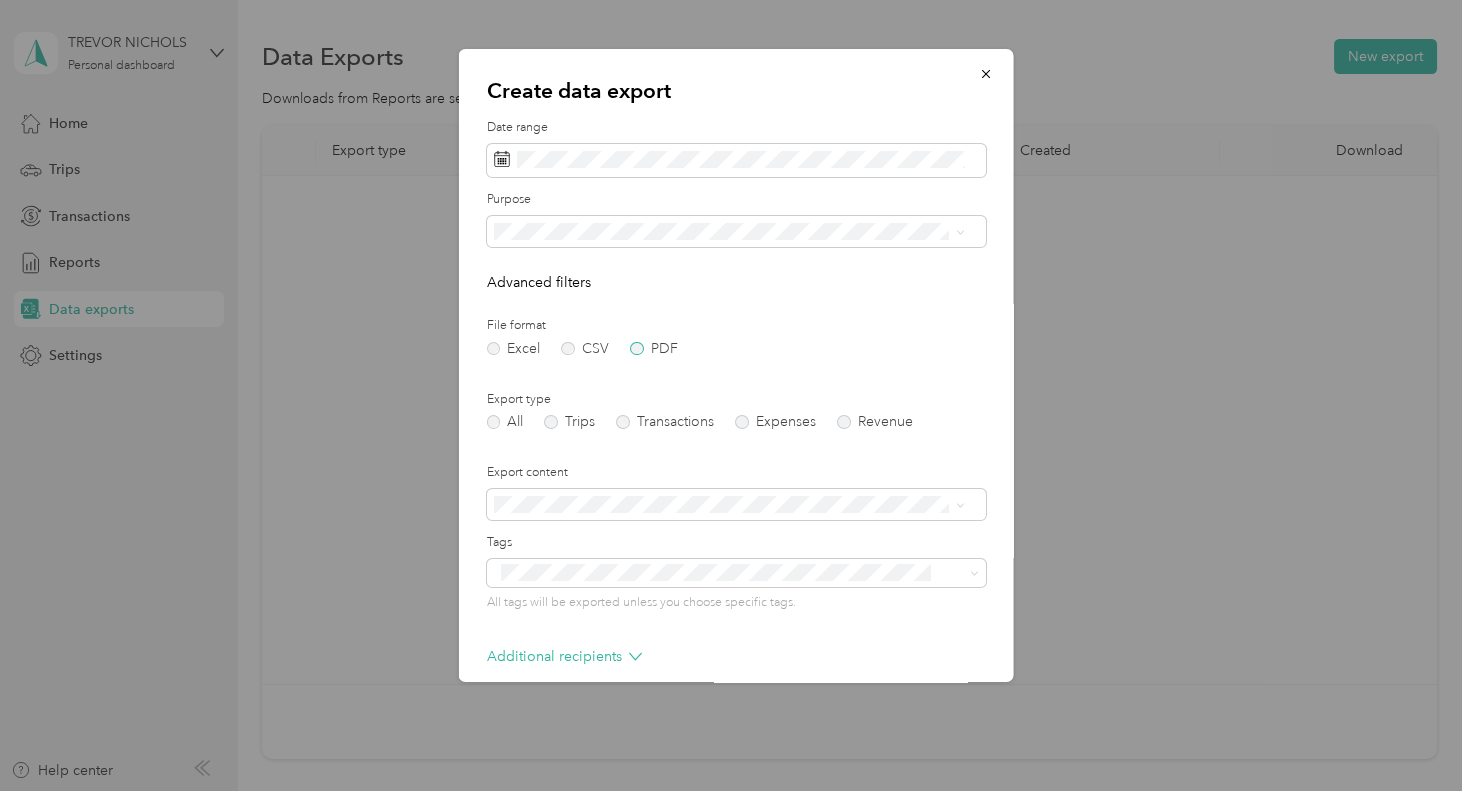 click on "PDF" at bounding box center (654, 349) 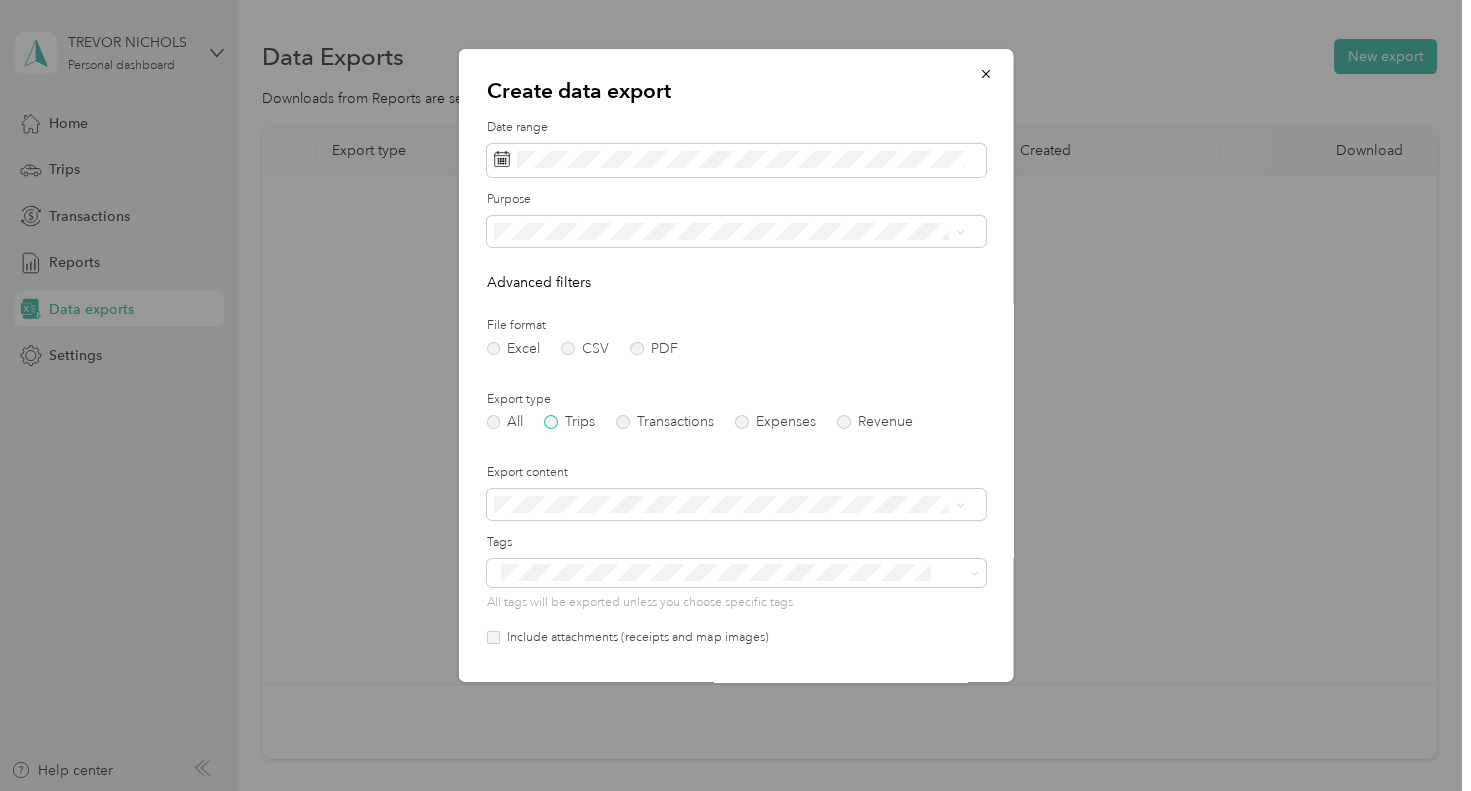click on "Trips" at bounding box center (569, 422) 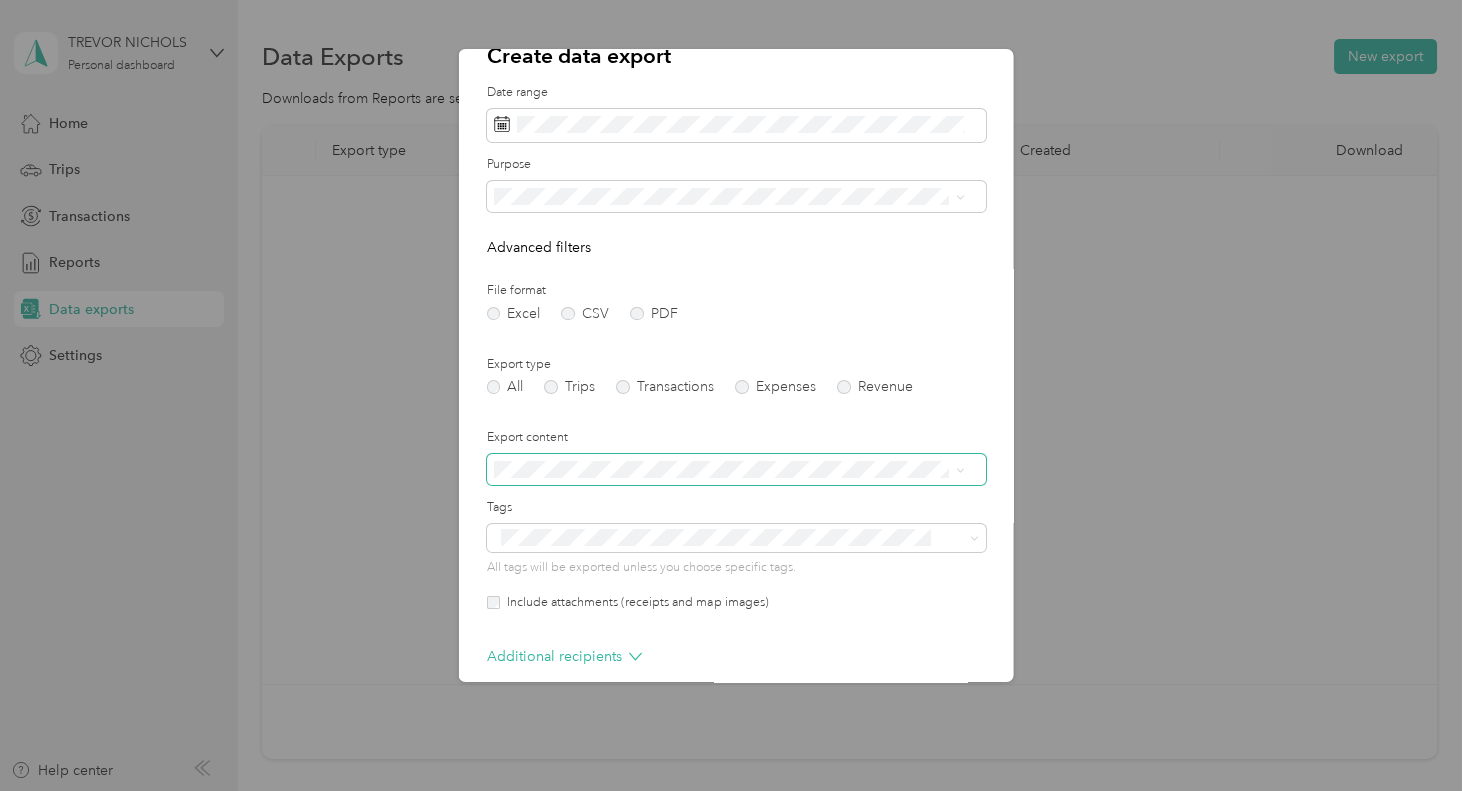 scroll, scrollTop: 0, scrollLeft: 0, axis: both 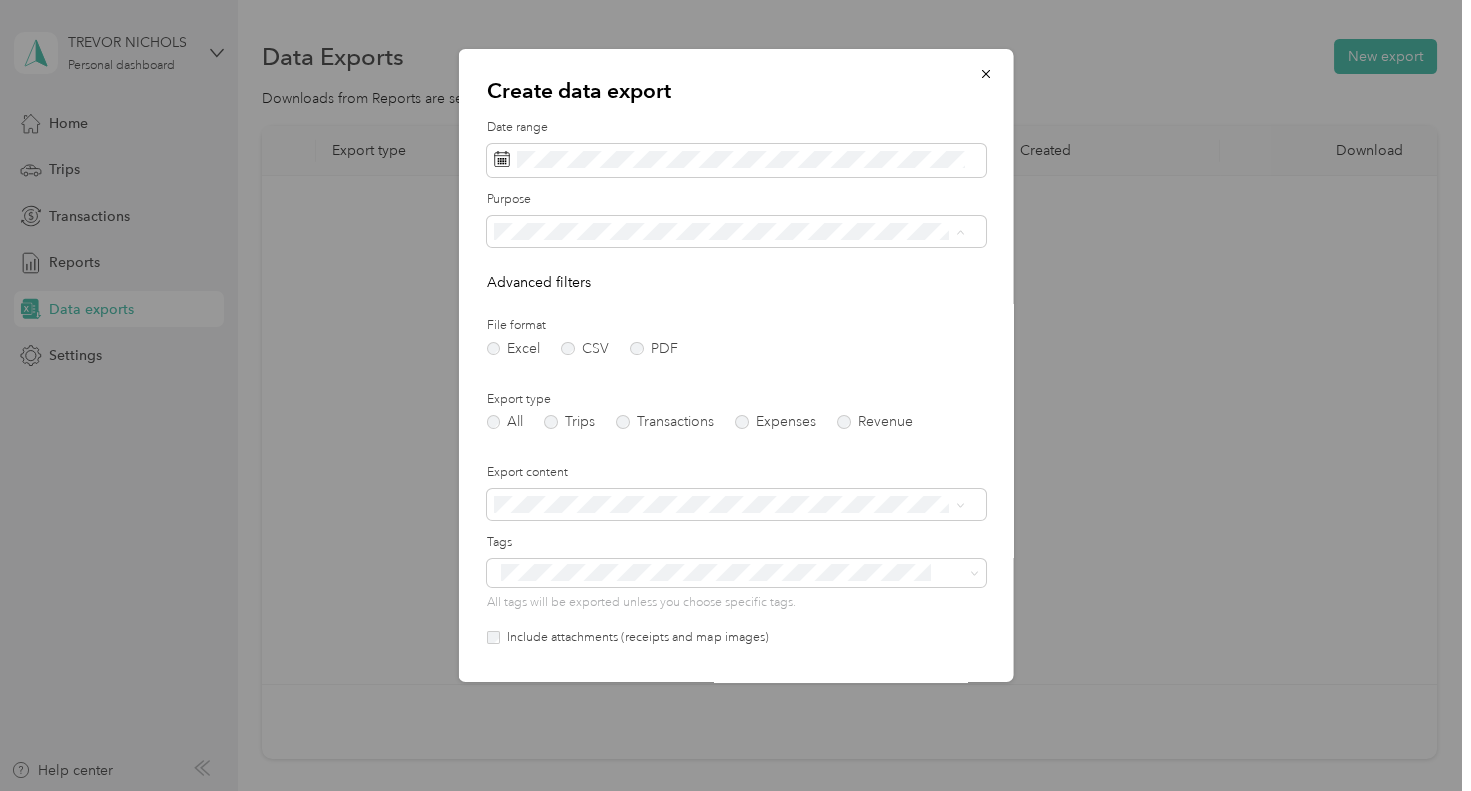 click on "Midwest Utility" at bounding box center (728, 302) 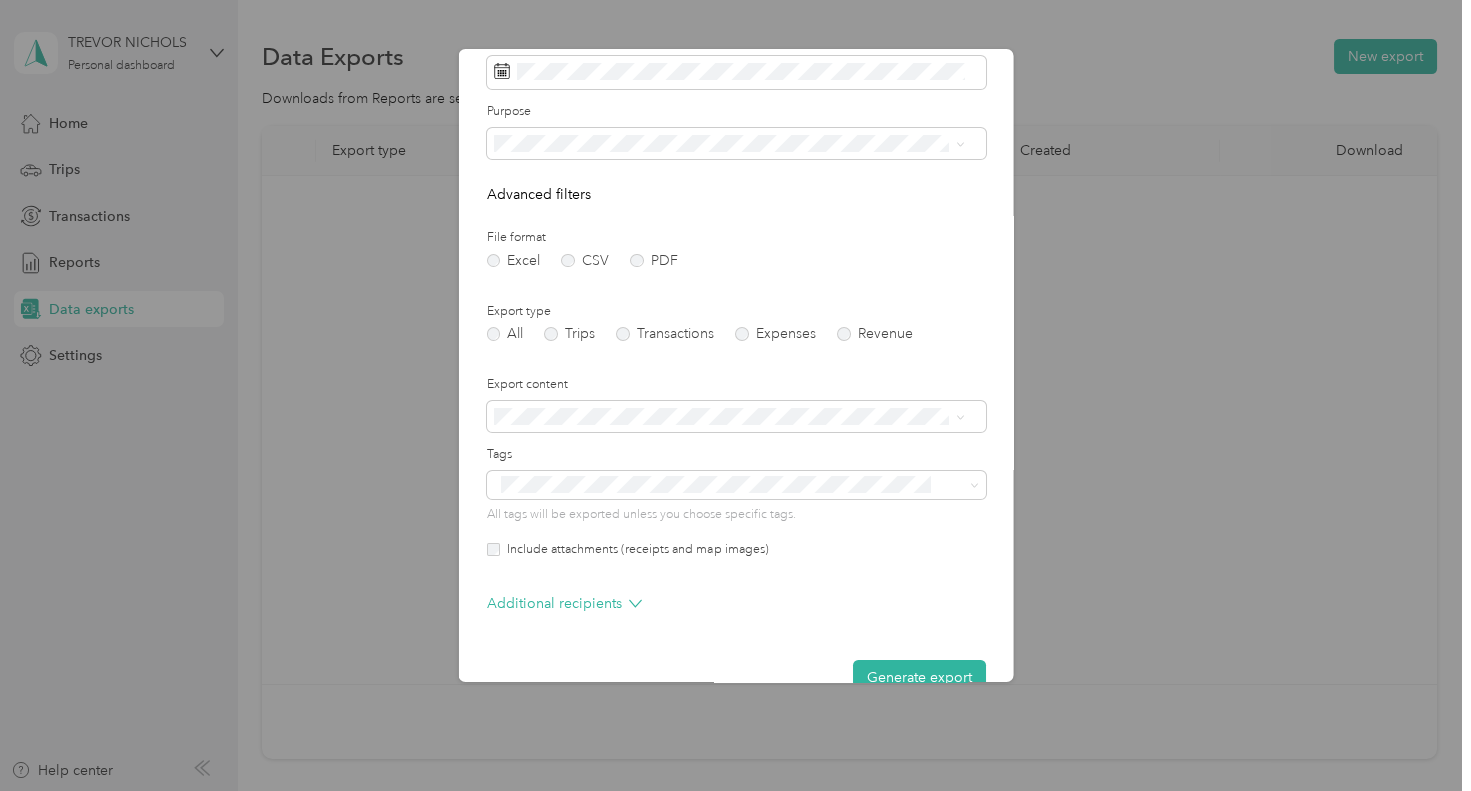 scroll, scrollTop: 89, scrollLeft: 0, axis: vertical 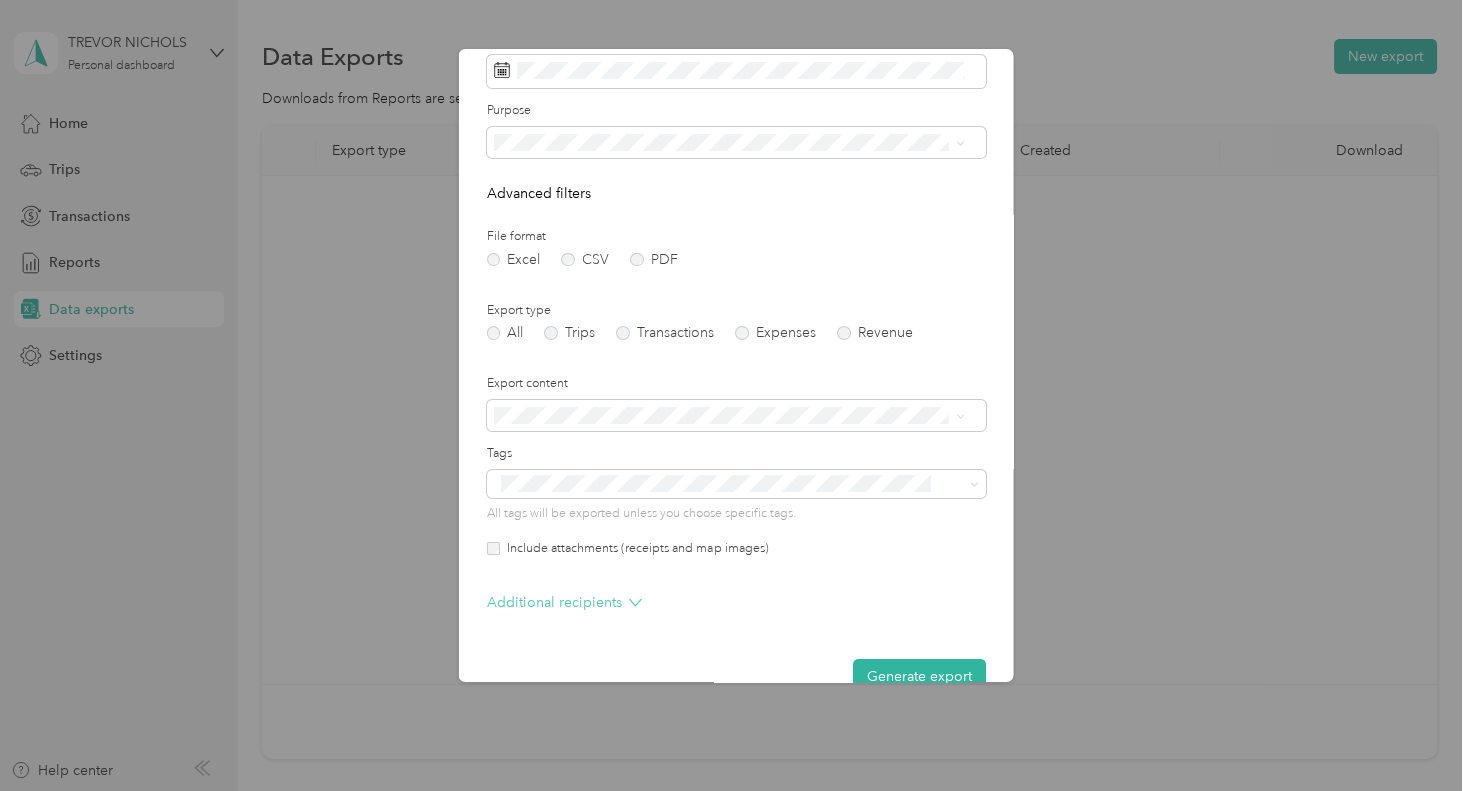 click 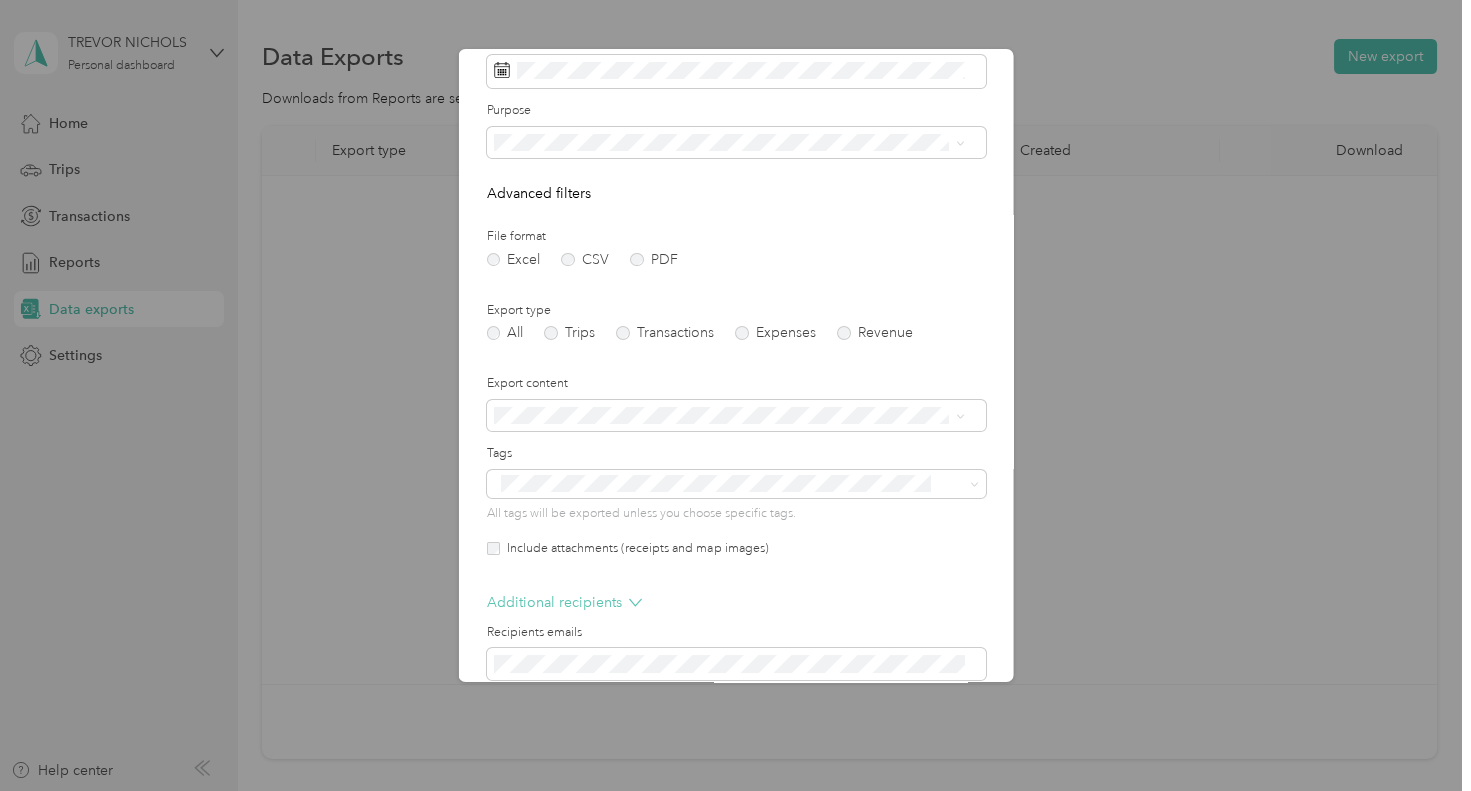 click 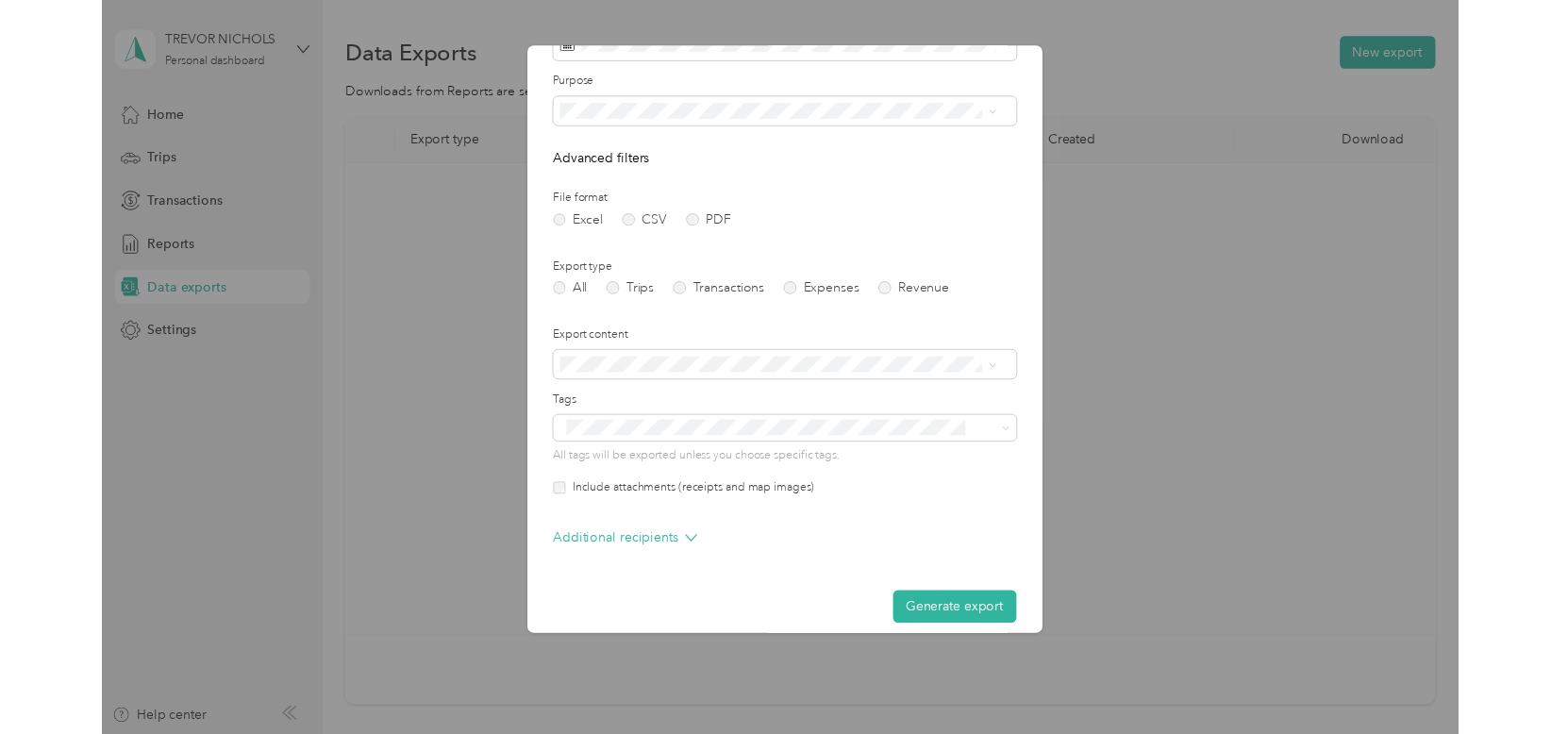 scroll, scrollTop: 122, scrollLeft: 0, axis: vertical 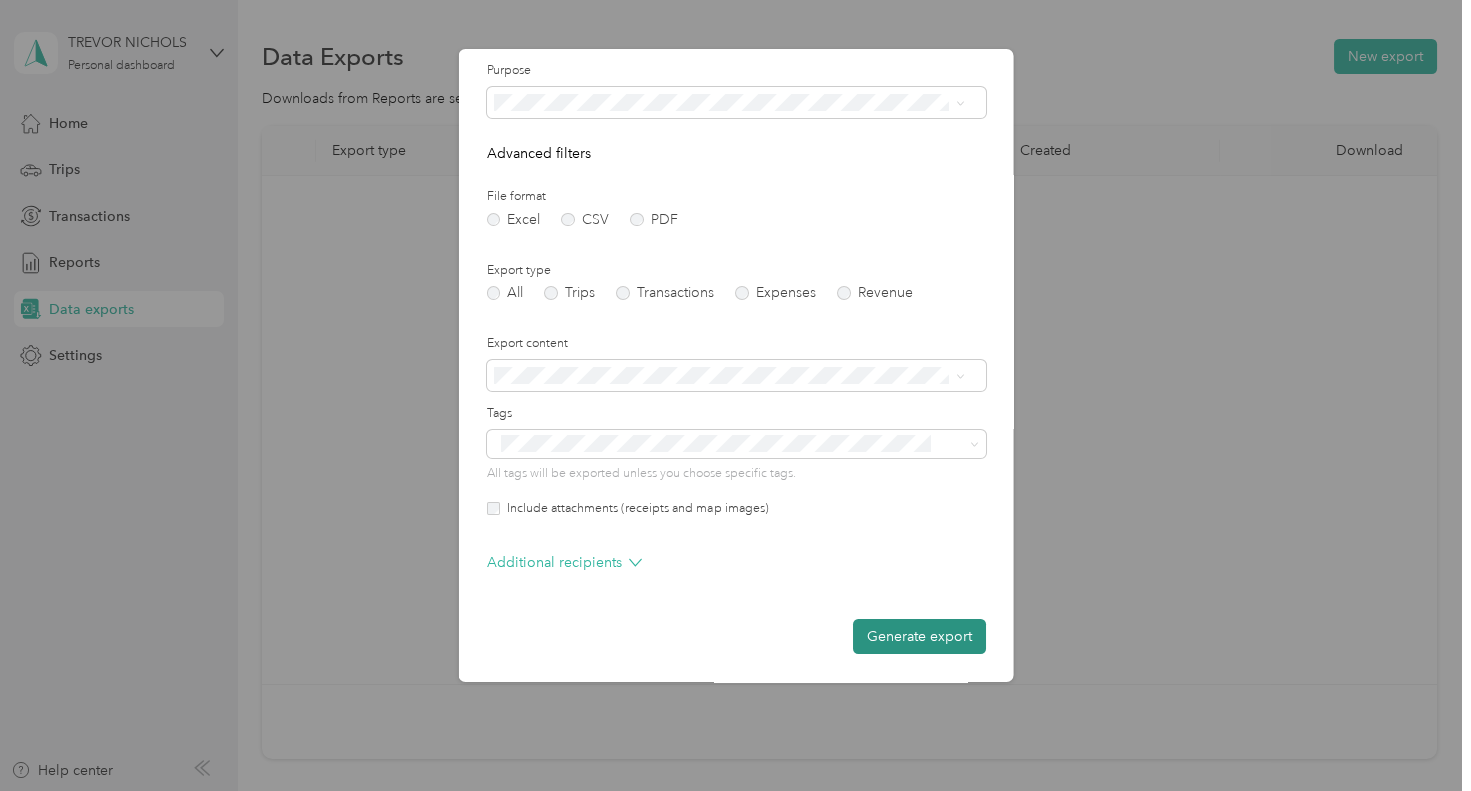 click on "Generate export" at bounding box center (918, 636) 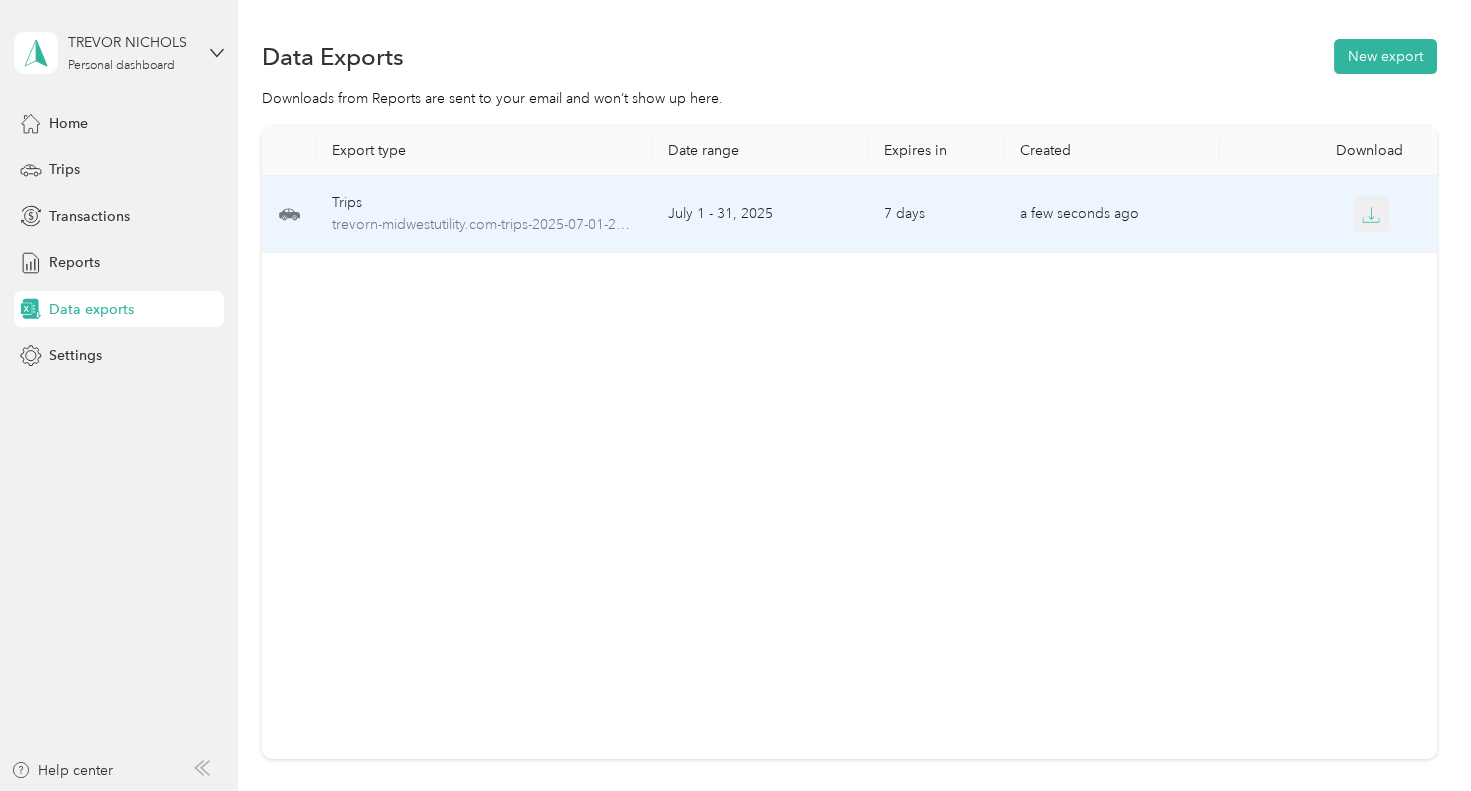click 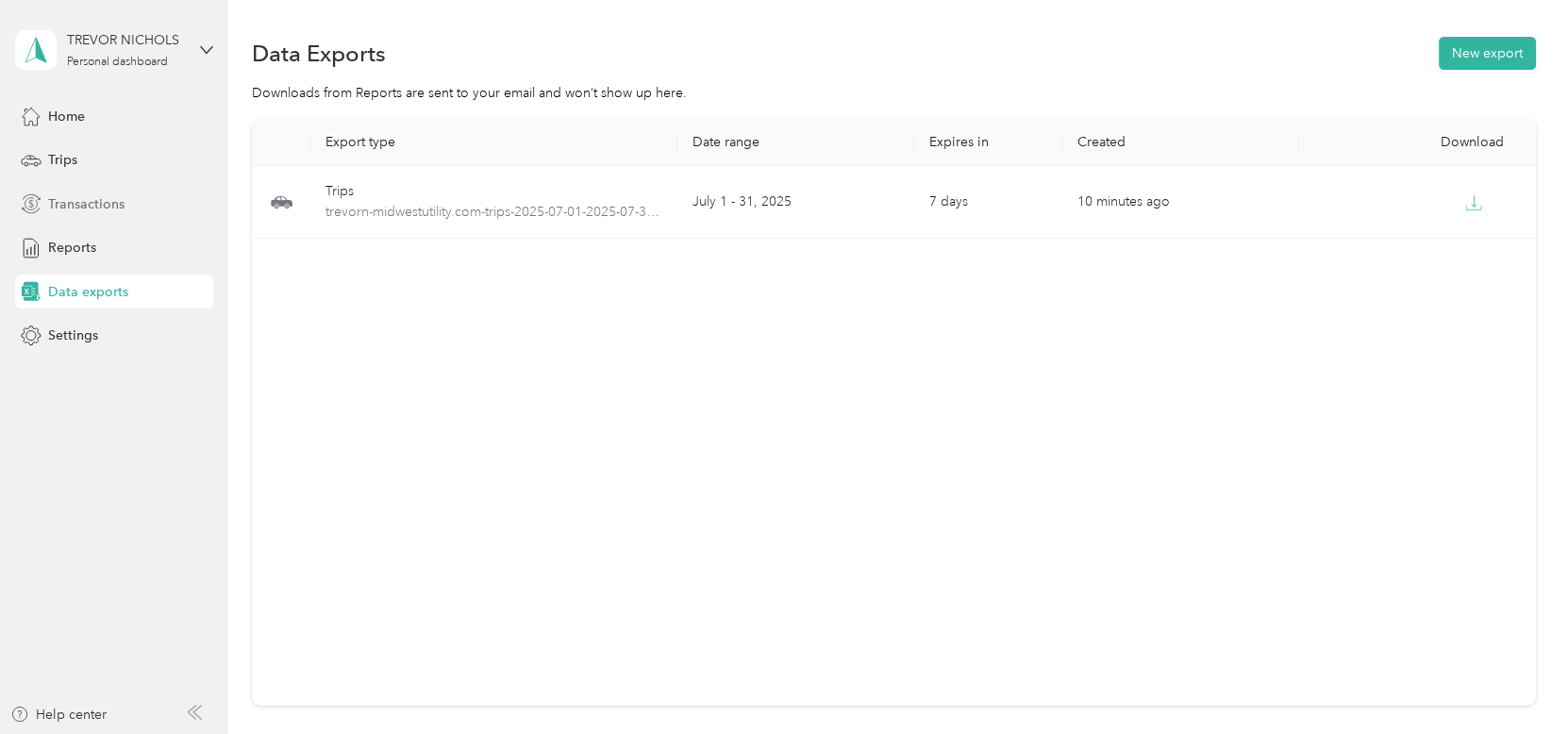 click on "Transactions" at bounding box center [86, 204] 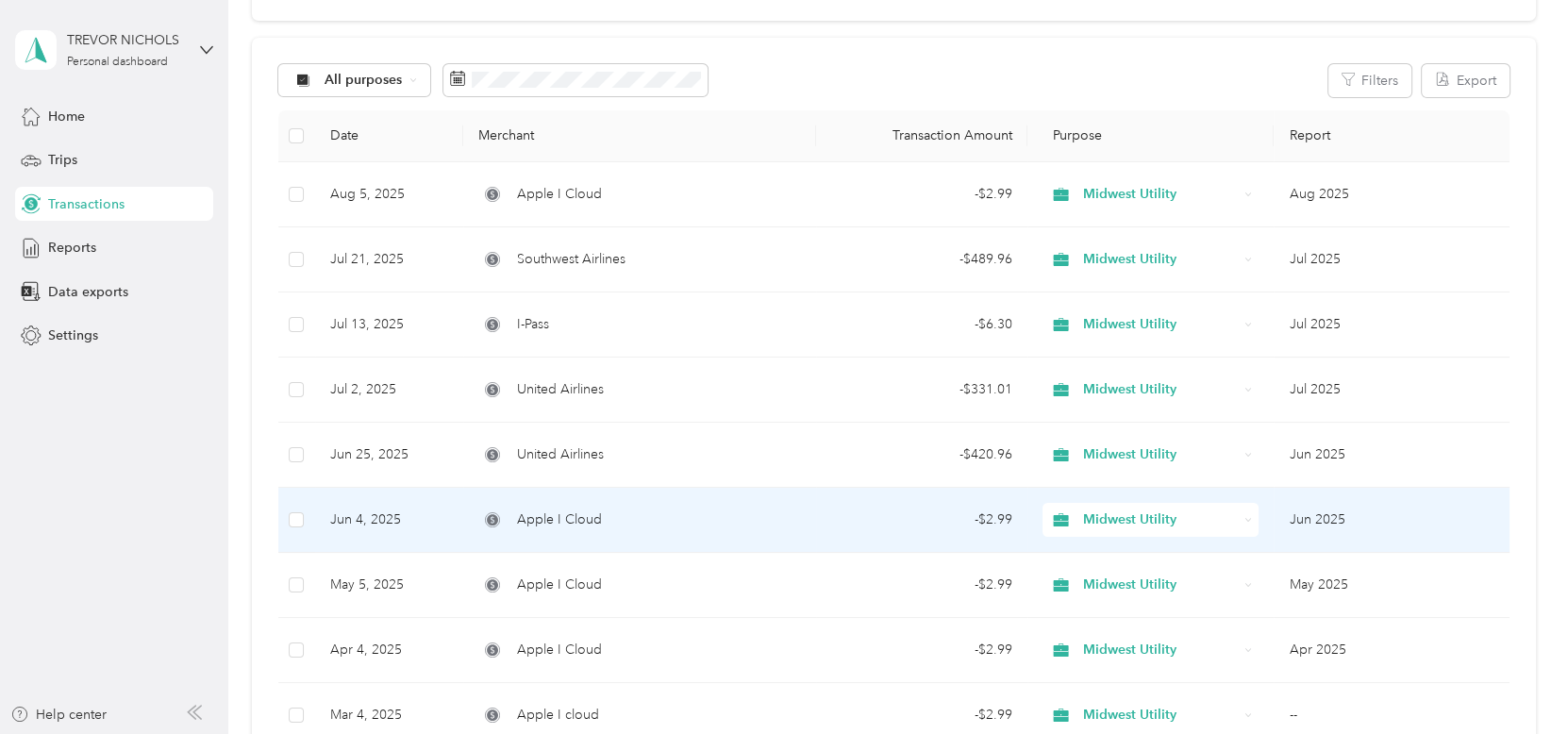 scroll, scrollTop: 170, scrollLeft: 0, axis: vertical 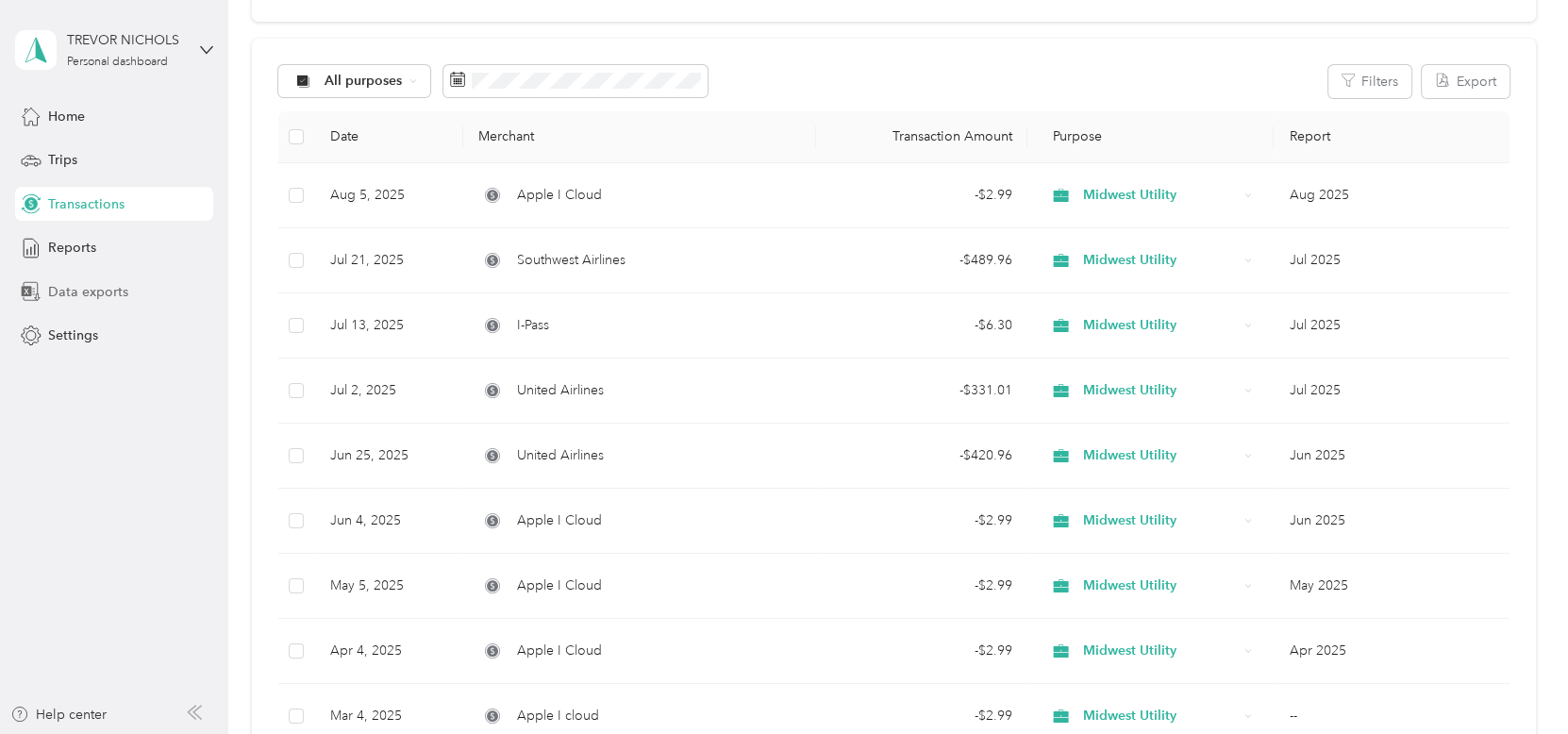 click on "Data exports" at bounding box center (88, 292) 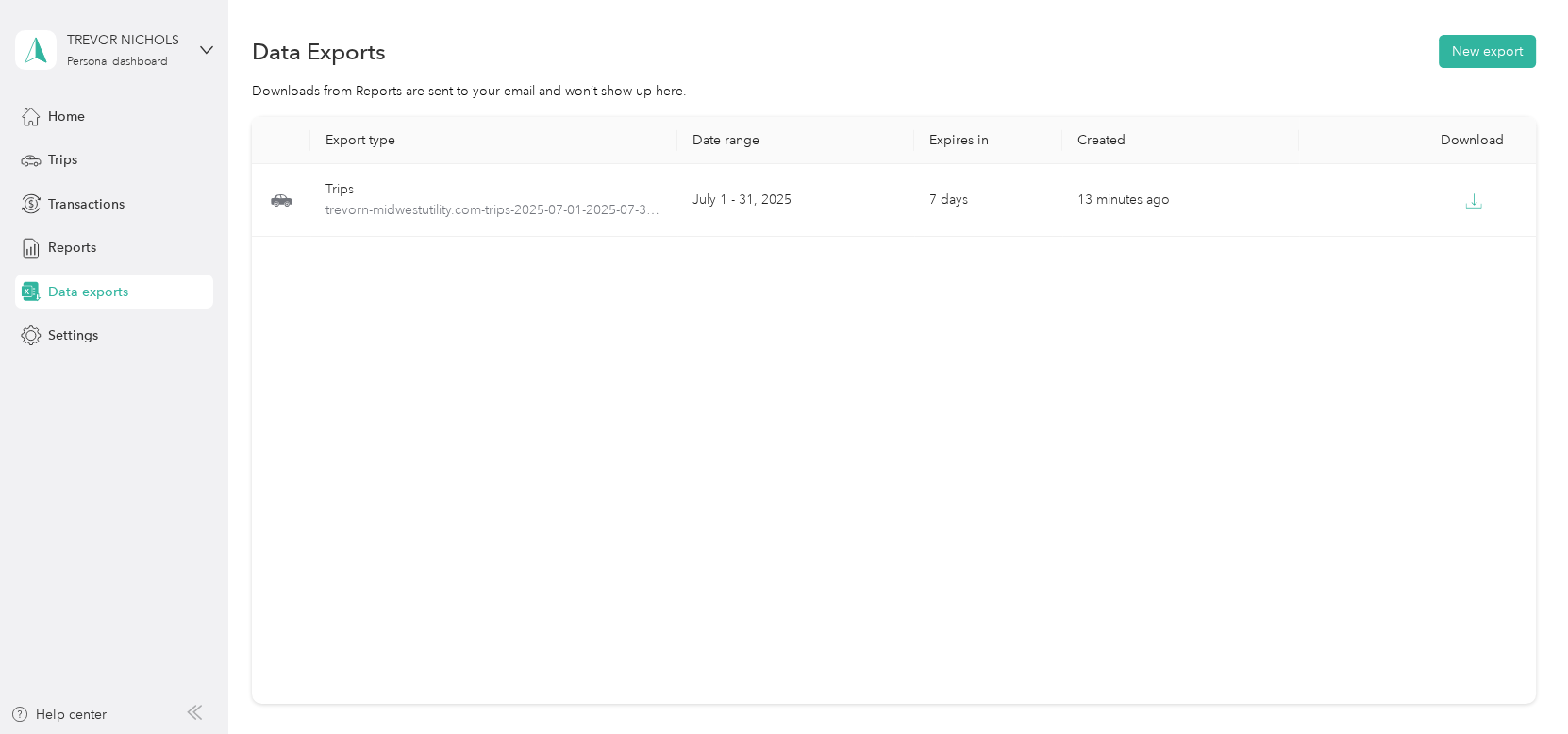 scroll, scrollTop: 0, scrollLeft: 0, axis: both 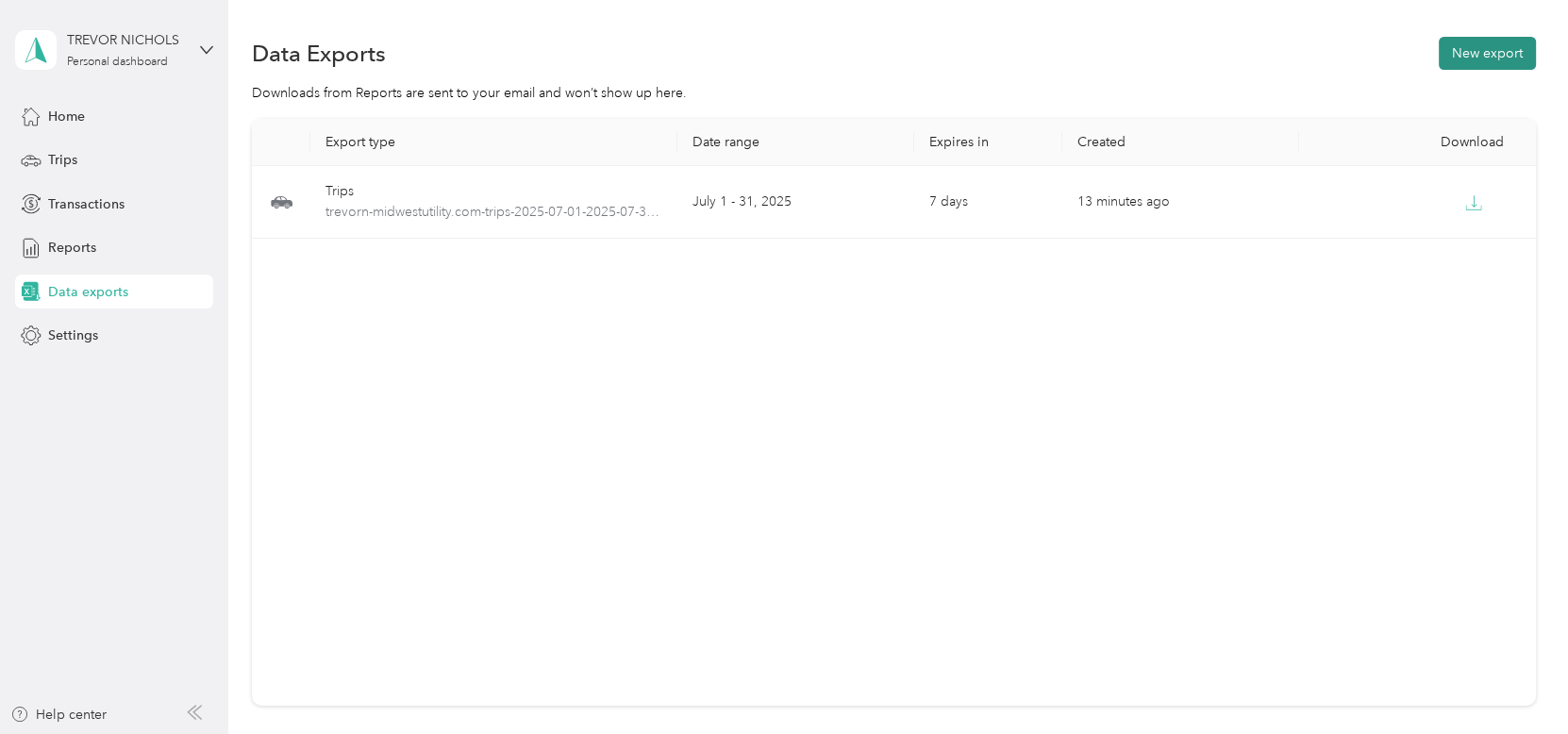 click on "New export" at bounding box center [1487, 53] 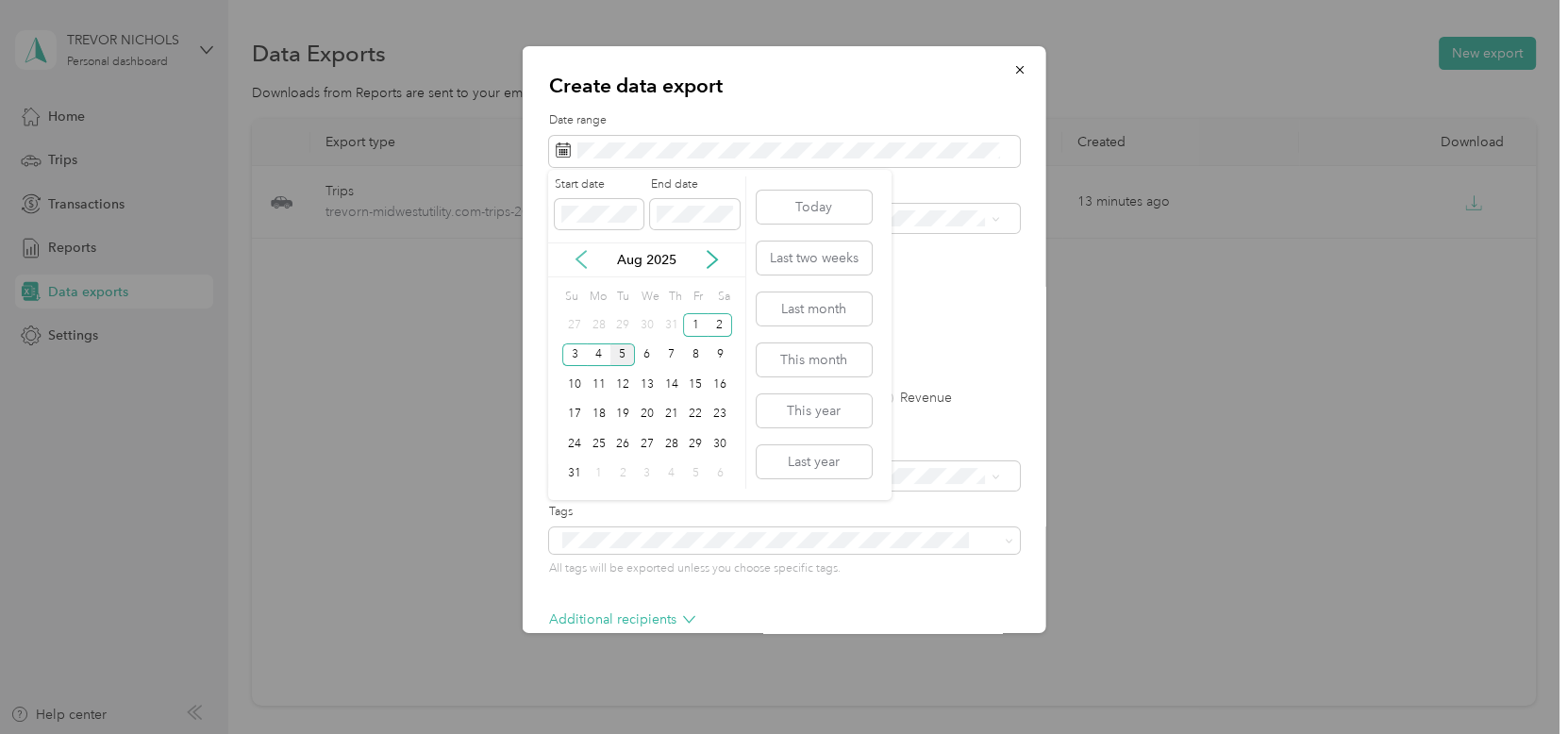click 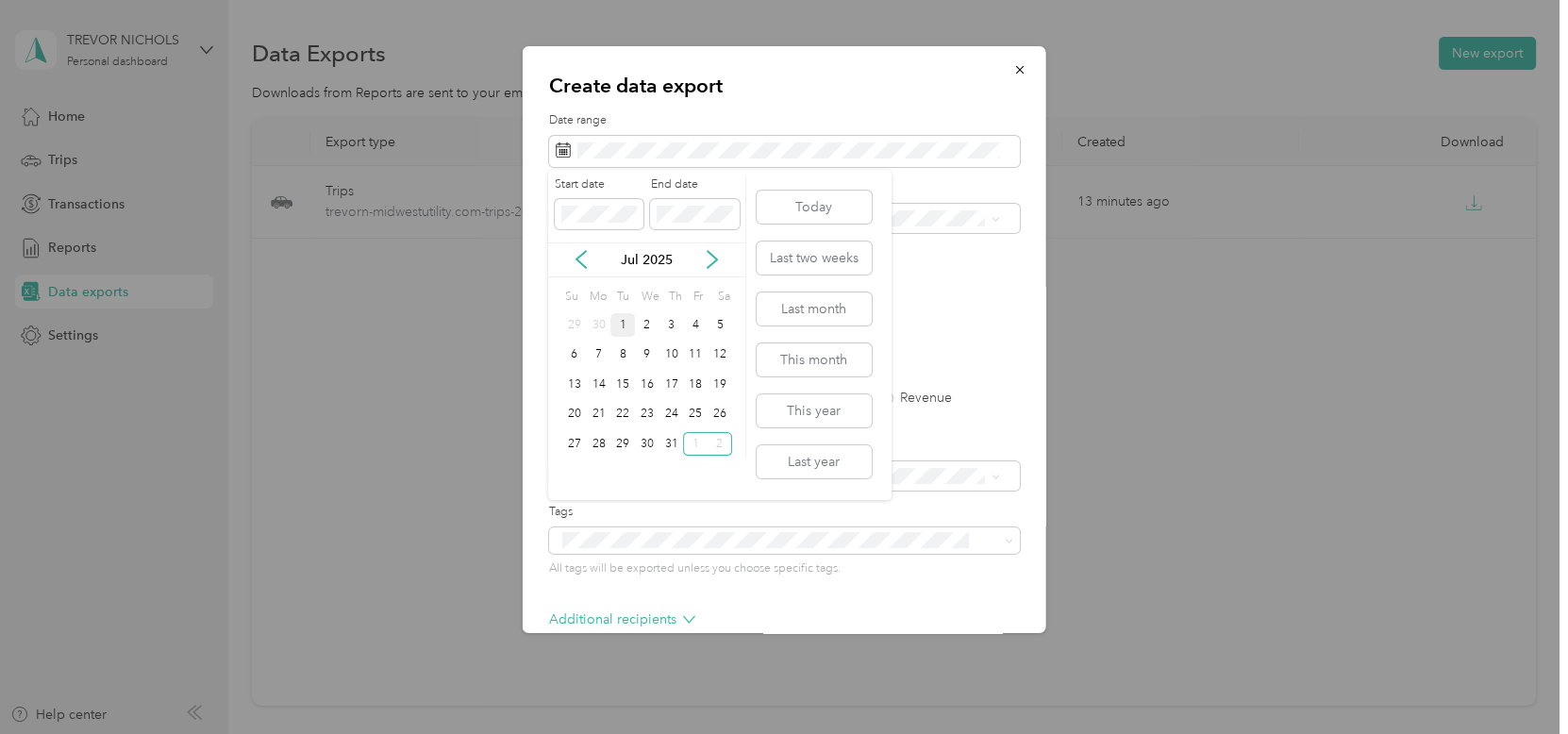 click on "1" at bounding box center [623, 325] 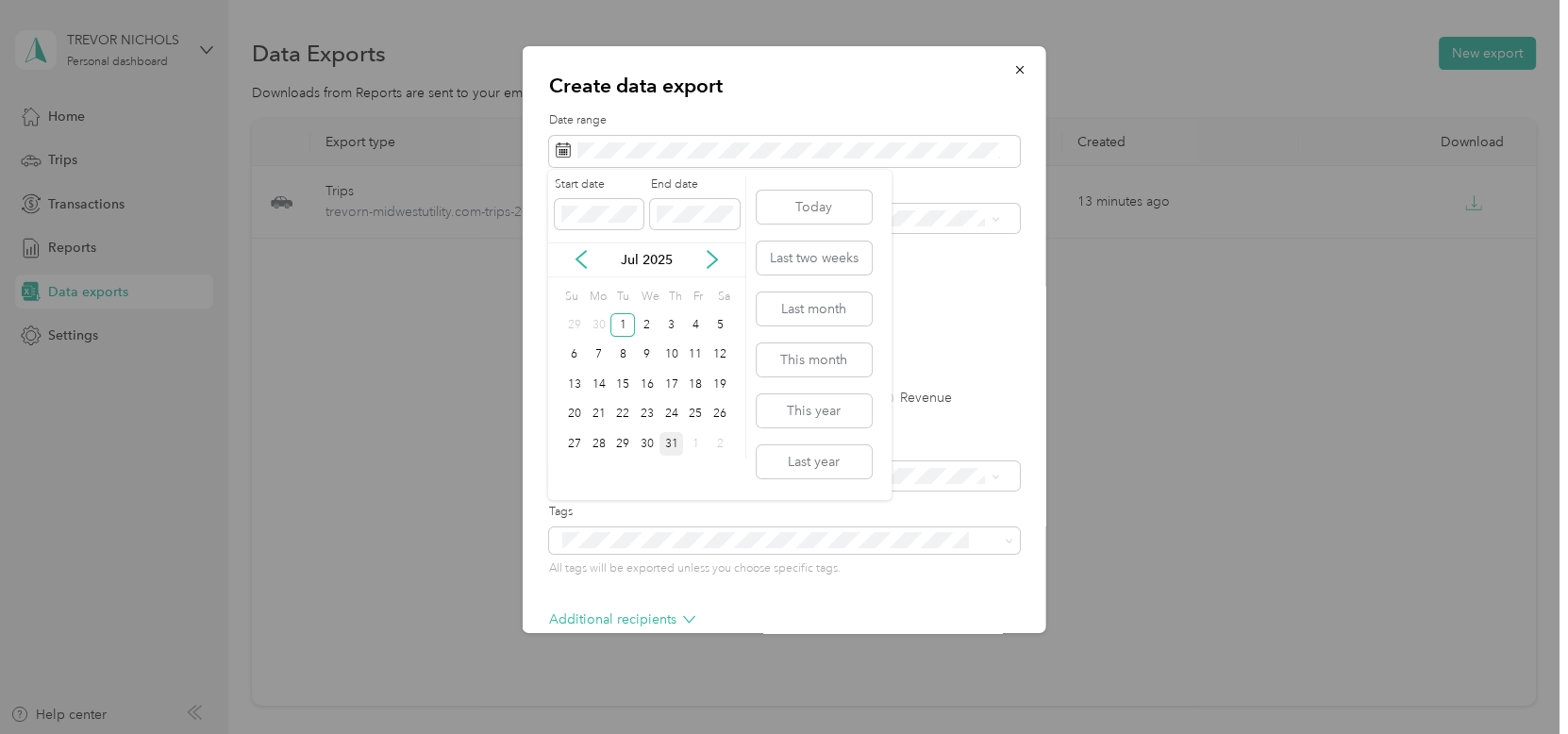 click on "31" at bounding box center [672, 443] 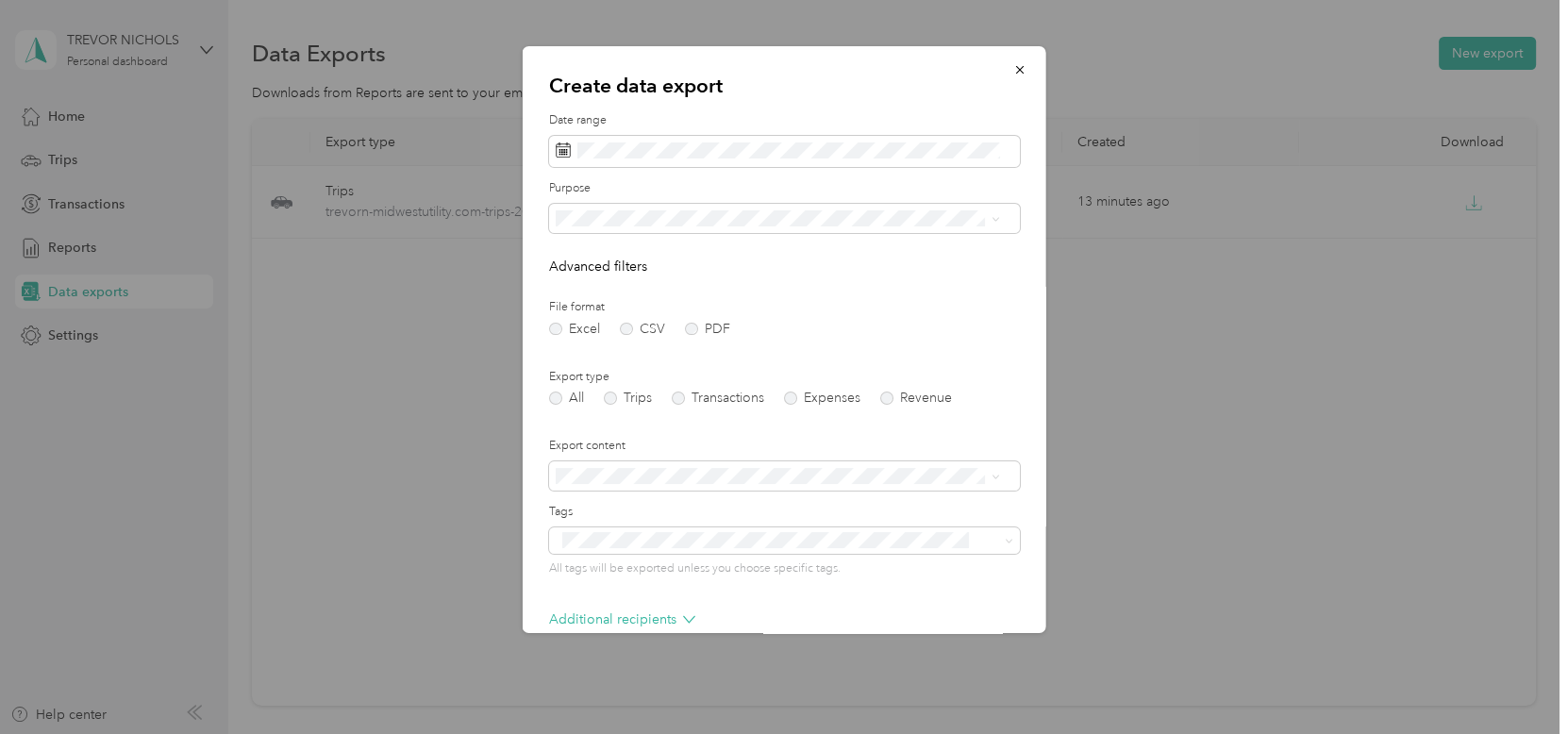 click on "Midwest Utility" at bounding box center (776, 284) 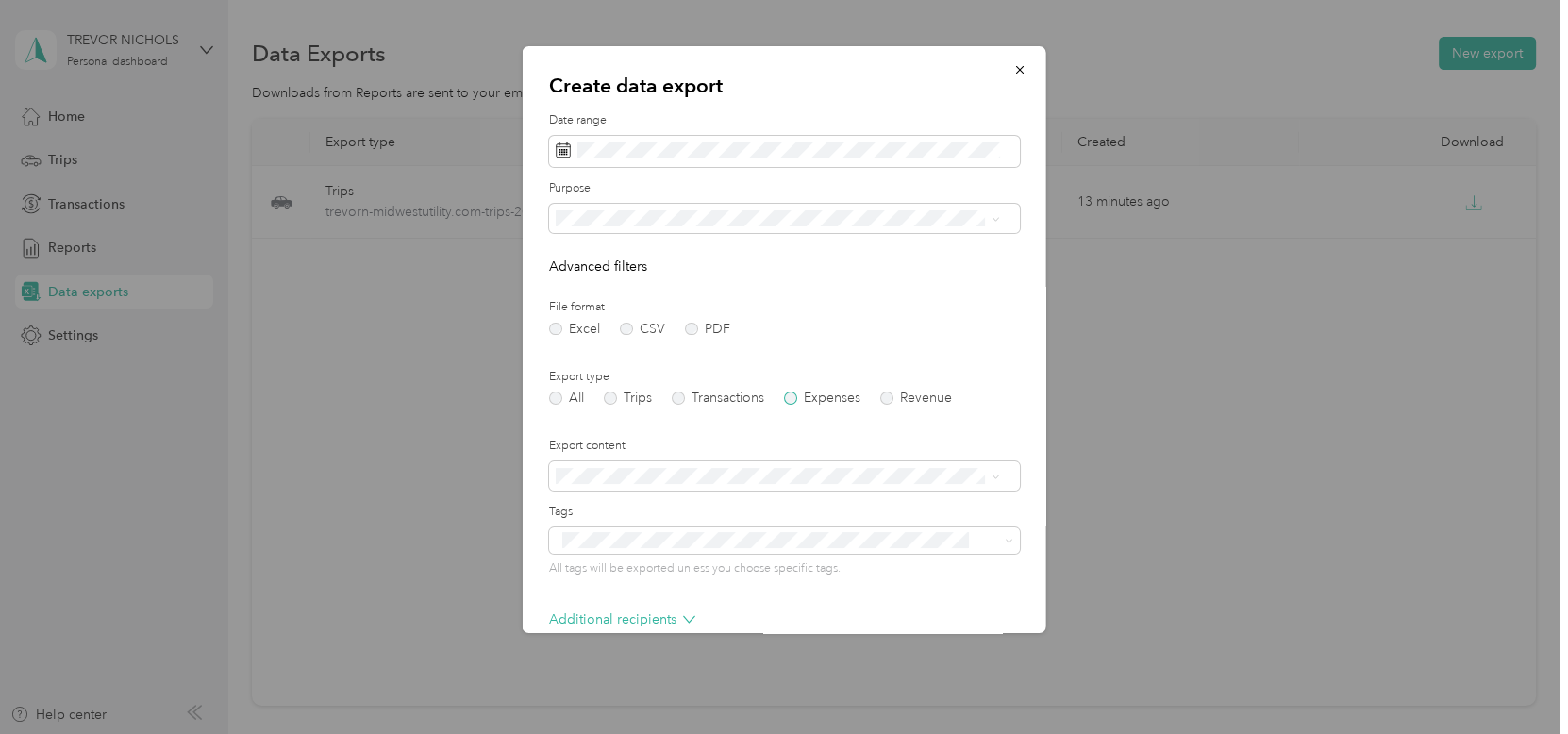 click on "Expenses" at bounding box center [821, 398] 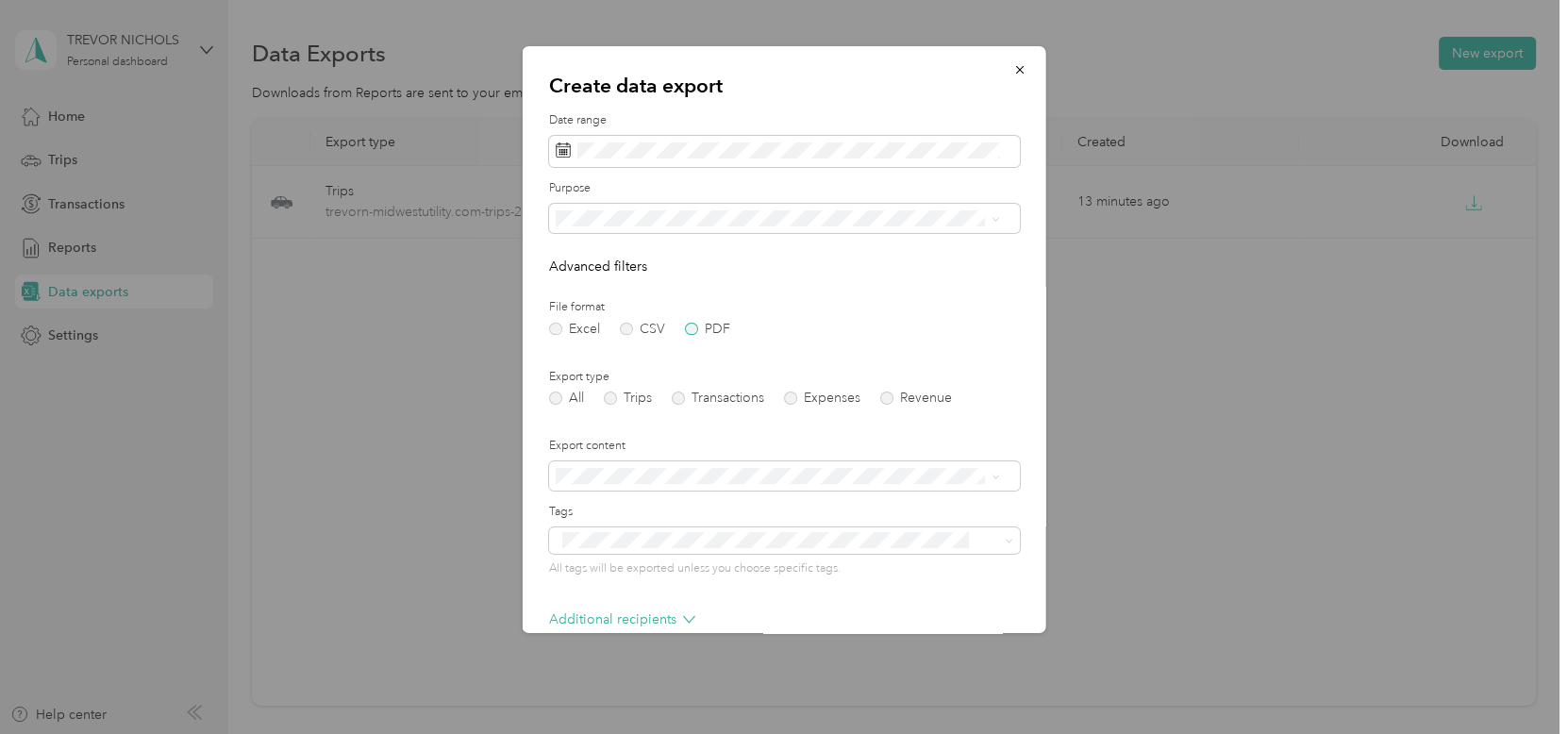 click on "PDF" at bounding box center [707, 329] 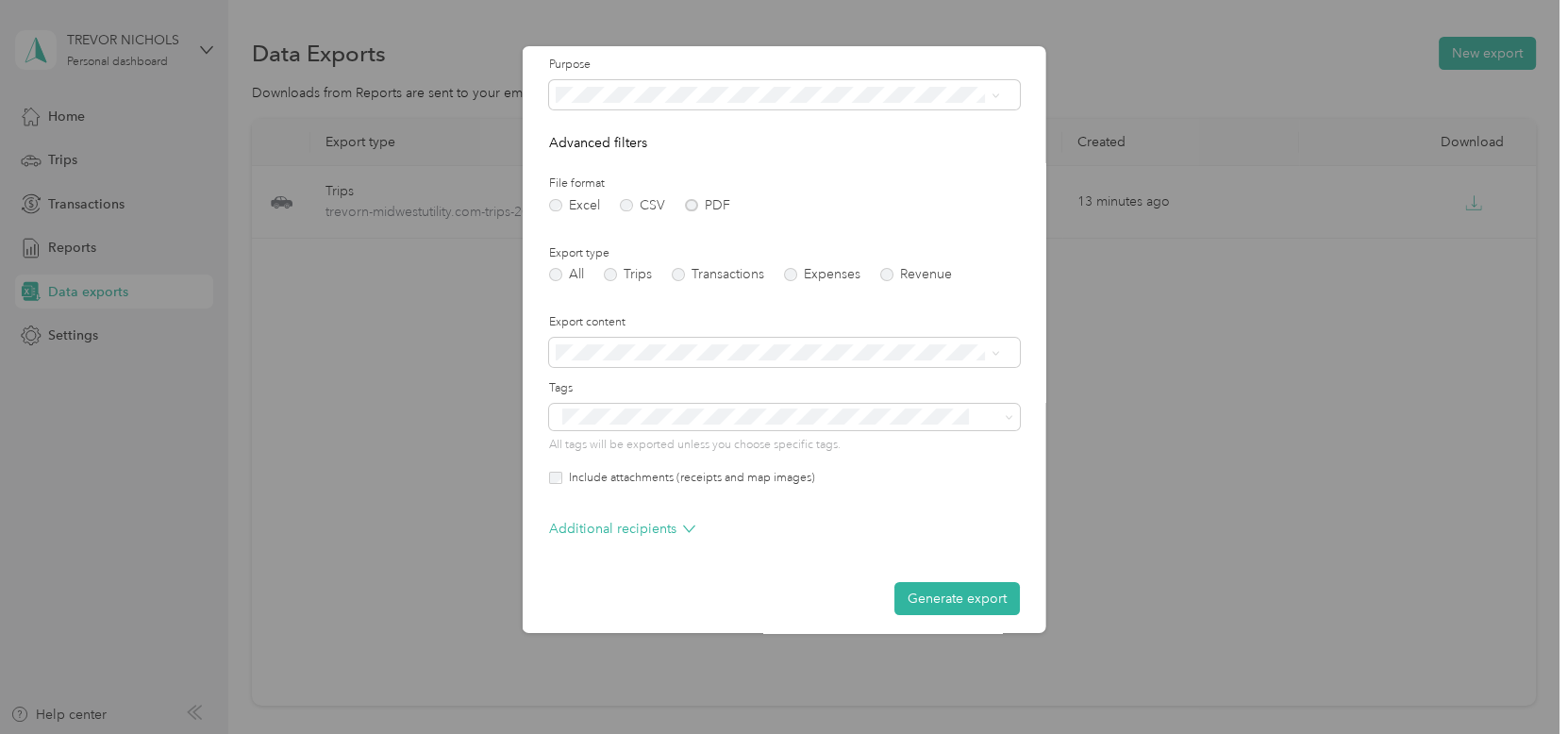 scroll, scrollTop: 131, scrollLeft: 0, axis: vertical 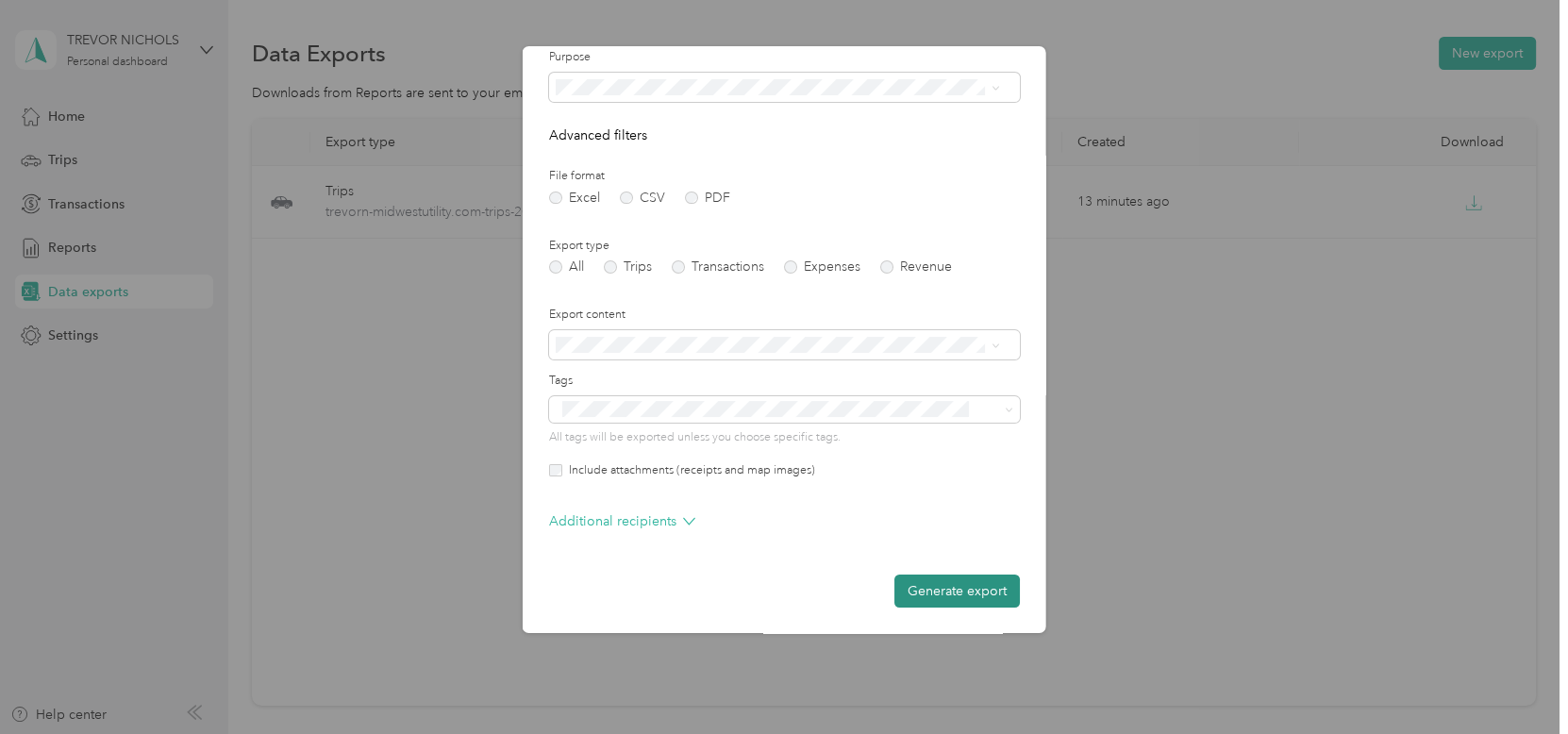 click on "Generate export" at bounding box center (957, 591) 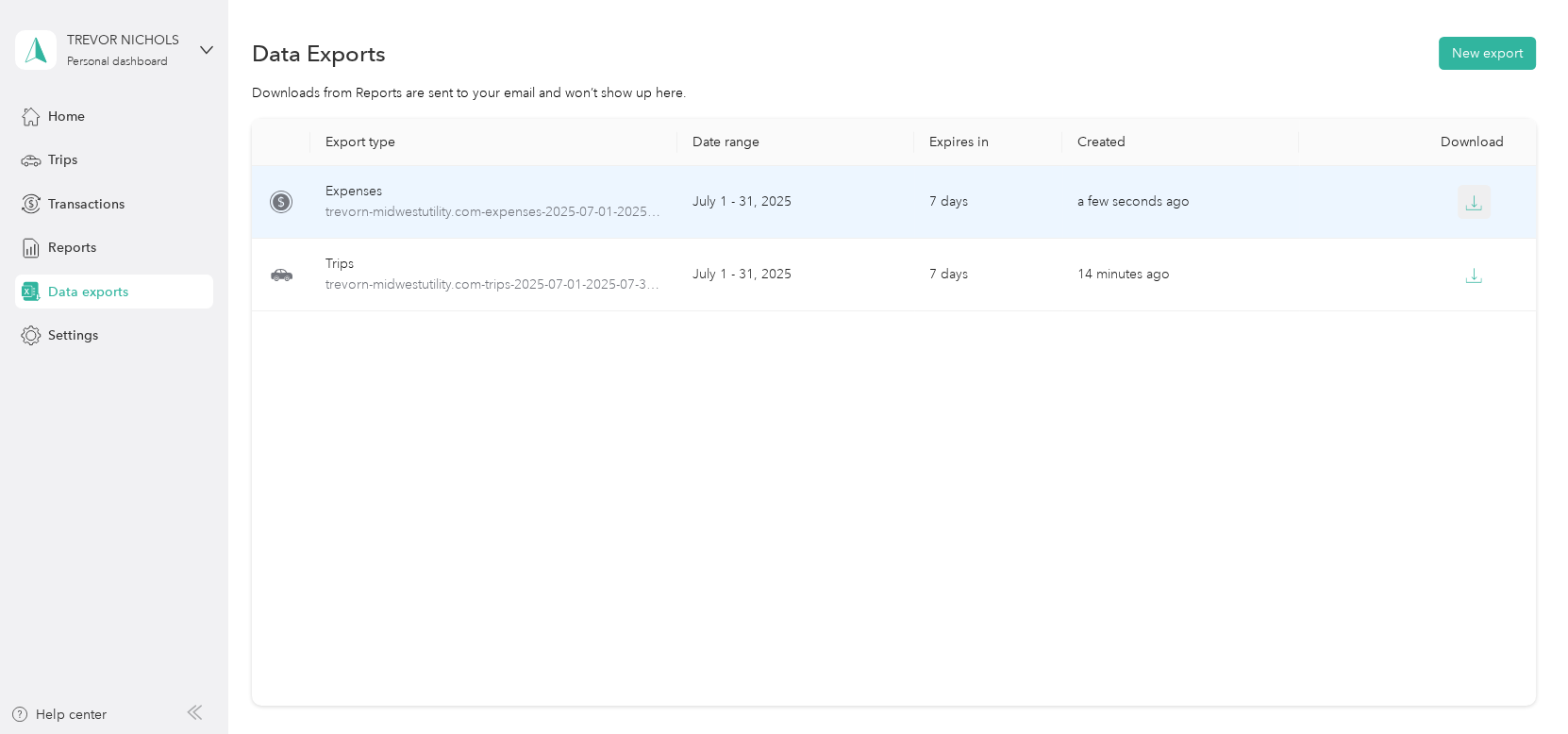 click 